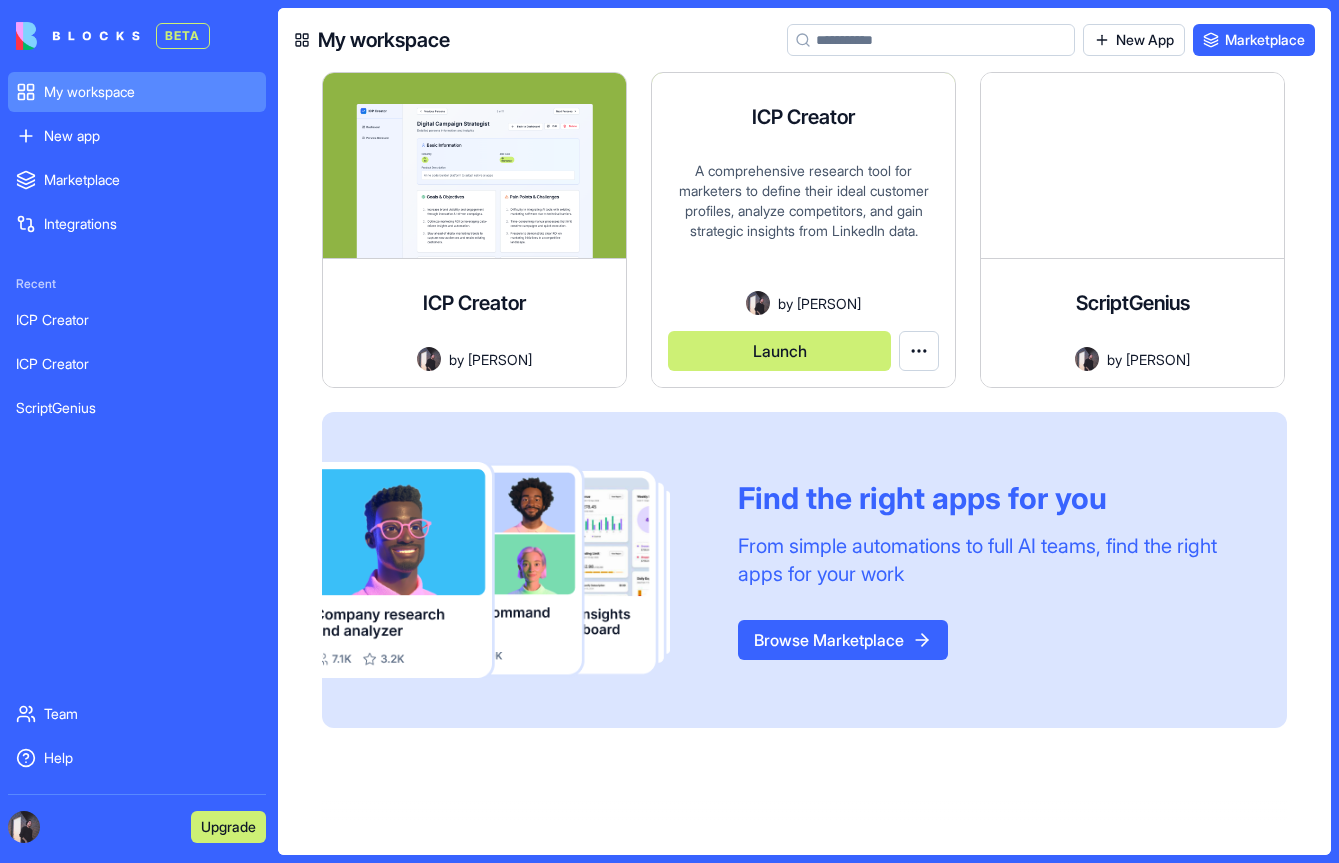 scroll, scrollTop: 0, scrollLeft: 0, axis: both 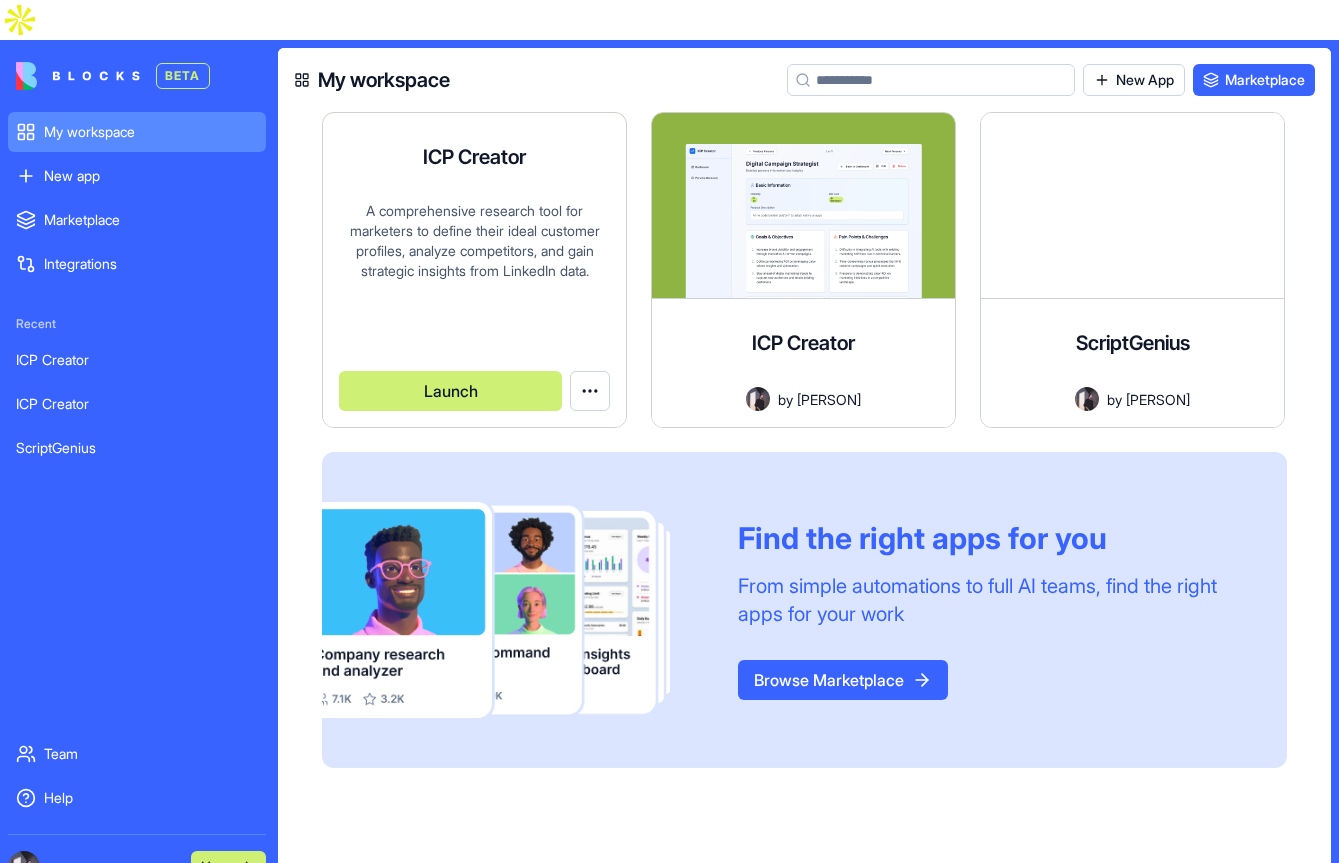 click on "BETA My workspace New app
To pick up a draggable item, press the space bar.
While dragging, use the arrow keys to move the item.
Press space again to drop the item in its new position, or press escape to cancel.
Marketplace Integrations Recent ICP Creator ICP Creator ScriptGenius Team Help Upgrade My workspace New App Marketplace ICP Creator A comprehensive research tool for marketers to define their ideal customer profiles, analyze competitors, and gain strategic insights from LinkedIn data. by [NAME] Launch ICP Creator A comprehensive research tool for marketers to define their ideal customer profiles, analyze competitors, and gain strategic insights from LinkedIn data. by [NAME] Launch ScriptGenius A video script copywriting app that performs competitive research to determine the most relevant hook and messaging, then uses the research to generate a video script that fits the required time limit. by [NAME] Launch Find the right apps for you Browse Marketplace" at bounding box center (669, 431) 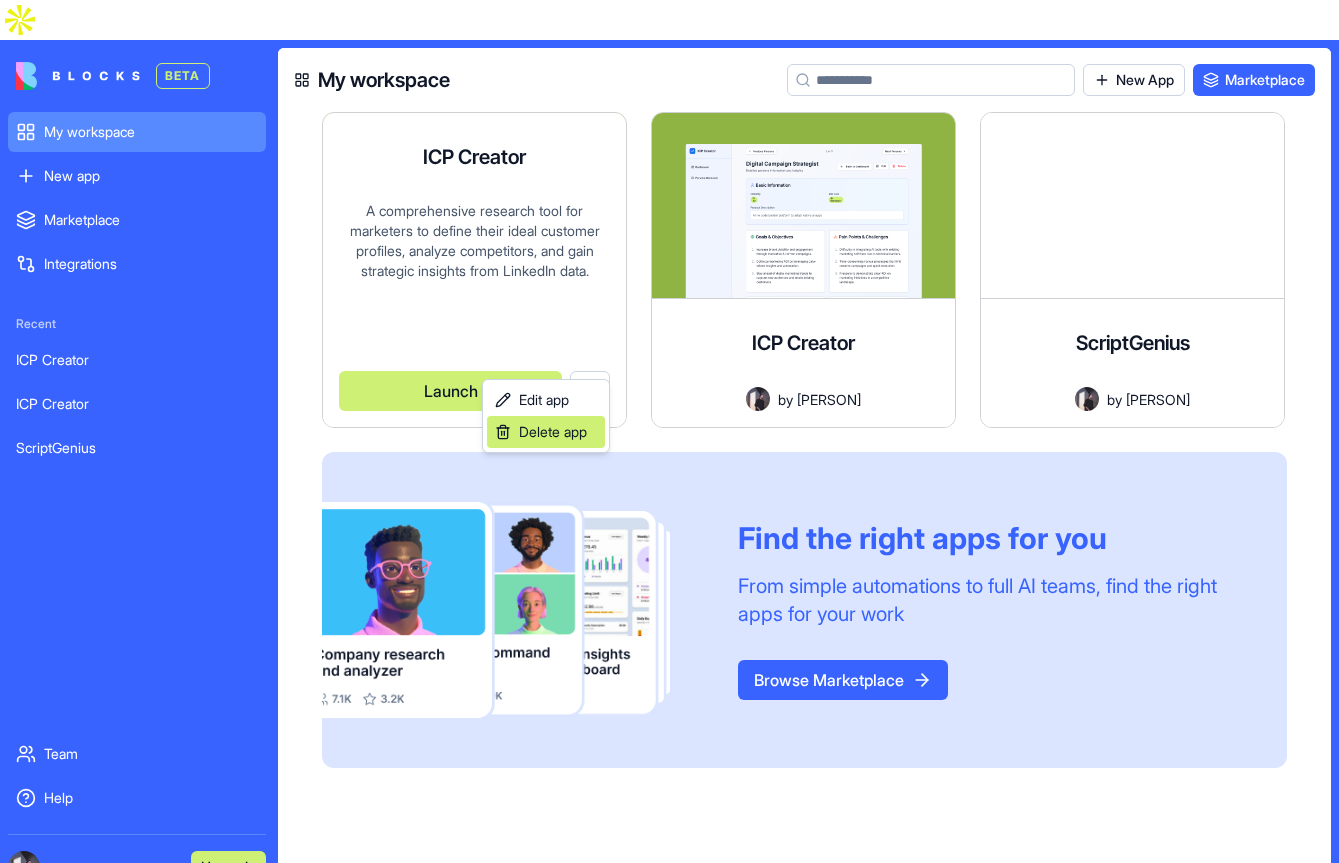 click on "Delete app" at bounding box center [553, 432] 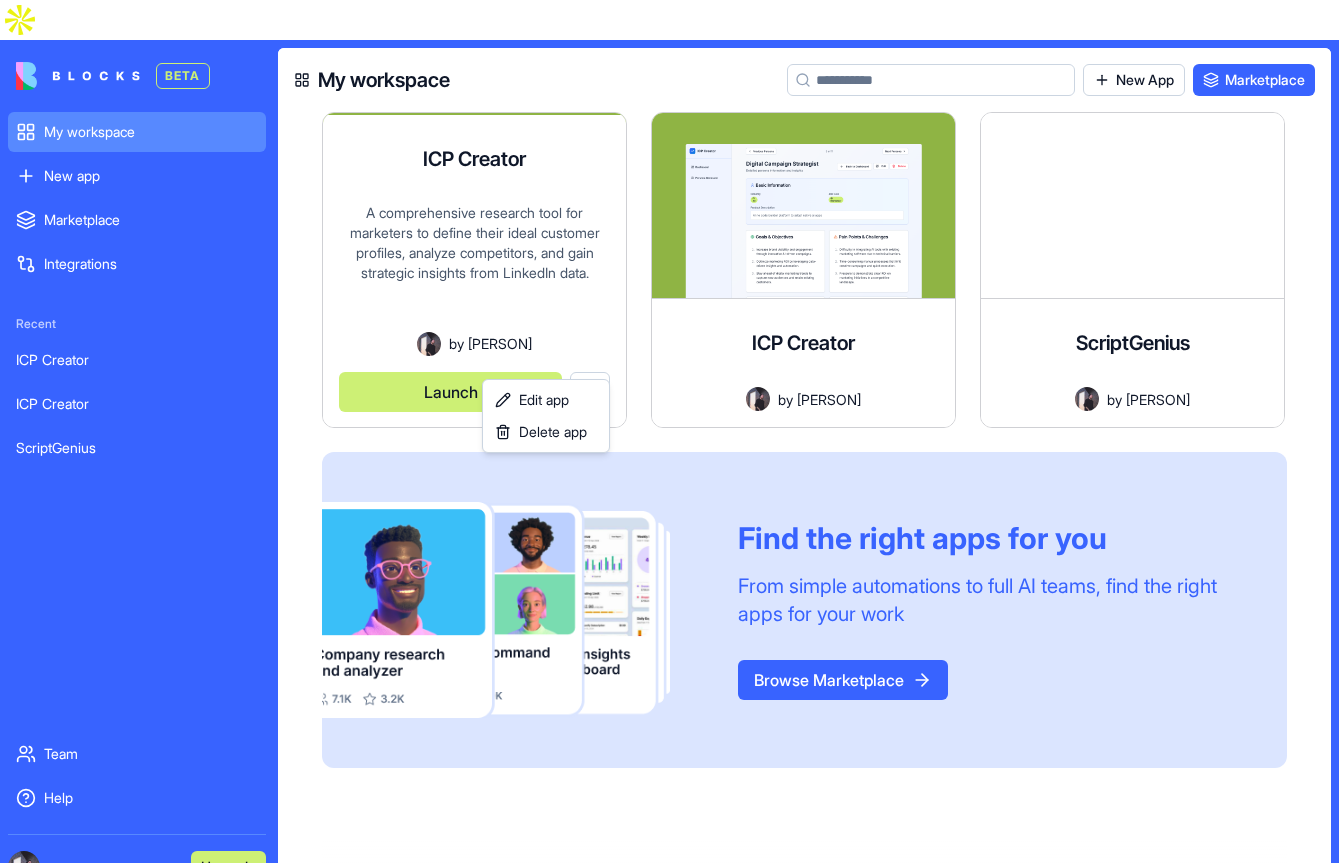 scroll, scrollTop: 17, scrollLeft: 0, axis: vertical 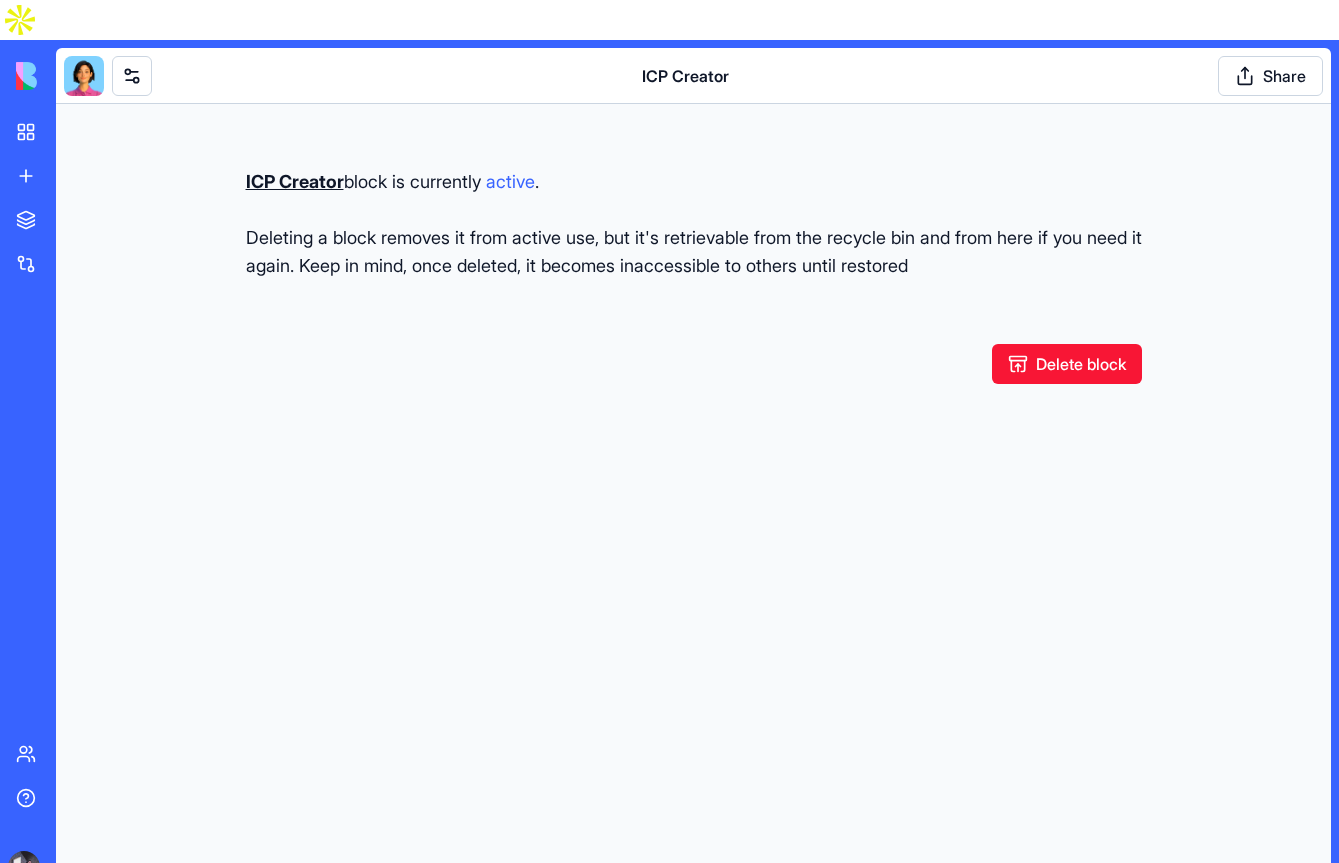 click on "Delete block" at bounding box center (1067, 364) 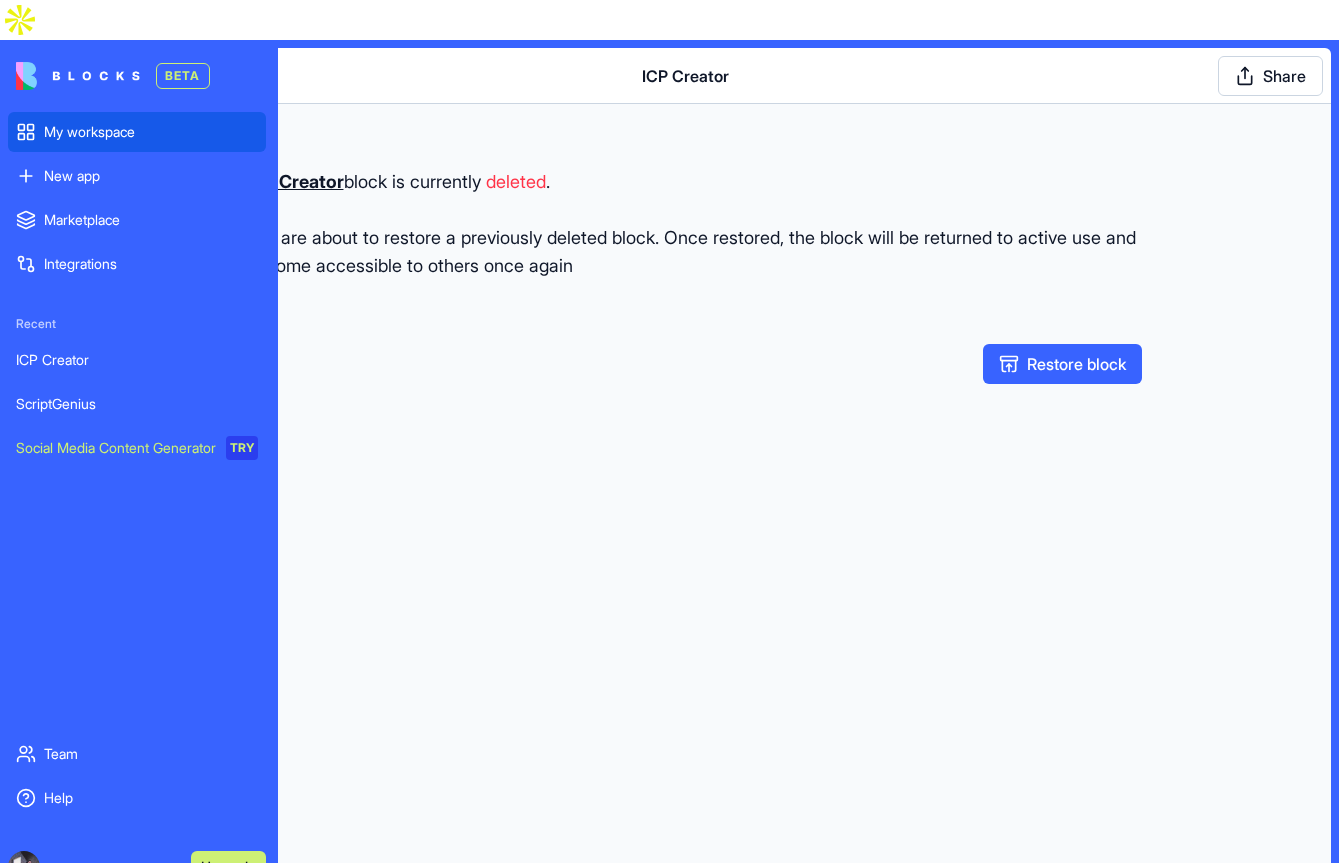 click on "My workspace" at bounding box center (151, 132) 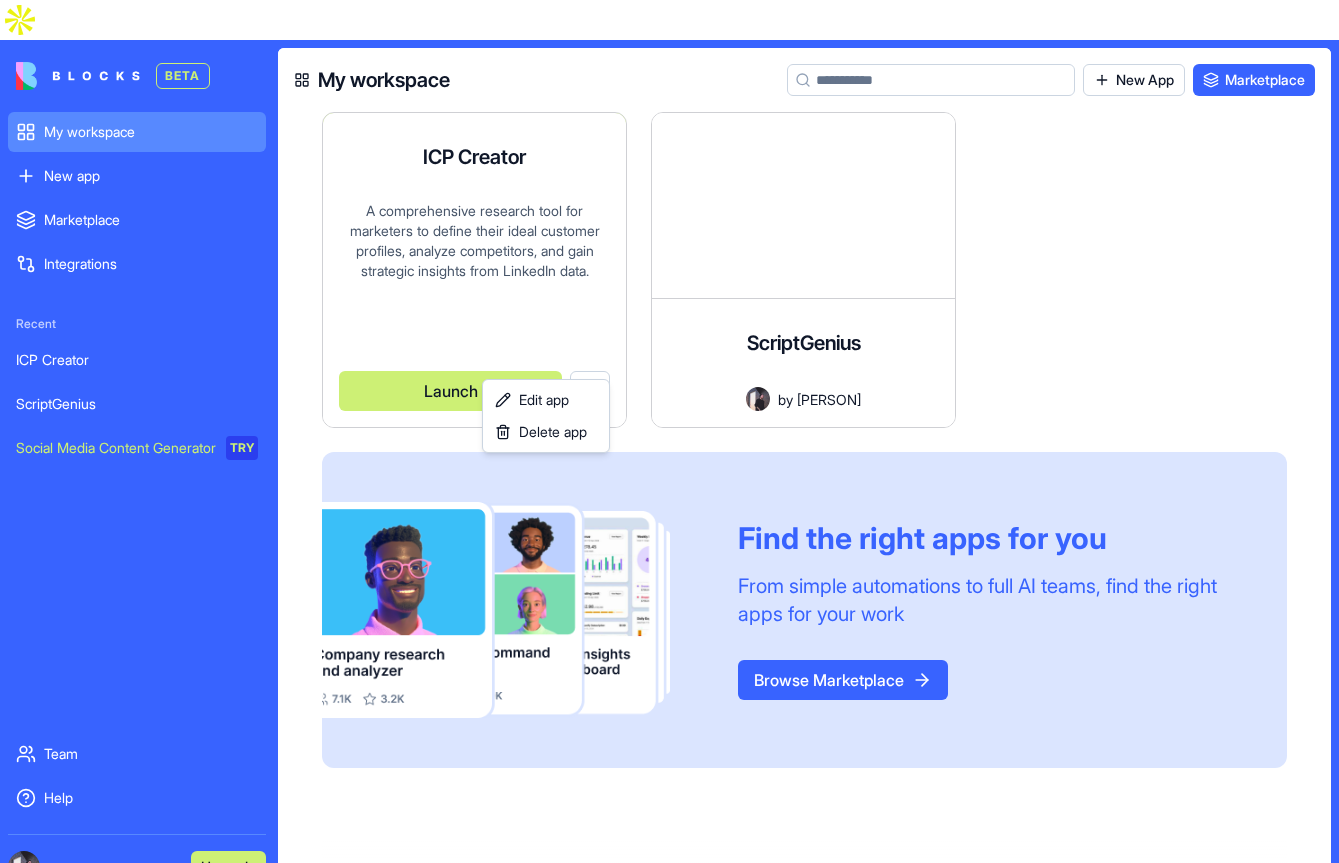 click on "BETA My workspace New app
To pick up a draggable item, press the space bar.
While dragging, use the arrow keys to move the item.
Press space again to drop the item in its new position, or press escape to cancel.
Marketplace Integrations Recent ICP Creator ScriptGenius Social Media Content Generator TRY Team Help Upgrade My workspace New App Marketplace ICP Creator A comprehensive research tool for marketers to define their ideal customer profiles, analyze competitors, and gain strategic insights from LinkedIn data. by [PERSON] Launch ScriptGenius A video script copywriting app that performs competitive research to determine the most relevant hook and messaging, then uses the research to generate a video script that fits the required time limit. by [PERSON] Launch Find the right apps for you From simple automations to full AI teams, find the right apps for your work Browse Marketplace
Edit app Delete app" at bounding box center [669, 431] 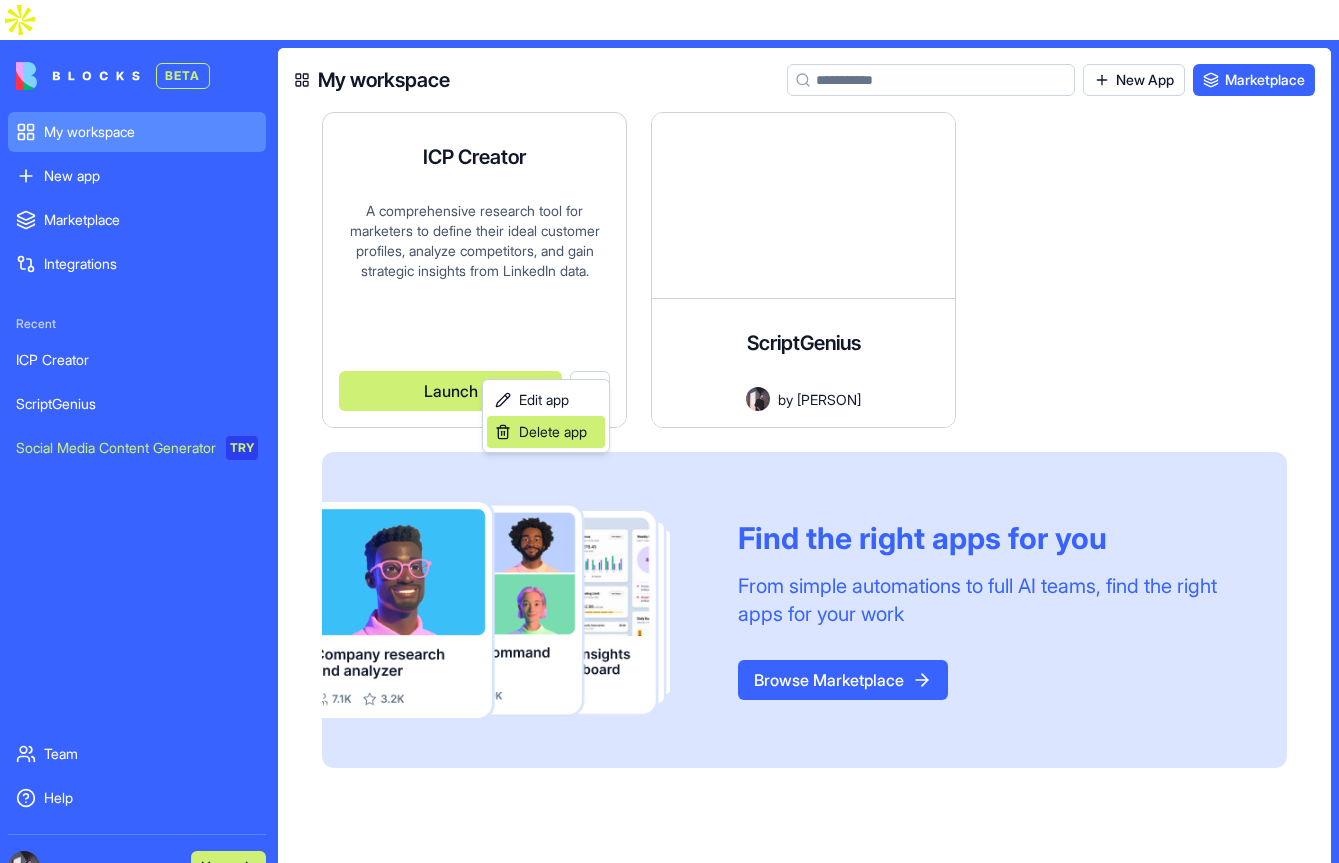 click on "Delete app" at bounding box center (553, 432) 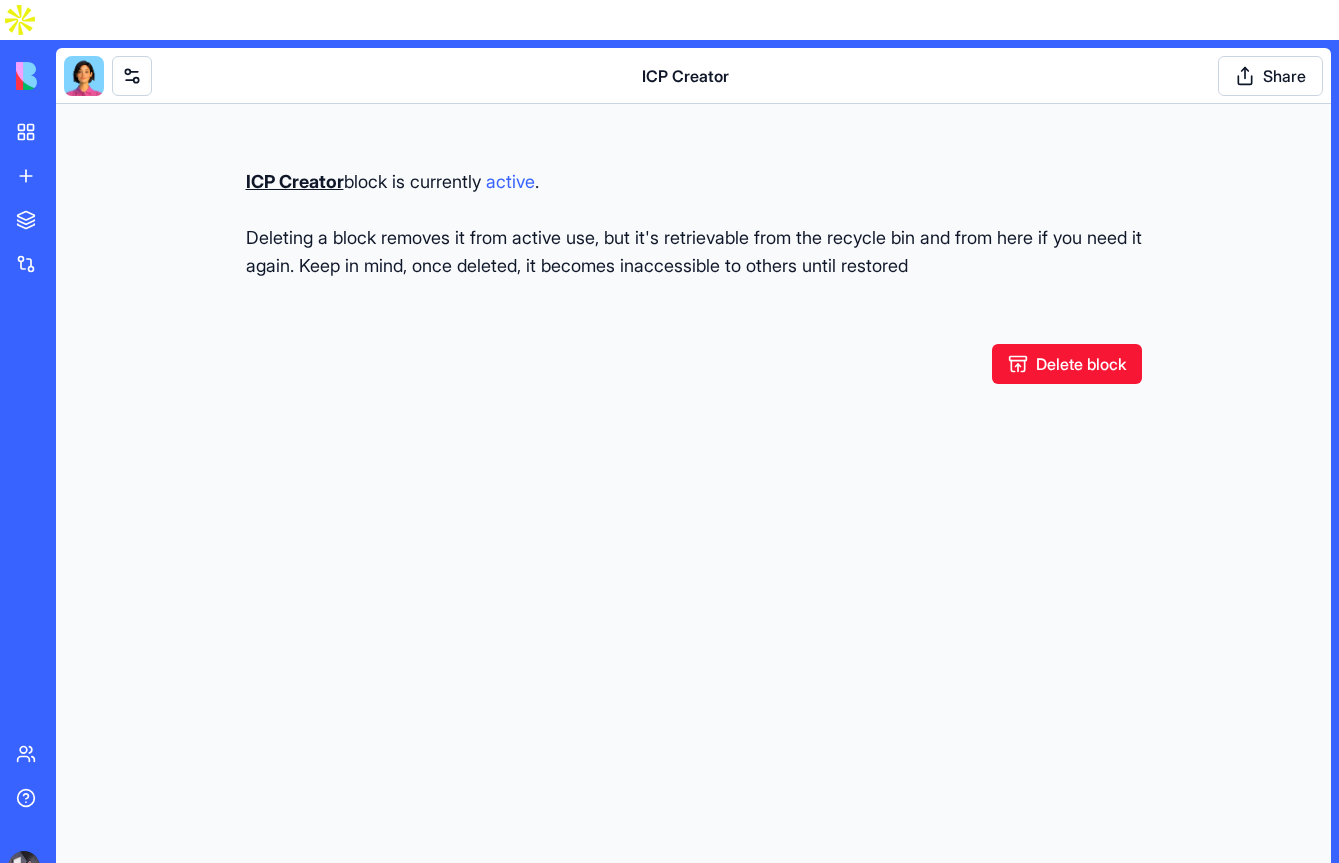 click on "Delete block" at bounding box center [1067, 364] 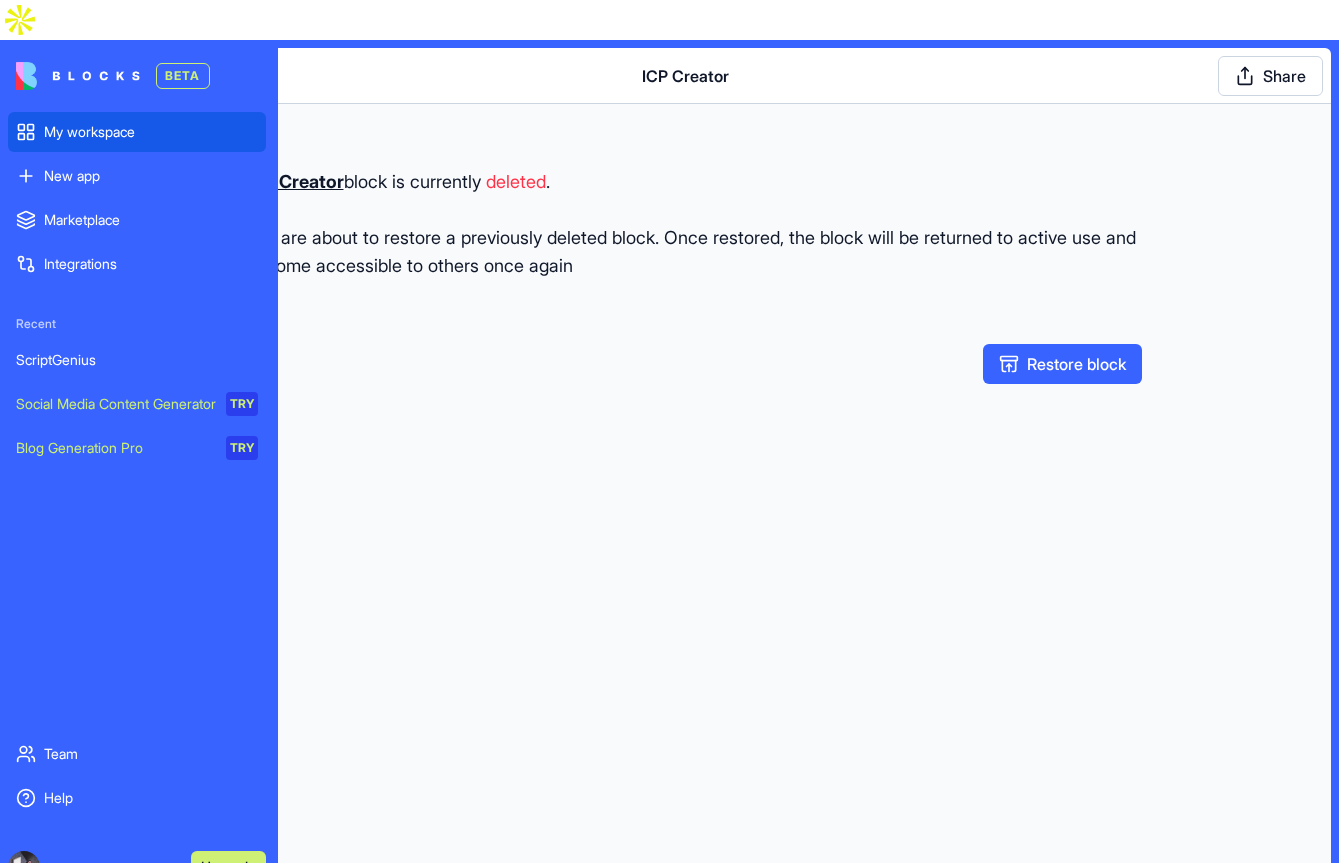 click on "My workspace" at bounding box center [151, 132] 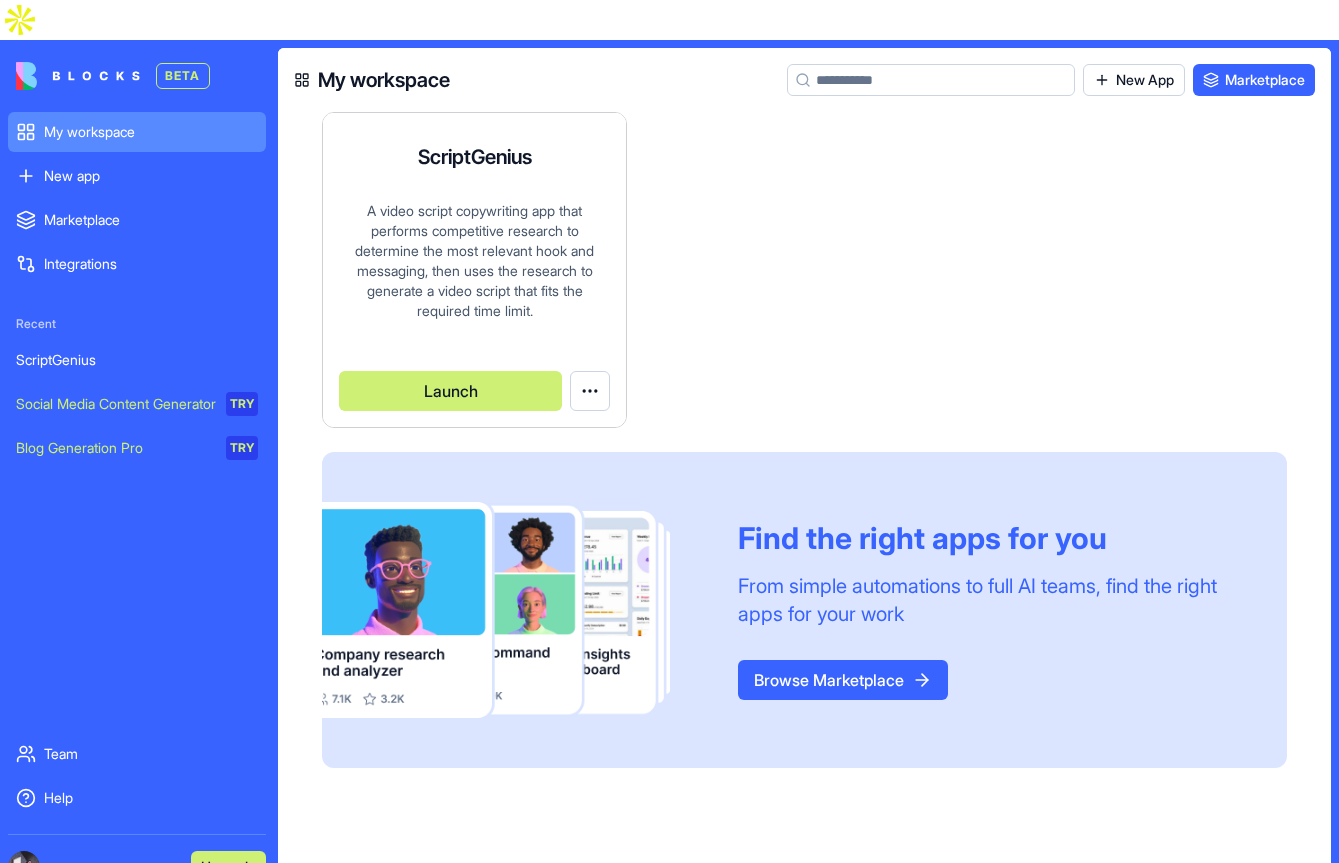 click on "A video script copywriting app that performs competitive research to determine the most relevant hook and messaging, then uses the research to generate a video script that fits the required time limit." at bounding box center (474, 266) 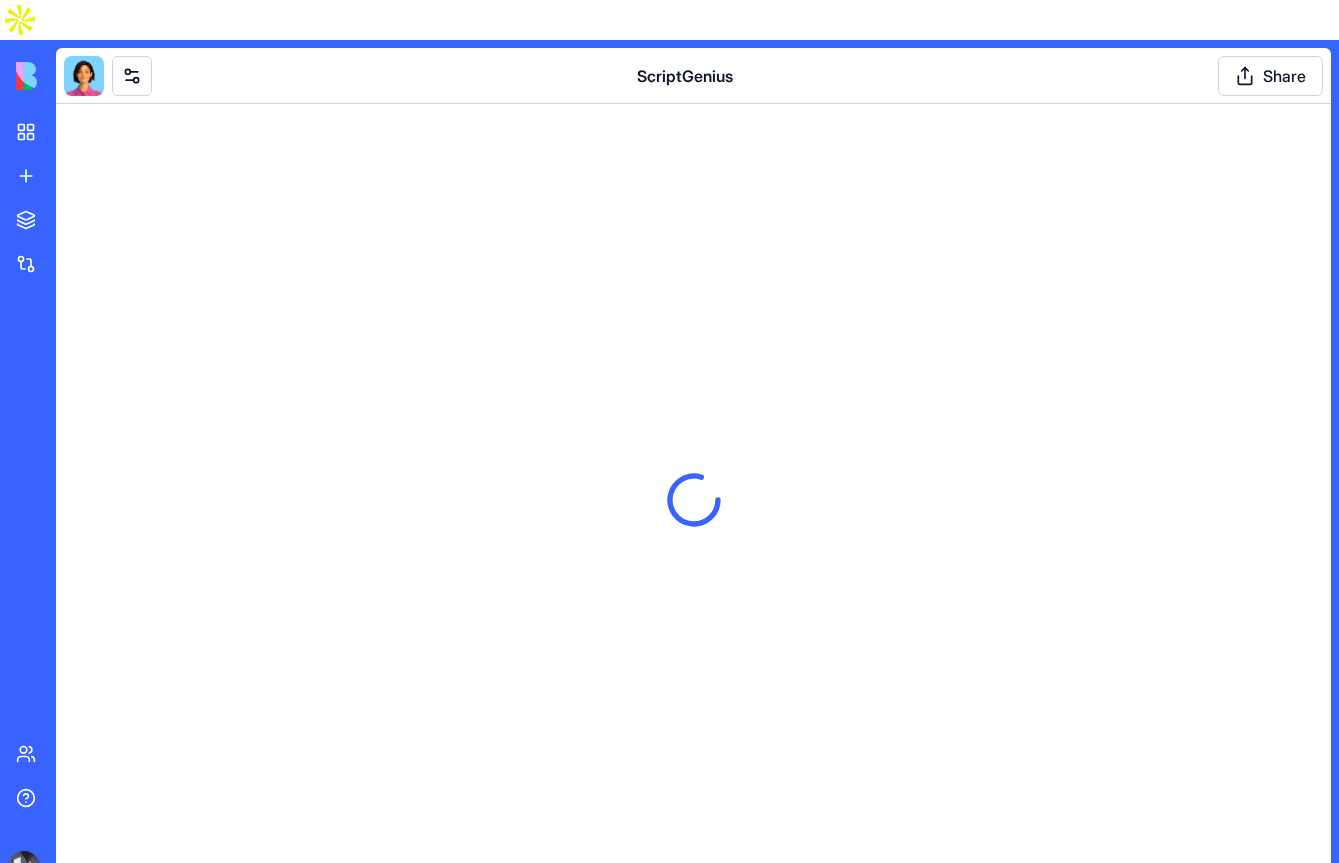 scroll, scrollTop: 0, scrollLeft: 0, axis: both 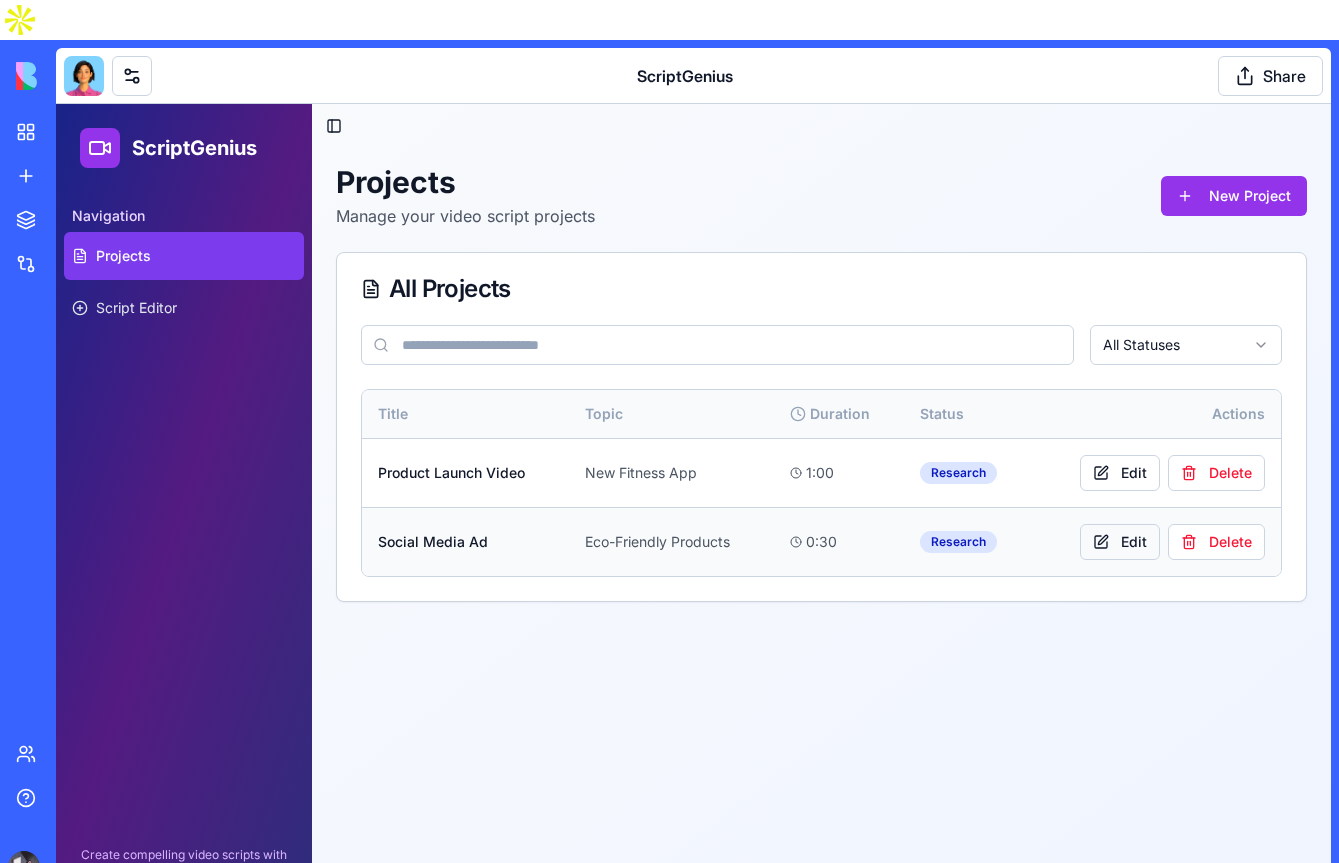 click on "Edit" at bounding box center (1120, 542) 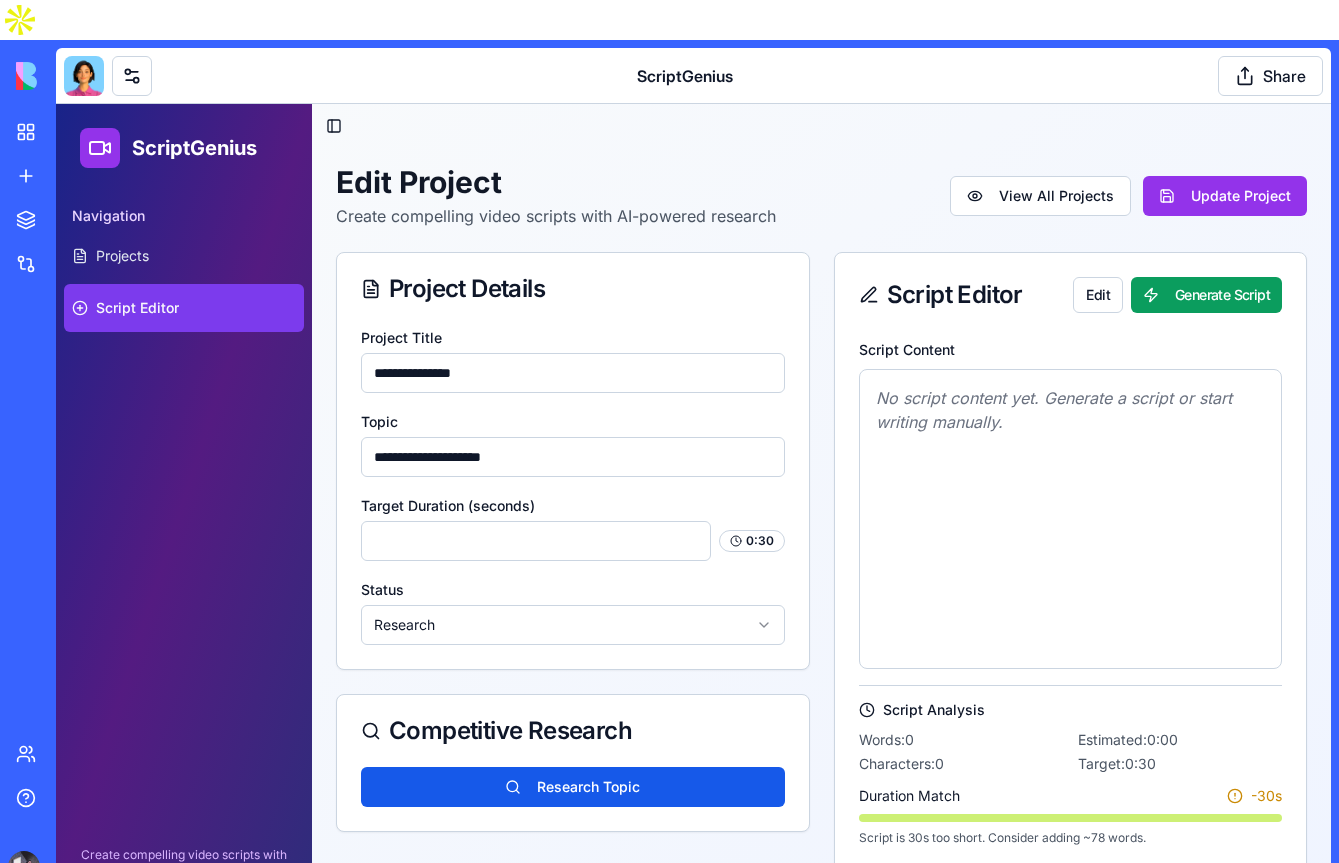 click on "**********" at bounding box center [693, 499] 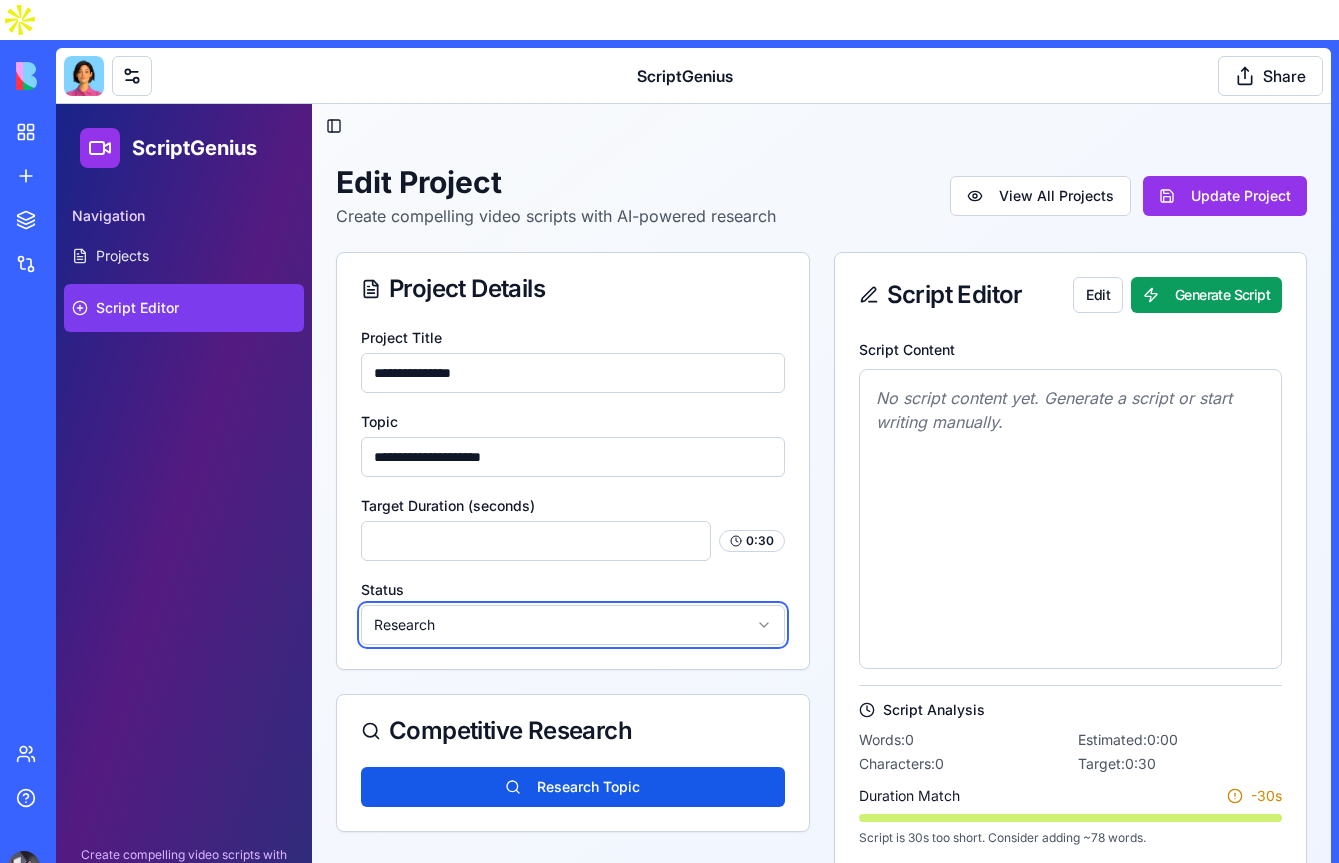 click on "**********" at bounding box center [693, 499] 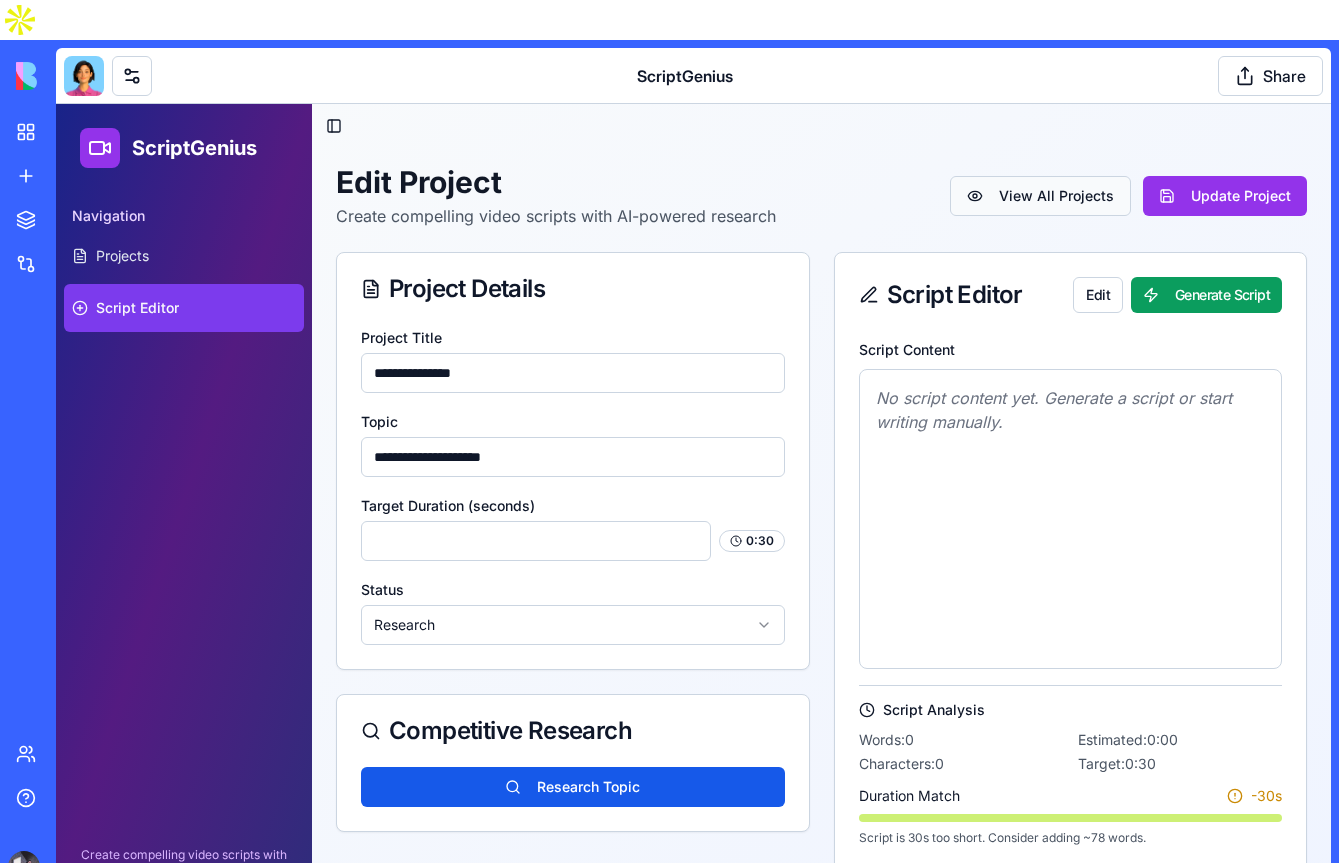 click on "View All Projects" at bounding box center [1040, 196] 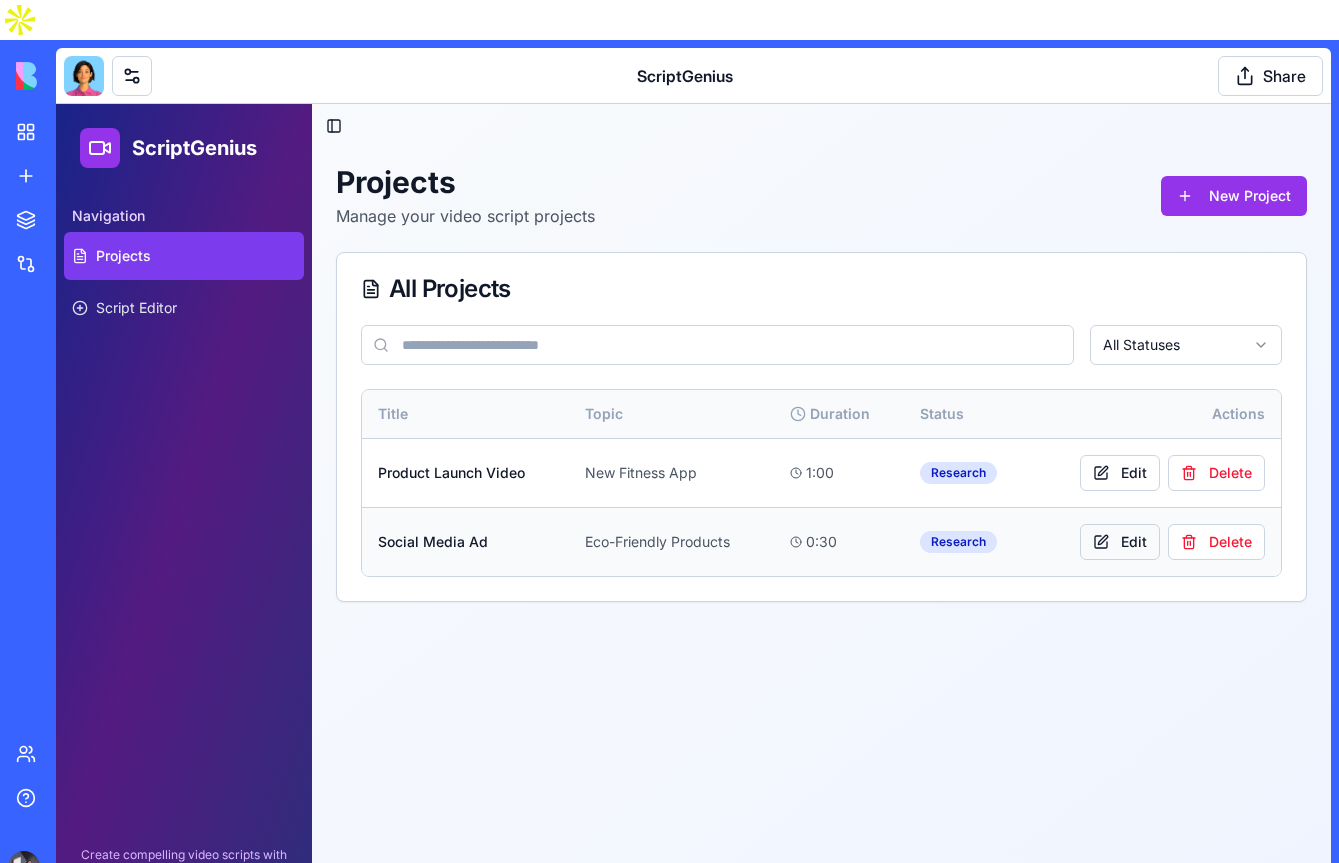 click on "Edit" at bounding box center [1120, 542] 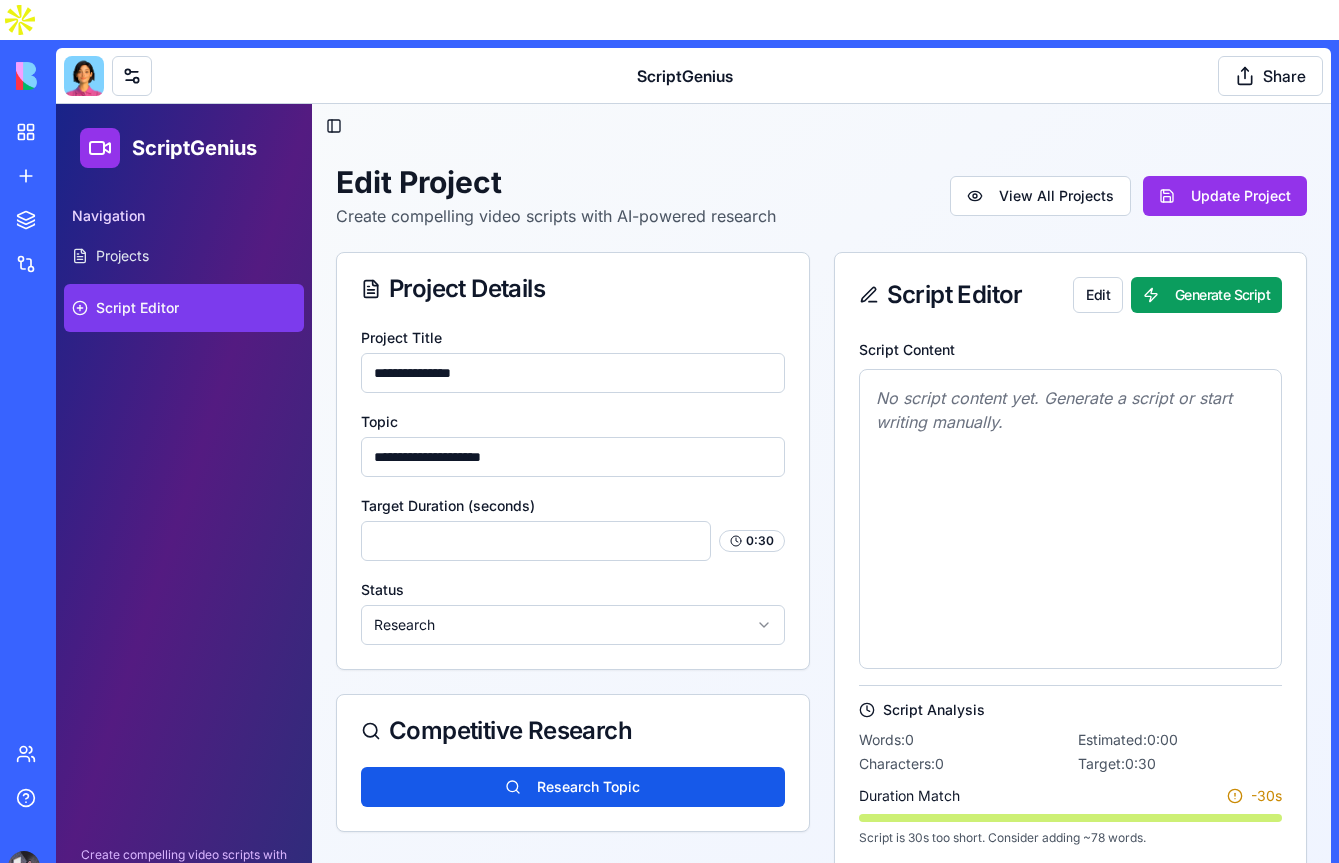 drag, startPoint x: 526, startPoint y: 460, endPoint x: 221, endPoint y: 458, distance: 305.00656 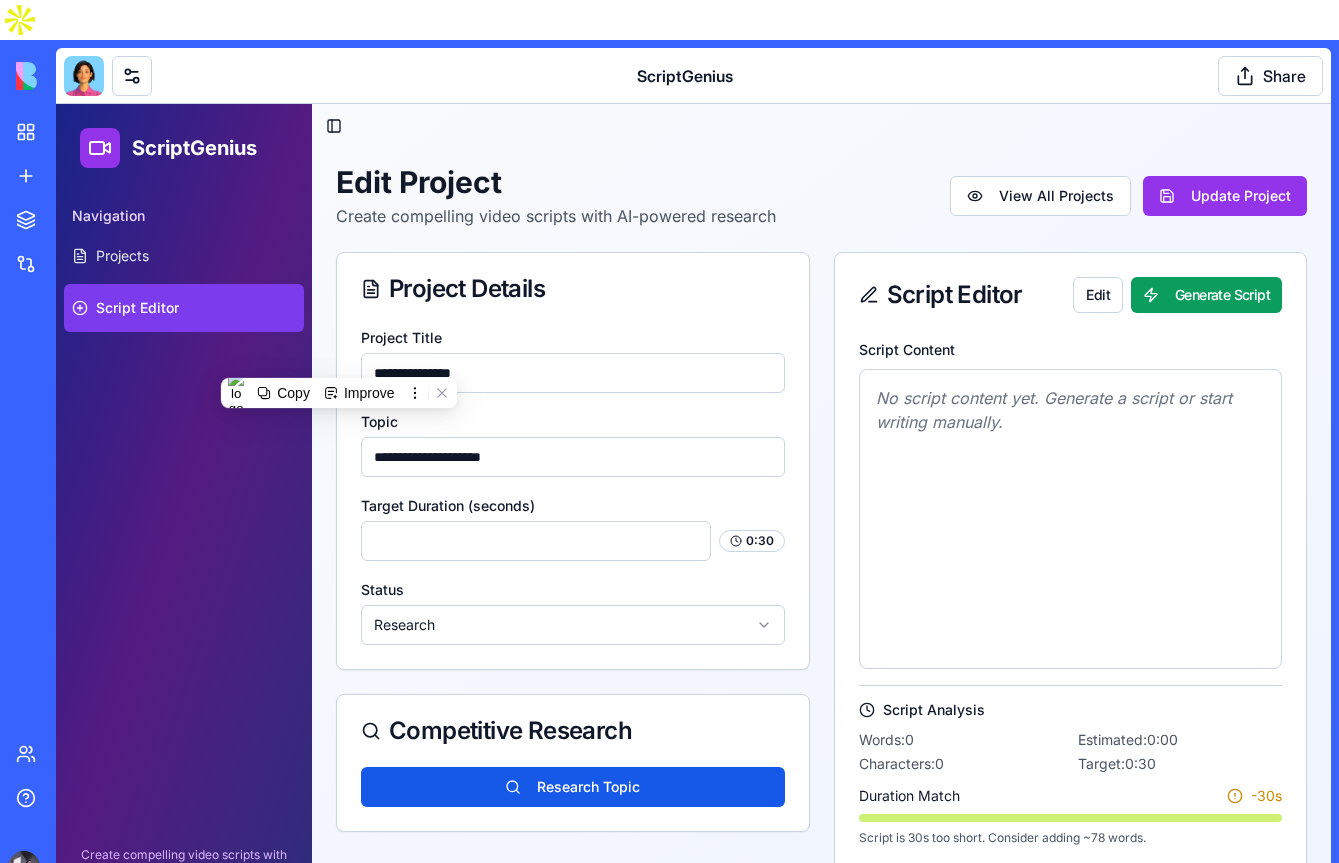 click on "**********" at bounding box center [573, 373] 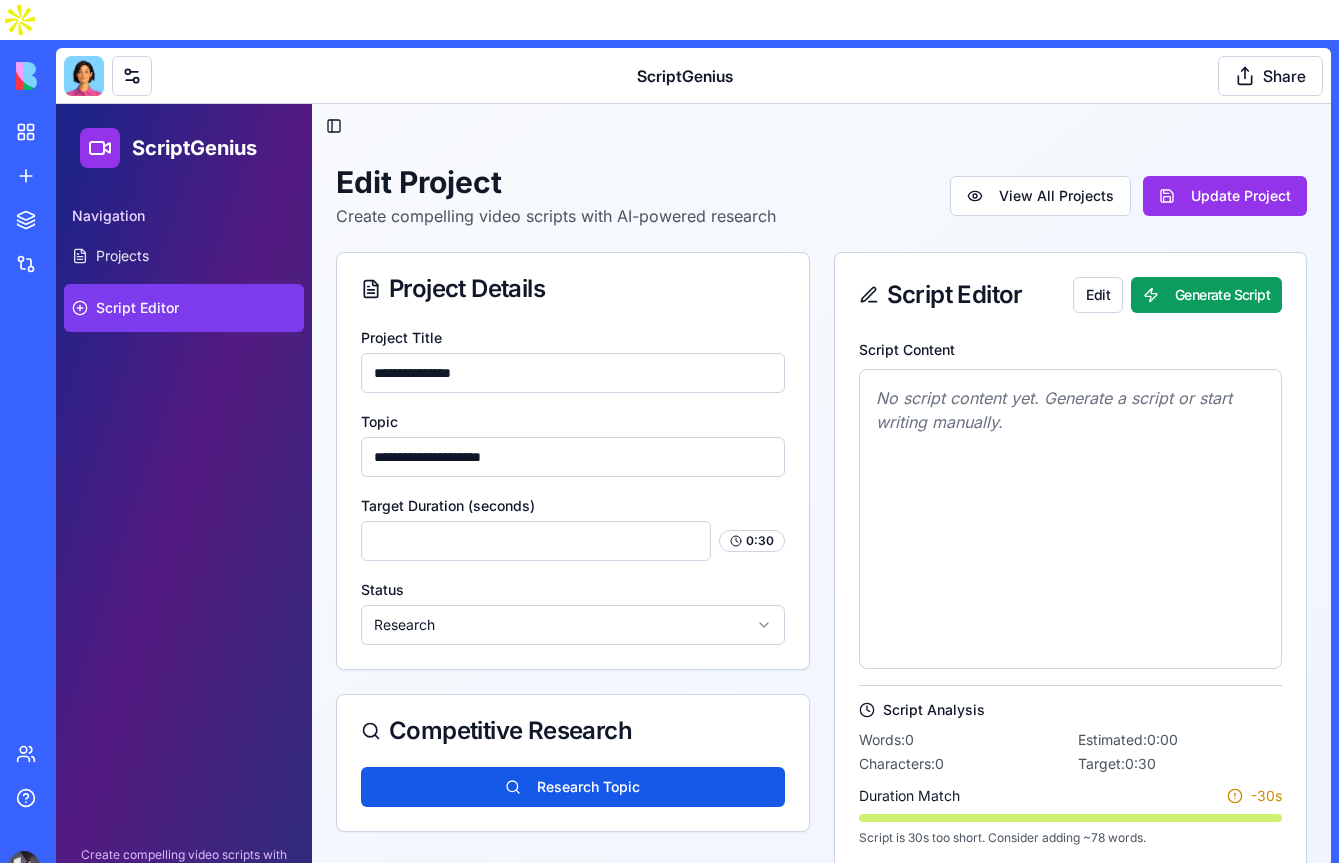 drag, startPoint x: 544, startPoint y: 455, endPoint x: 123, endPoint y: 454, distance: 421.0012 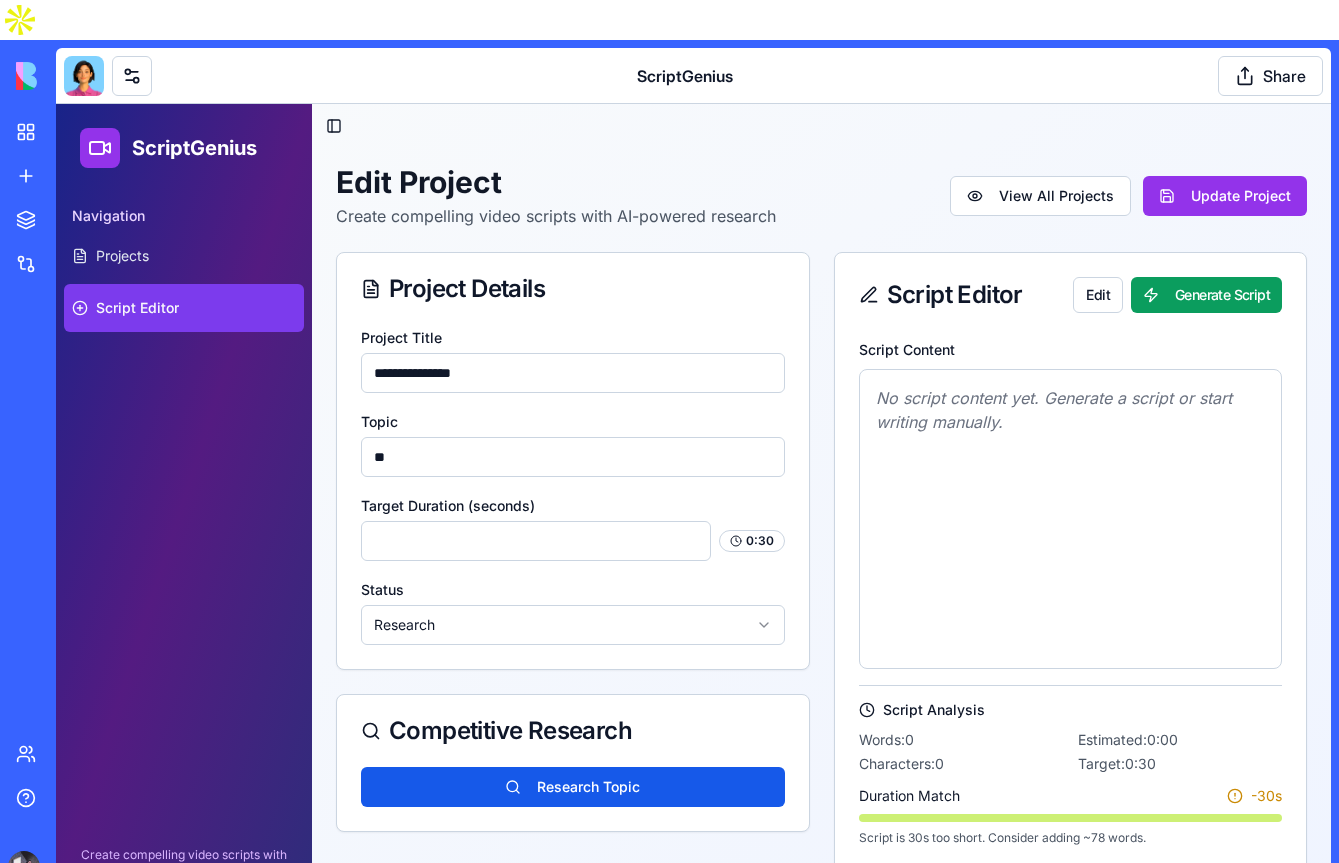 type on "*" 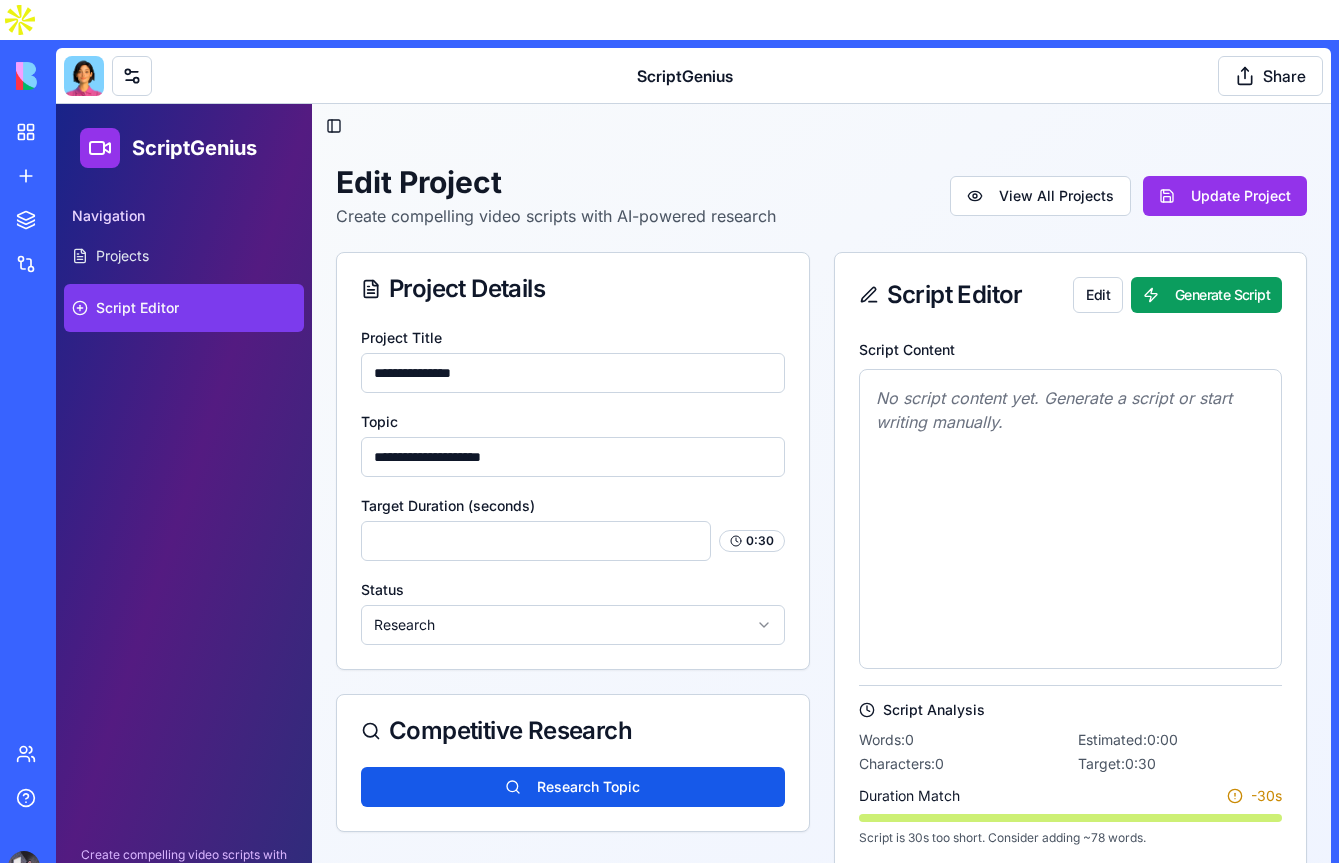 click on "**********" at bounding box center (573, 457) 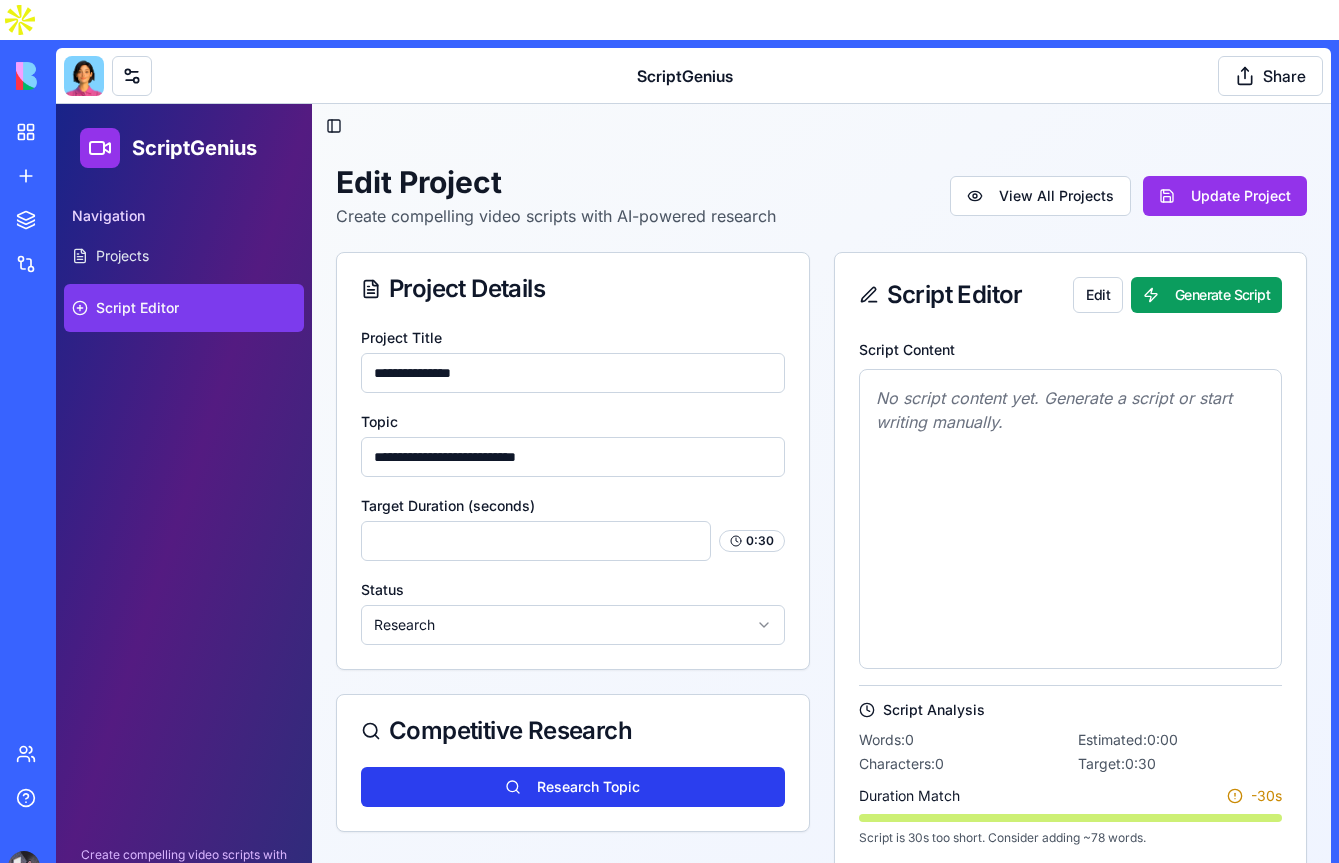 type on "**********" 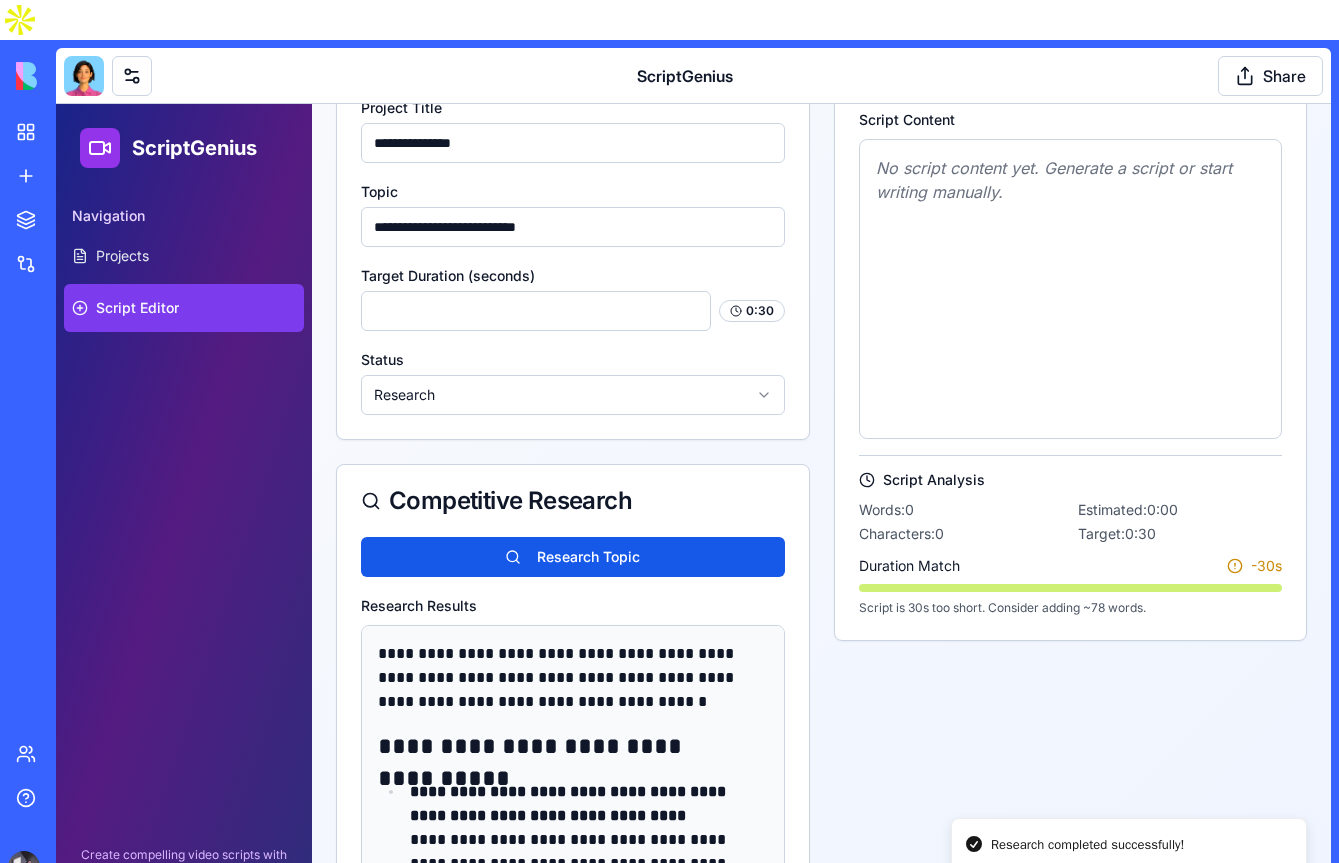 scroll, scrollTop: 265, scrollLeft: 0, axis: vertical 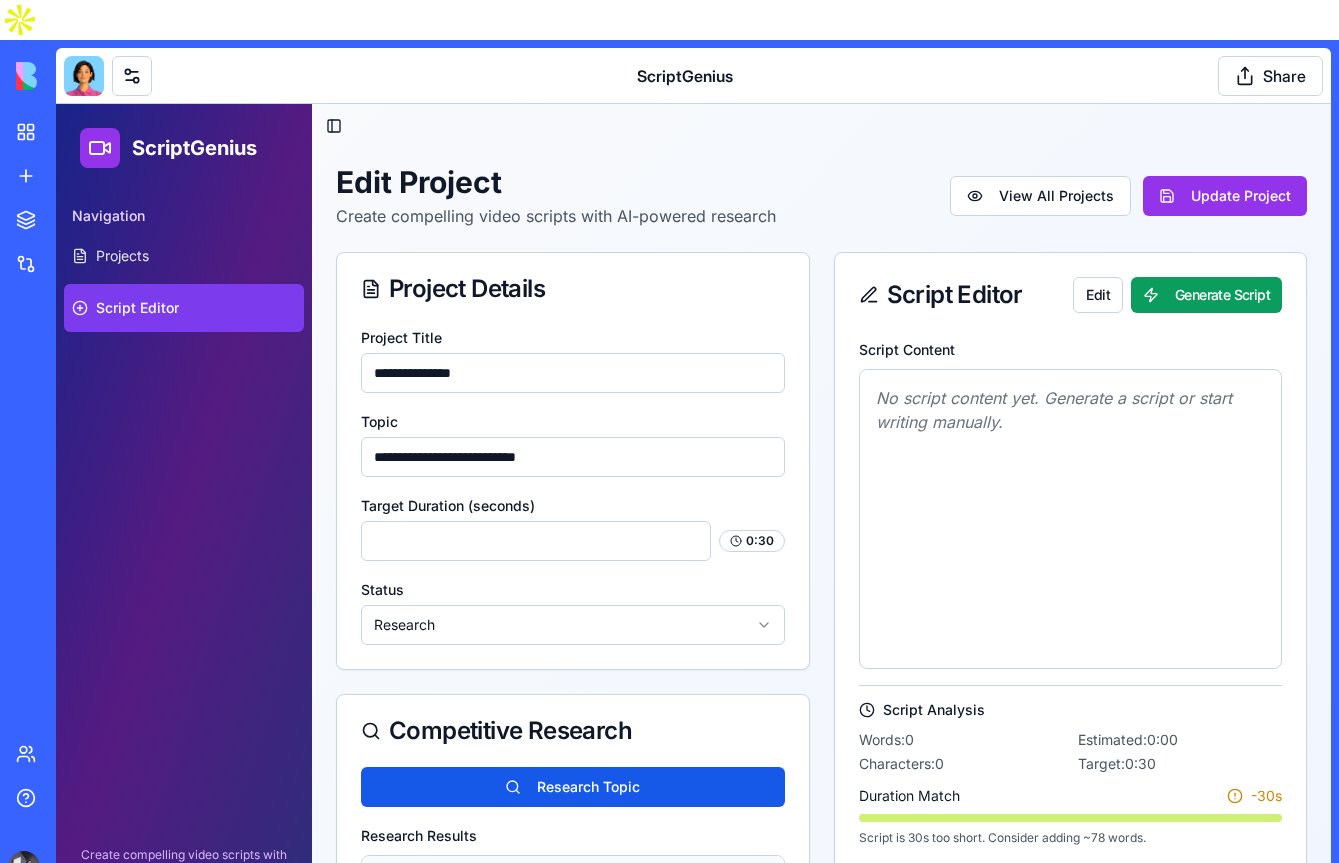 click on "No script content yet. Generate a script or start writing manually." at bounding box center [1071, 410] 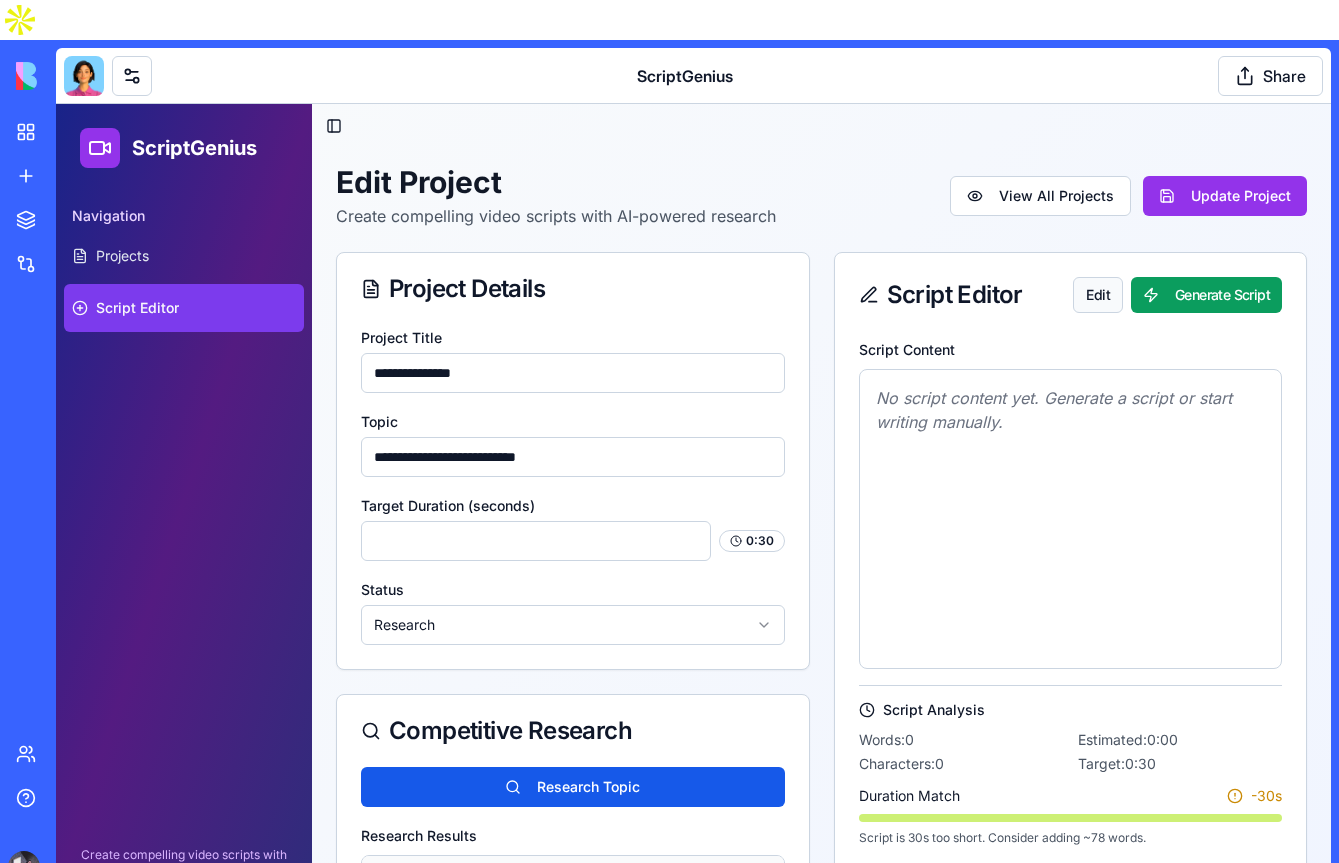 click on "Edit" at bounding box center (1098, 295) 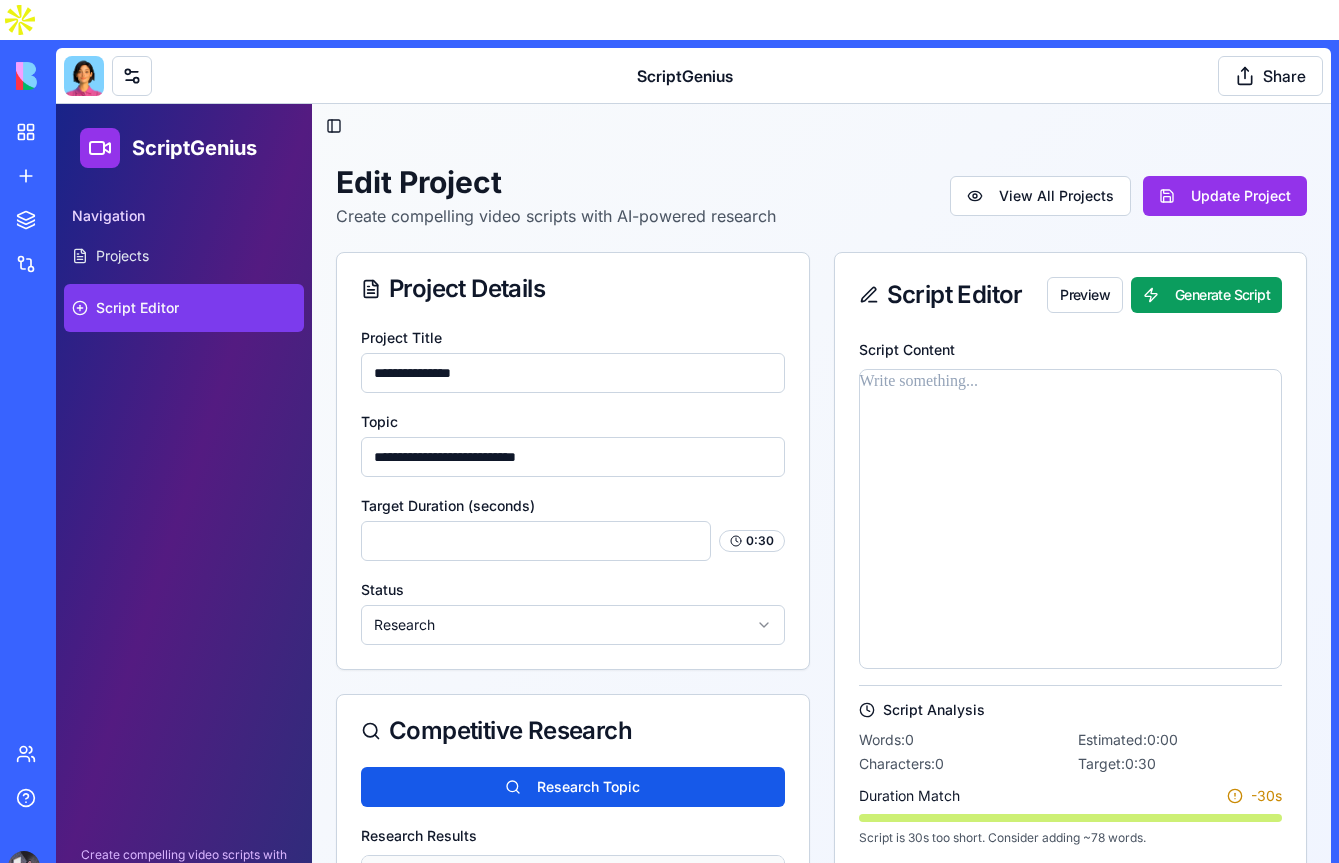 click at bounding box center [1071, 382] 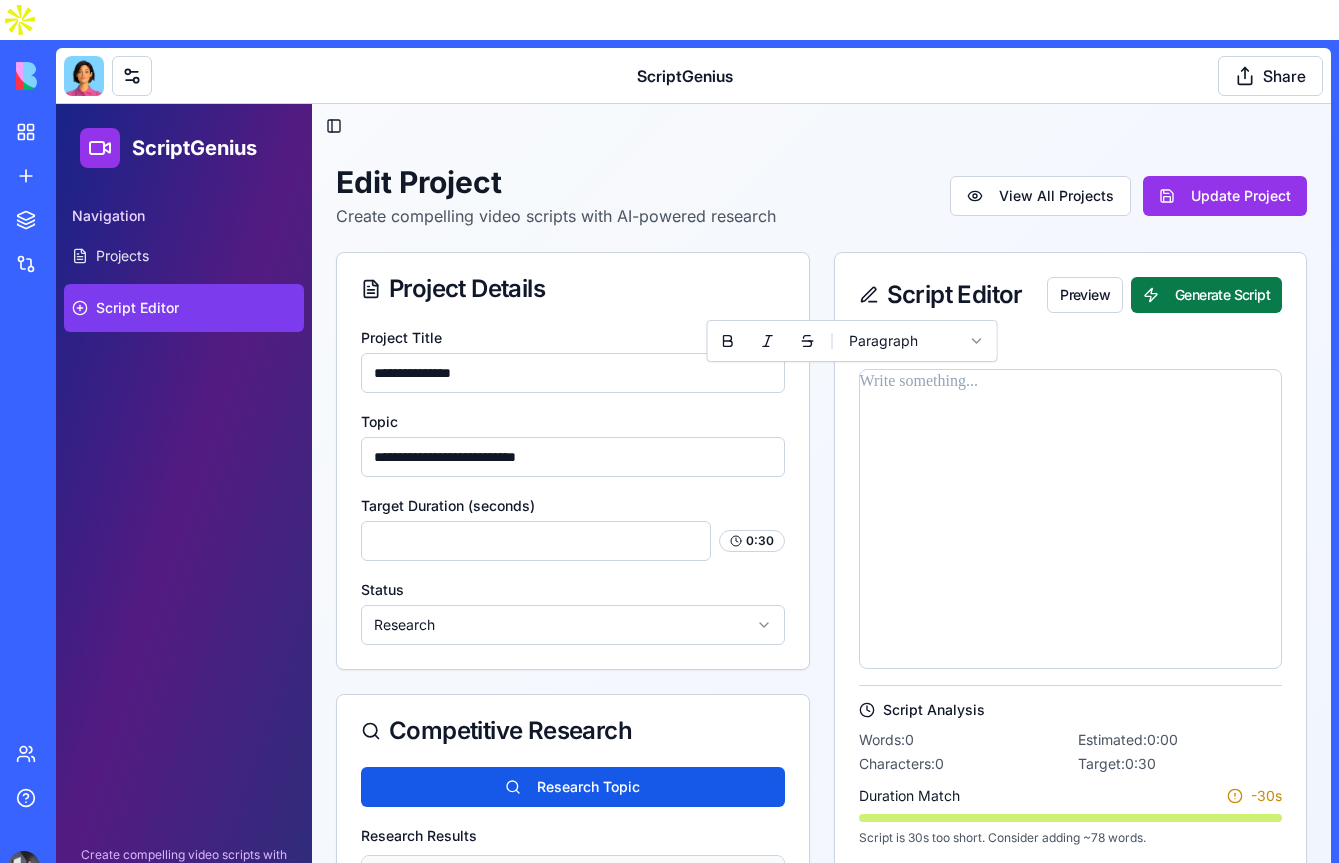 click on "Generate Script" at bounding box center [1206, 295] 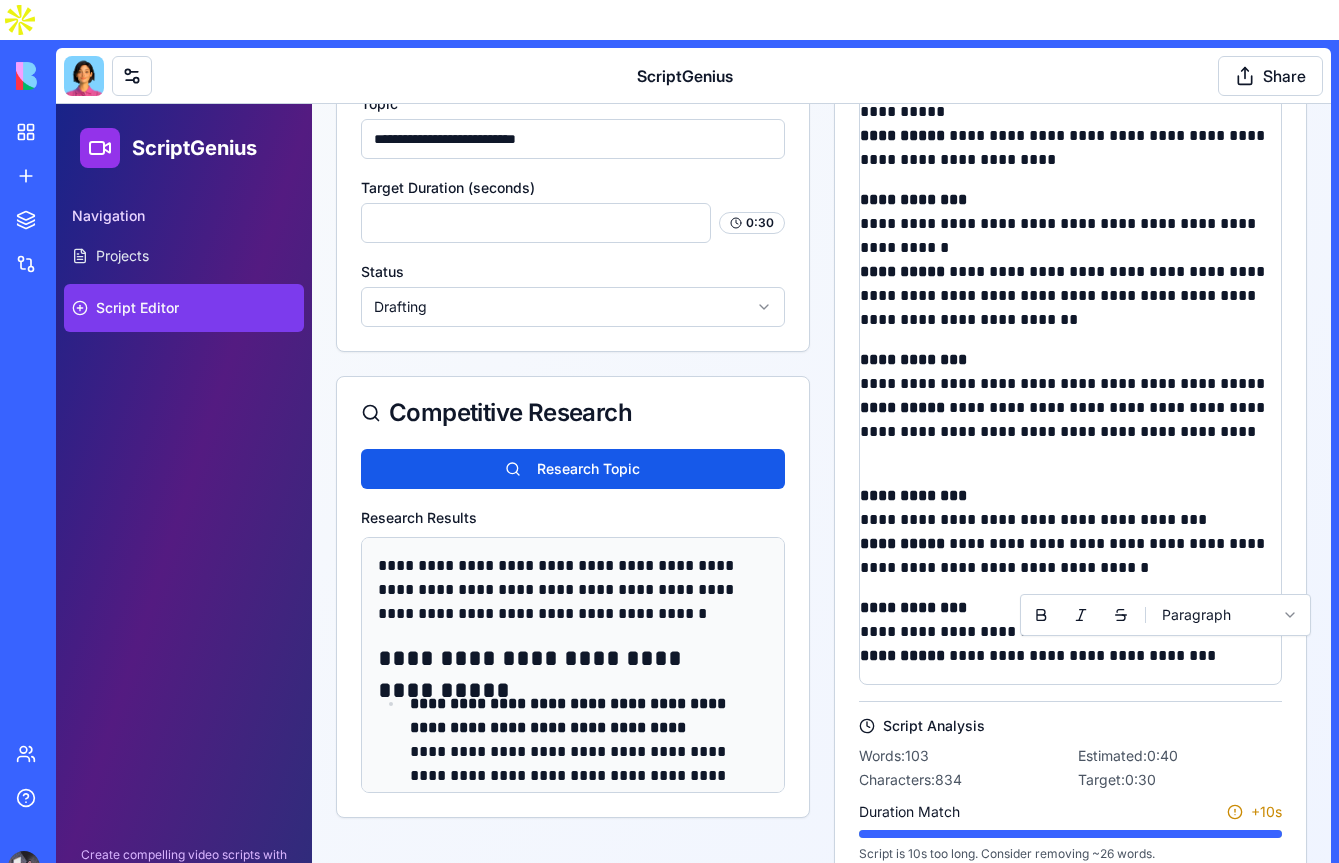 scroll, scrollTop: 334, scrollLeft: 0, axis: vertical 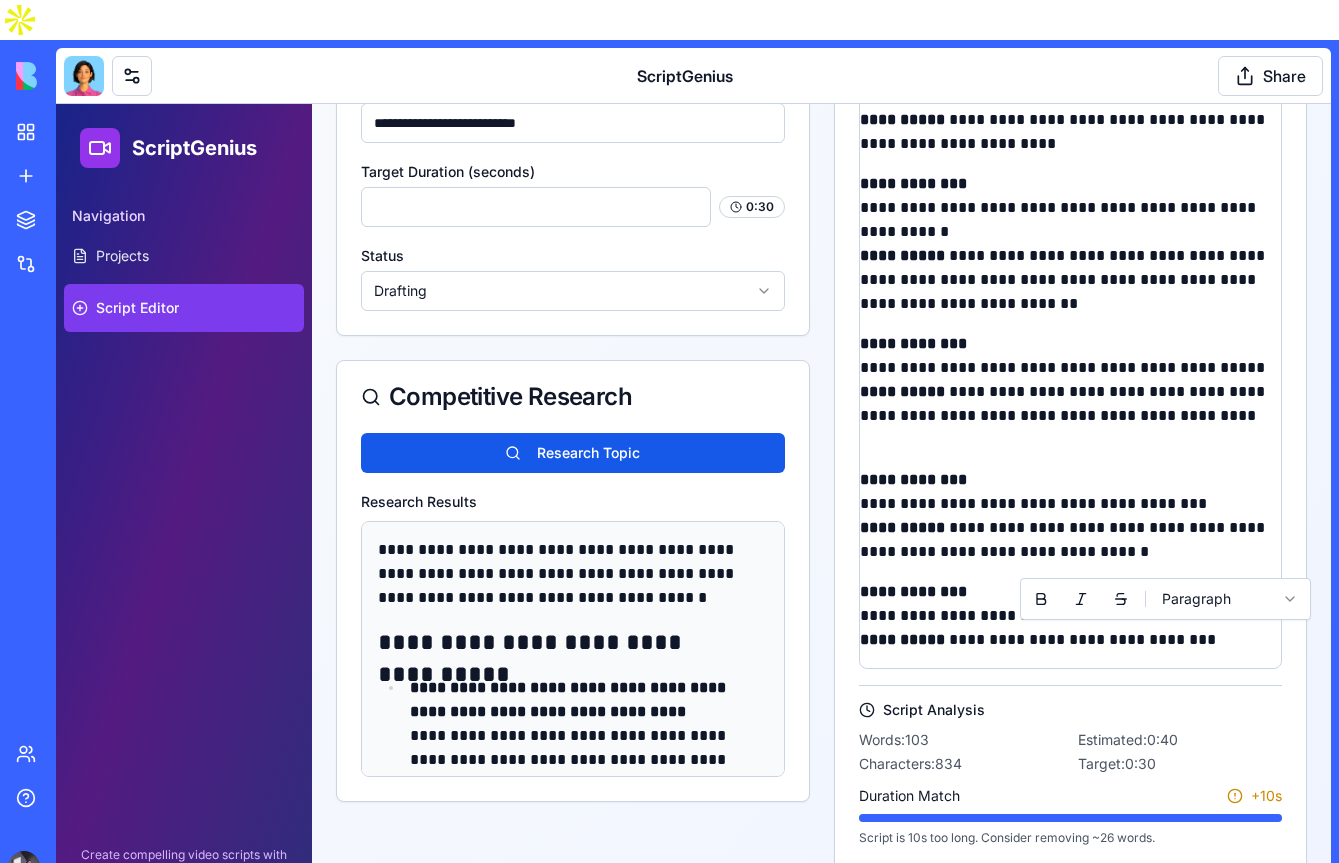 click on "**********" at bounding box center [1071, 436] 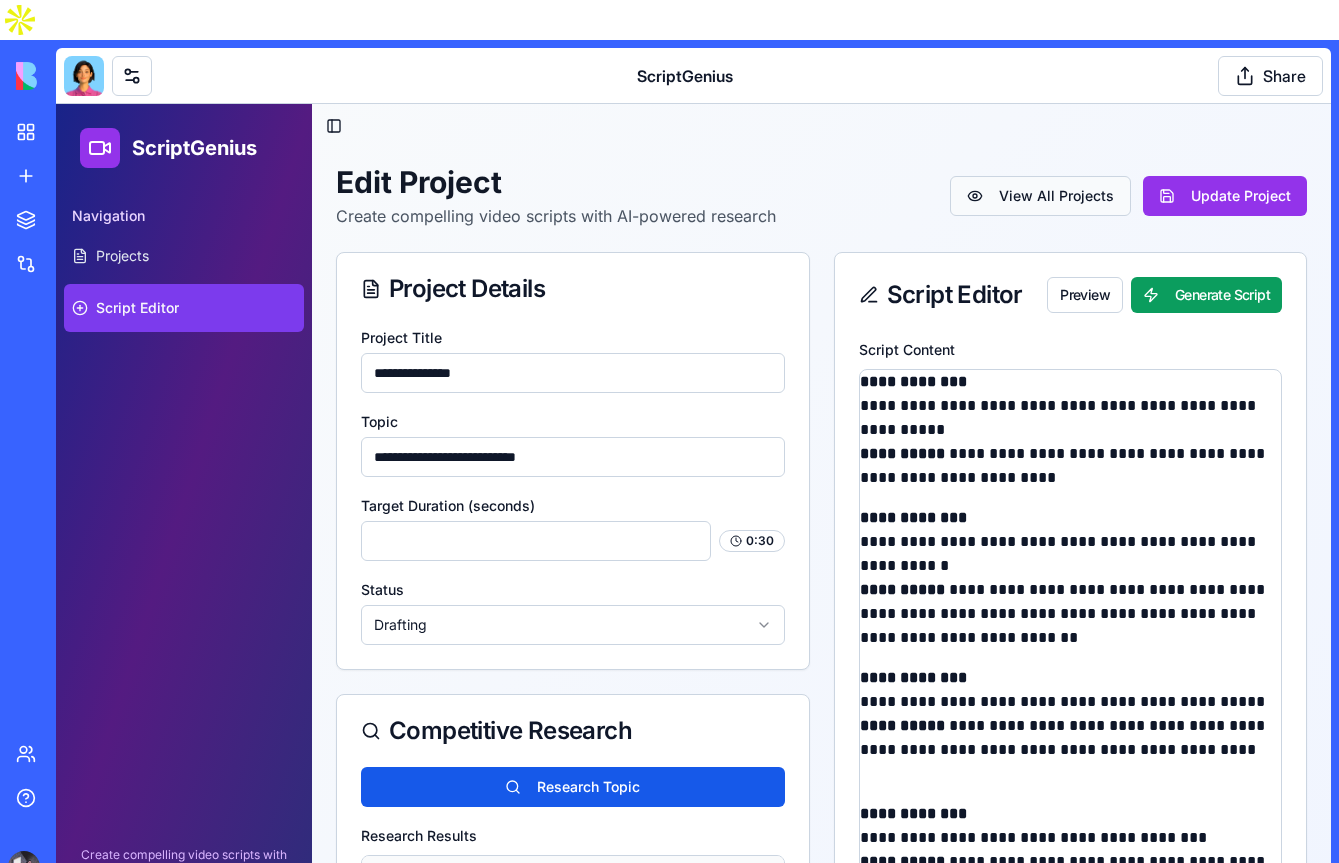 click on "View All Projects" at bounding box center (1040, 196) 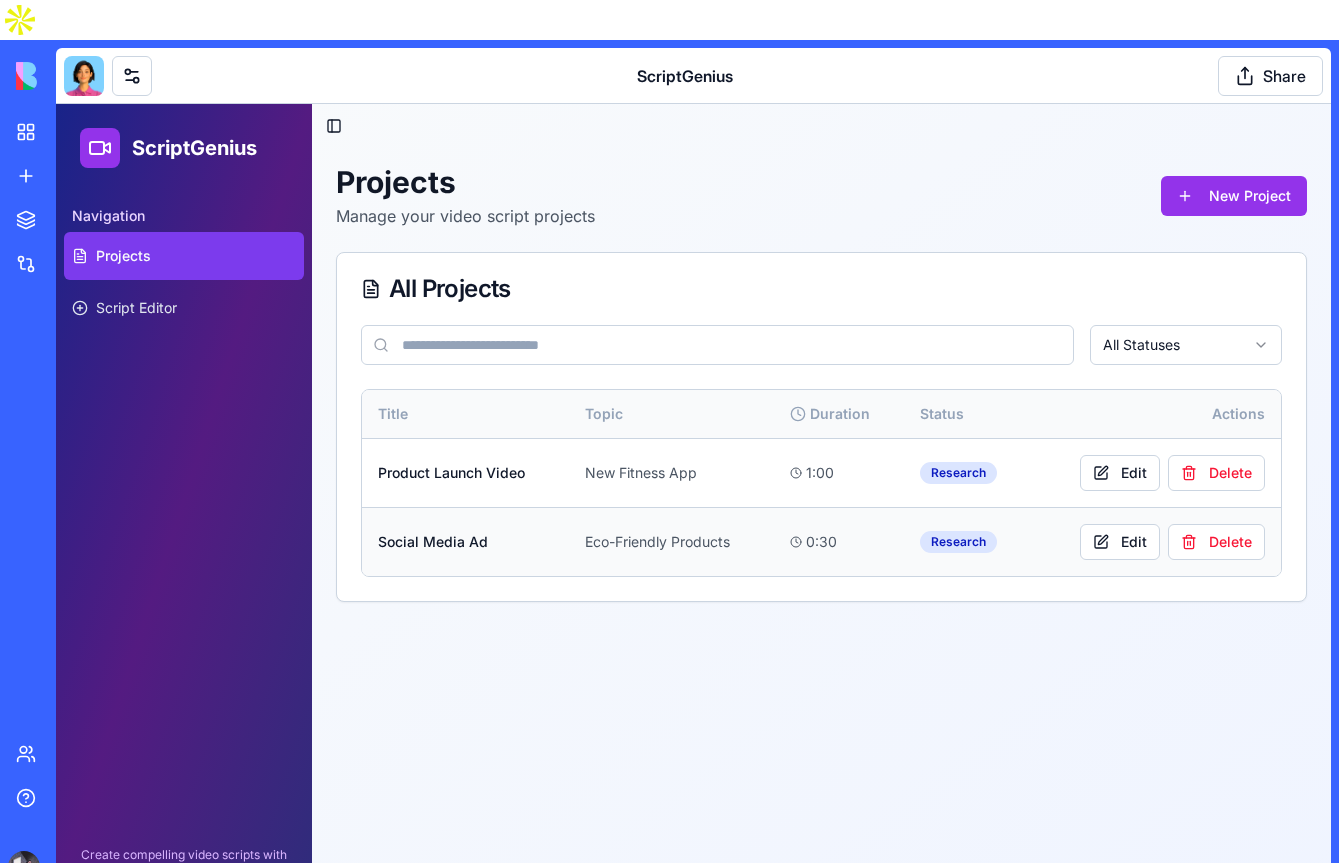 click on "Social Media Ad" at bounding box center (465, 541) 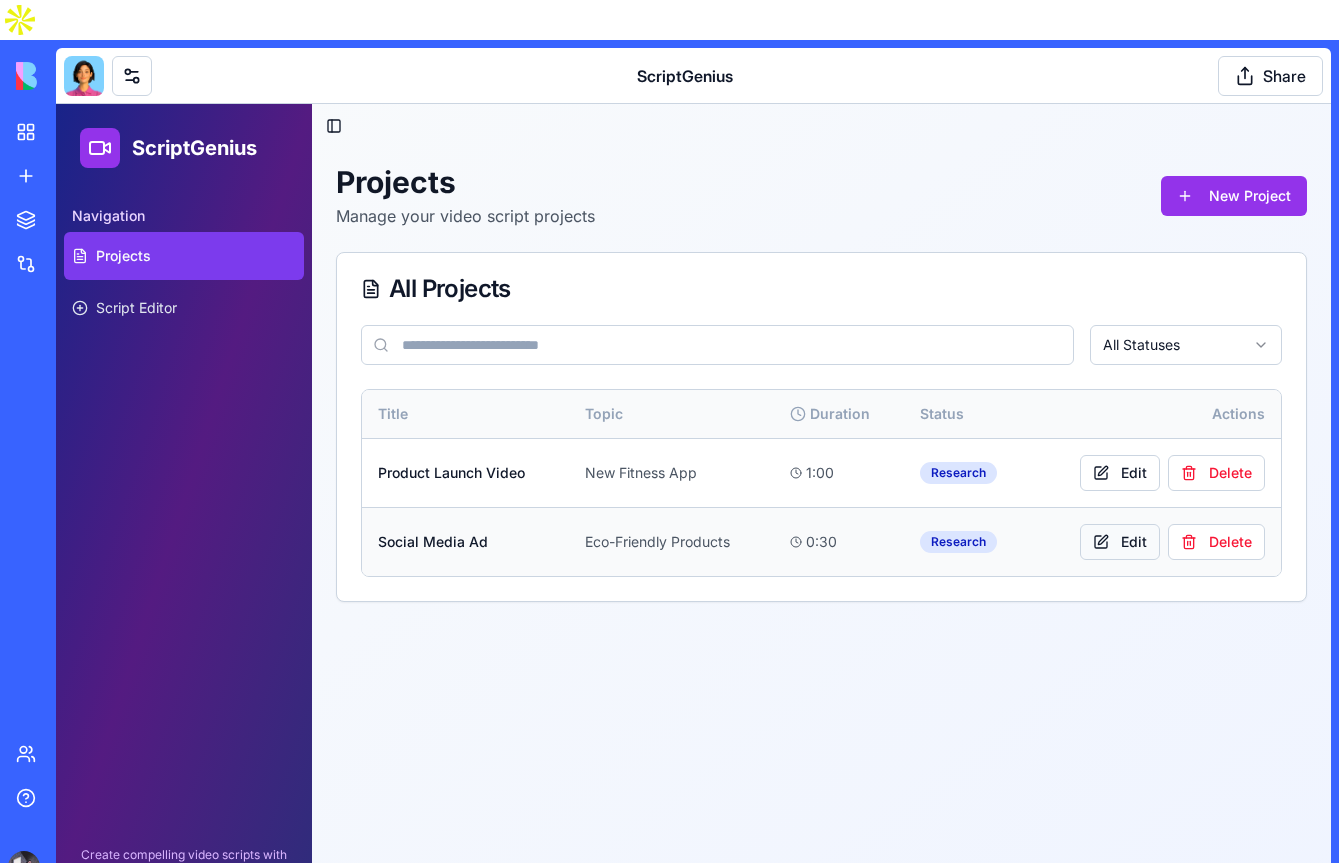 click on "Edit" at bounding box center [1120, 542] 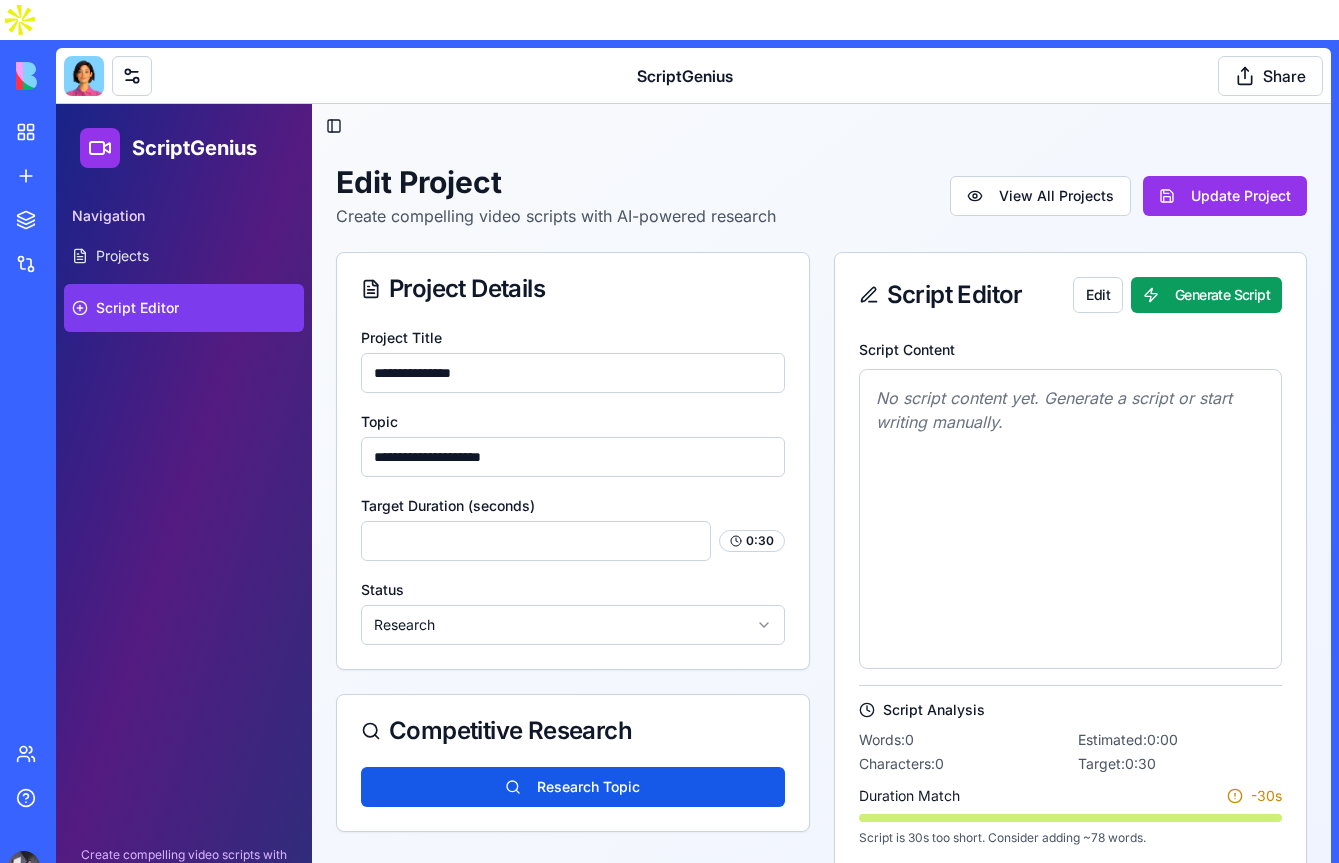 click on "Script Editor" at bounding box center (184, 308) 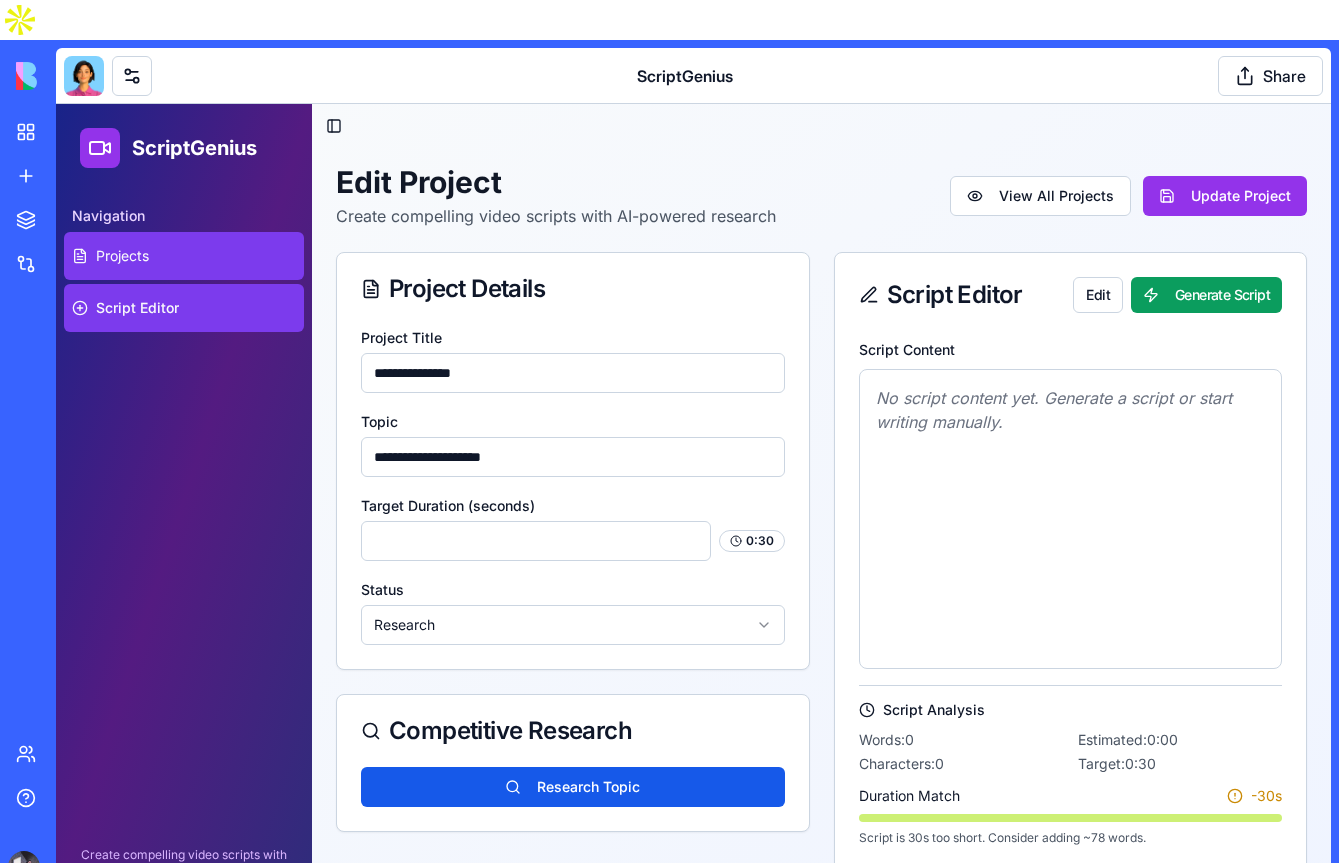 click on "Projects" at bounding box center [122, 256] 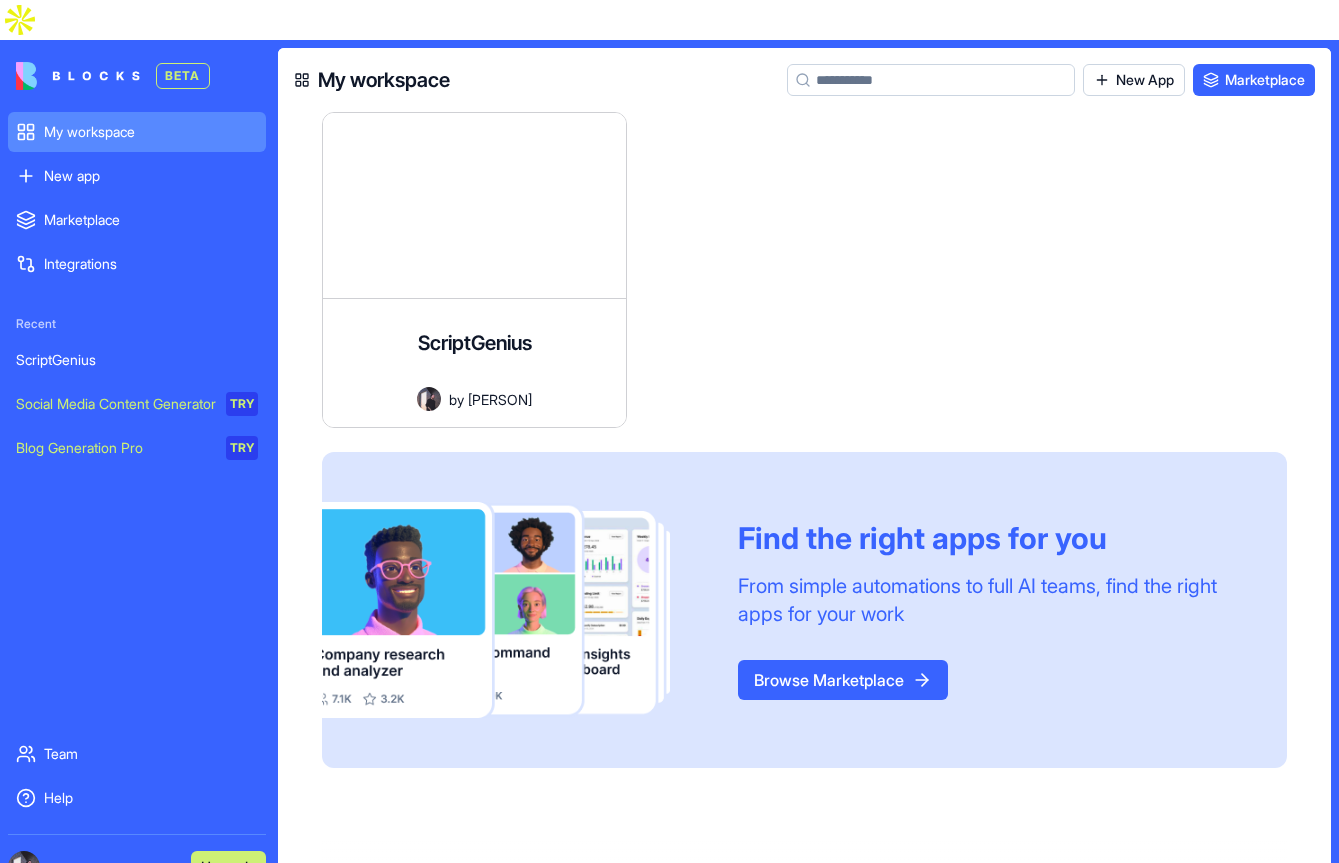 click on "My workspace" at bounding box center (151, 132) 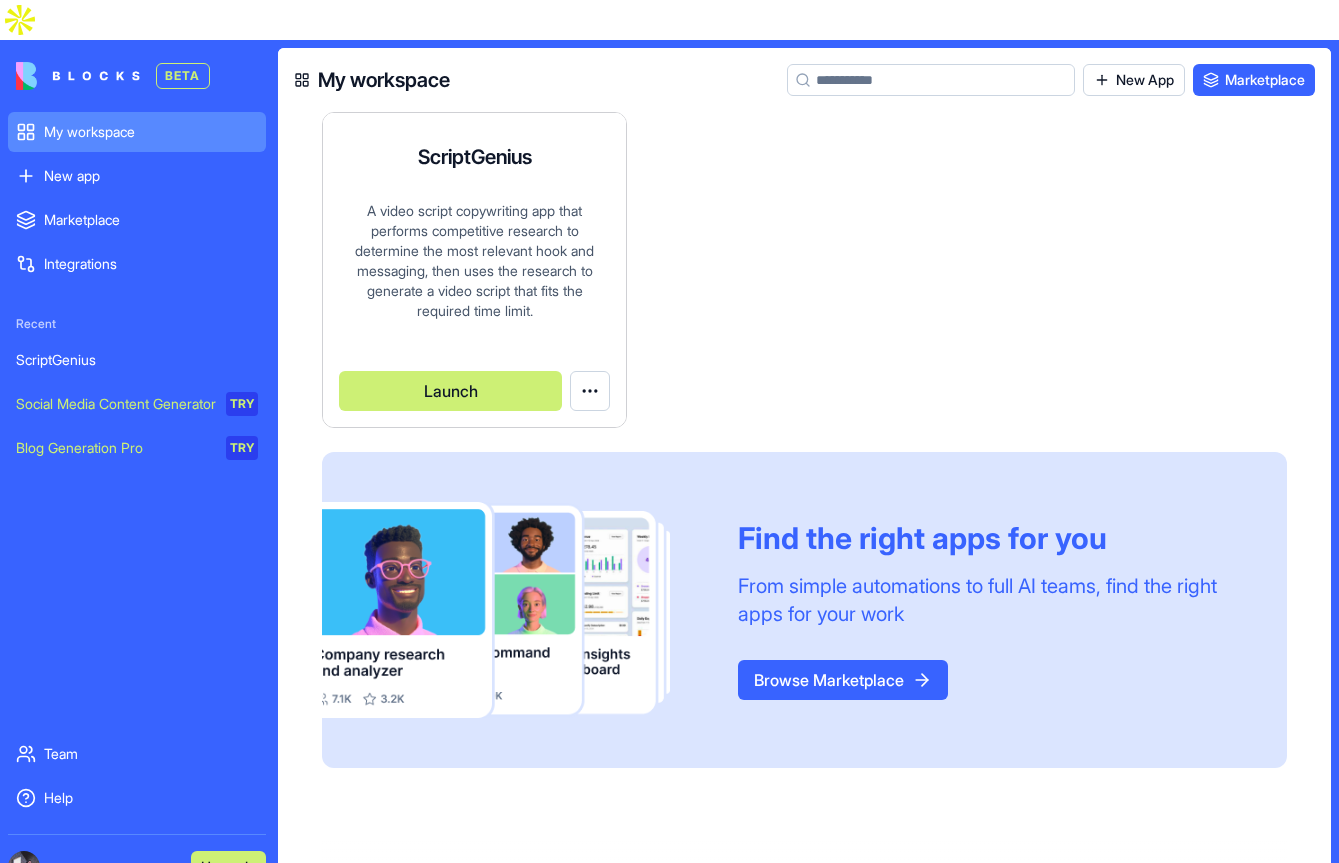 click on "BETA My workspace New app
To pick up a draggable item, press the space bar.
While dragging, use the arrow keys to move the item.
Press space again to drop the item in its new position, or press escape to cancel.
Marketplace Integrations Recent ScriptGenius Social Media Content Generator TRY Blog Generation Pro TRY Team Help Upgrade My workspace New App Marketplace ScriptGenius A video script copywriting app that performs competitive research to determine the most relevant hook and messaging, then uses the research to generate a video script that fits the required time limit. by [PERSON] Launch Find the right apps for you From simple automations to full AI teams, find the right apps for your work Browse Marketplace" at bounding box center [669, 431] 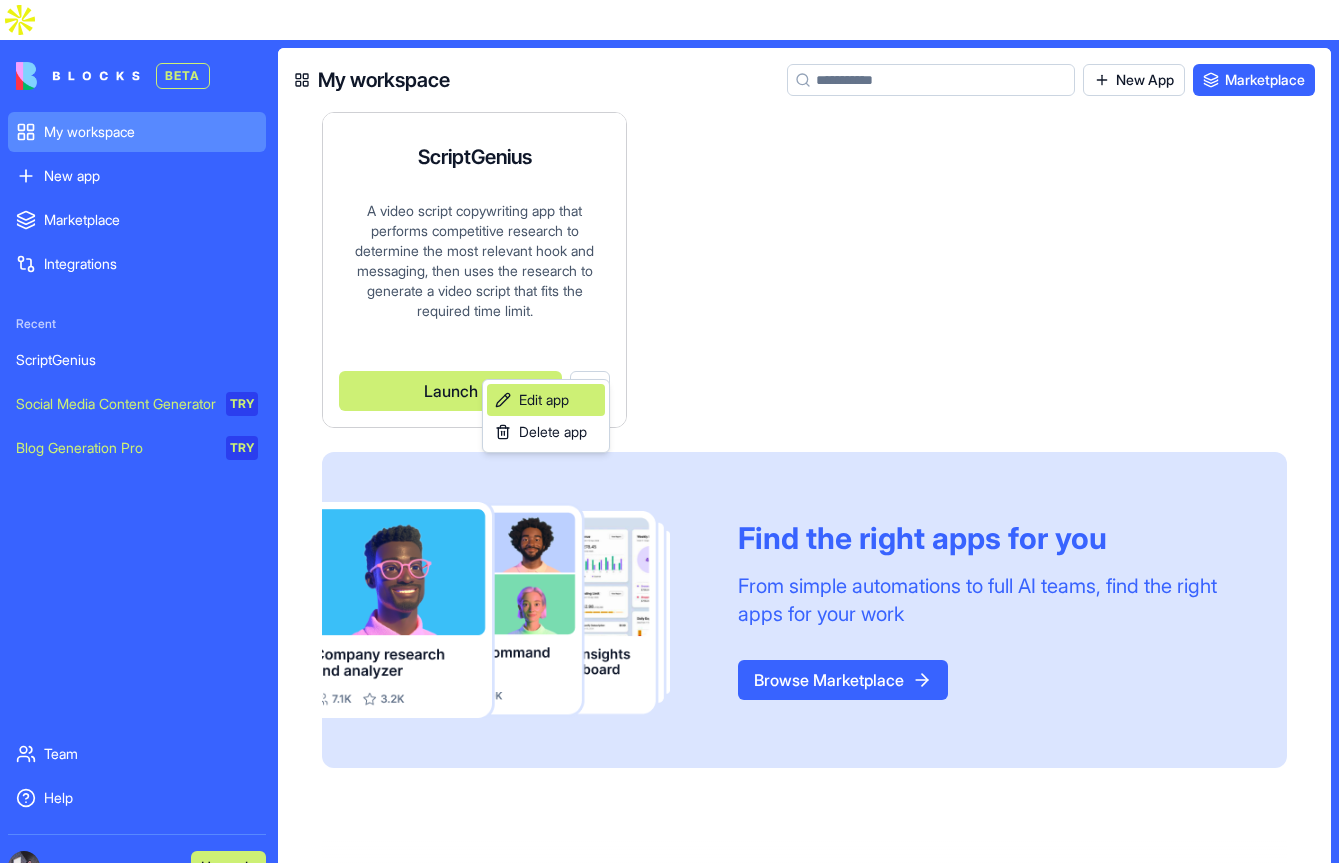 click on "Edit app" at bounding box center [544, 400] 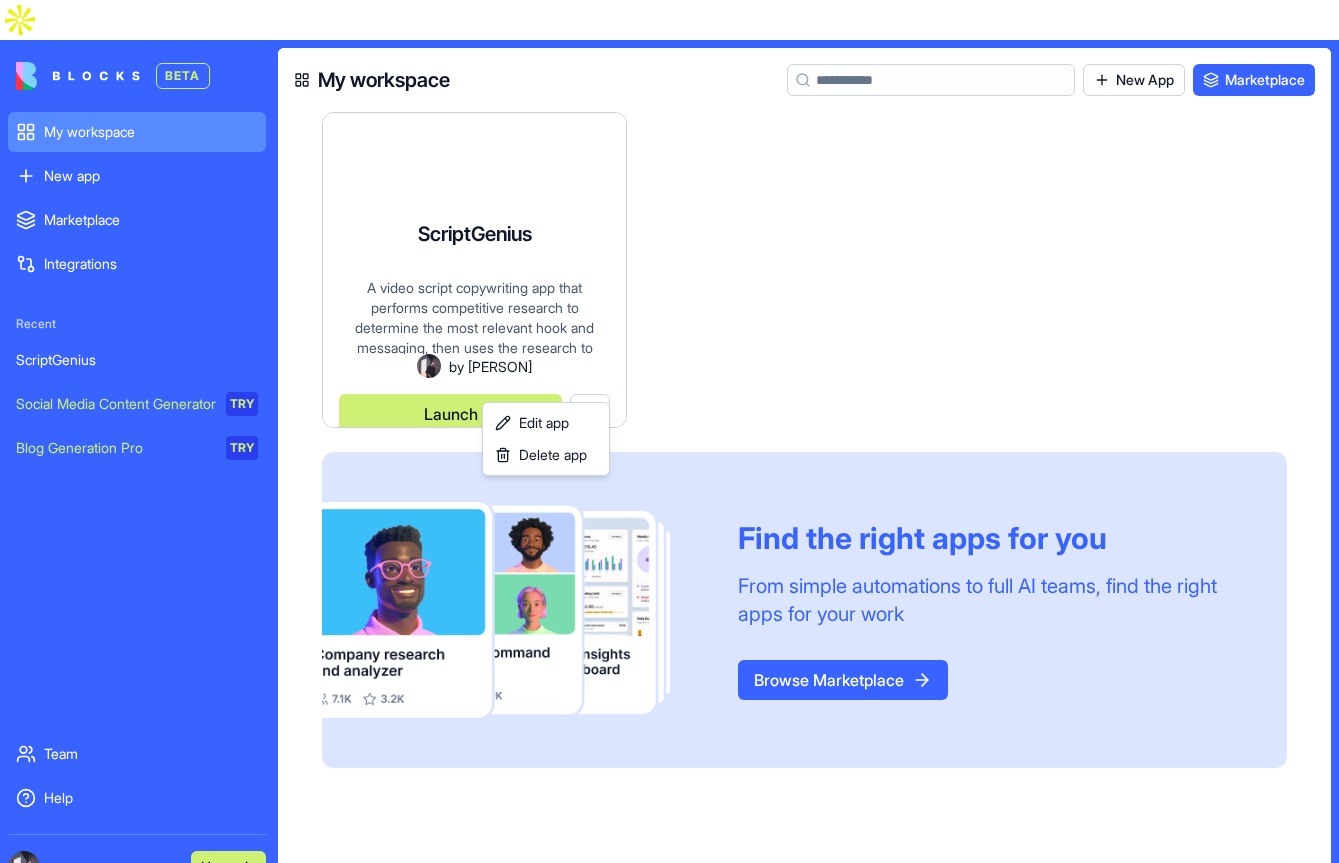 scroll, scrollTop: 15, scrollLeft: 0, axis: vertical 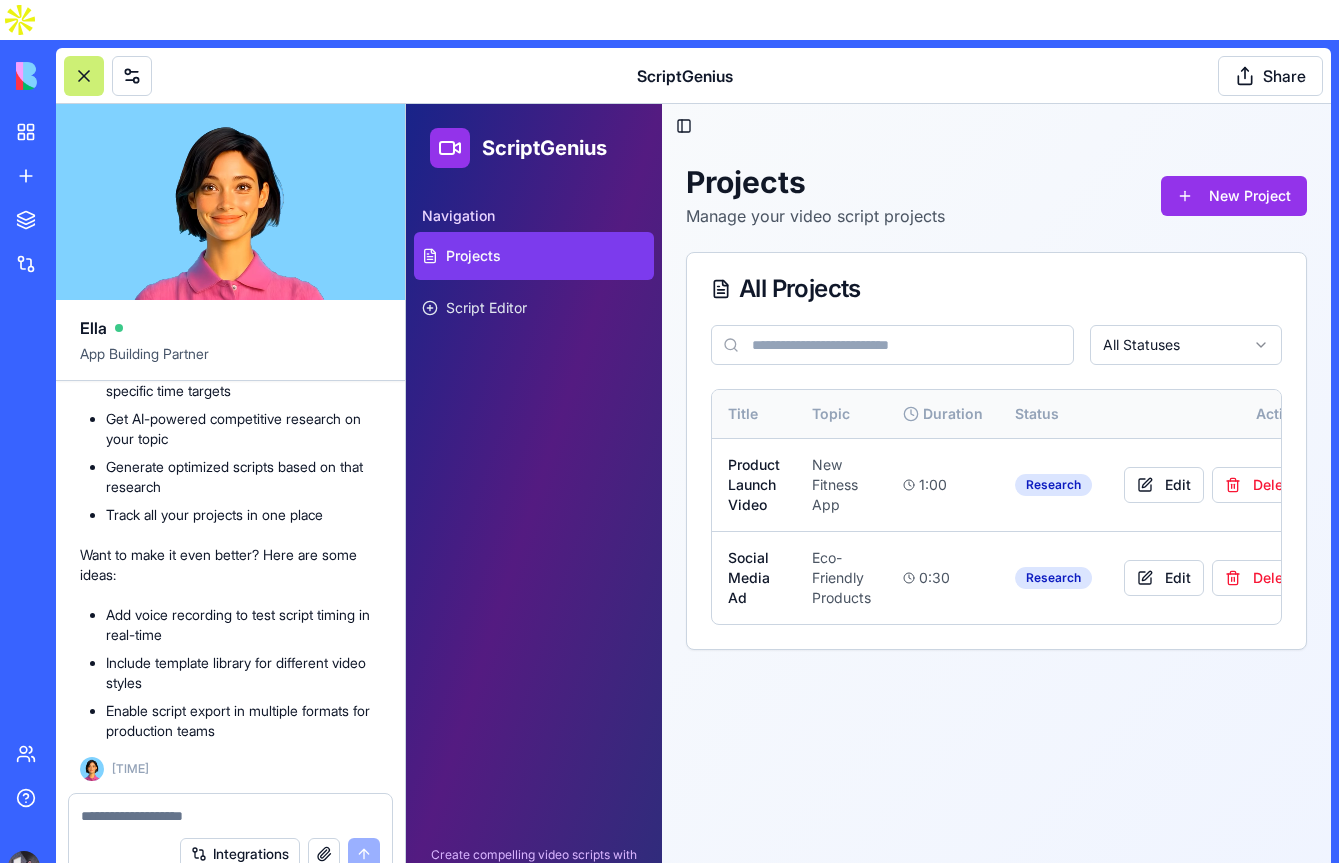 click at bounding box center (84, 76) 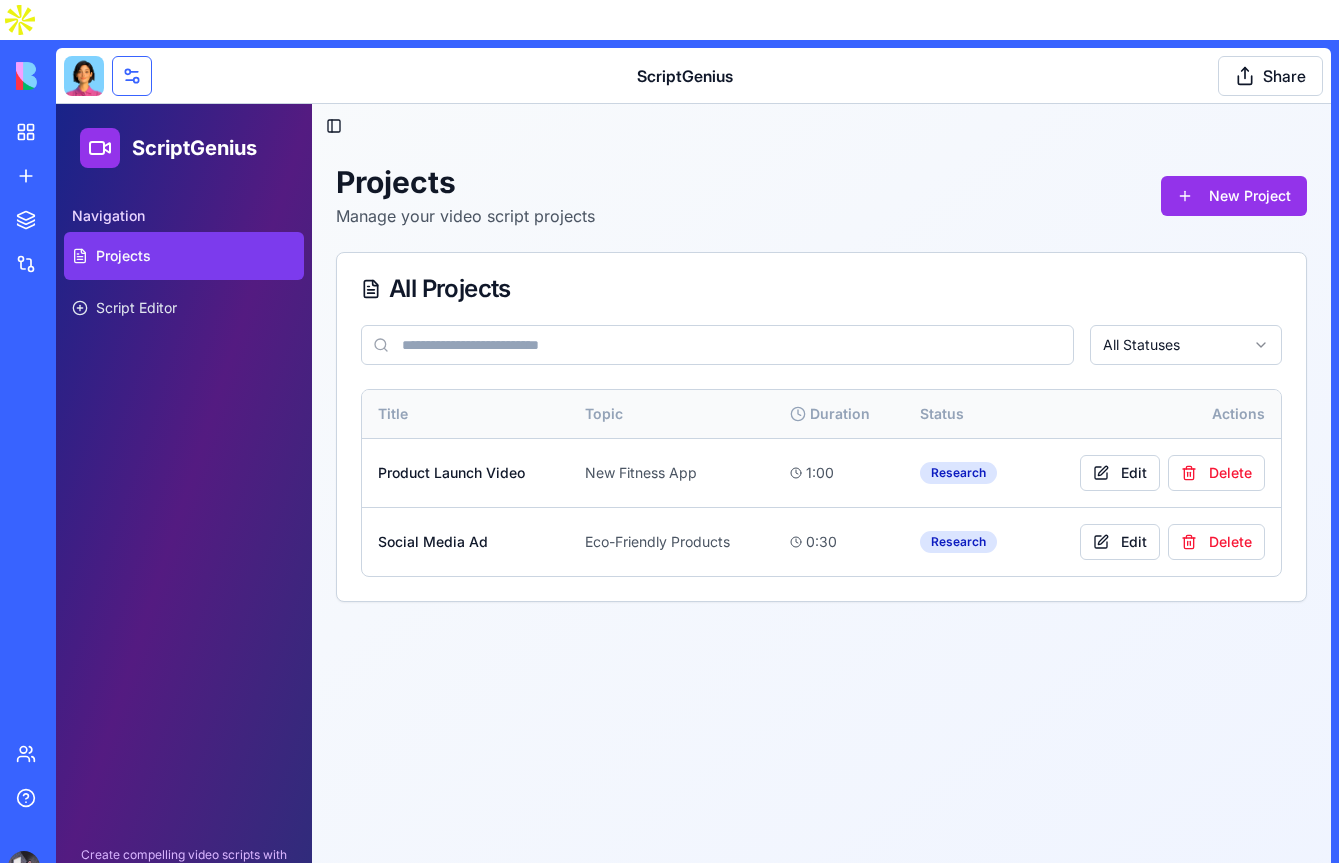 click at bounding box center (132, 76) 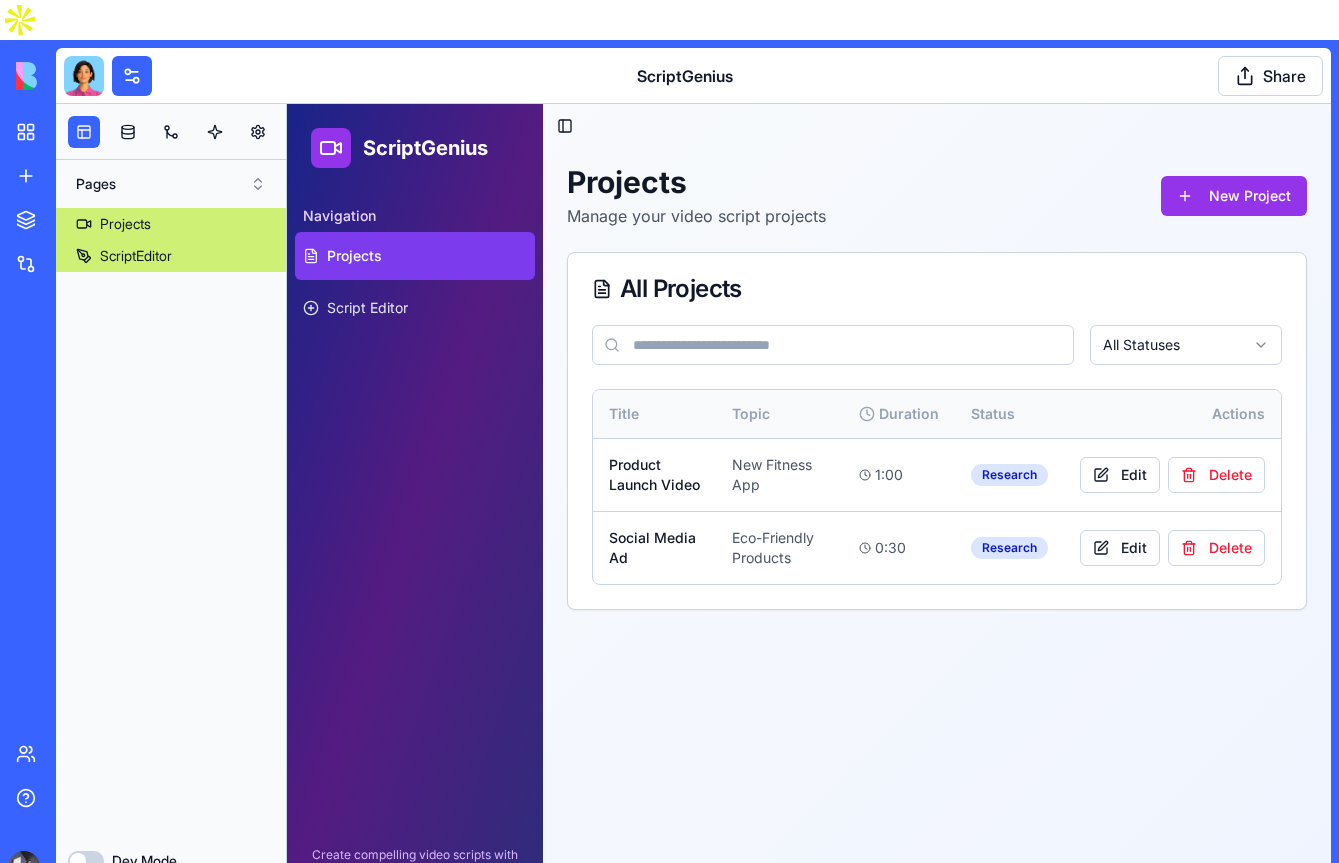 click on "ScriptEditor" at bounding box center (136, 256) 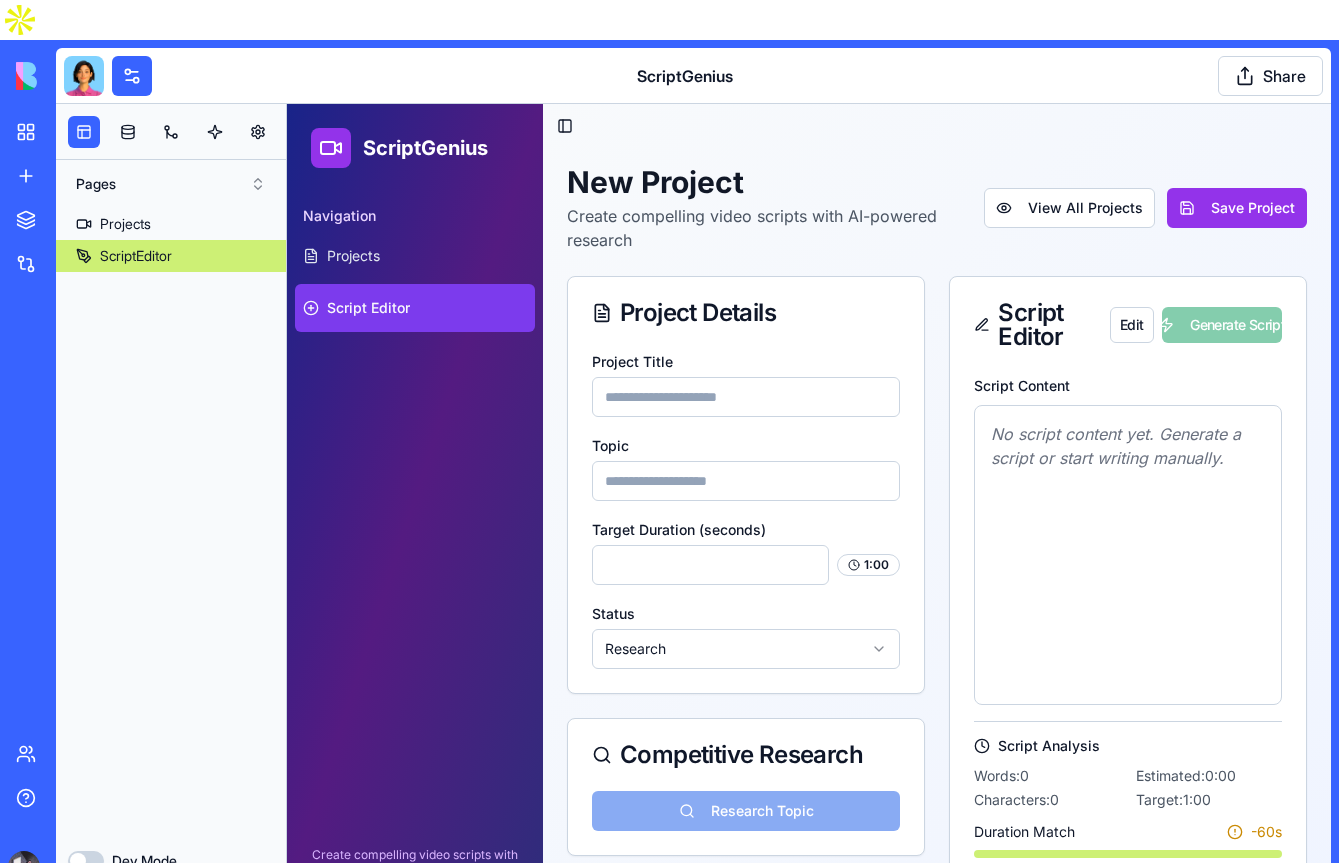click on "Dev Mode" at bounding box center [86, 861] 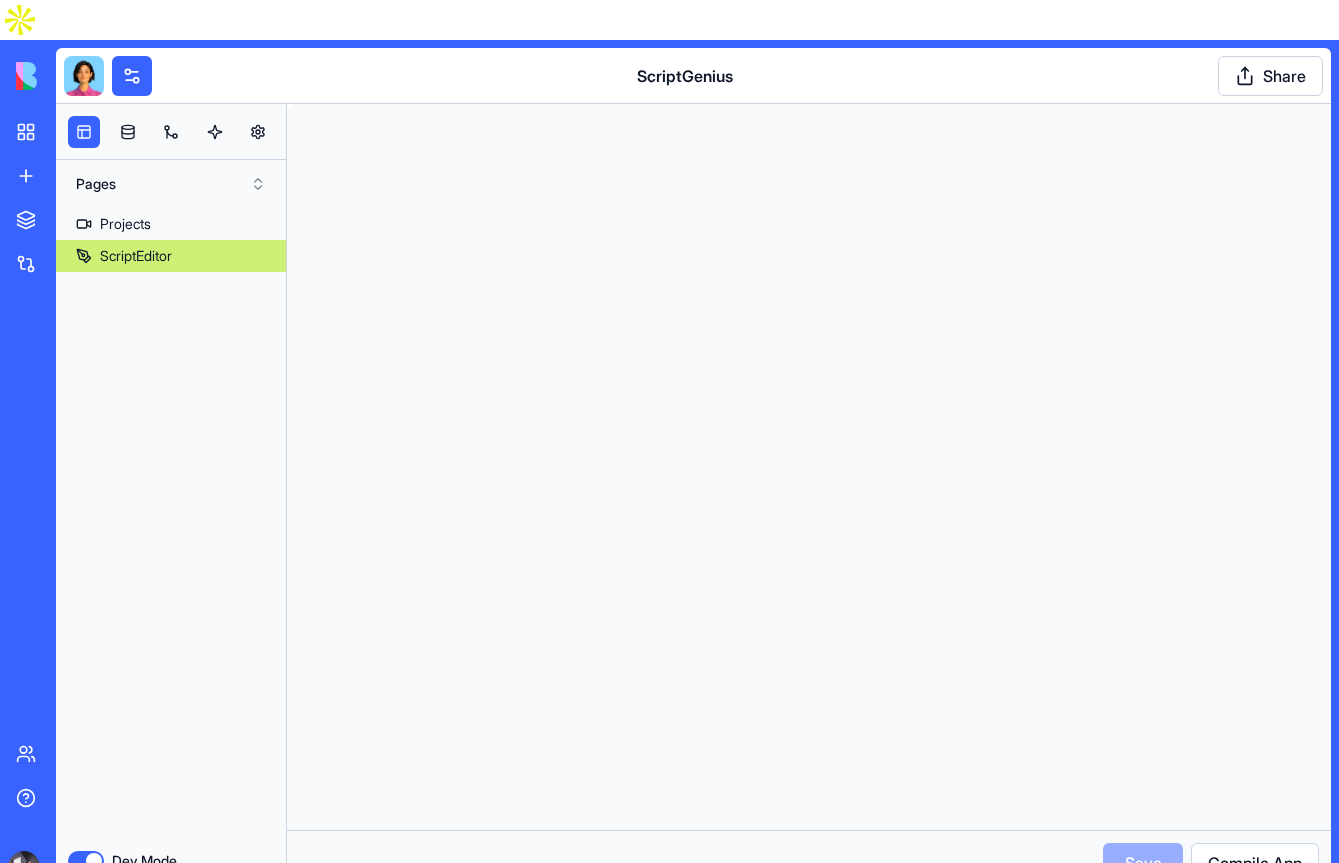 scroll, scrollTop: 126, scrollLeft: 0, axis: vertical 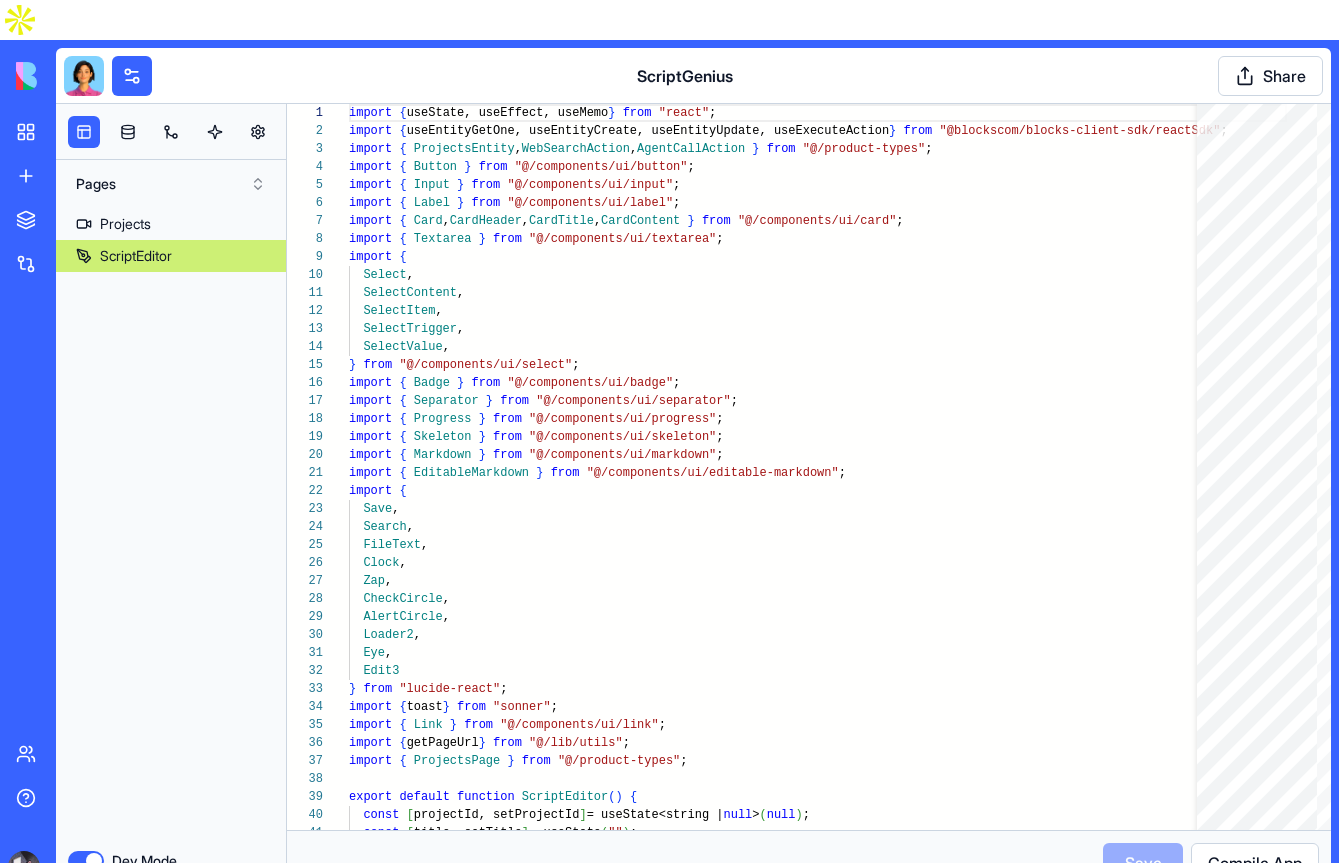 click on "Dev Mode" at bounding box center (86, 861) 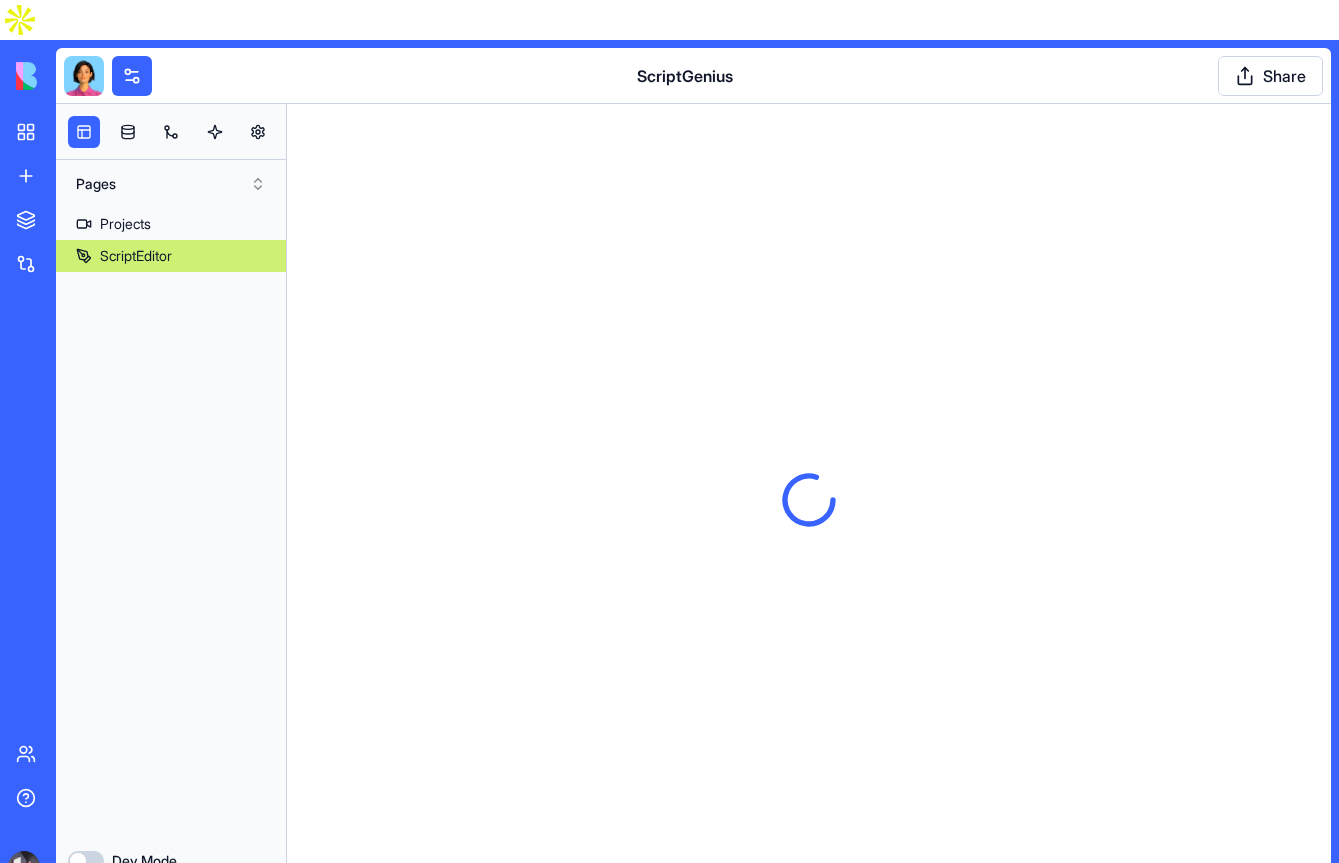 scroll, scrollTop: 0, scrollLeft: 0, axis: both 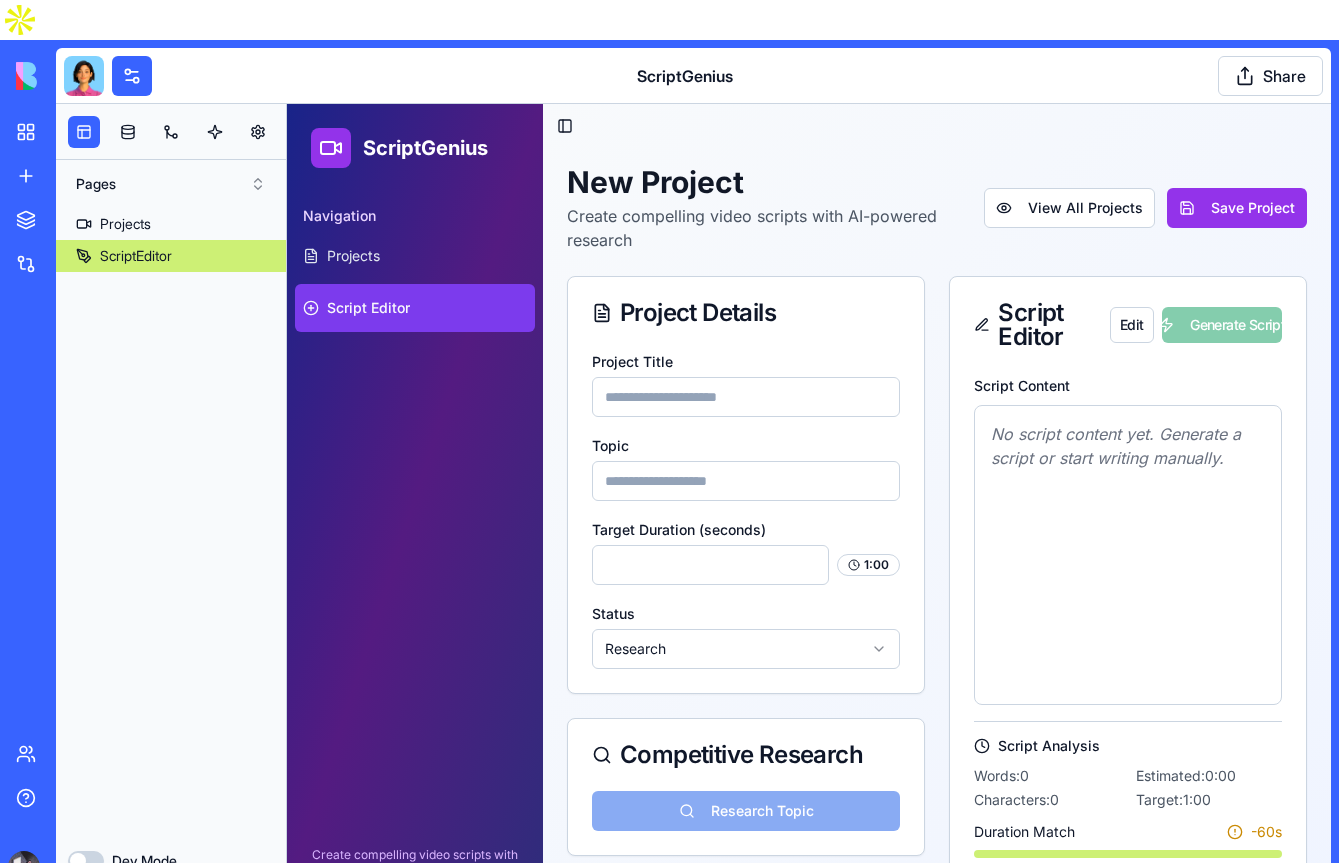click on "Project Title" at bounding box center (746, 397) 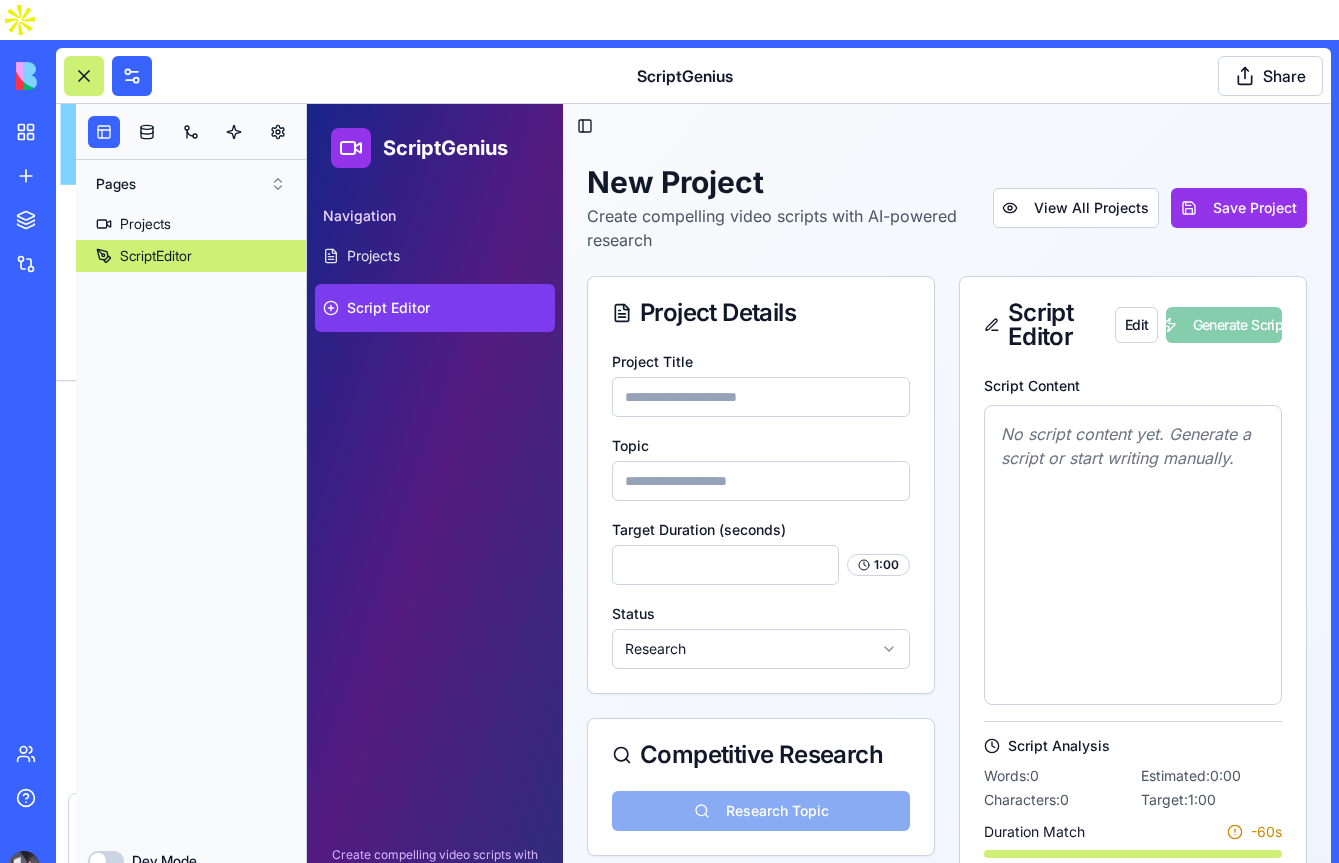 scroll, scrollTop: 784, scrollLeft: 0, axis: vertical 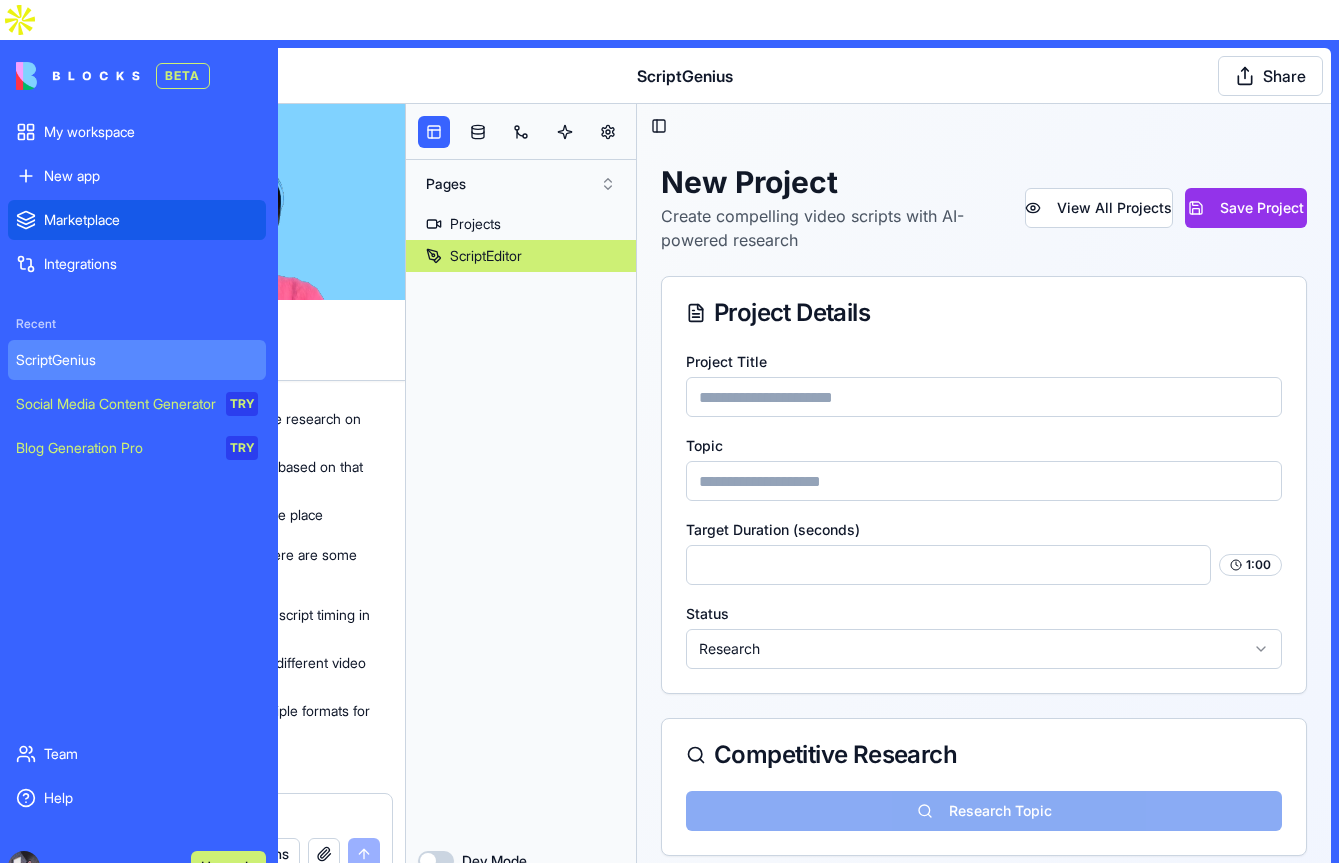 click on "Marketplace" at bounding box center (151, 220) 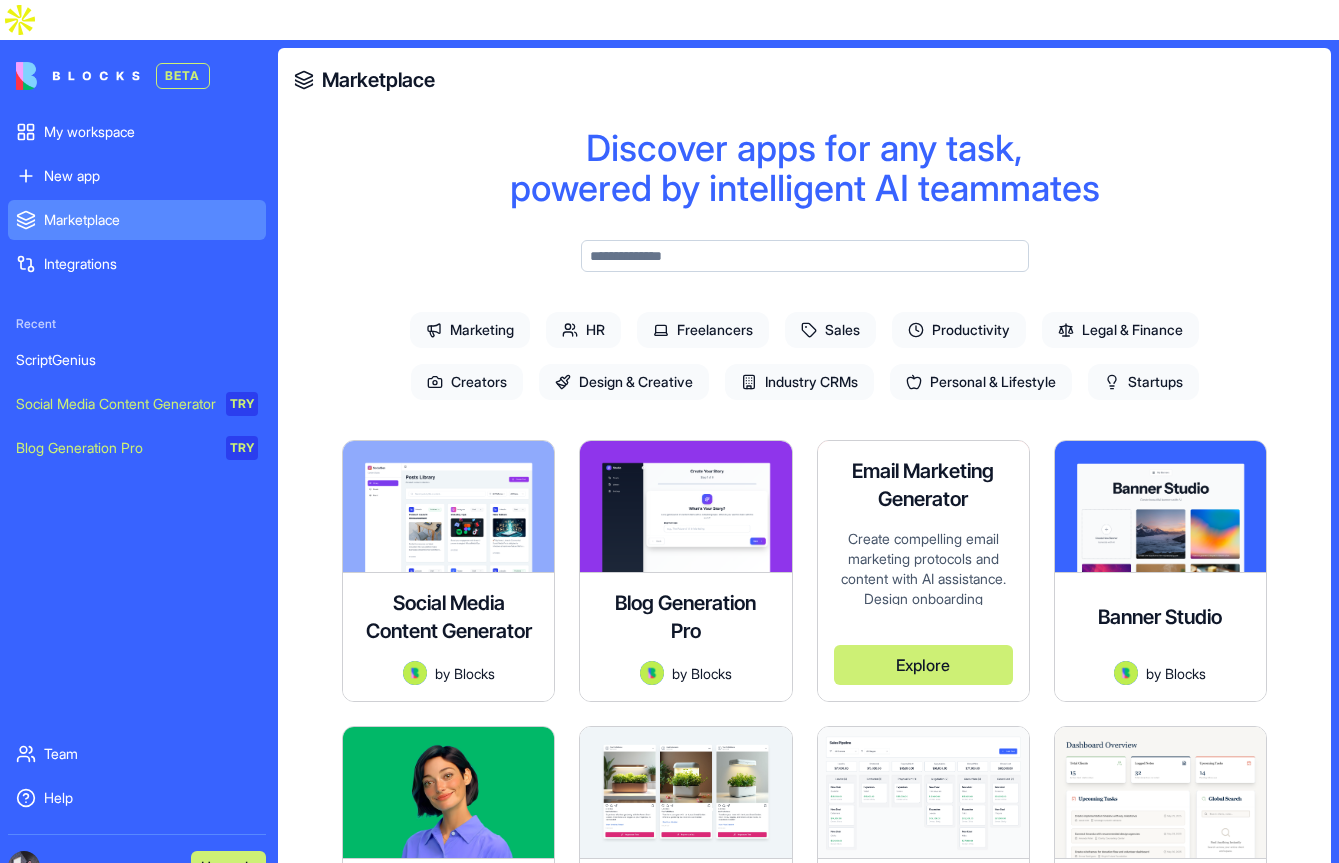 scroll, scrollTop: 146, scrollLeft: 0, axis: vertical 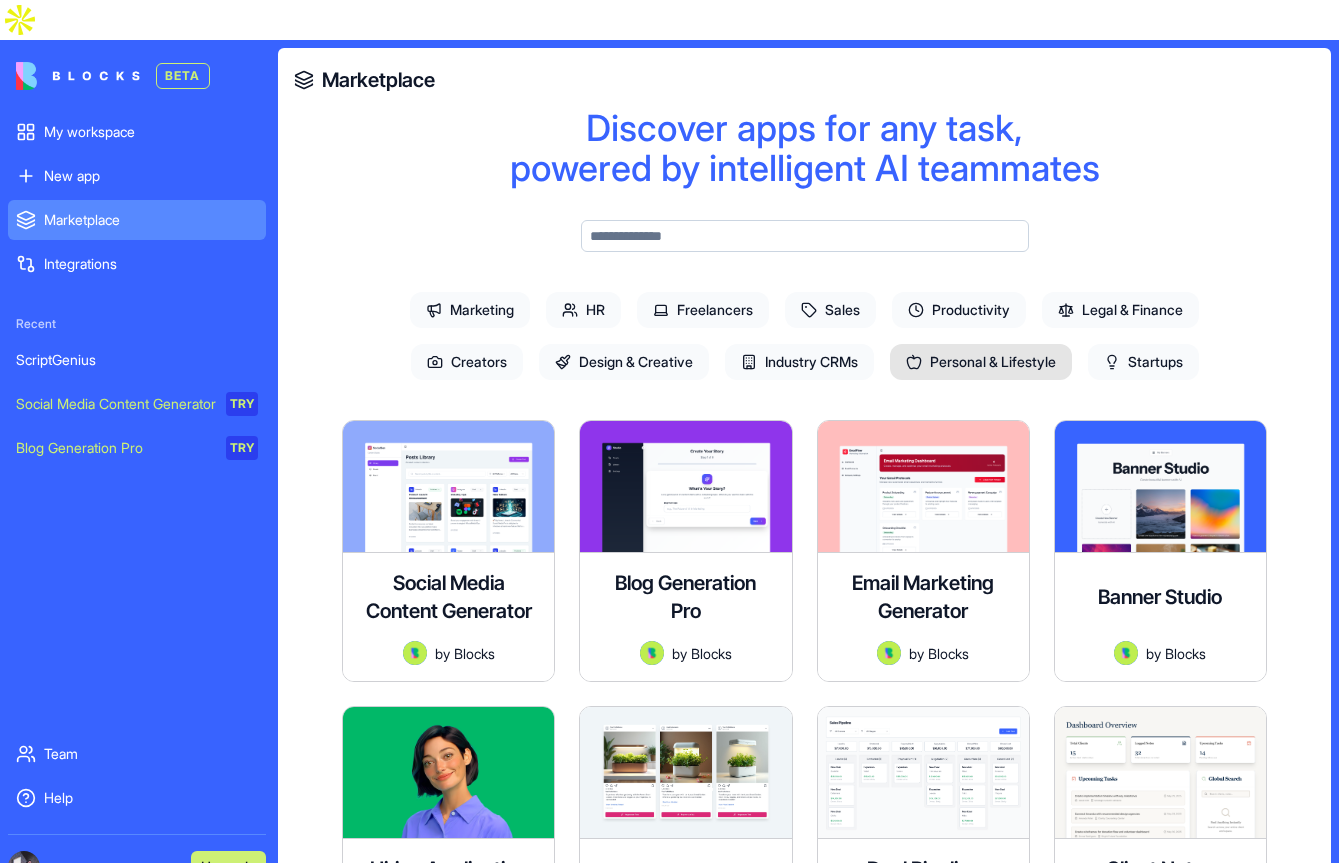 click on "Personal & Lifestyle" at bounding box center [981, 362] 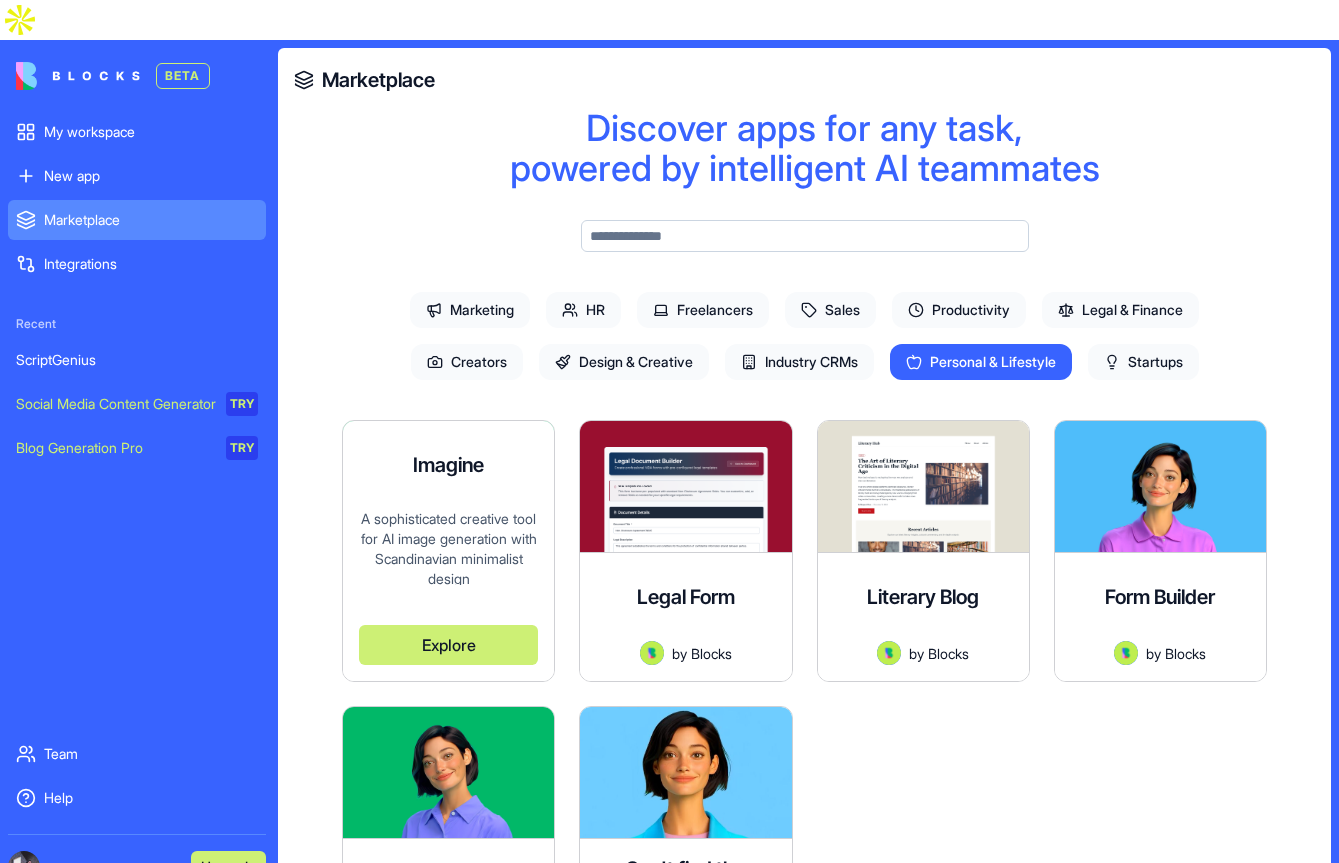 scroll, scrollTop: 26, scrollLeft: 0, axis: vertical 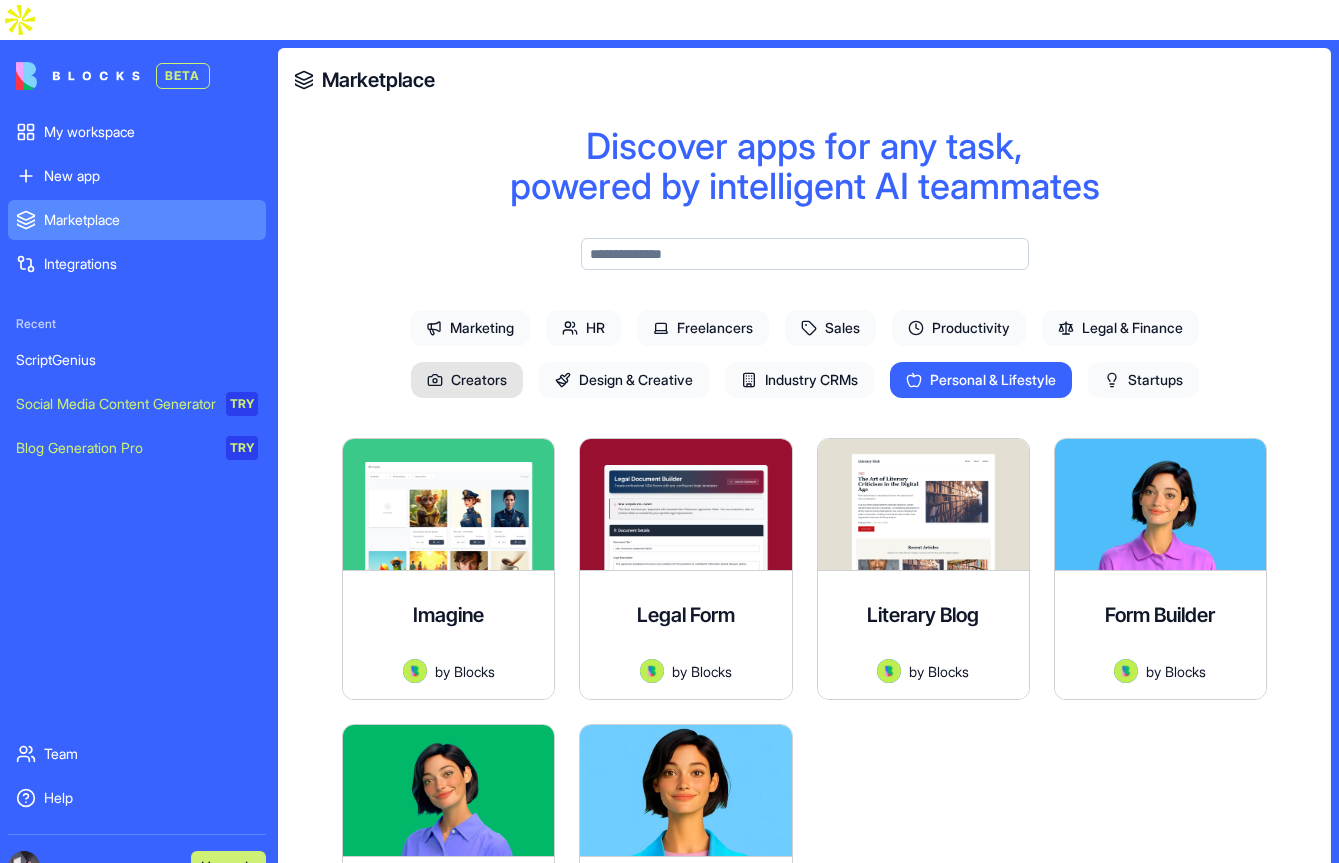 click on "Creators" at bounding box center (467, 380) 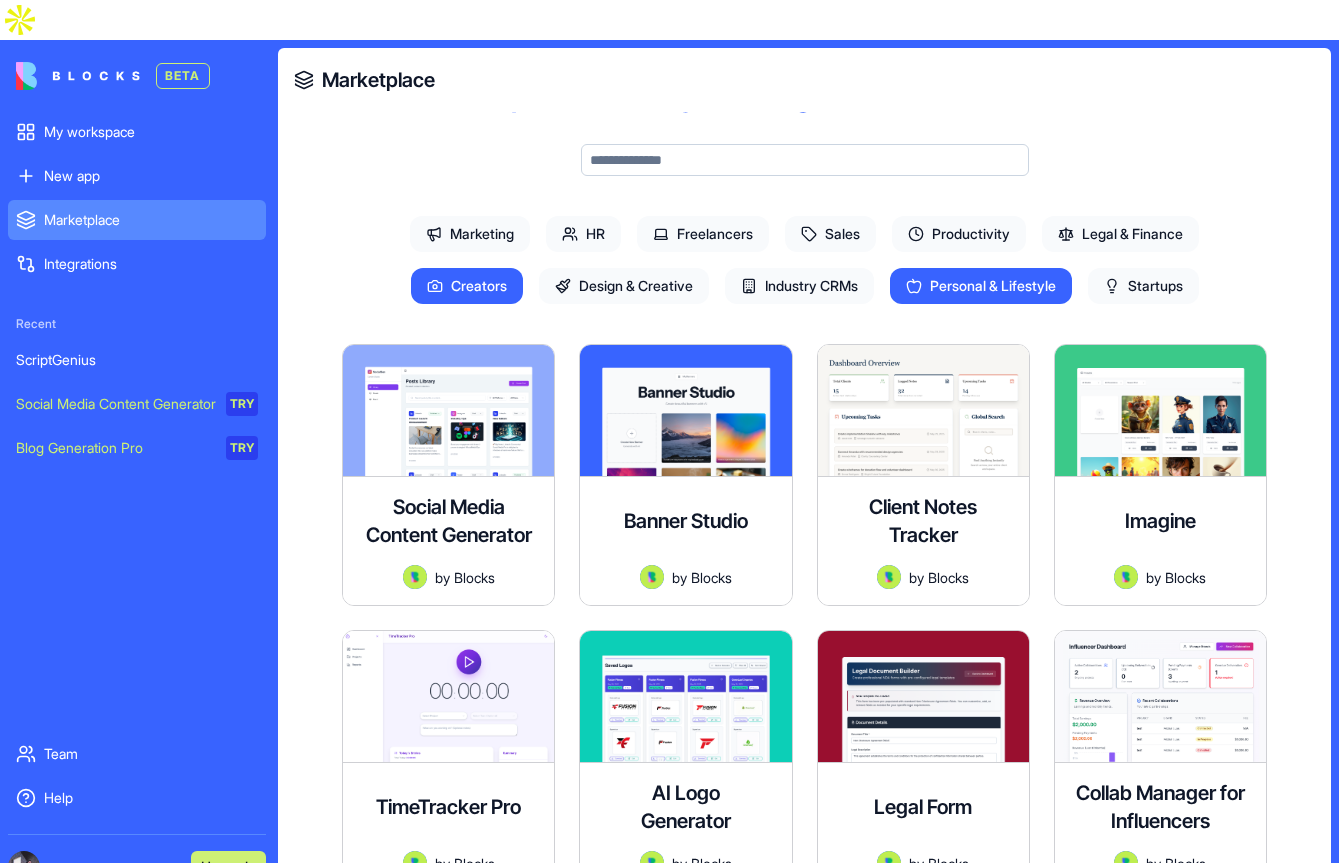 scroll, scrollTop: 117, scrollLeft: 0, axis: vertical 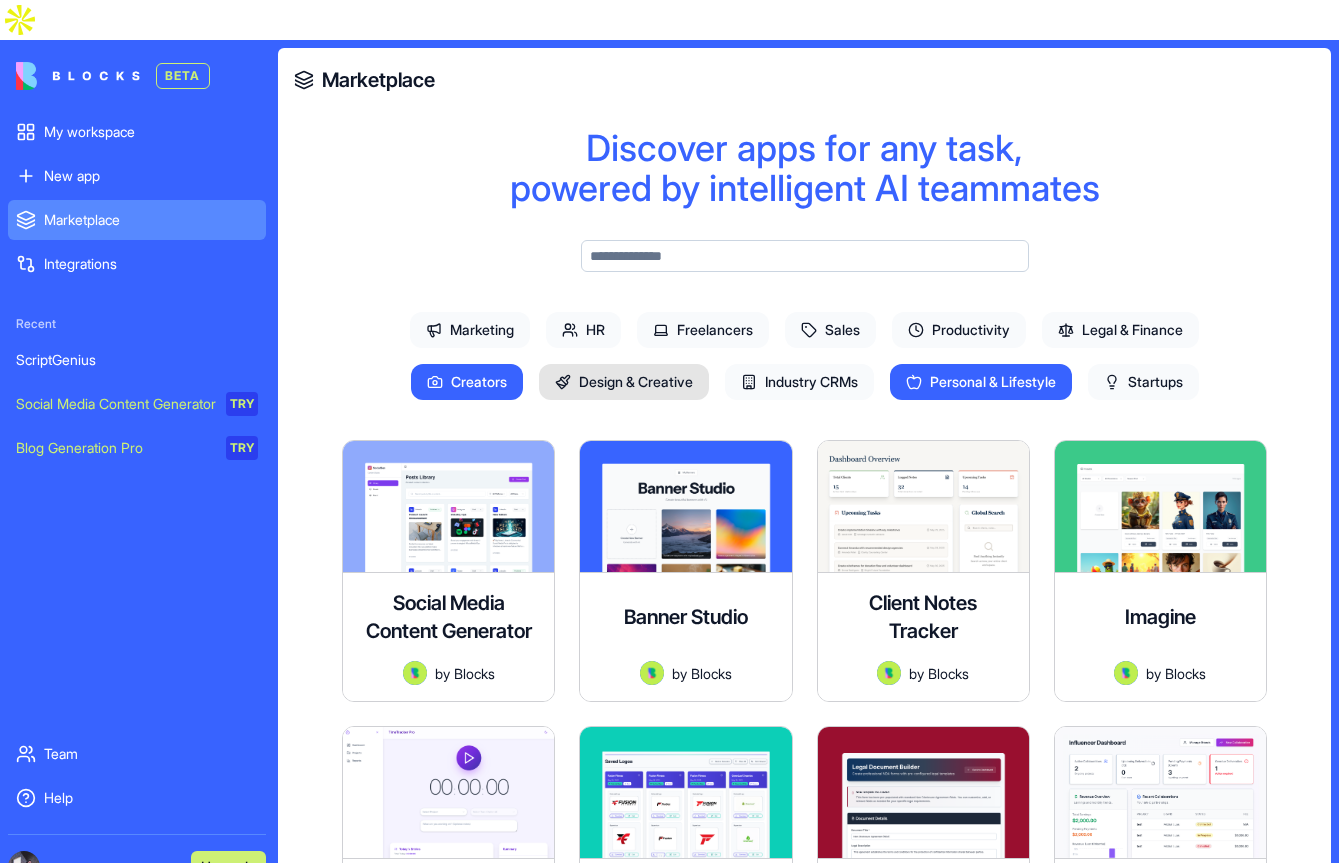 click on "Design & Creative" at bounding box center (624, 382) 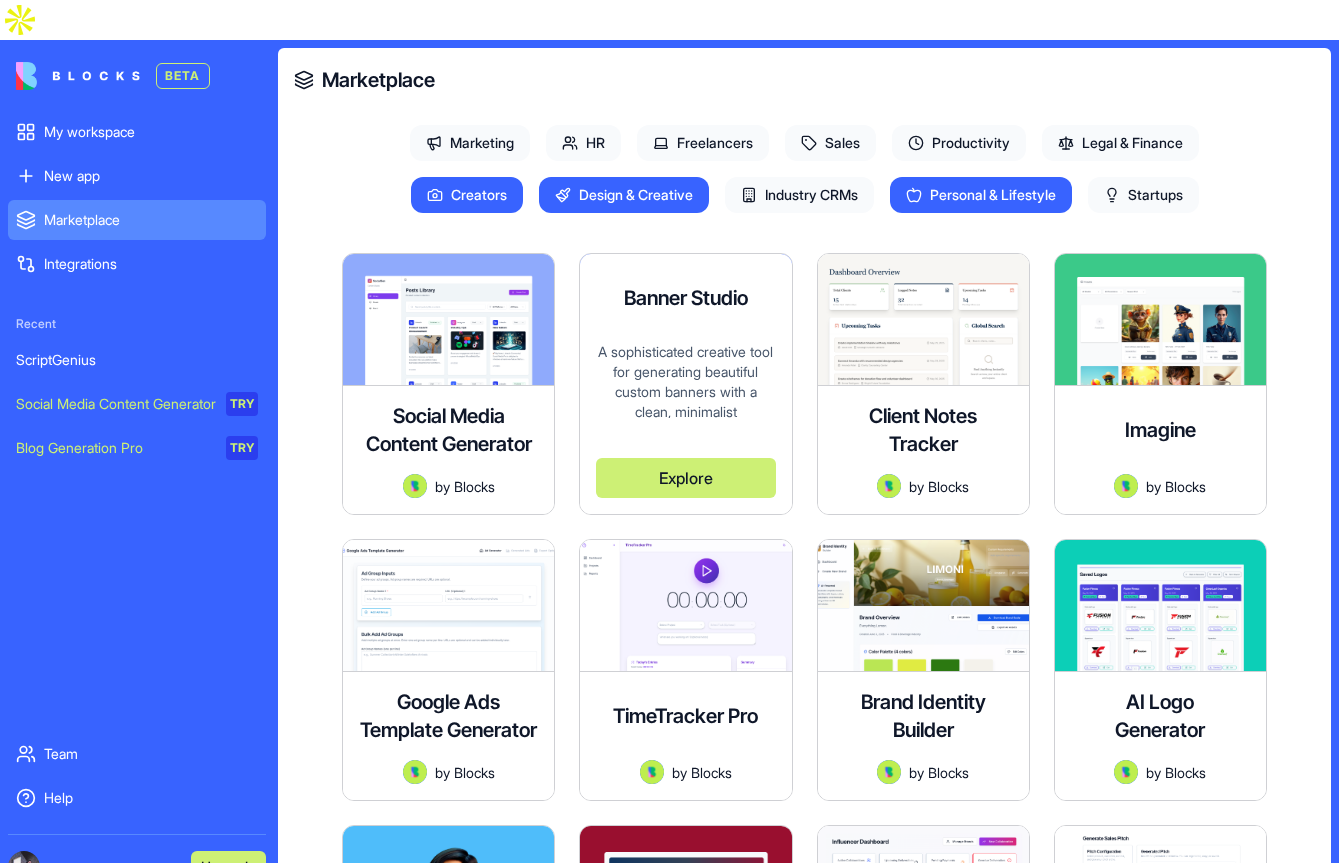scroll, scrollTop: 200, scrollLeft: 0, axis: vertical 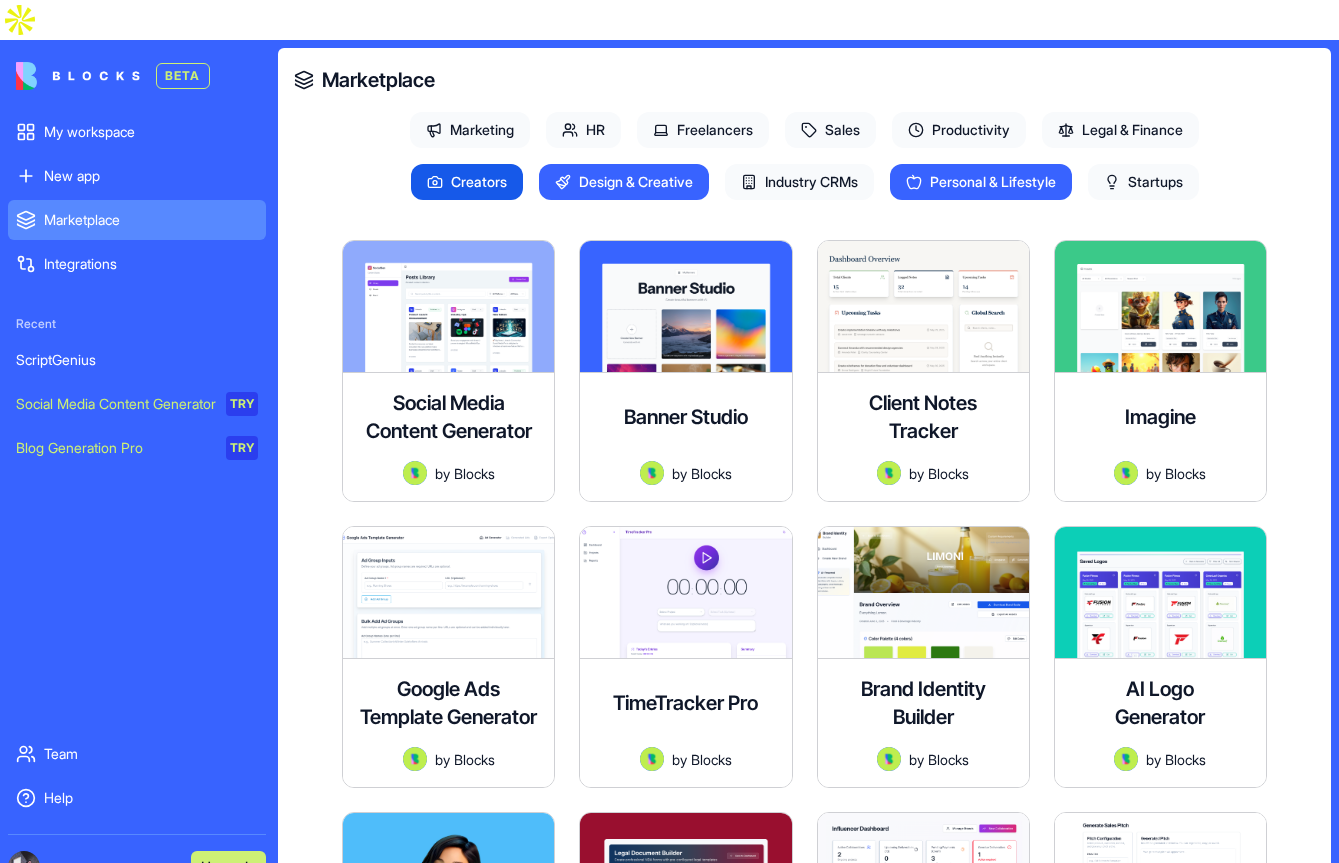 click on "Creators" at bounding box center (467, 182) 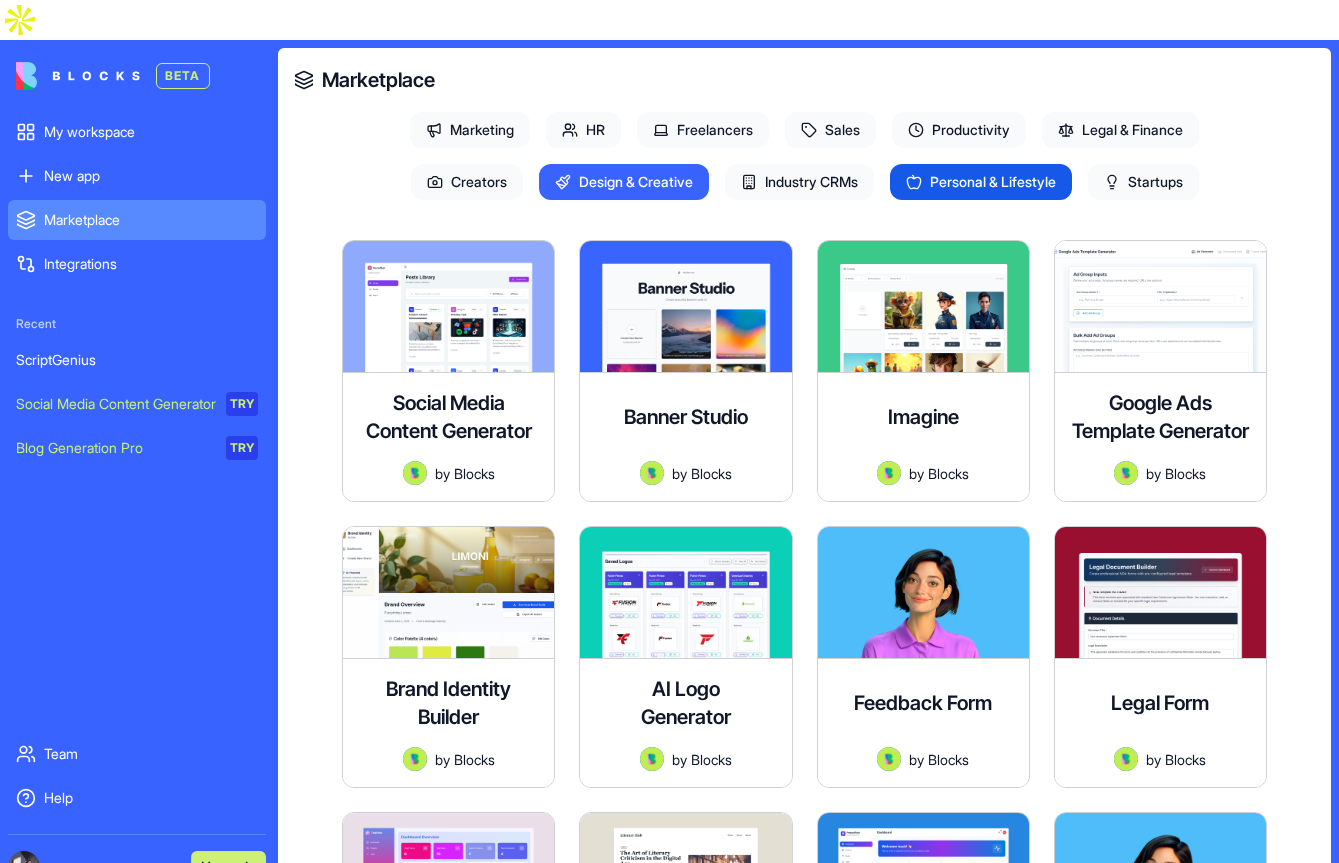 click on "Personal & Lifestyle" at bounding box center (981, 182) 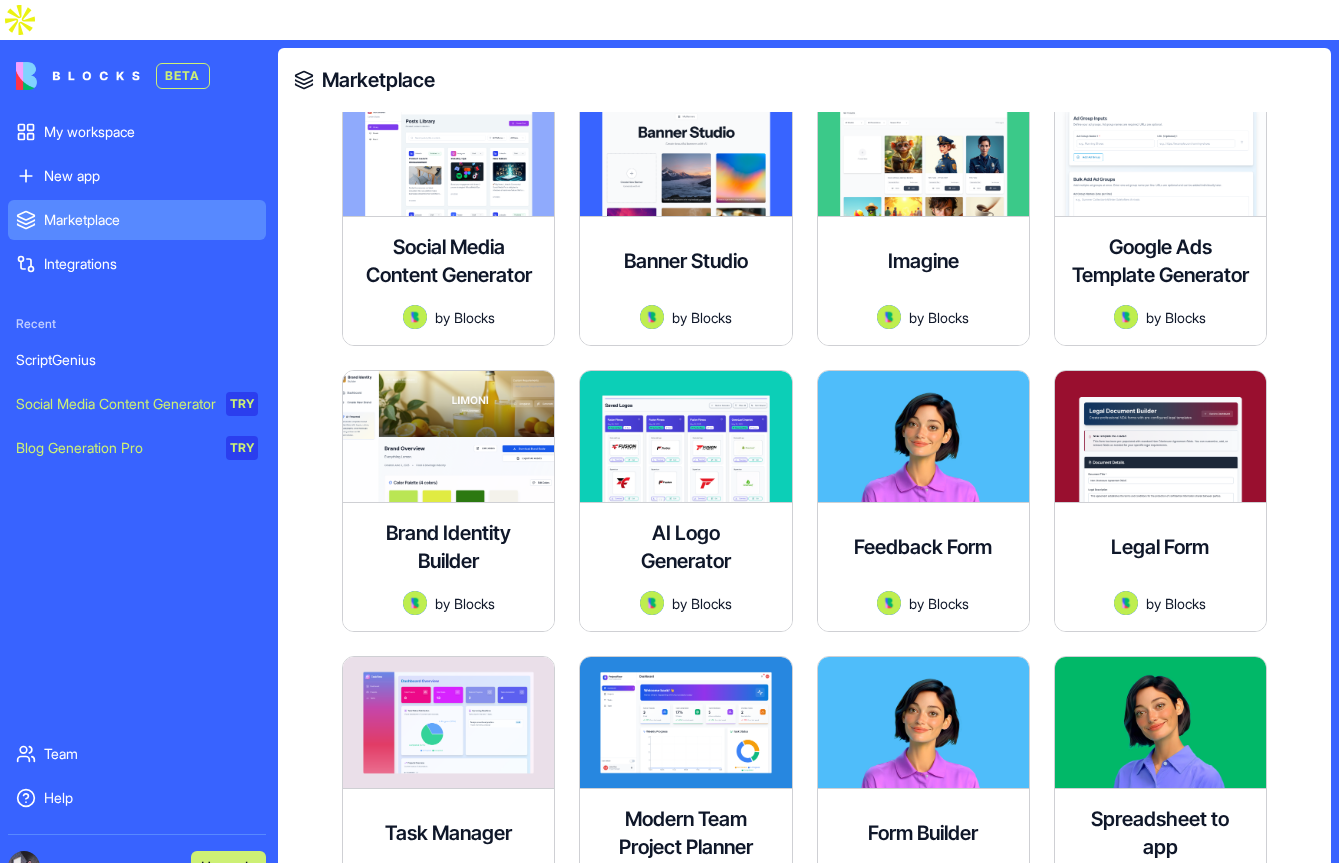 scroll, scrollTop: 215, scrollLeft: 0, axis: vertical 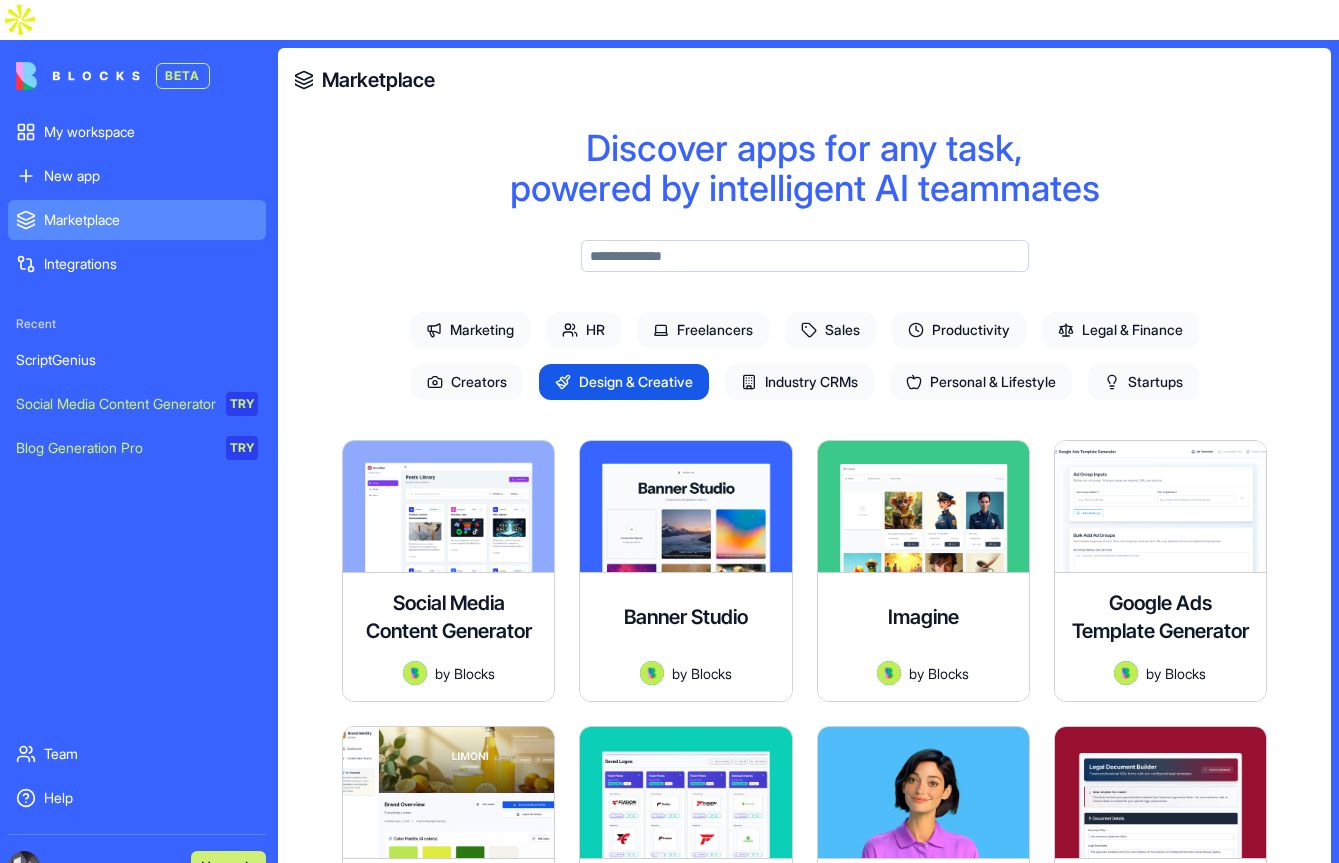 click on "Design & Creative" at bounding box center (624, 382) 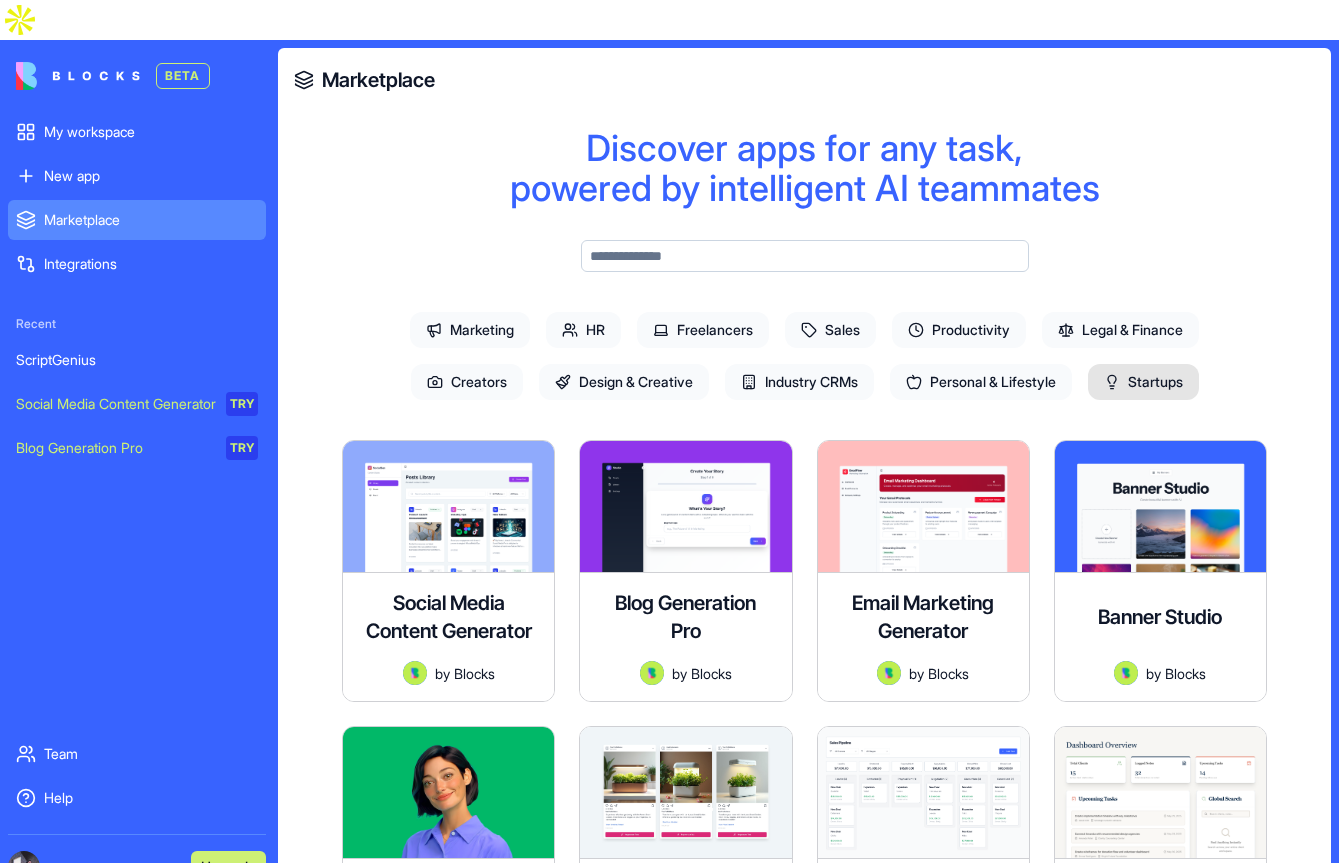 click on "Startups" at bounding box center (1143, 382) 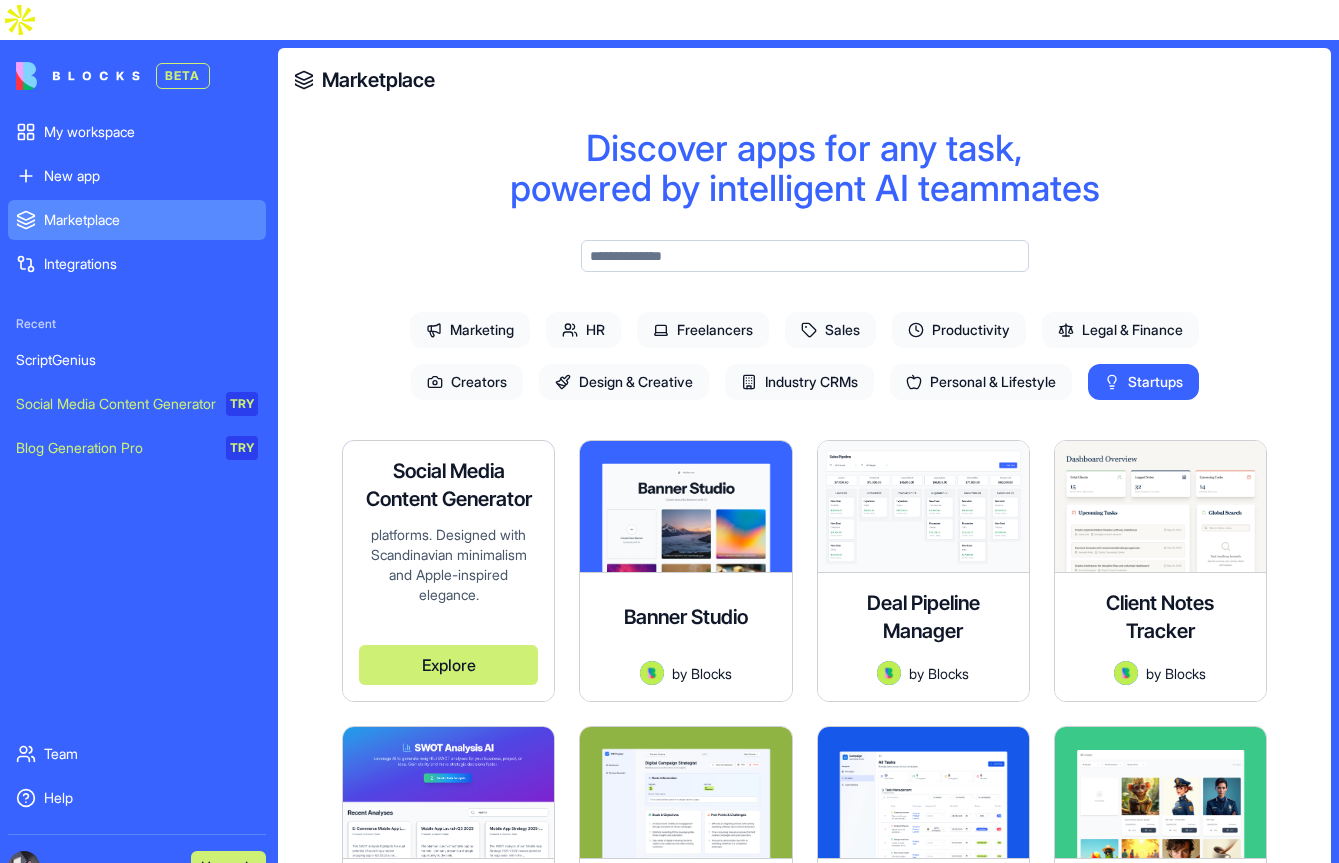 scroll, scrollTop: 106, scrollLeft: 0, axis: vertical 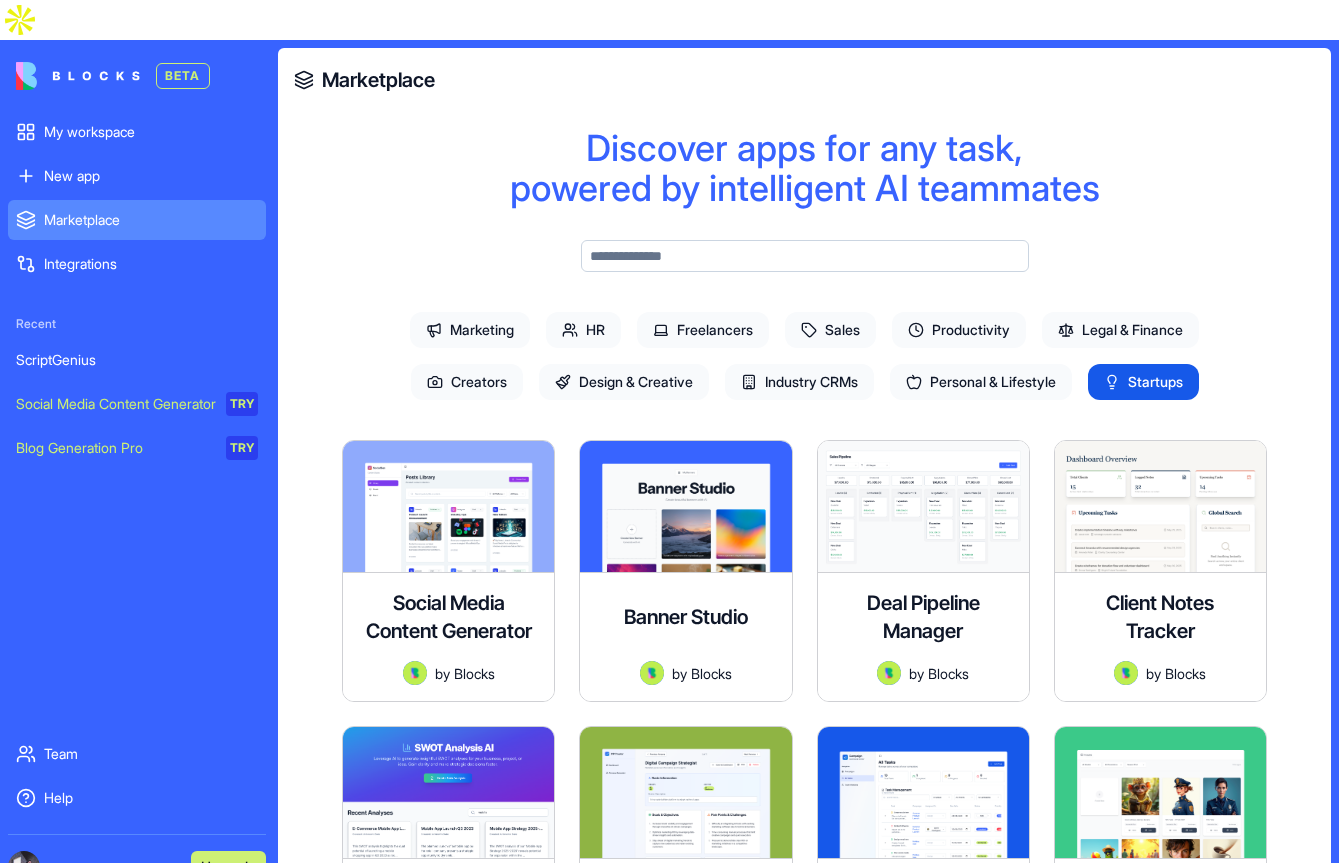 click on "Startups" at bounding box center [1143, 382] 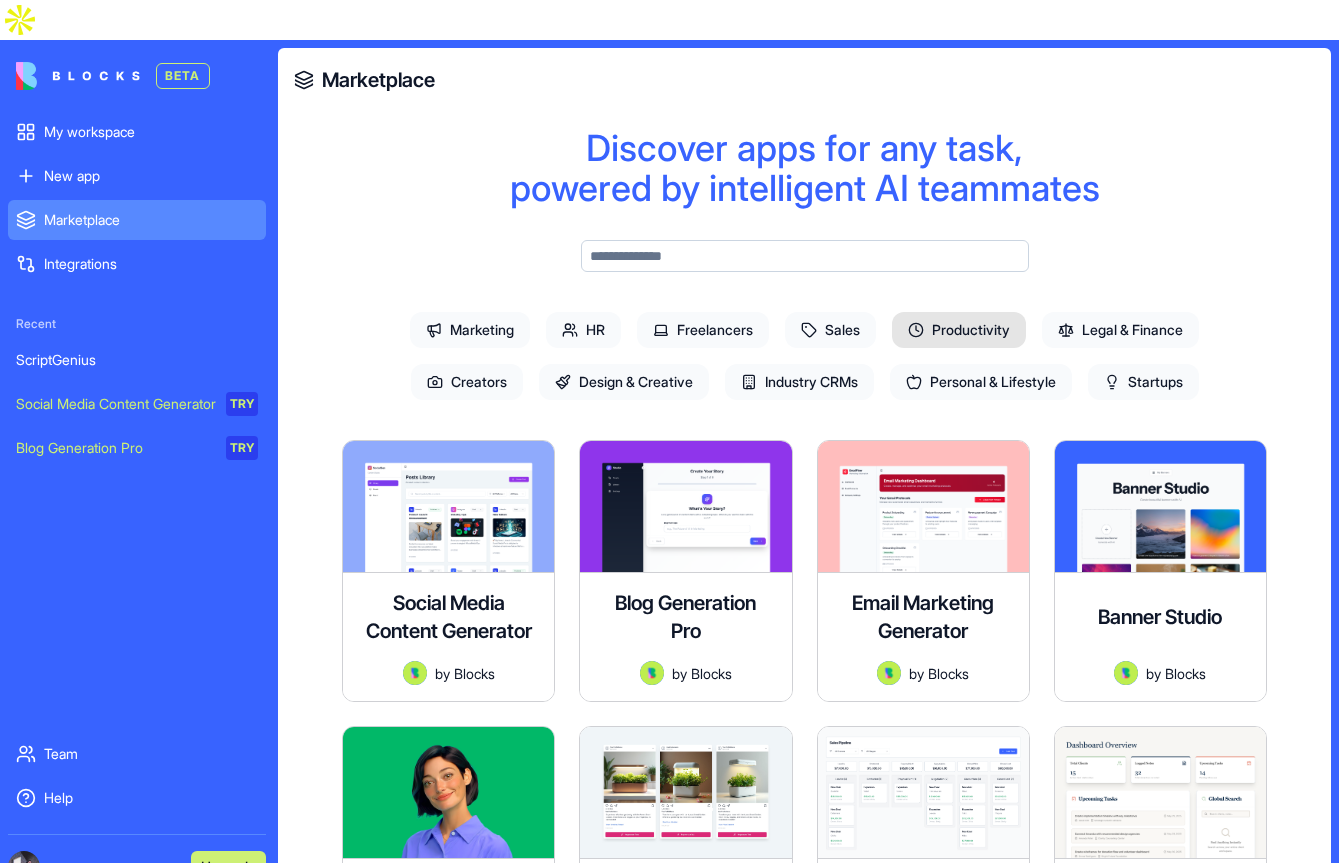 click on "Productivity" at bounding box center [959, 330] 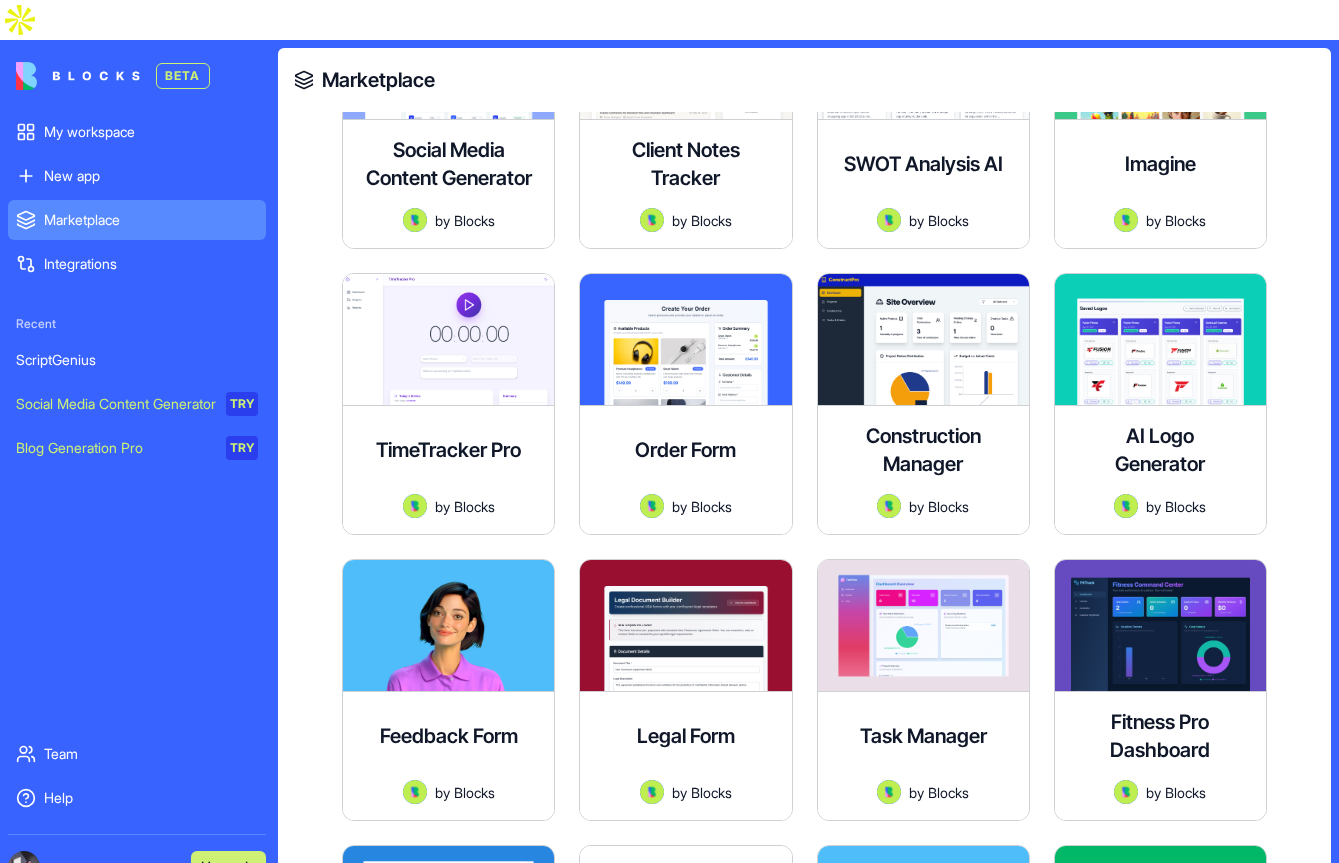 scroll, scrollTop: 790, scrollLeft: 0, axis: vertical 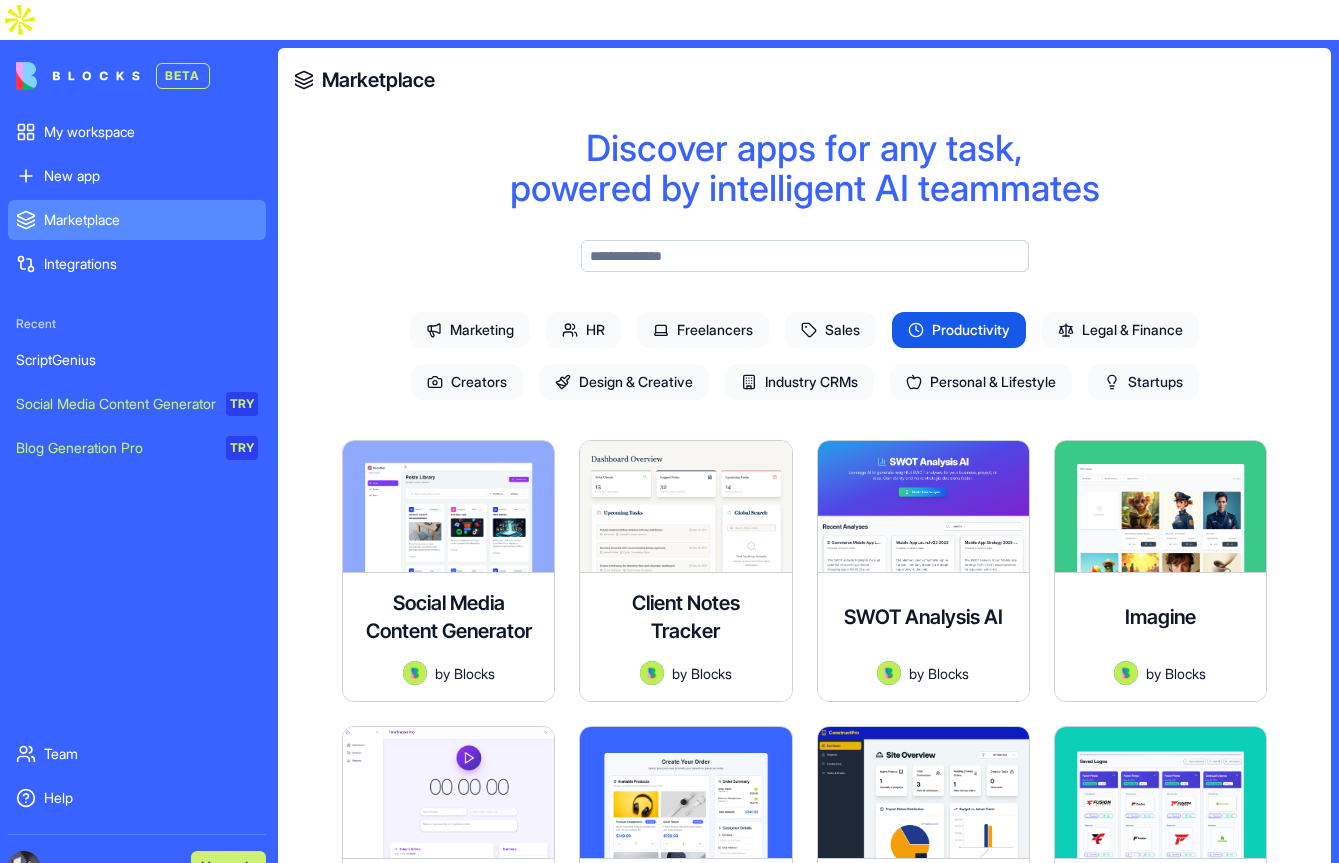 click on "Productivity" at bounding box center (959, 330) 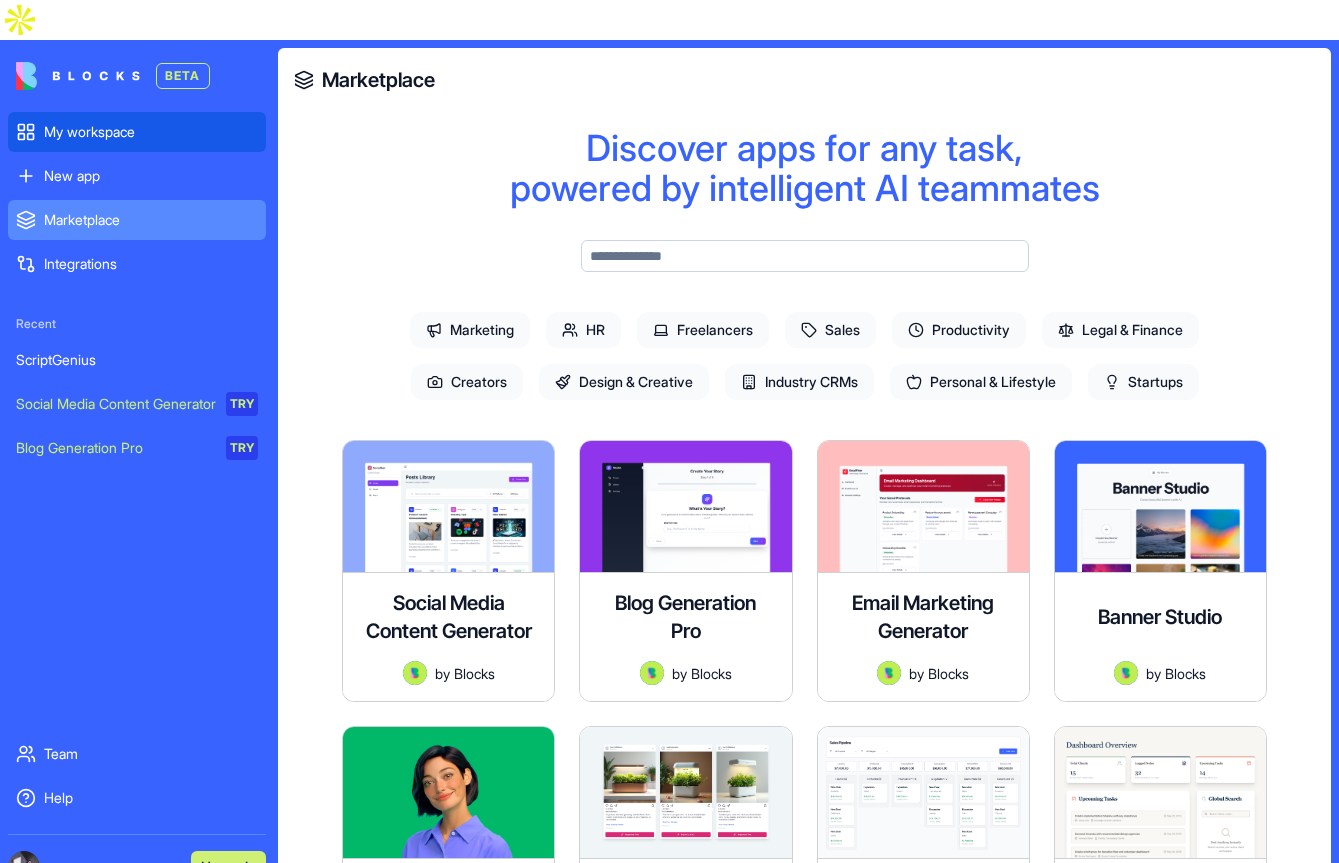 click on "My workspace" at bounding box center (151, 132) 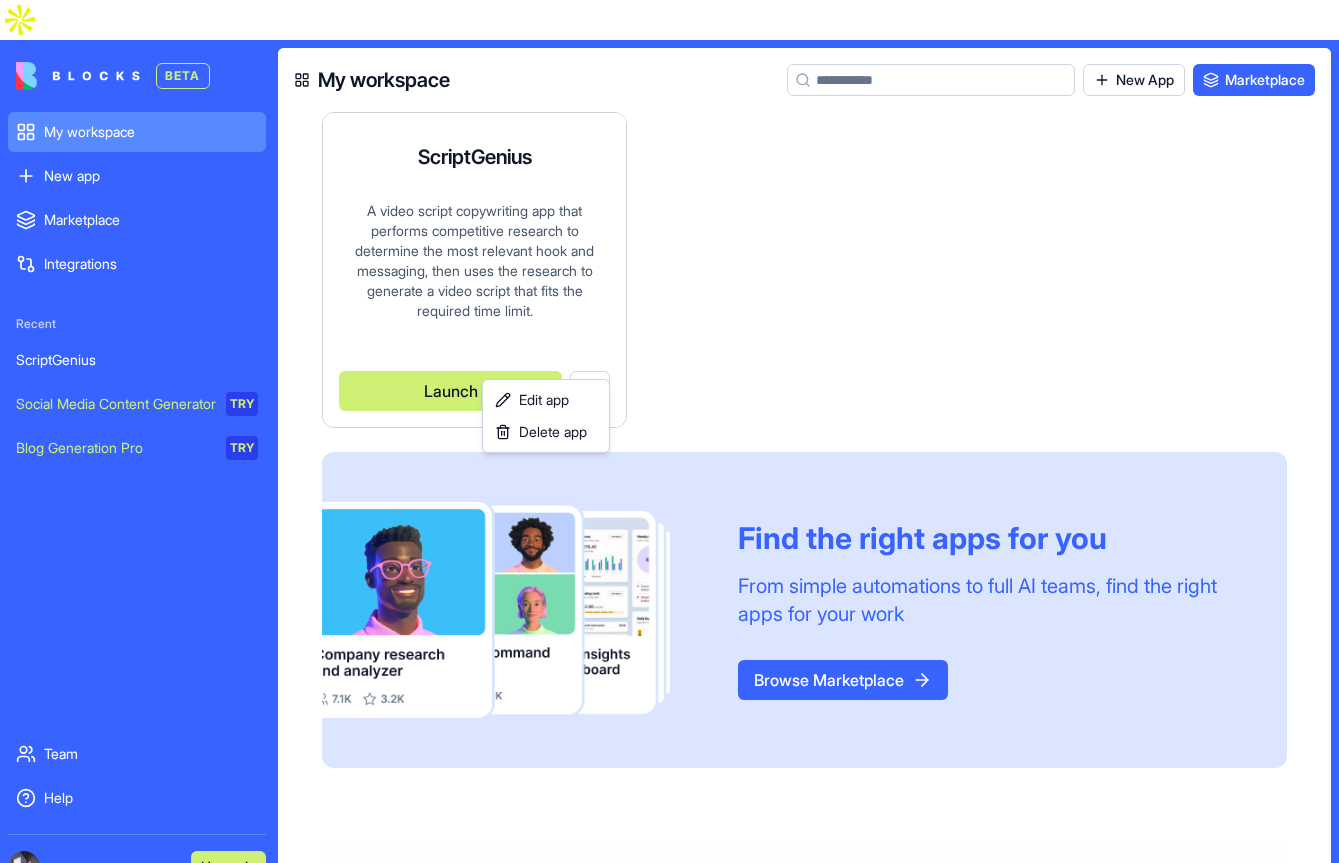 click on "BETA My workspace New app
To pick up a draggable item, press the space bar.
While dragging, use the arrow keys to move the item.
Press space again to drop the item in its new position, or press escape to cancel.
Marketplace Integrations Recent ScriptGenius Social Media Content Generator TRY Blog Generation Pro TRY Team Help Upgrade My workspace New App Marketplace ScriptGenius A video script copywriting app that performs competitive research to determine the most relevant hook and messaging, then uses the research to generate a video script that fits the required time limit. by [PERSON] Launch Find the right apps for you From simple automations to full AI teams, find the right apps for your work Browse Marketplace
Edit app Delete app" at bounding box center (669, 431) 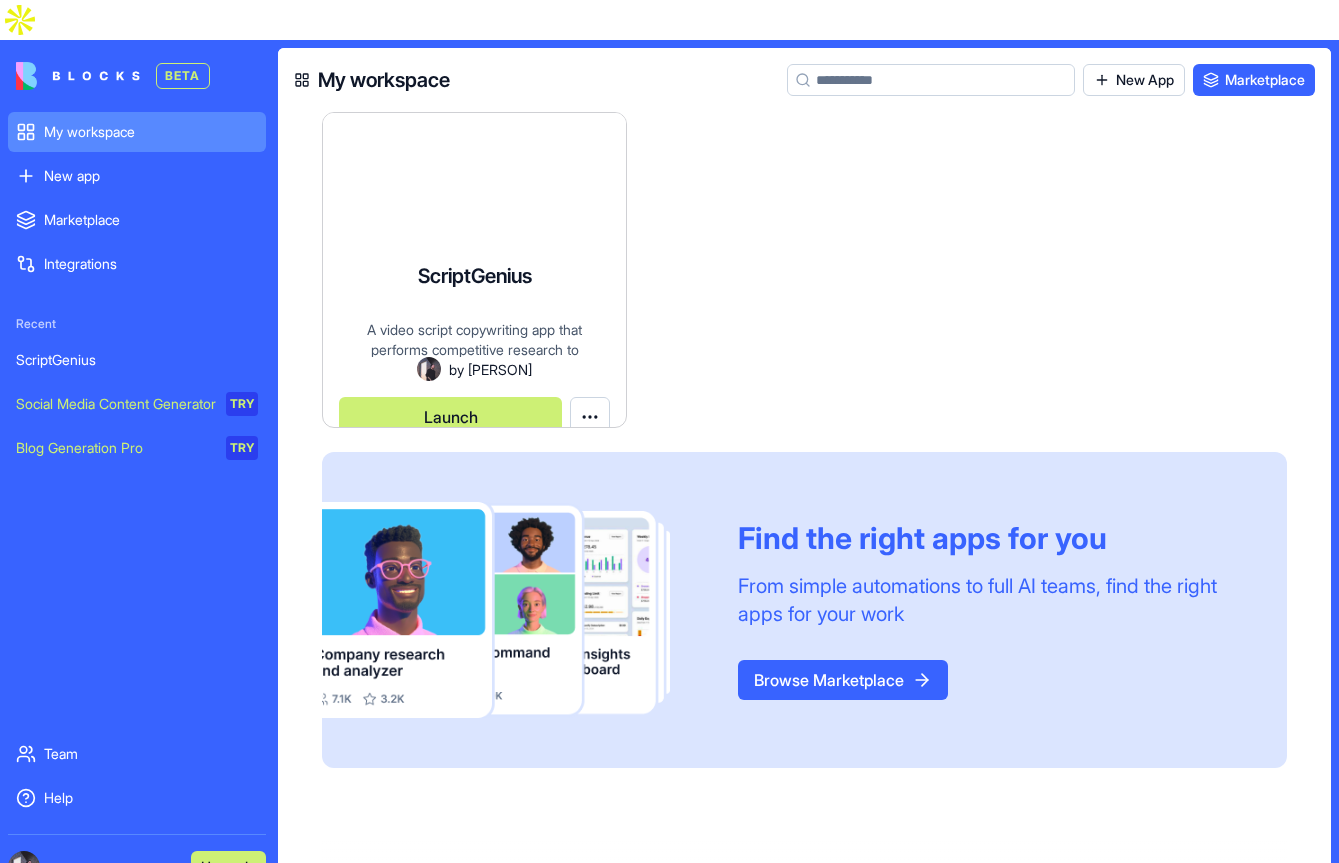 scroll, scrollTop: 0, scrollLeft: 0, axis: both 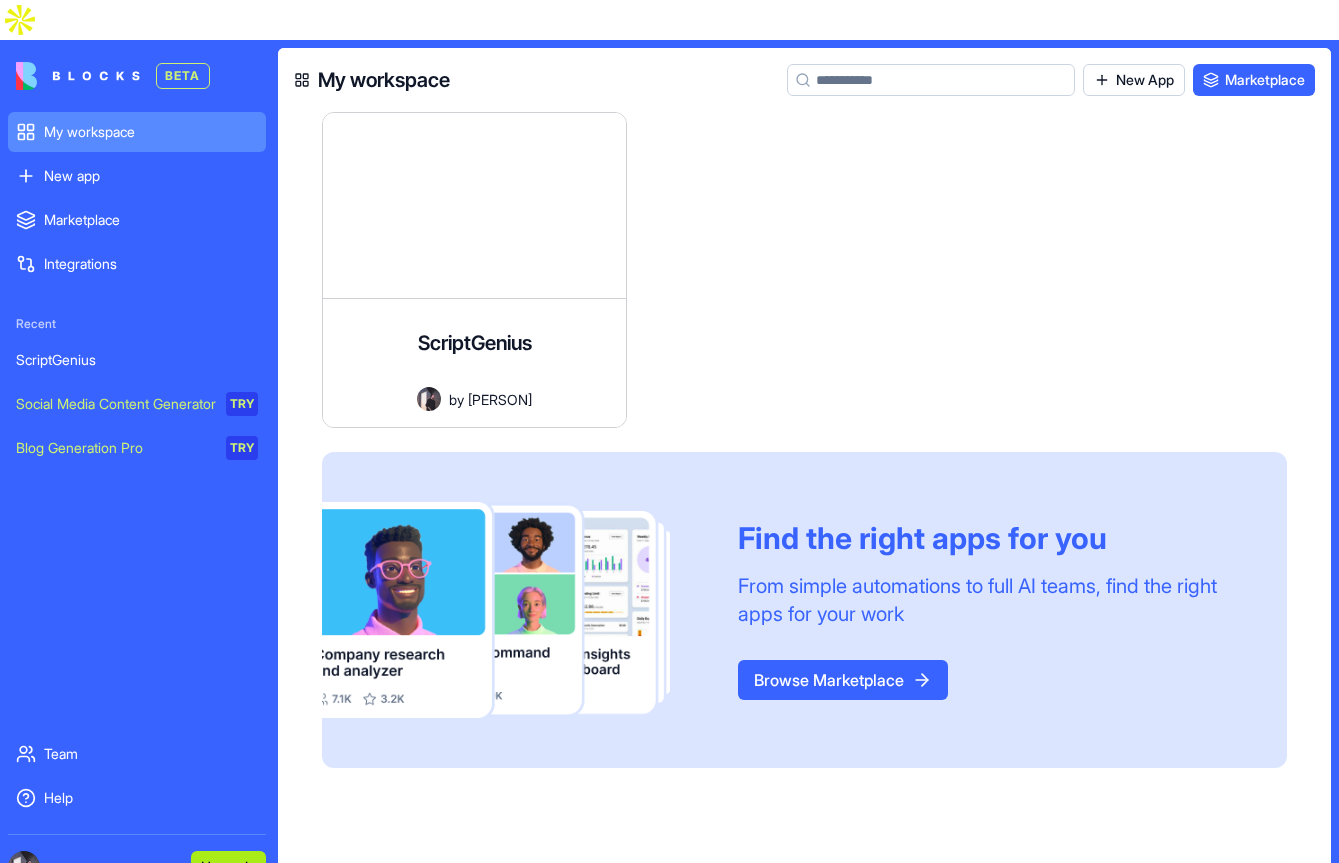 click on "Upgrade" at bounding box center (228, 867) 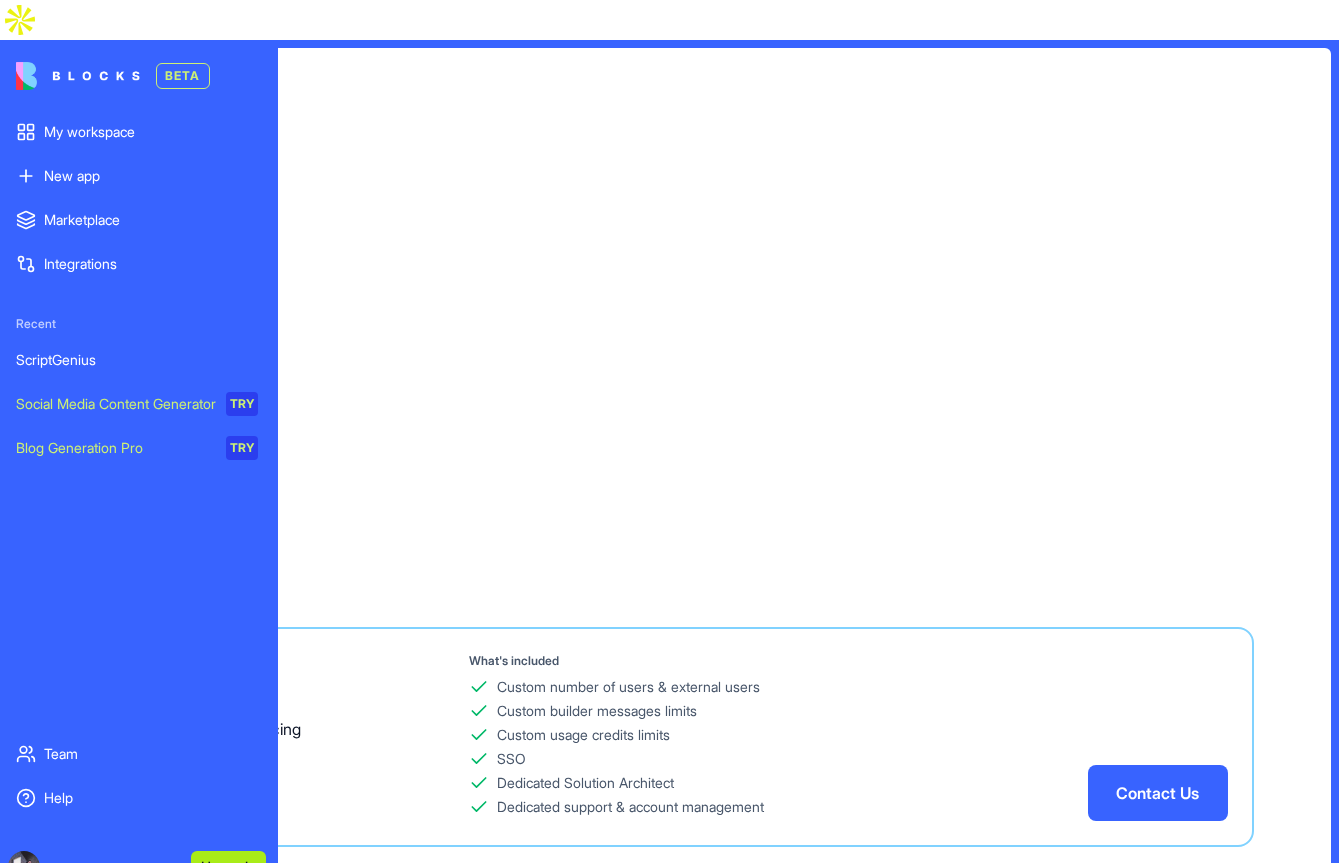scroll, scrollTop: 210, scrollLeft: 0, axis: vertical 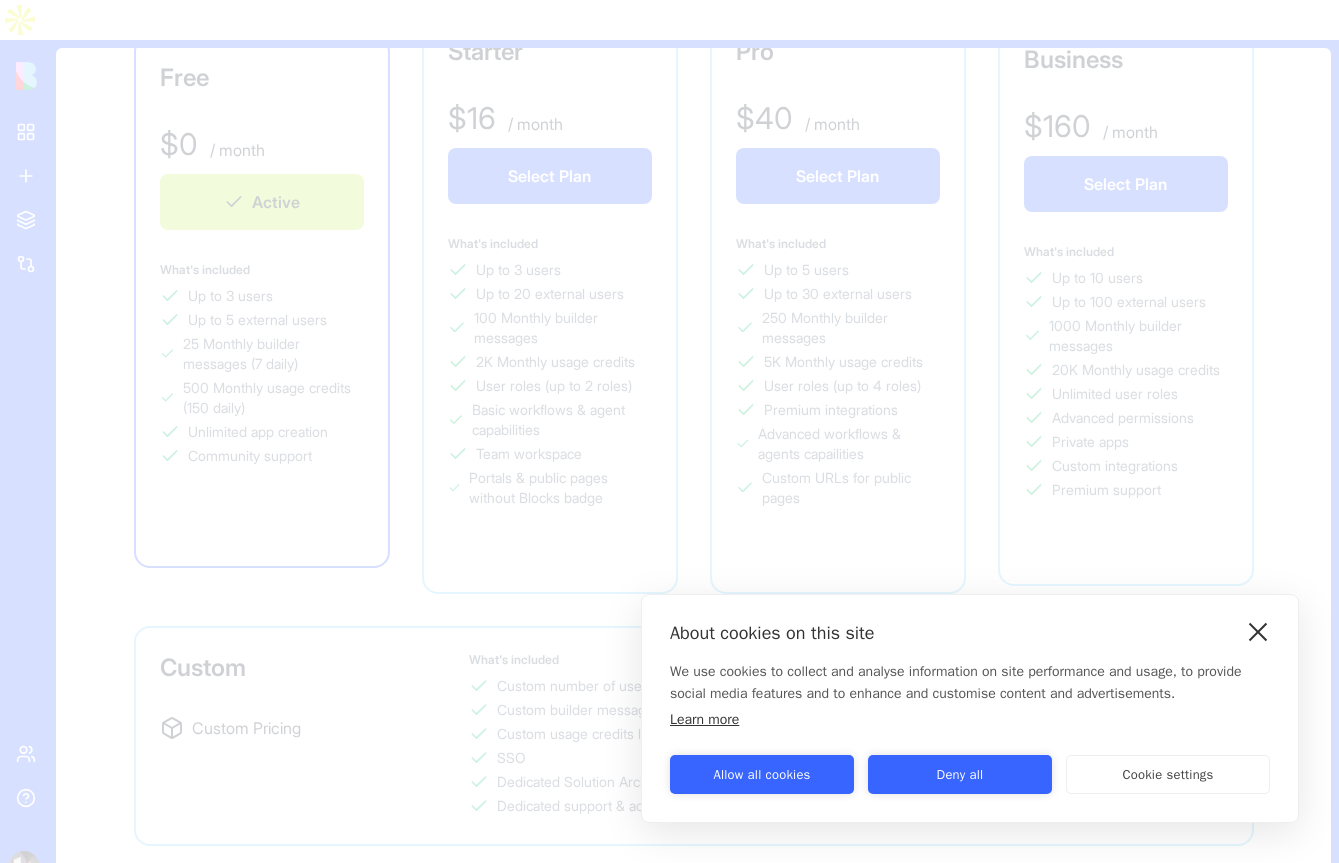 click at bounding box center (1258, 631) 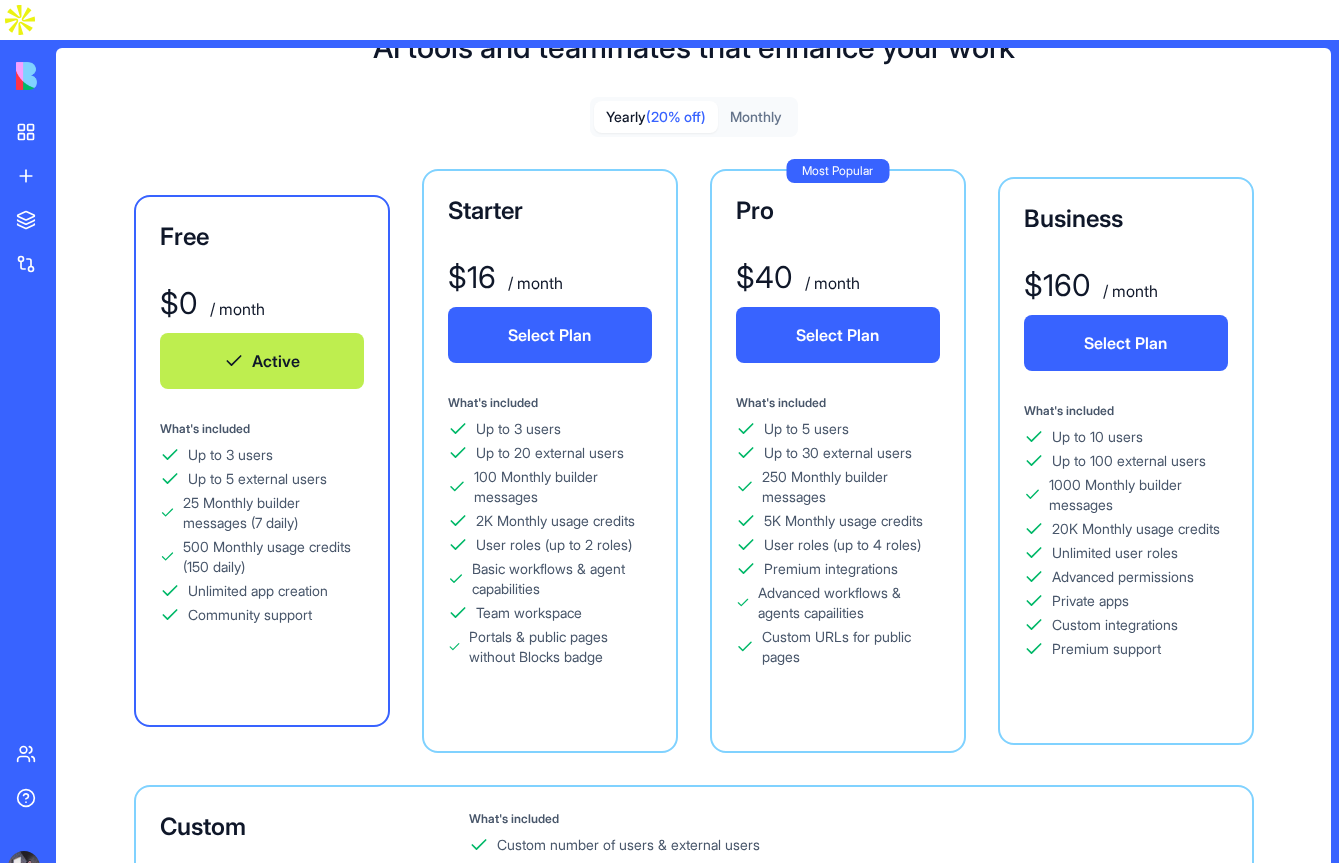 scroll, scrollTop: 0, scrollLeft: 0, axis: both 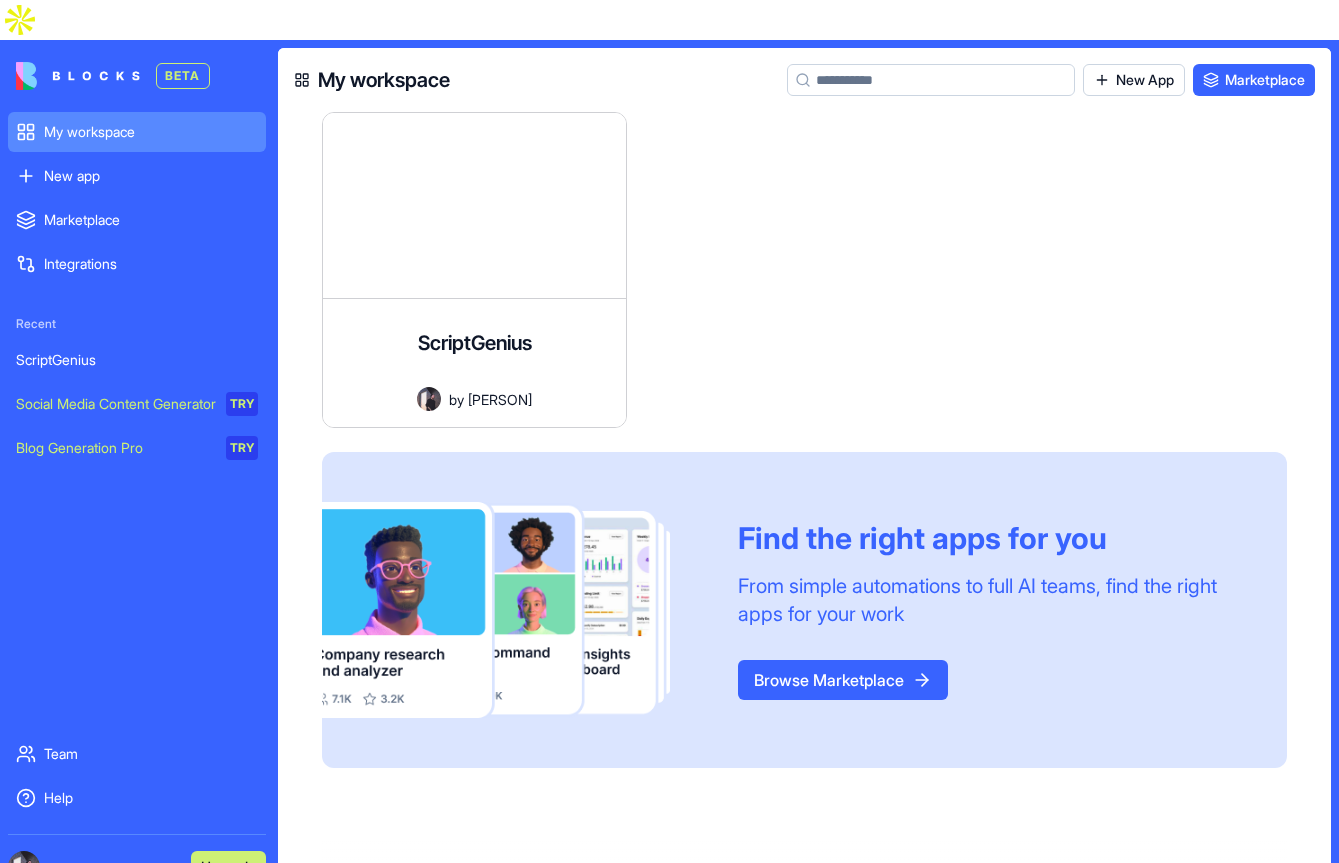 click at bounding box center [78, 76] 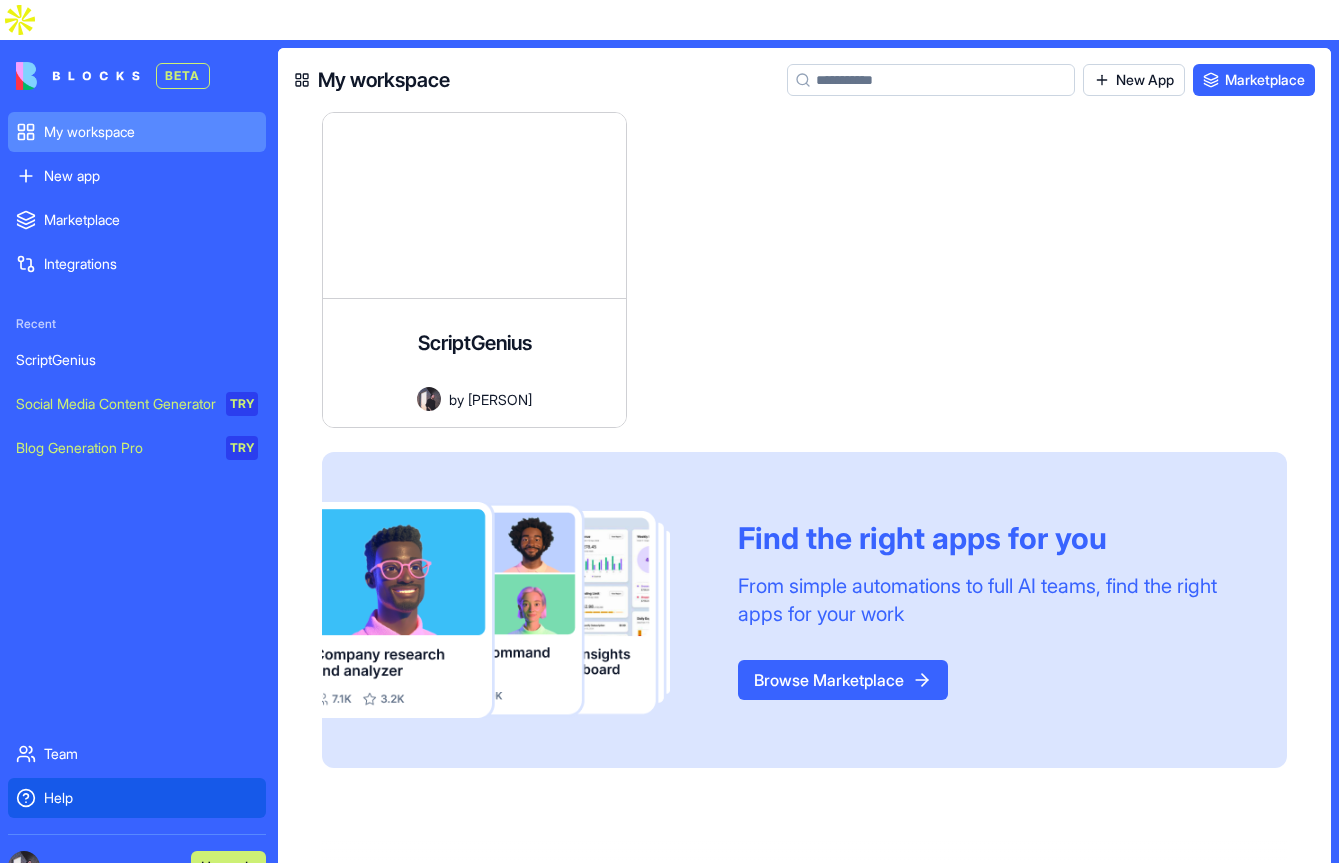 click on "Help" at bounding box center (151, 798) 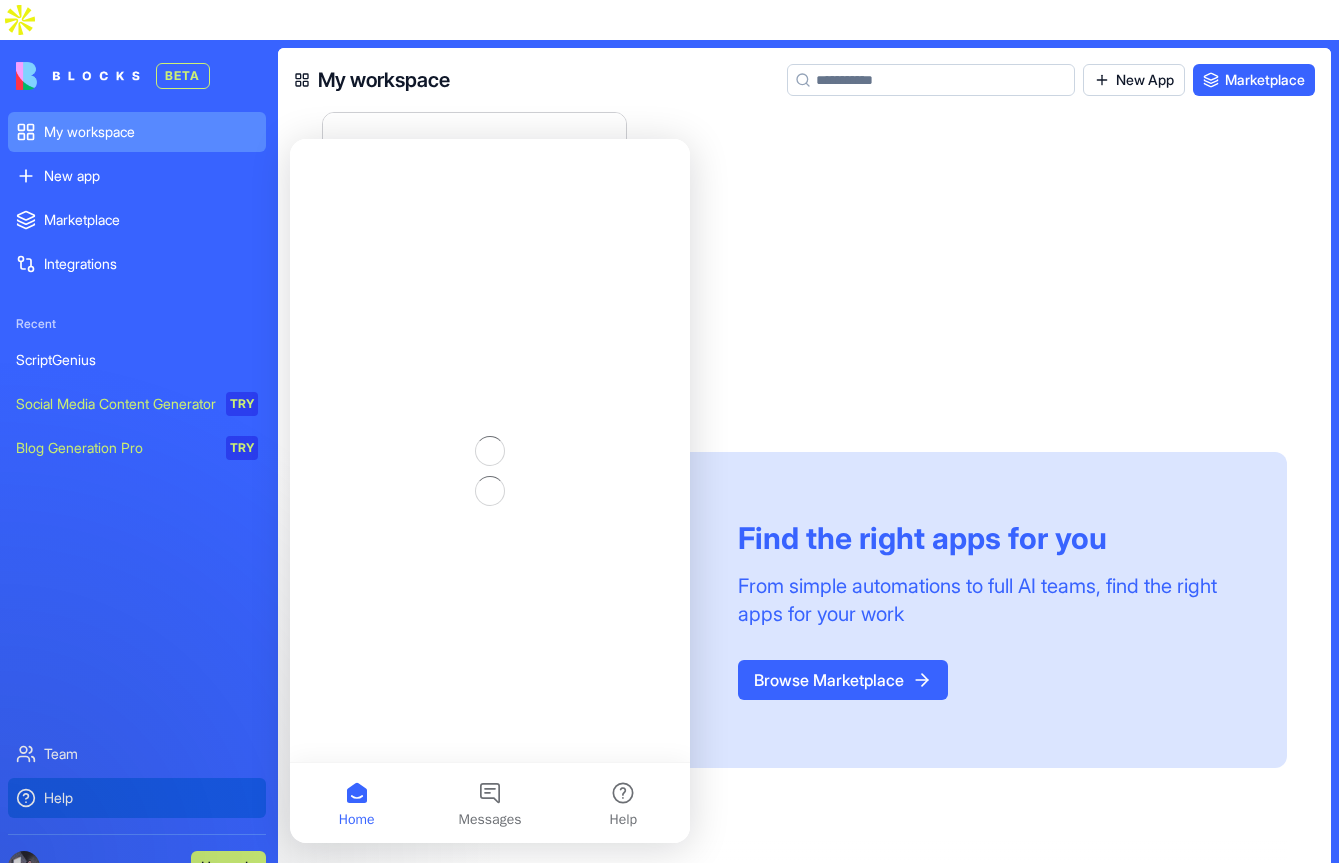 scroll, scrollTop: 0, scrollLeft: 0, axis: both 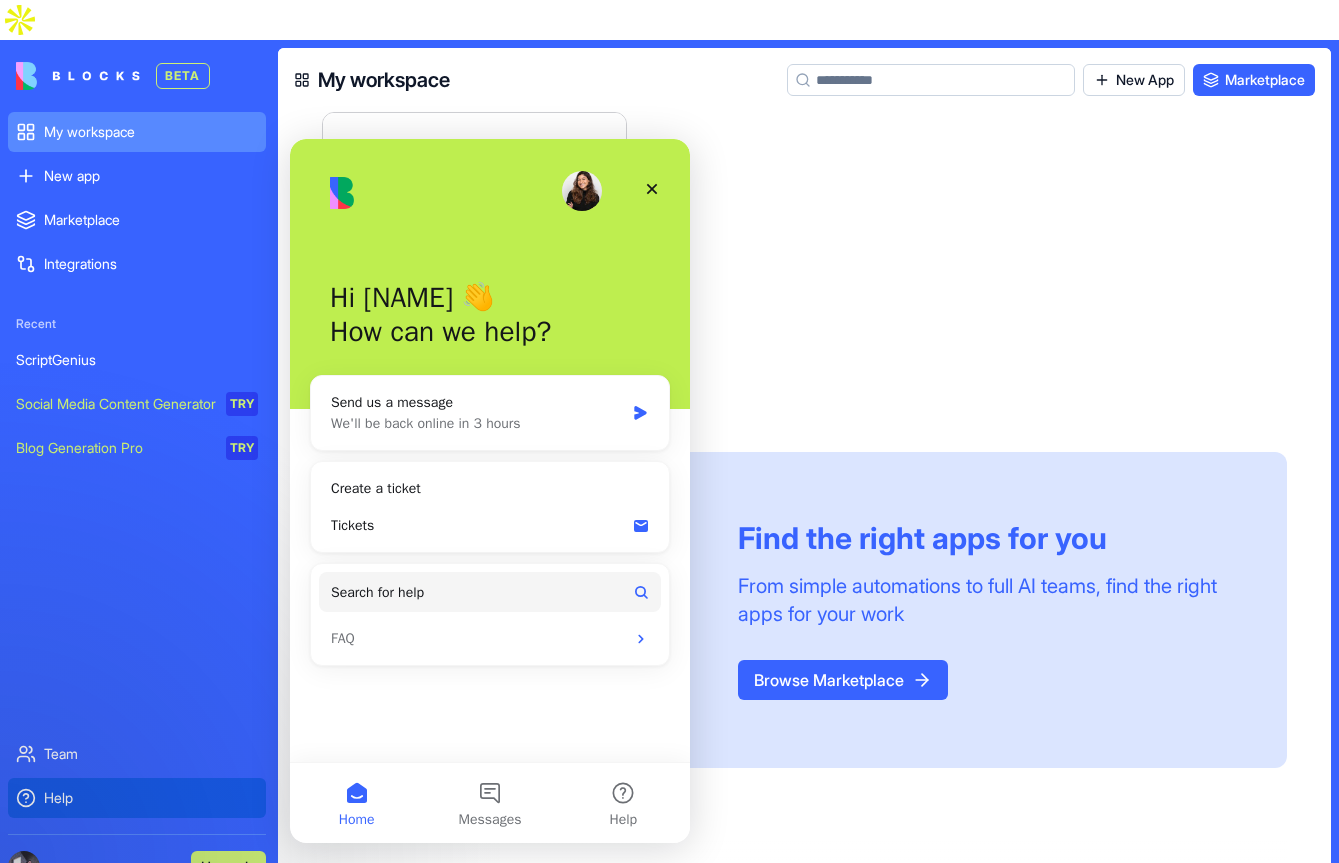 click on "Help" at bounding box center [151, 798] 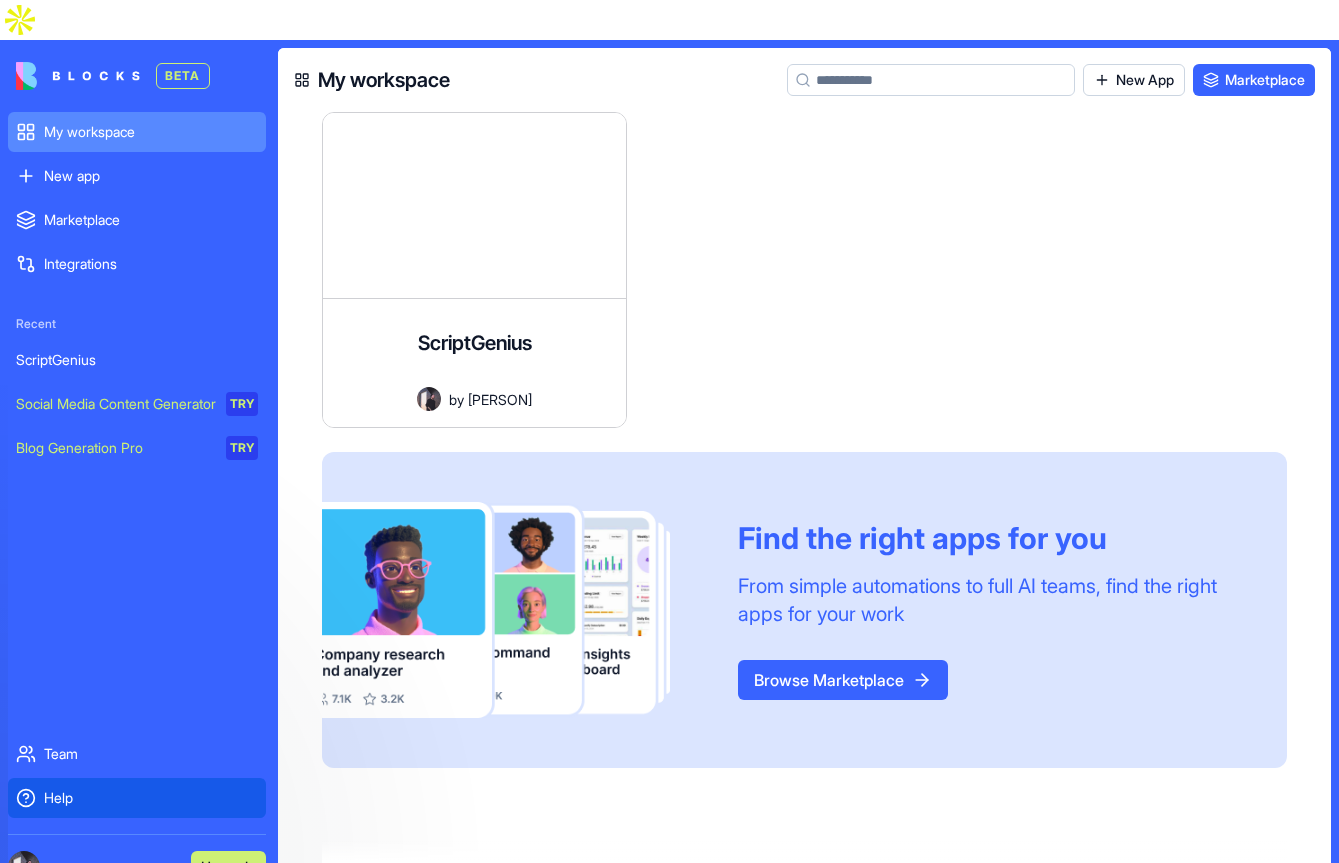 scroll, scrollTop: 0, scrollLeft: 0, axis: both 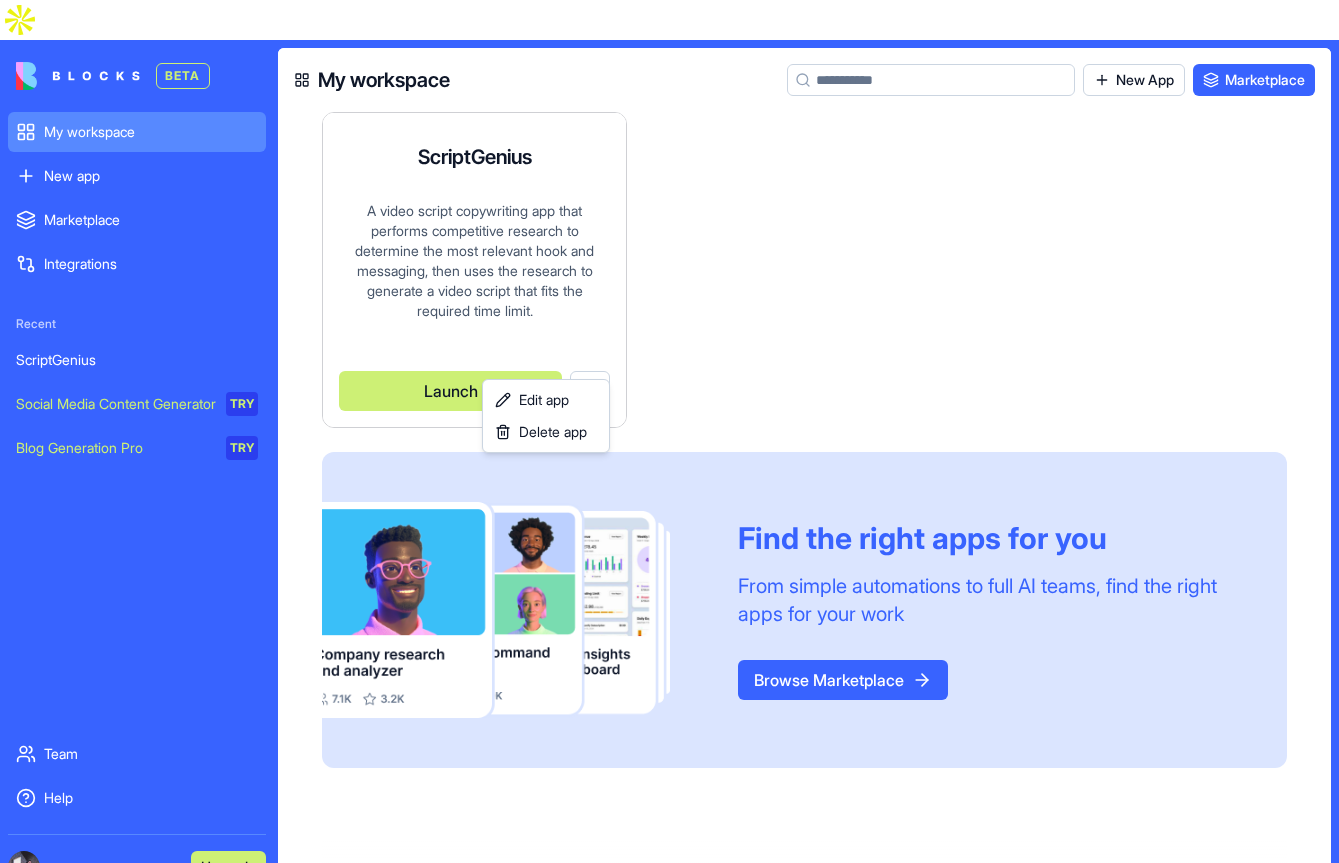 click on "BETA My workspace New app
To pick up a draggable item, press the space bar.
While dragging, use the arrow keys to move the item.
Press space again to drop the item in its new position, or press escape to cancel.
Marketplace Integrations Recent ScriptGenius Social Media Content Generator TRY Blog Generation Pro TRY Team Help Upgrade My workspace New App Marketplace ScriptGenius A video script copywriting app that performs competitive research to determine the most relevant hook and messaging, then uses the research to generate a video script that fits the required time limit. by [PERSON] Launch Find the right apps for you From simple automations to full AI teams, find the right apps for your work Browse Marketplace
About cookies on this site We use cookies to collect and analyse information on site performance and usage, to provide social media features and to enhance and customise content and advertisements. Learn more Allow all cookies Deny all Cookie settings Cookie settings" at bounding box center (669, 431) 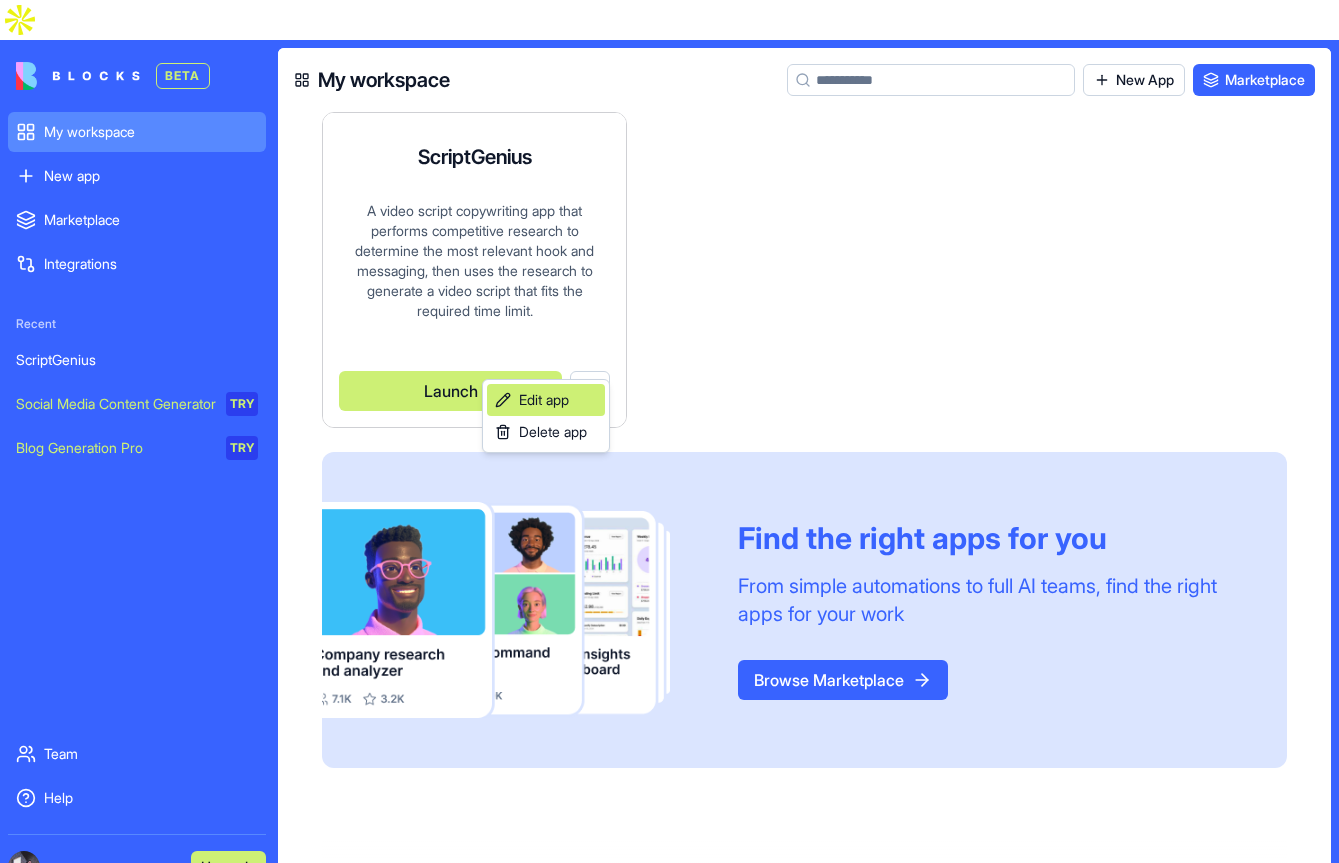 click on "Edit app" at bounding box center [546, 400] 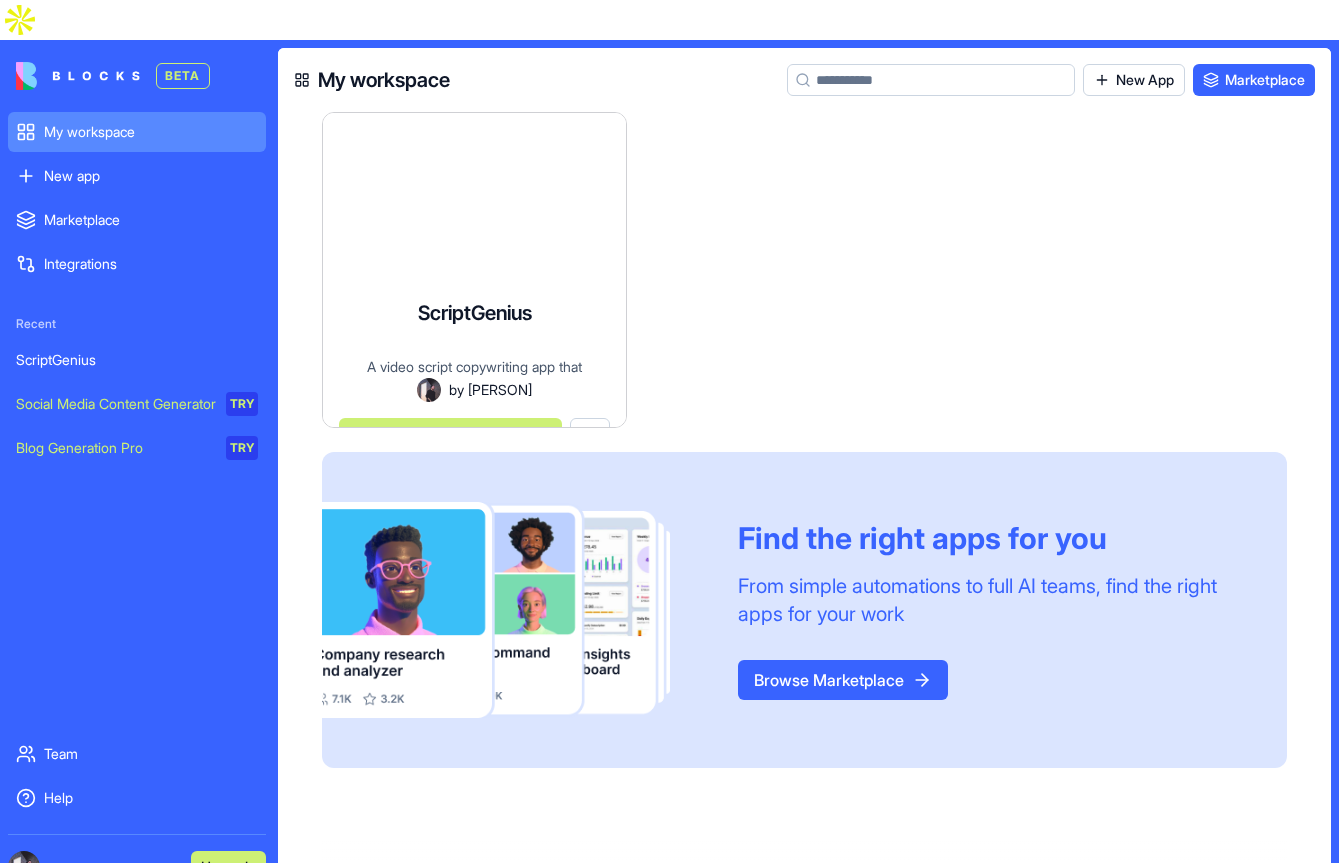 scroll, scrollTop: 12, scrollLeft: 0, axis: vertical 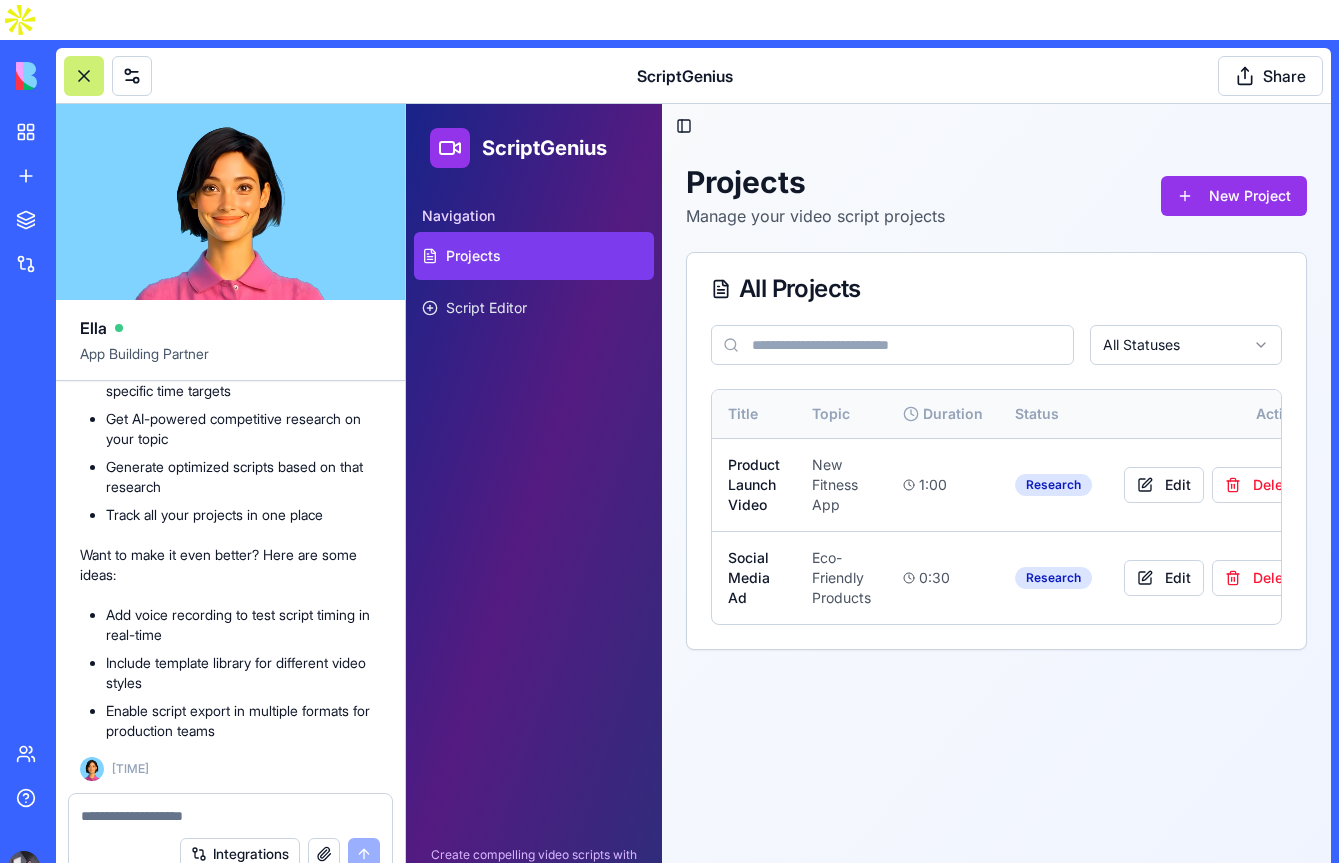 drag, startPoint x: 108, startPoint y: 573, endPoint x: 266, endPoint y: 687, distance: 194.83327 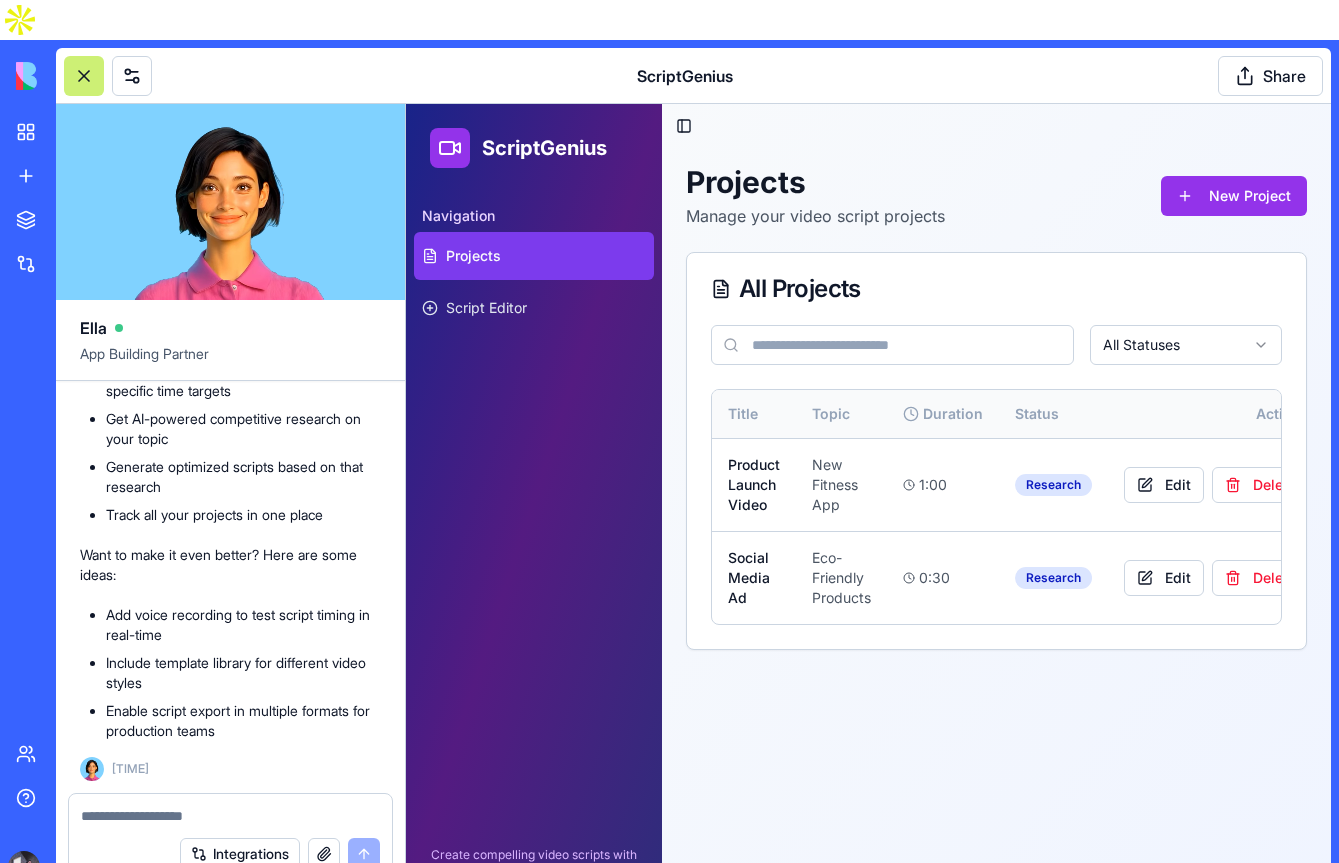 click on "Add voice recording to test script timing in real-time
Include template library for different video styles
Enable script export in multiple formats for production teams" at bounding box center (230, 673) 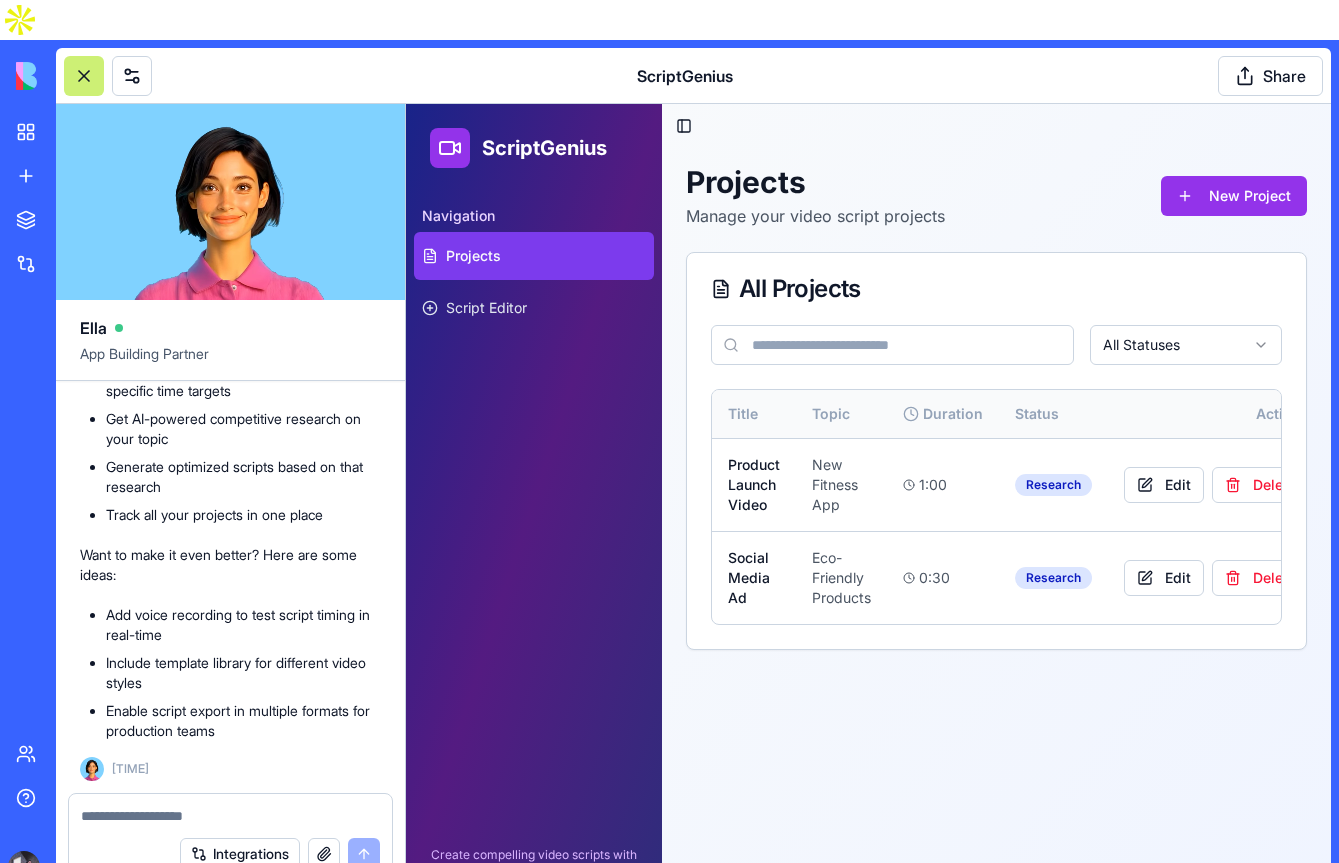 copy on "Add voice recording to test script timing in real-time
Include template library for different video styles
Enable script export in multiple formats for production teams" 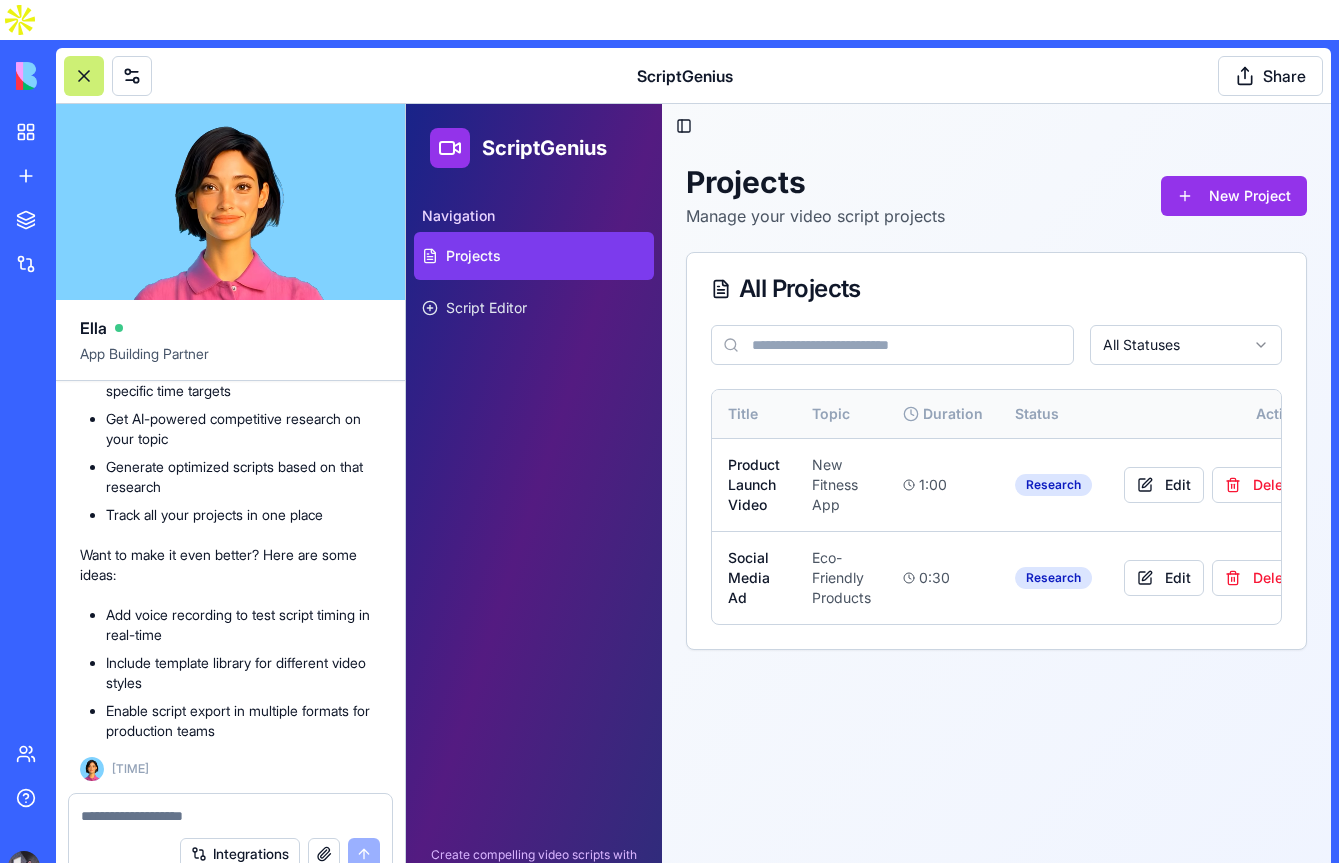 click on "Include template library for different video styles" at bounding box center (243, 673) 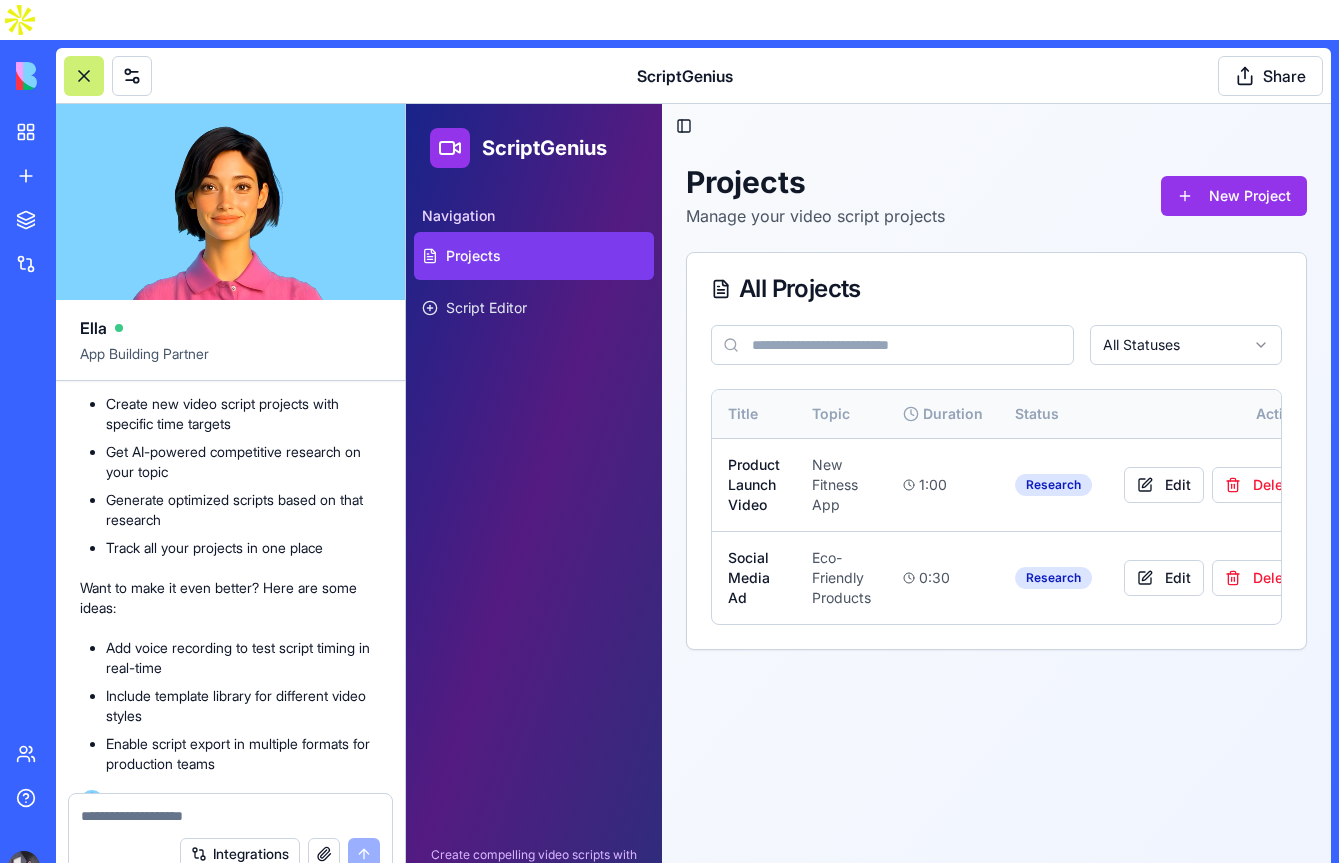 scroll, scrollTop: 784, scrollLeft: 0, axis: vertical 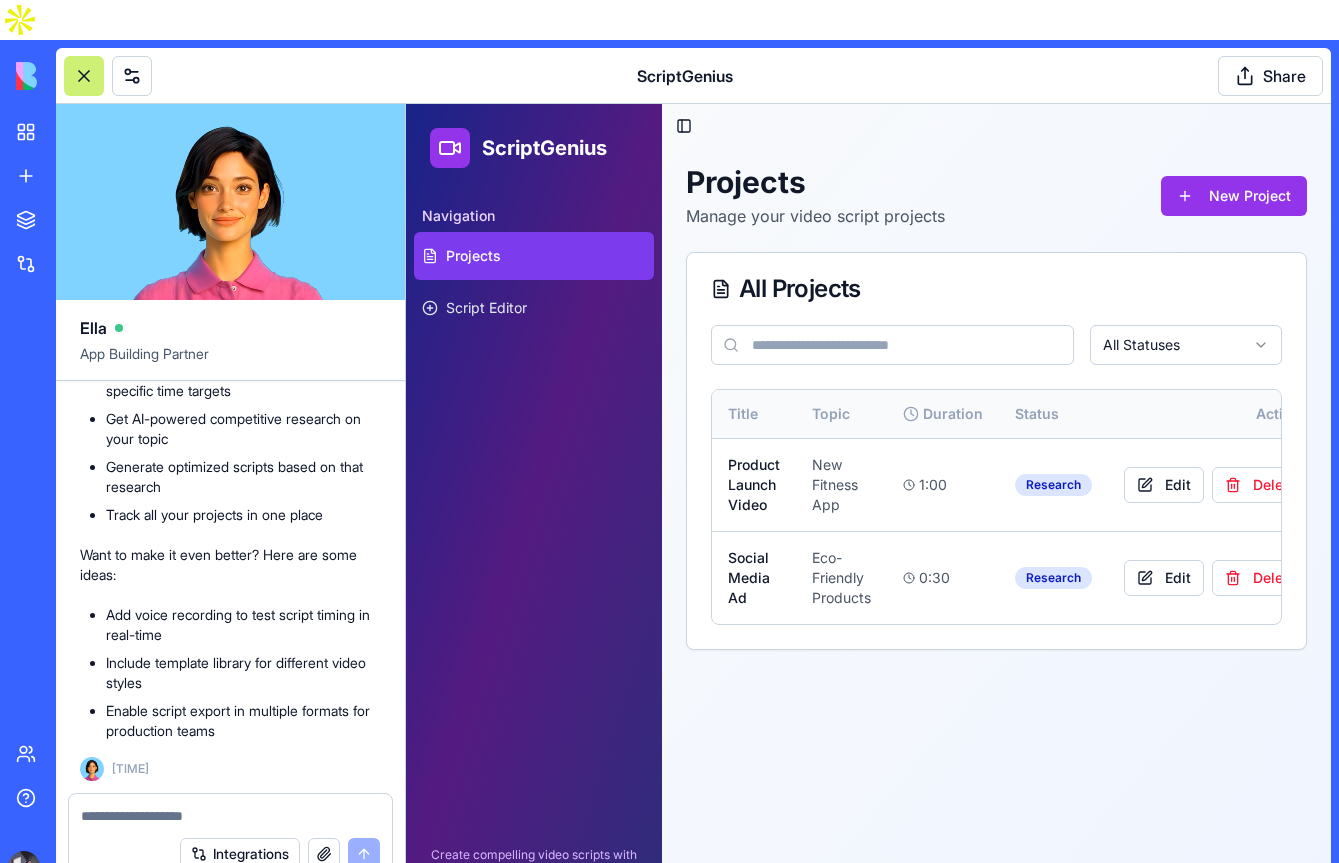 click at bounding box center [230, 816] 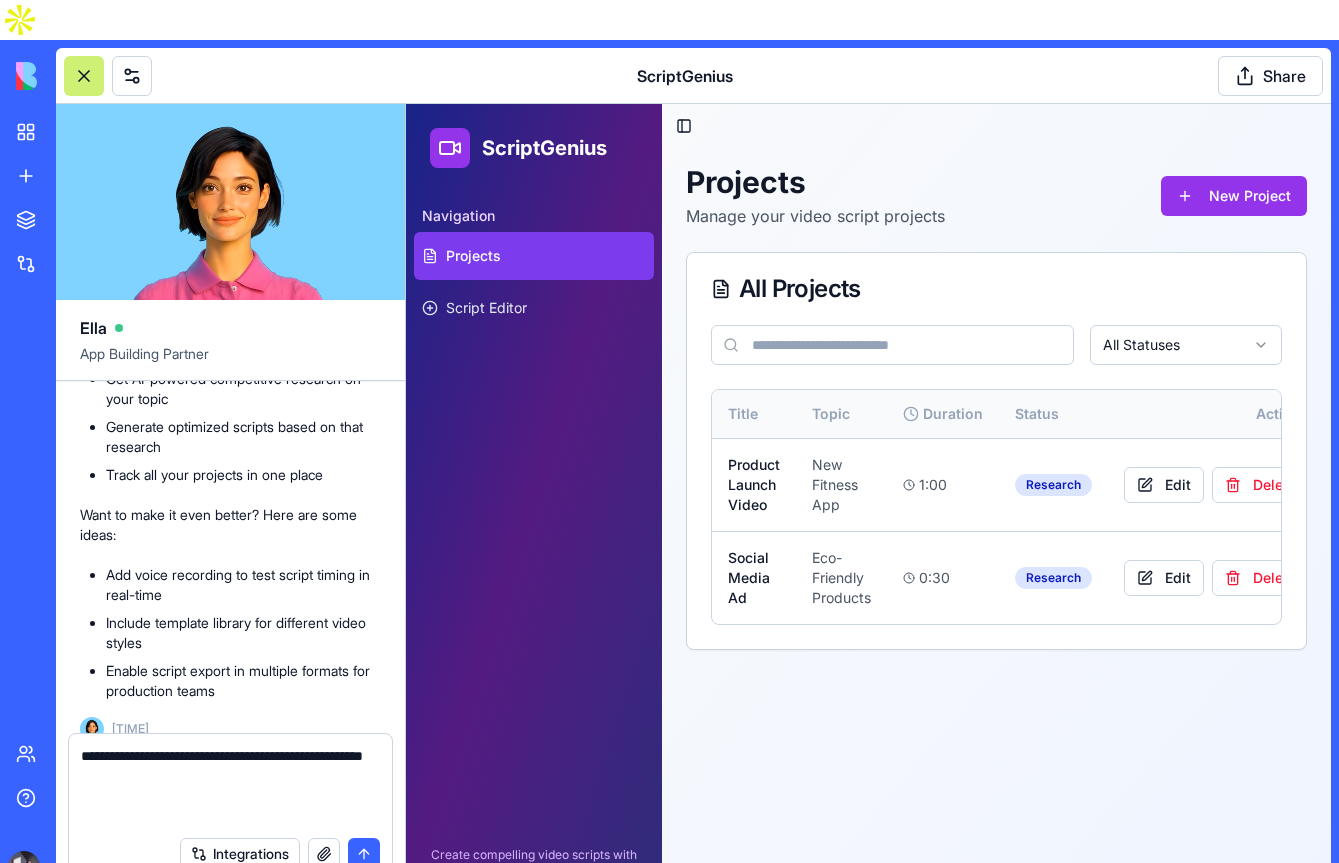 paste on "**********" 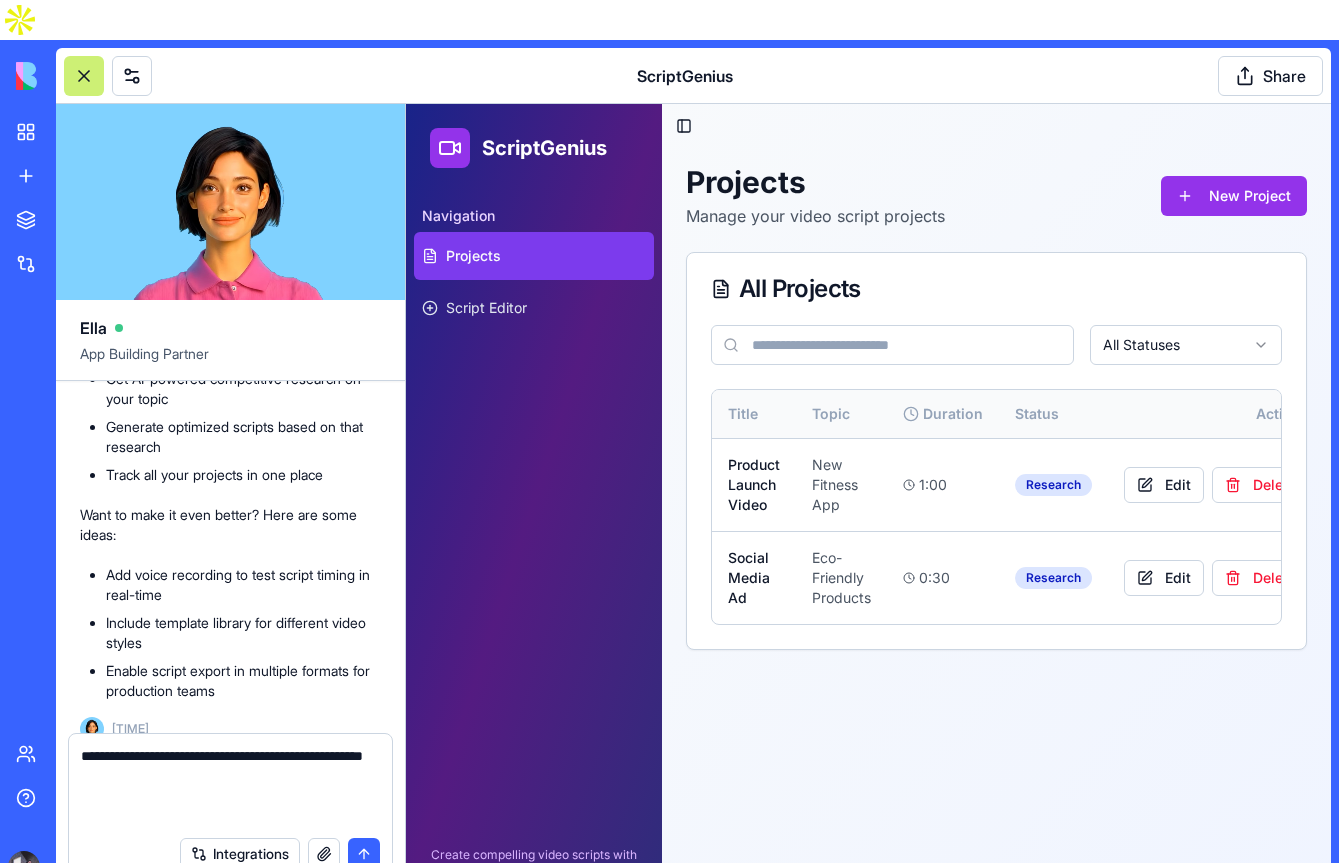 type on "**********" 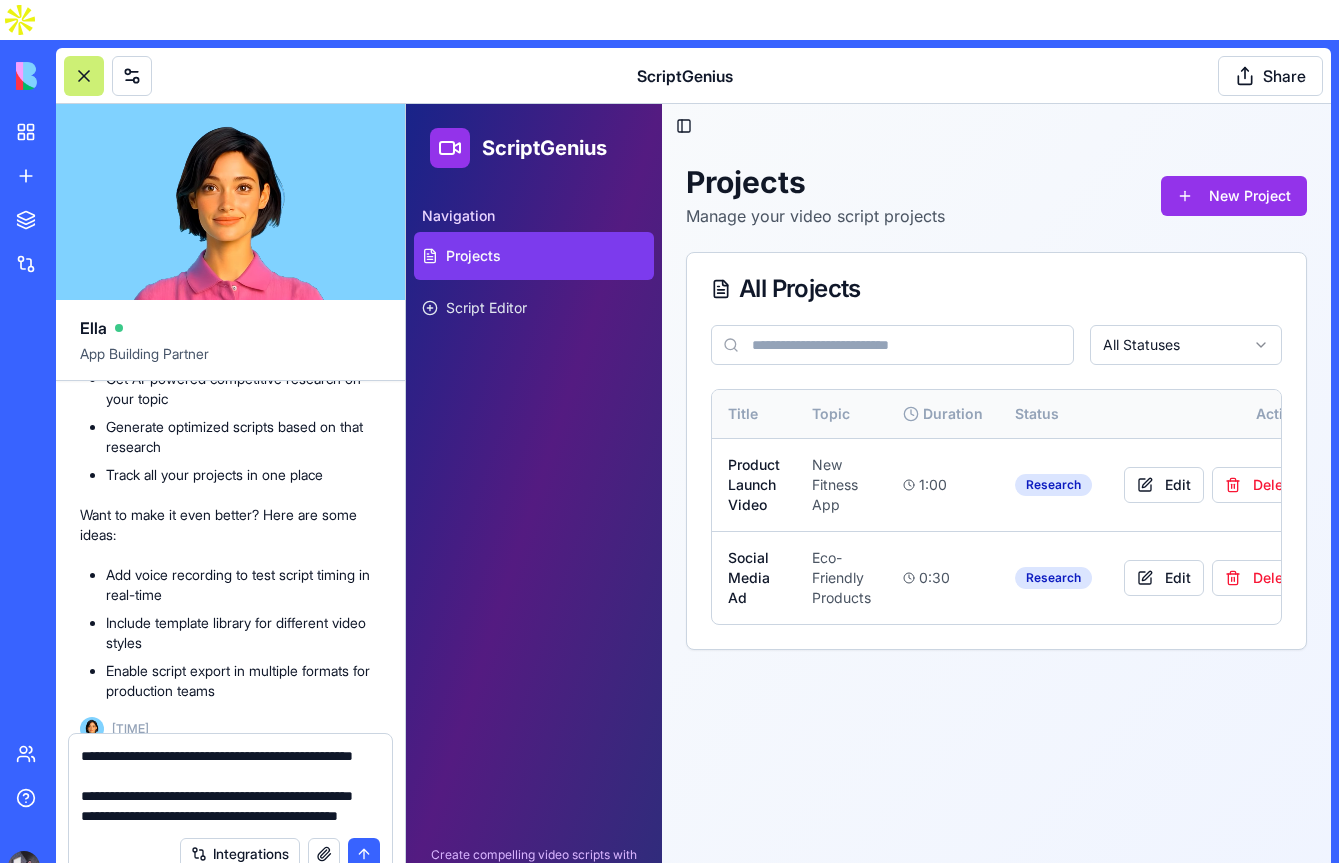scroll, scrollTop: 58, scrollLeft: 0, axis: vertical 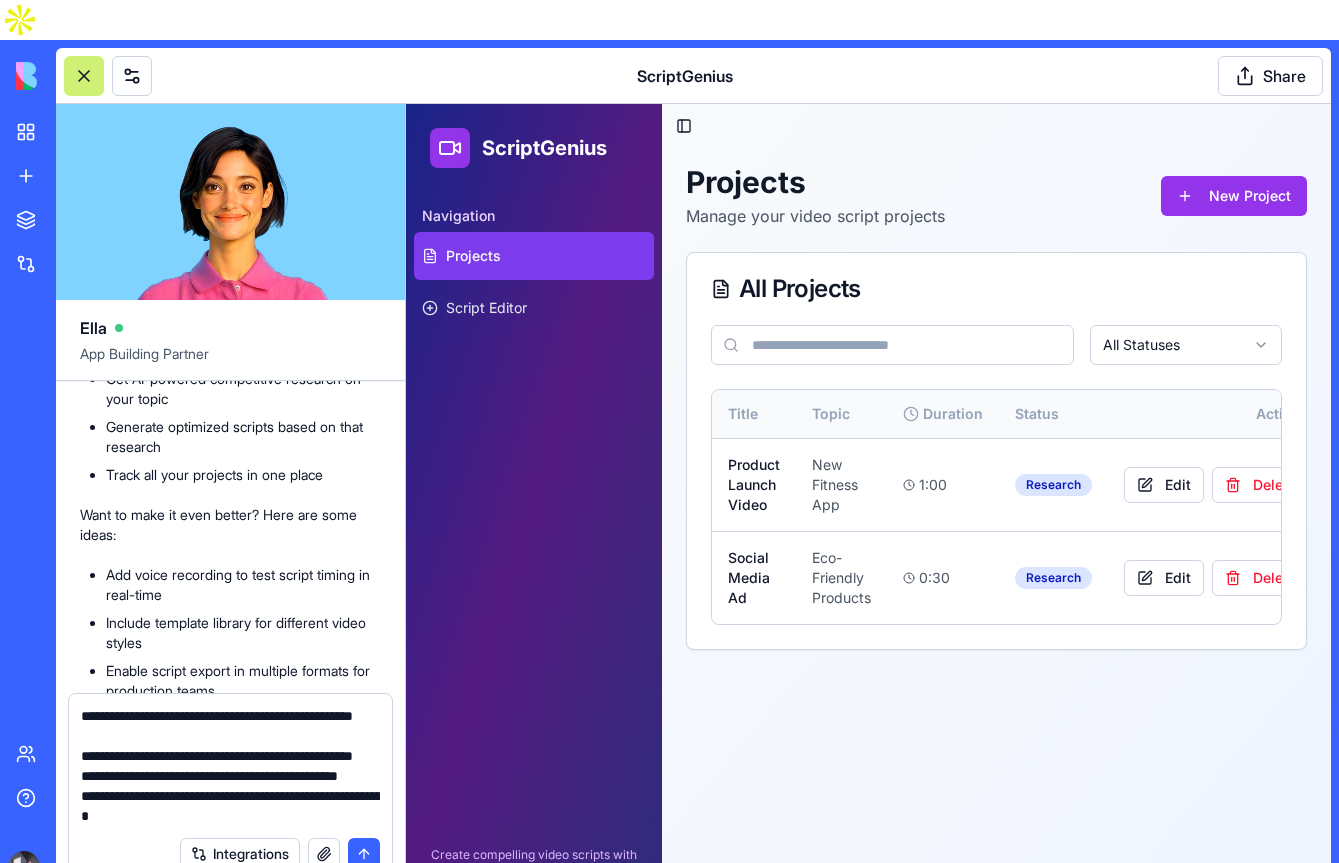 click on "**********" at bounding box center (230, 766) 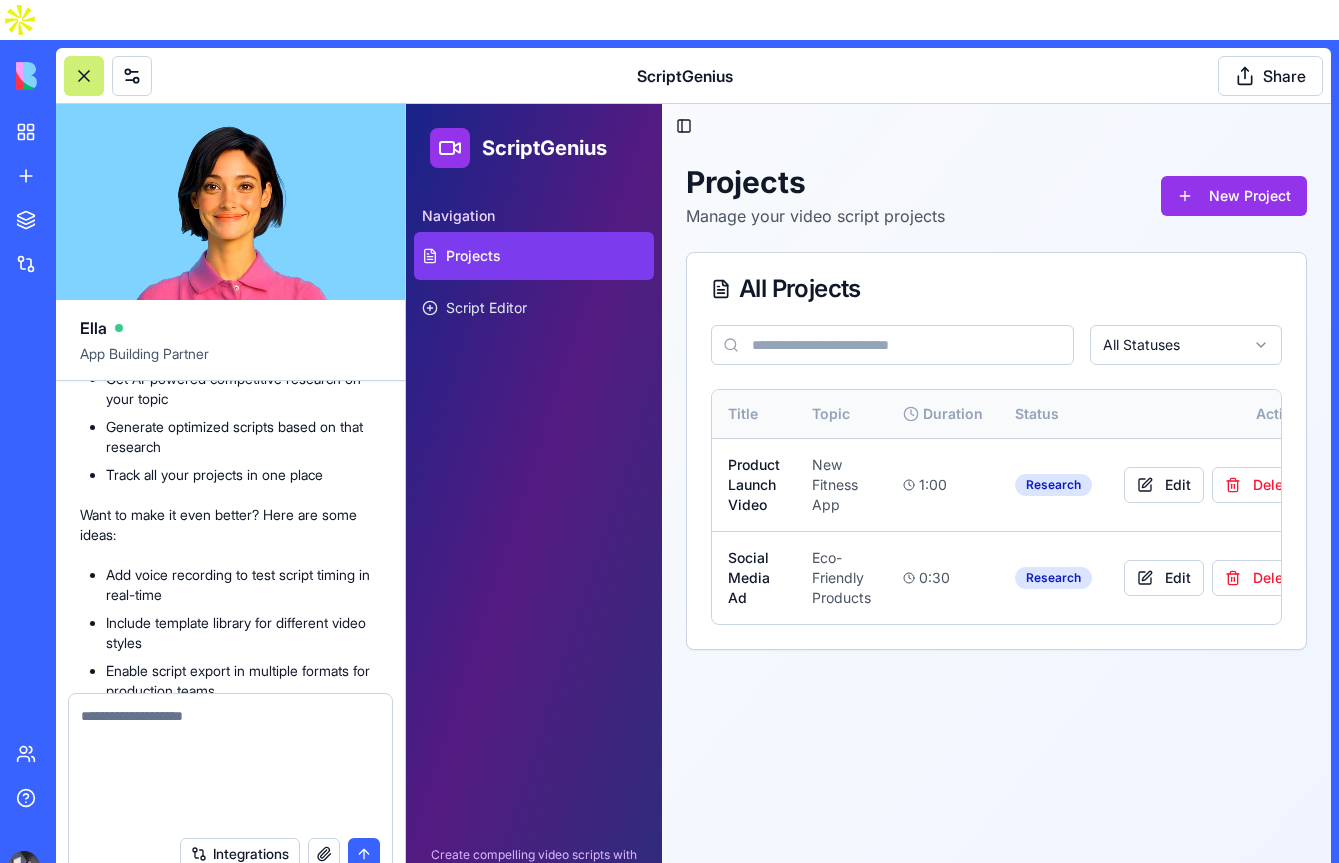 scroll, scrollTop: 960, scrollLeft: 0, axis: vertical 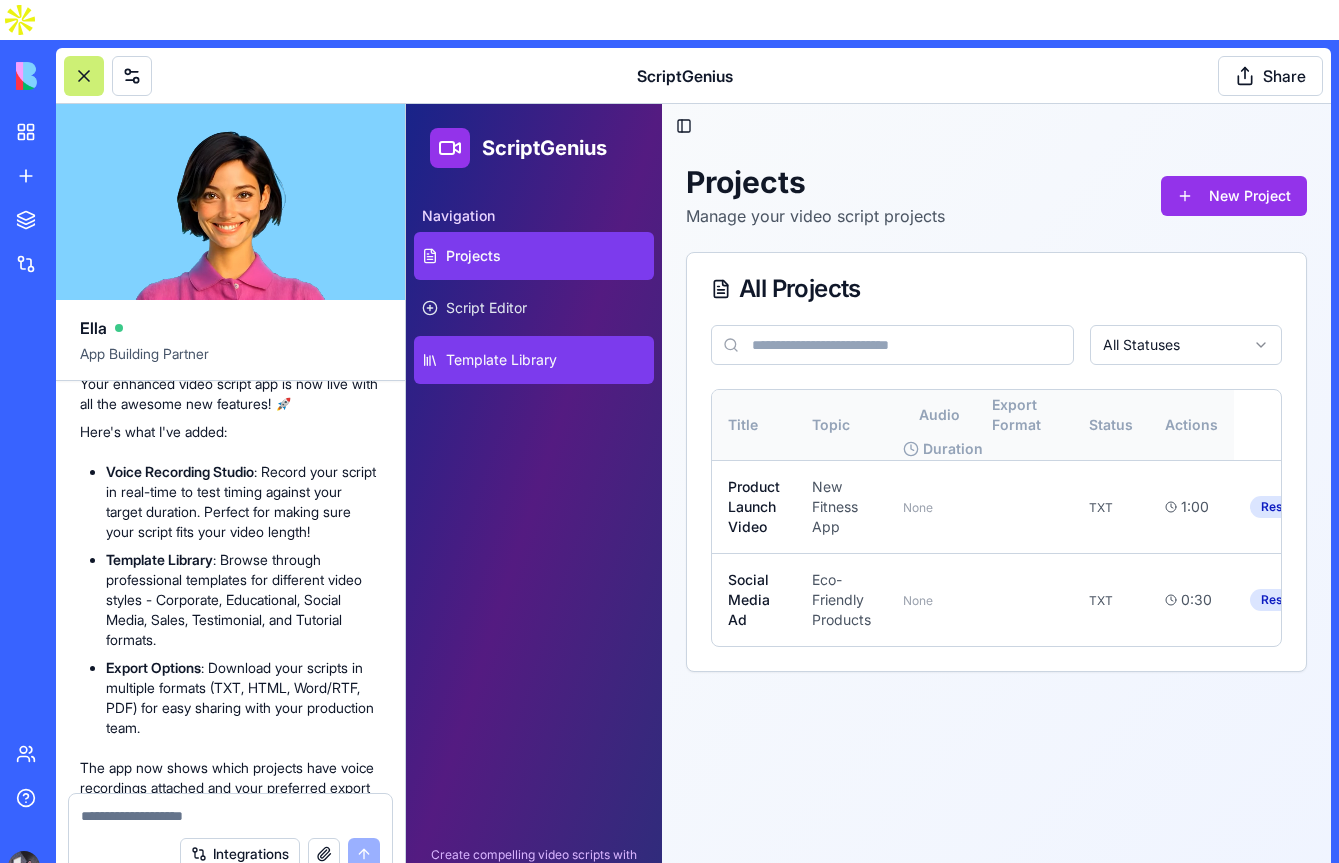 click on "Template Library" at bounding box center (501, 360) 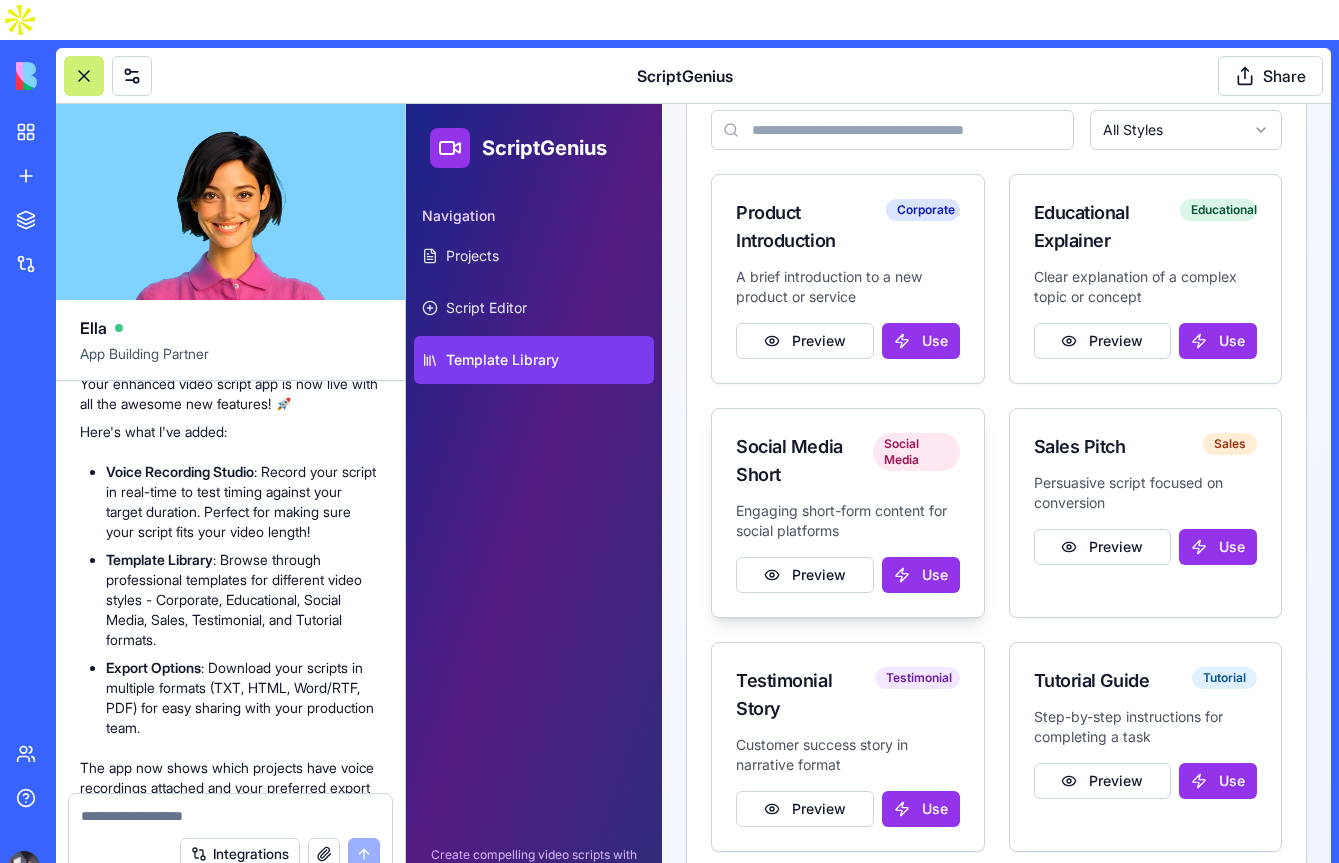 scroll, scrollTop: 221, scrollLeft: 0, axis: vertical 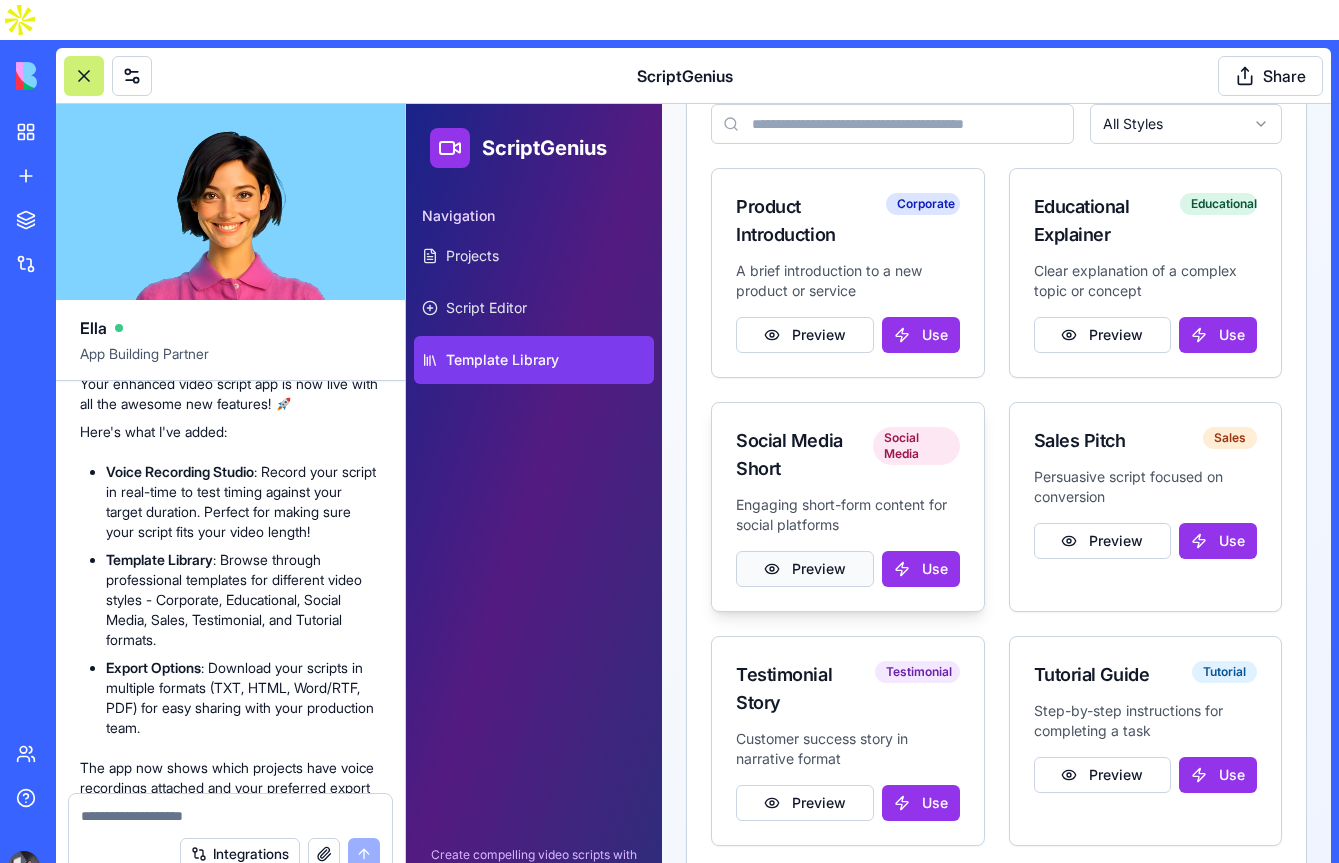 click on "Preview" at bounding box center (805, 569) 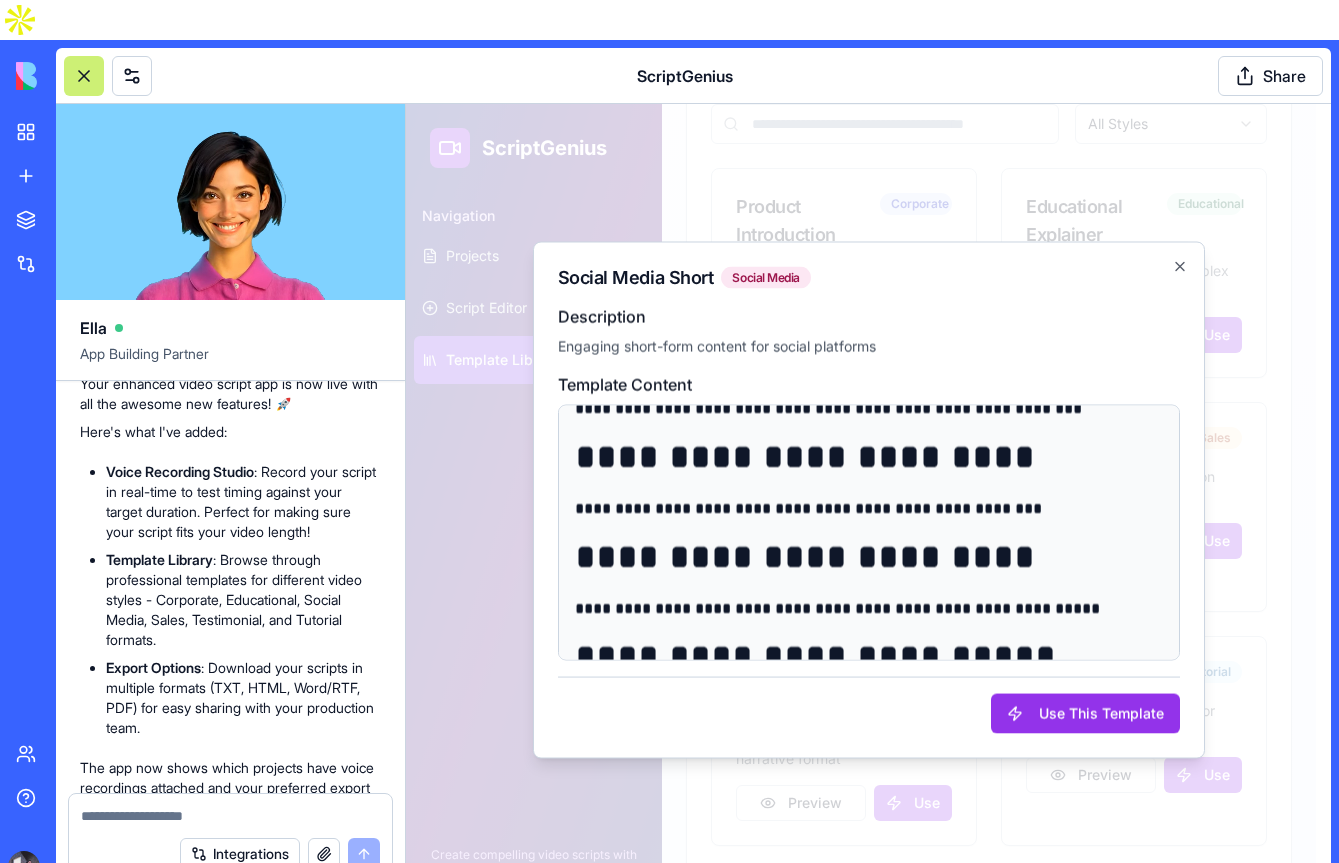 scroll, scrollTop: 674, scrollLeft: 0, axis: vertical 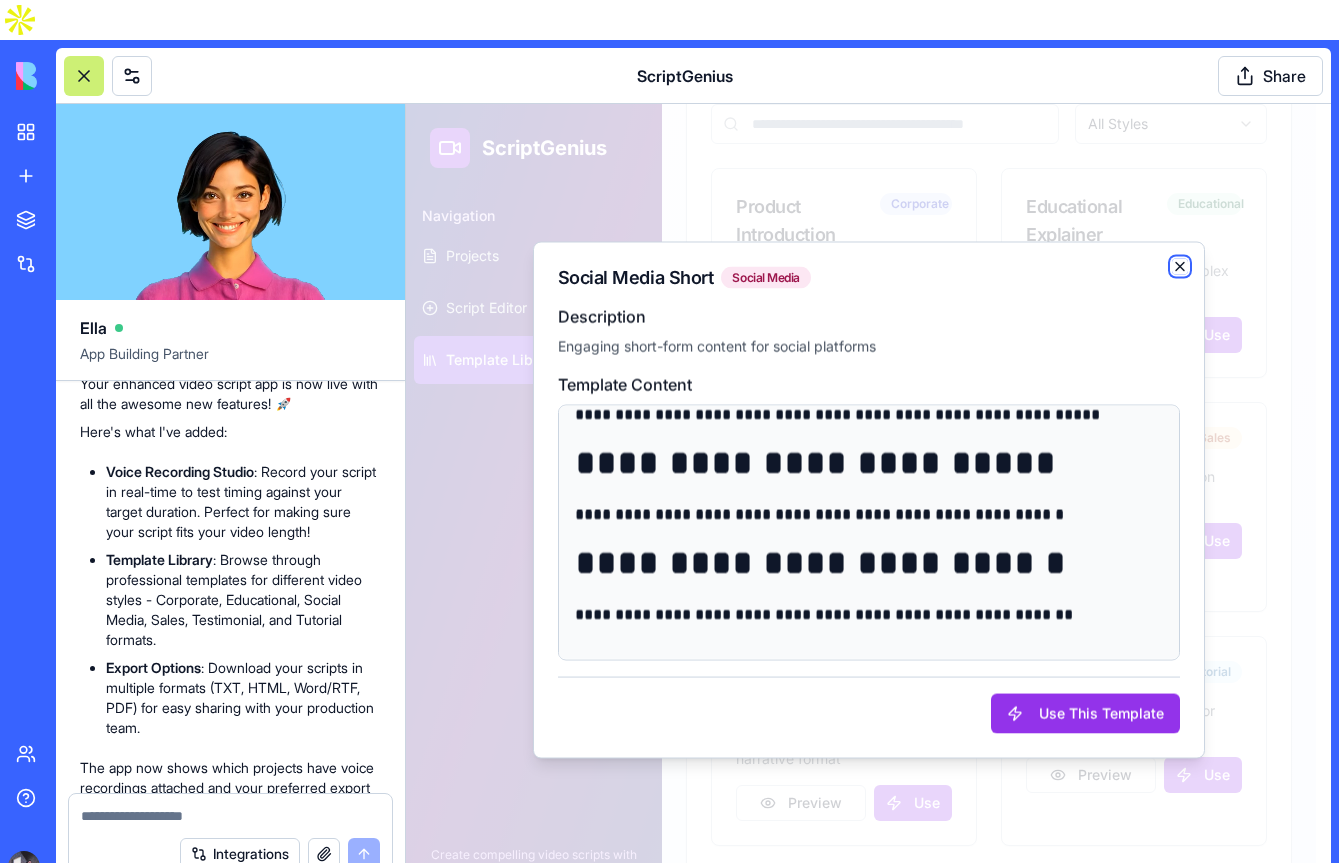 click 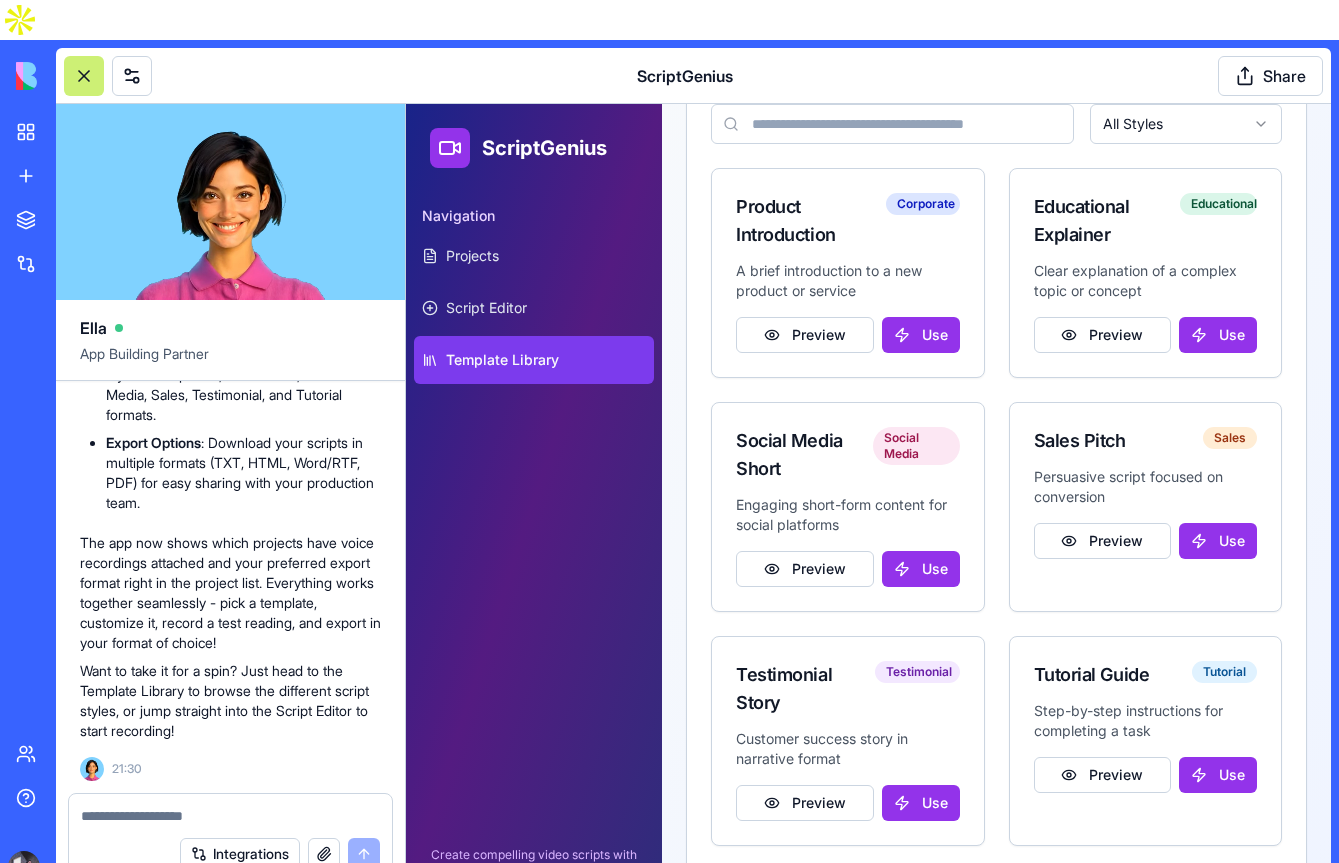 scroll, scrollTop: 2176, scrollLeft: 0, axis: vertical 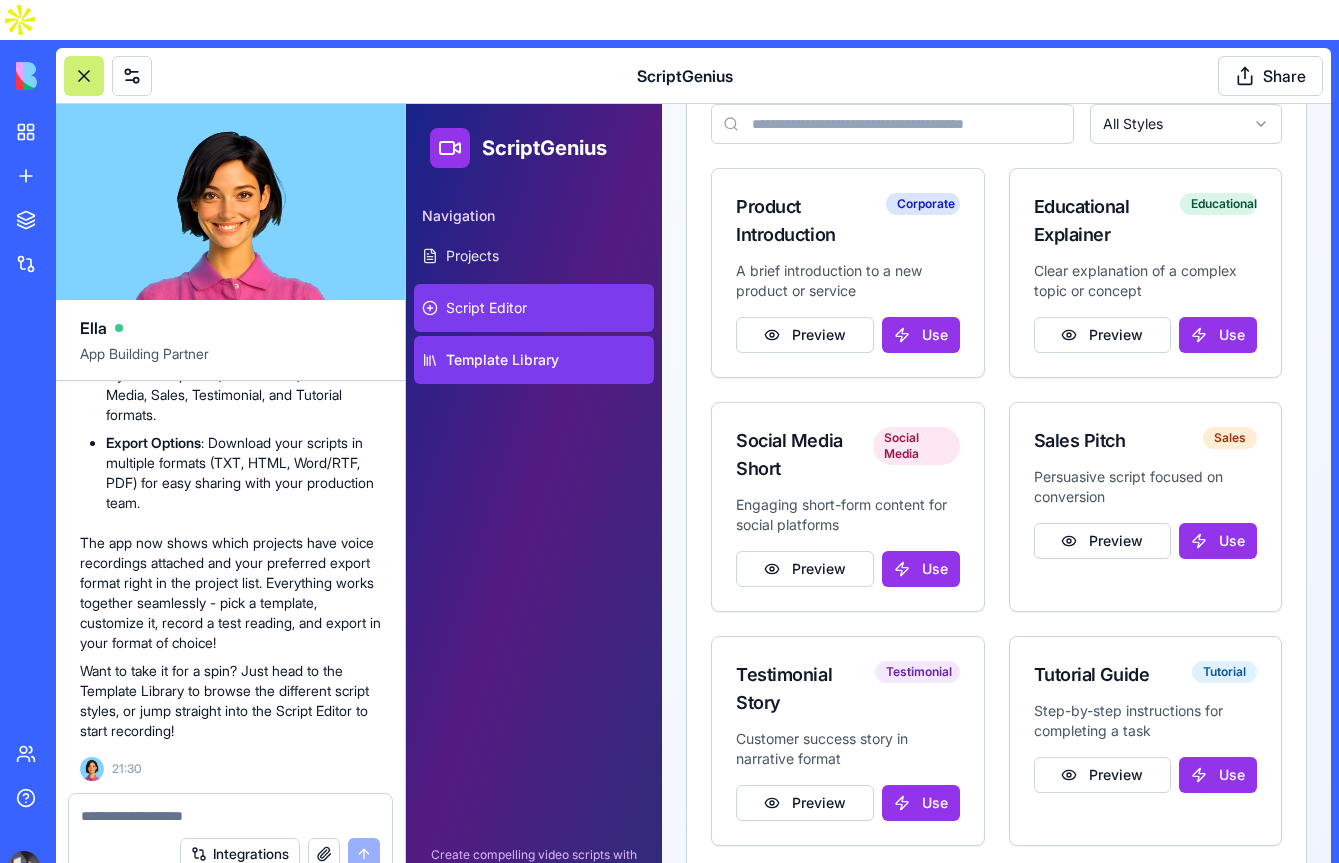 click on "Script Editor" at bounding box center [486, 308] 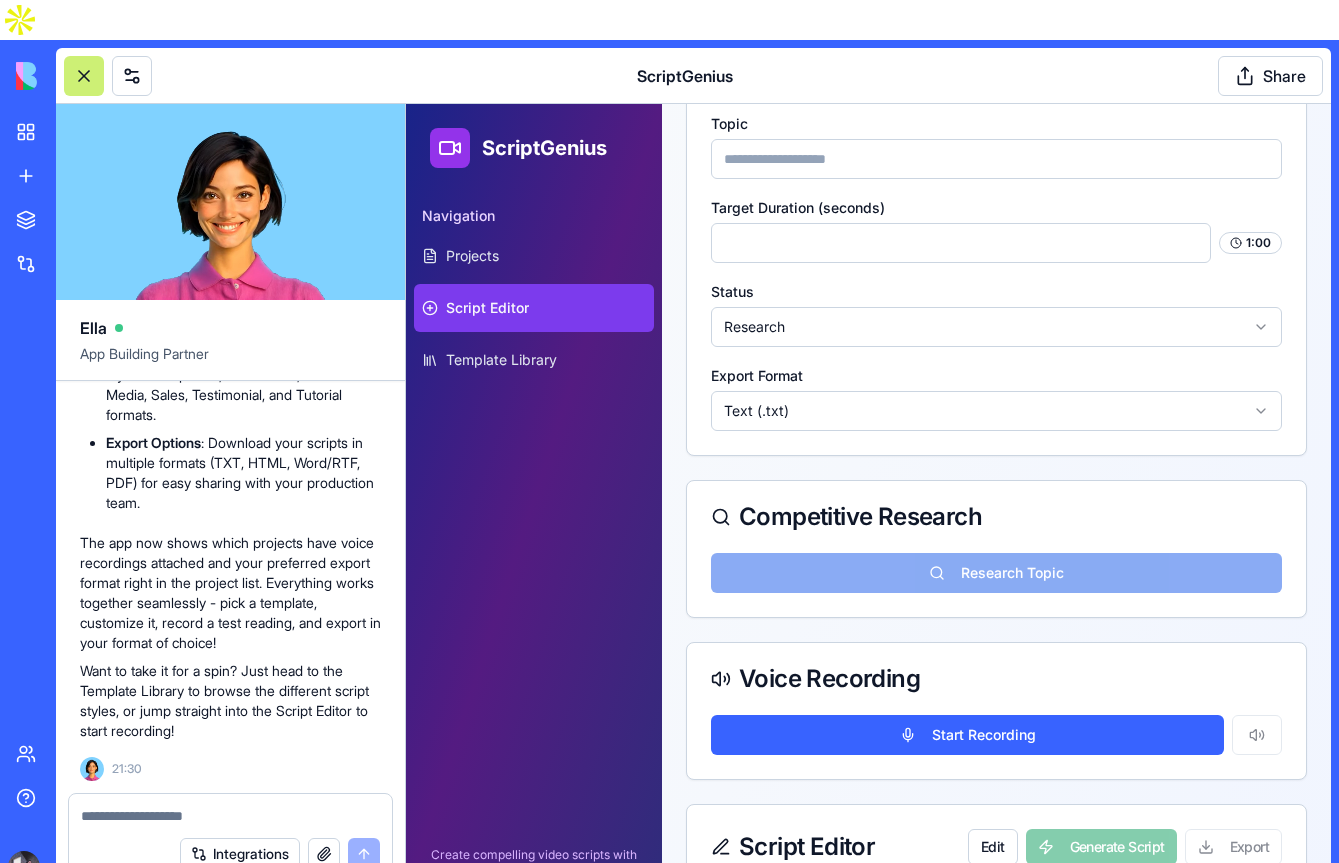 scroll, scrollTop: 0, scrollLeft: 0, axis: both 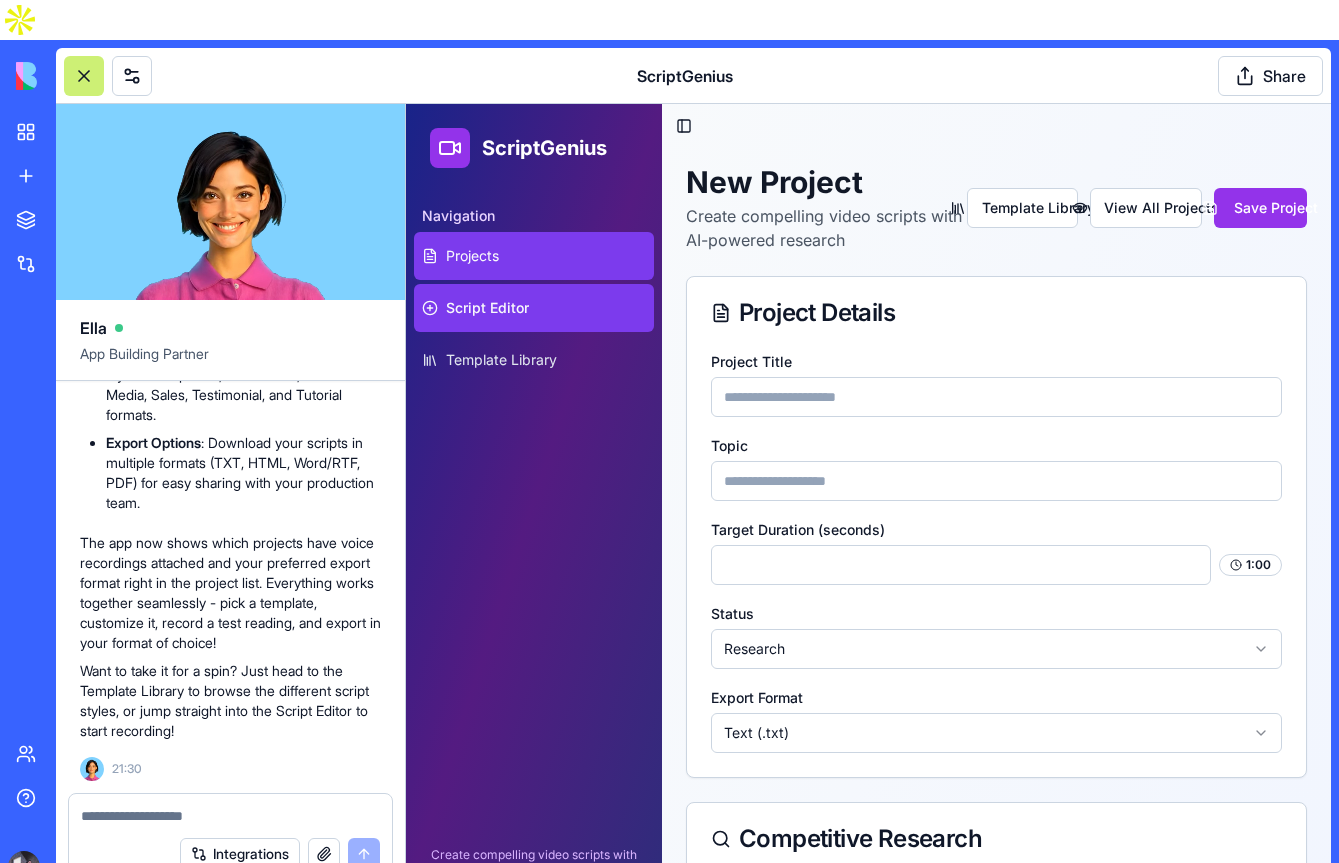 click on "Projects" at bounding box center [534, 256] 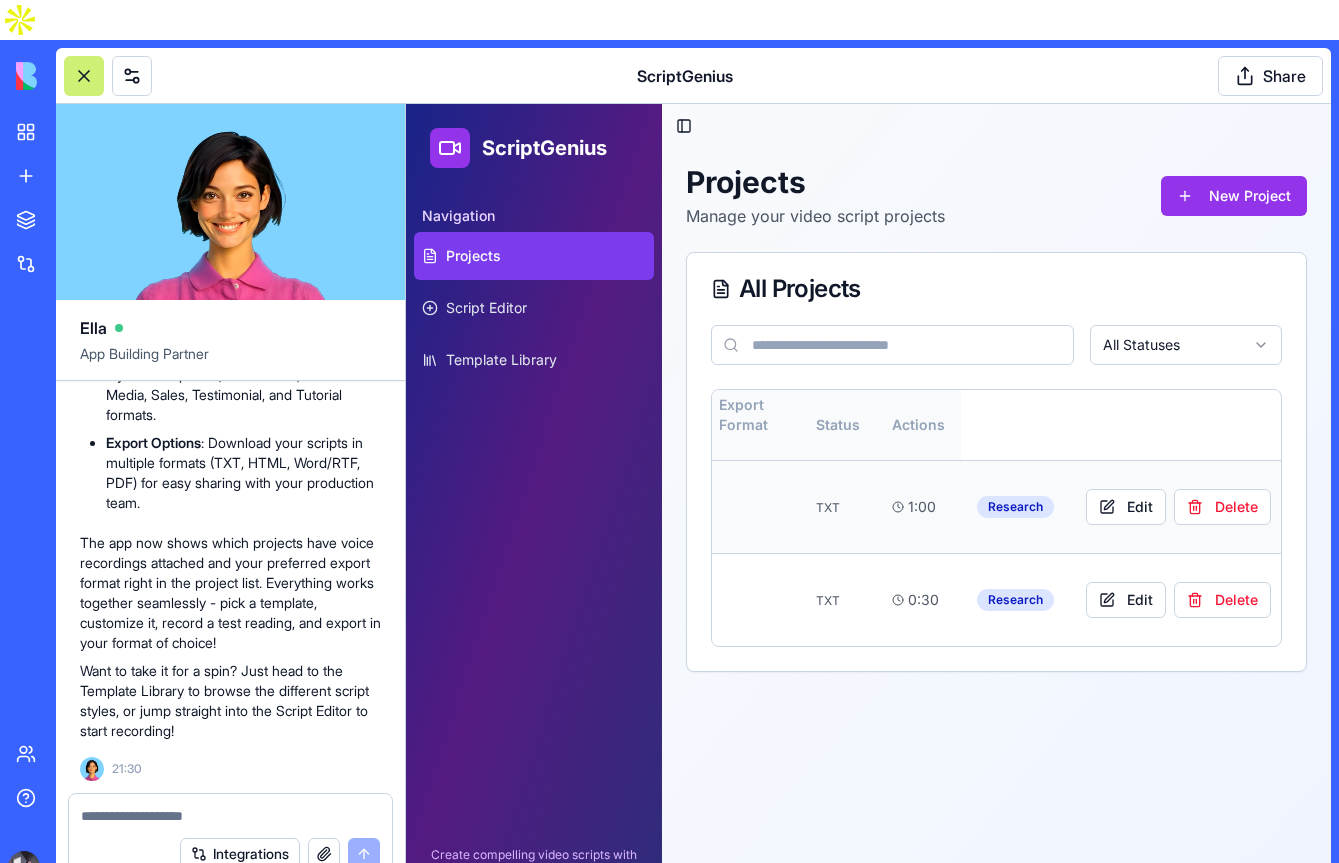 scroll, scrollTop: 0, scrollLeft: 0, axis: both 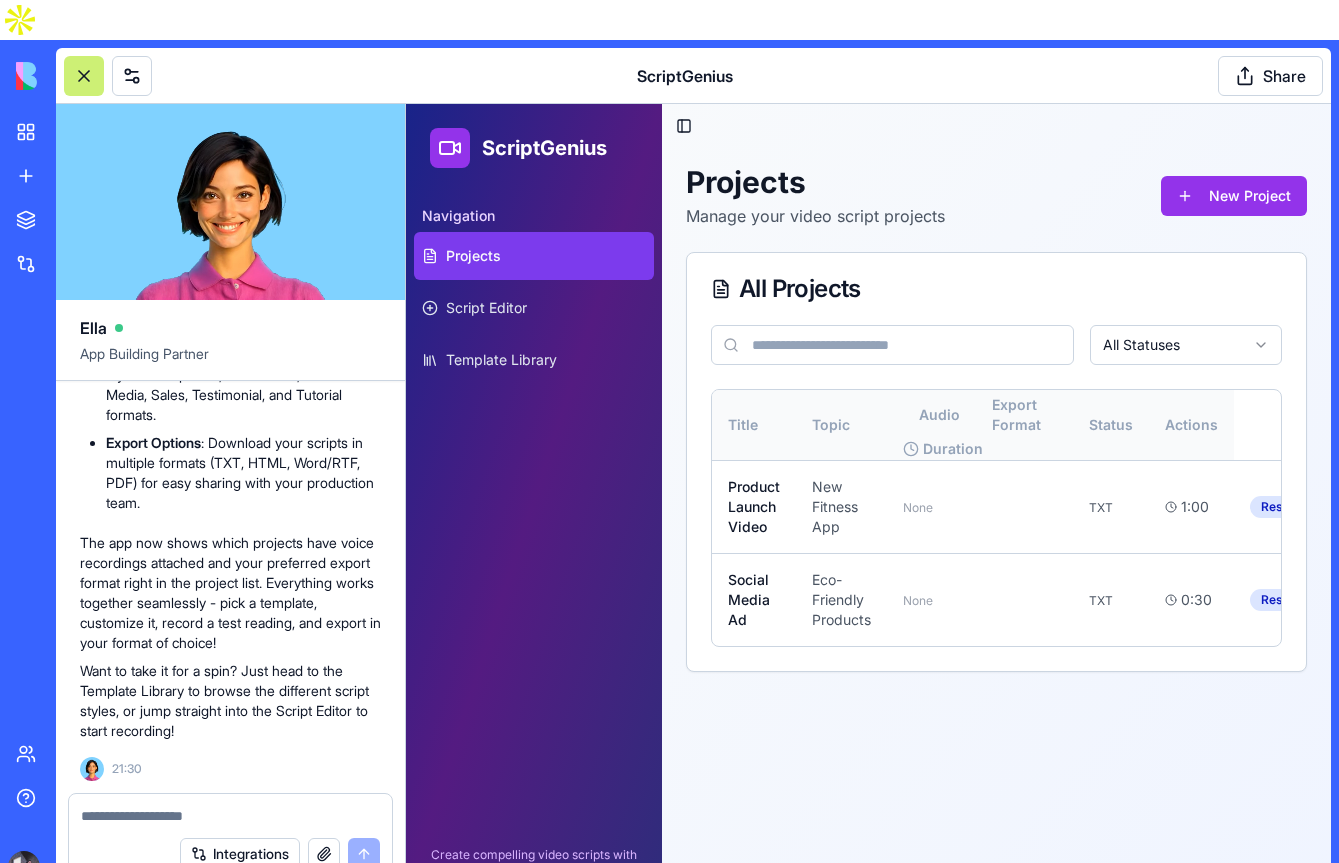click at bounding box center (230, 816) 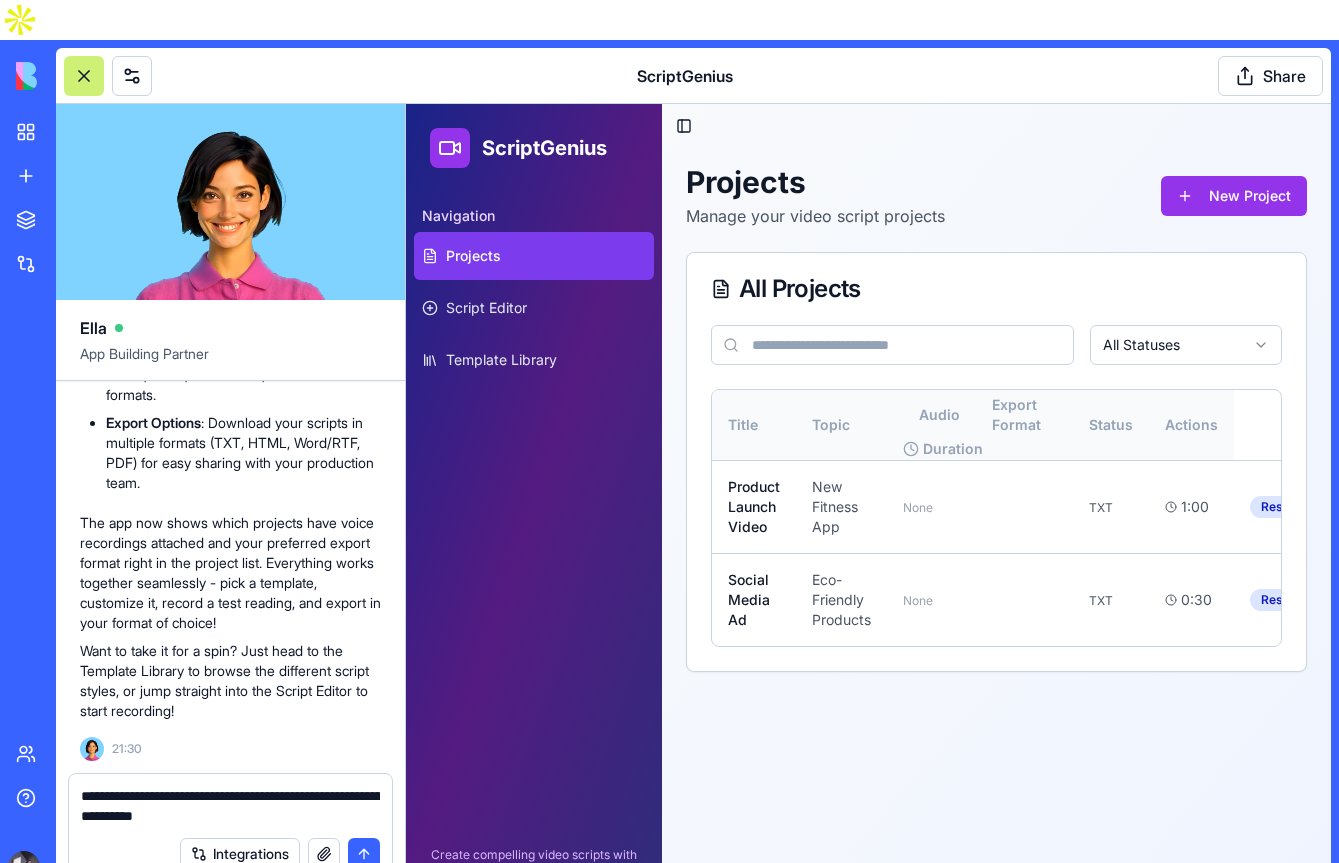 drag, startPoint x: 368, startPoint y: 756, endPoint x: 348, endPoint y: 756, distance: 20 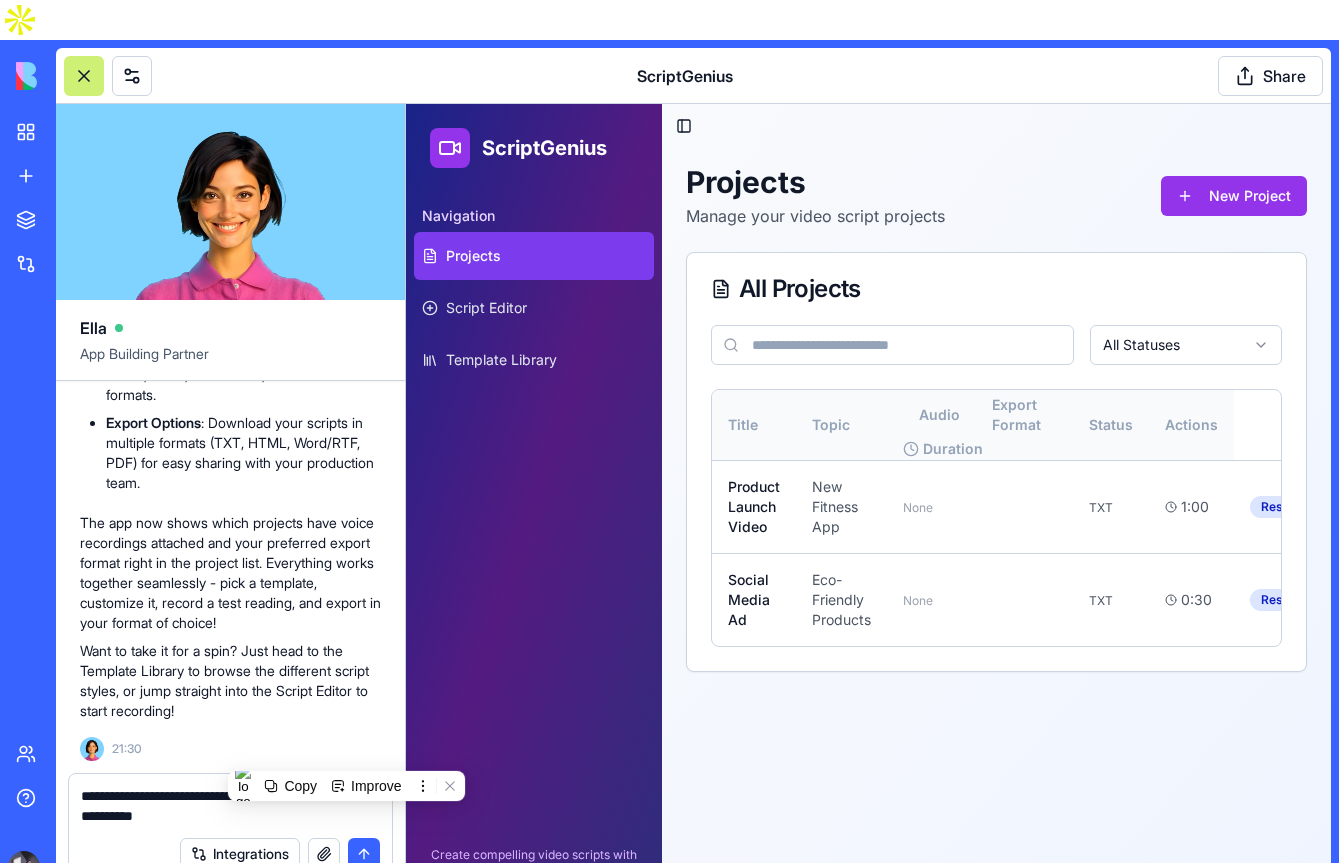 click on "**********" at bounding box center [230, 806] 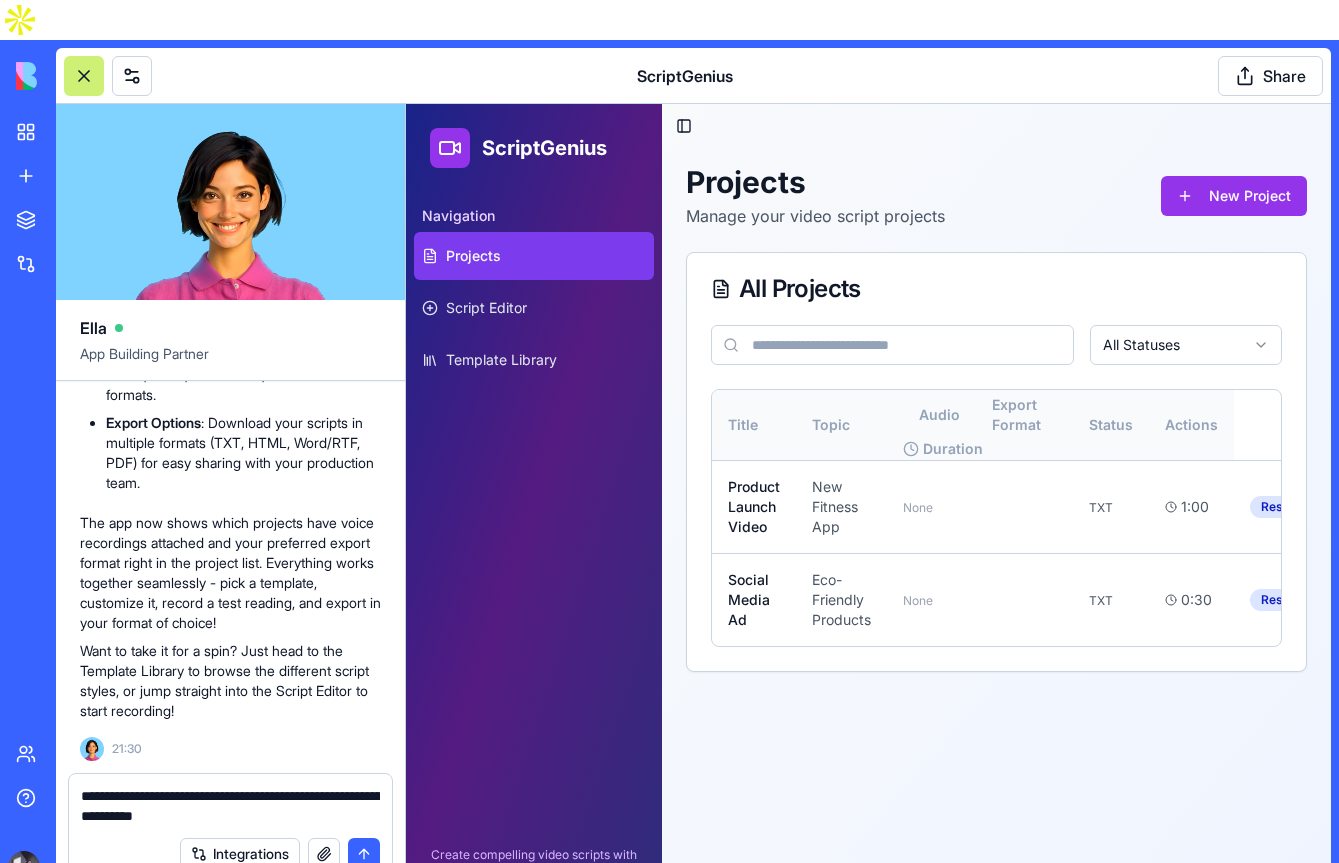 drag, startPoint x: 81, startPoint y: 755, endPoint x: 263, endPoint y: 768, distance: 182.4637 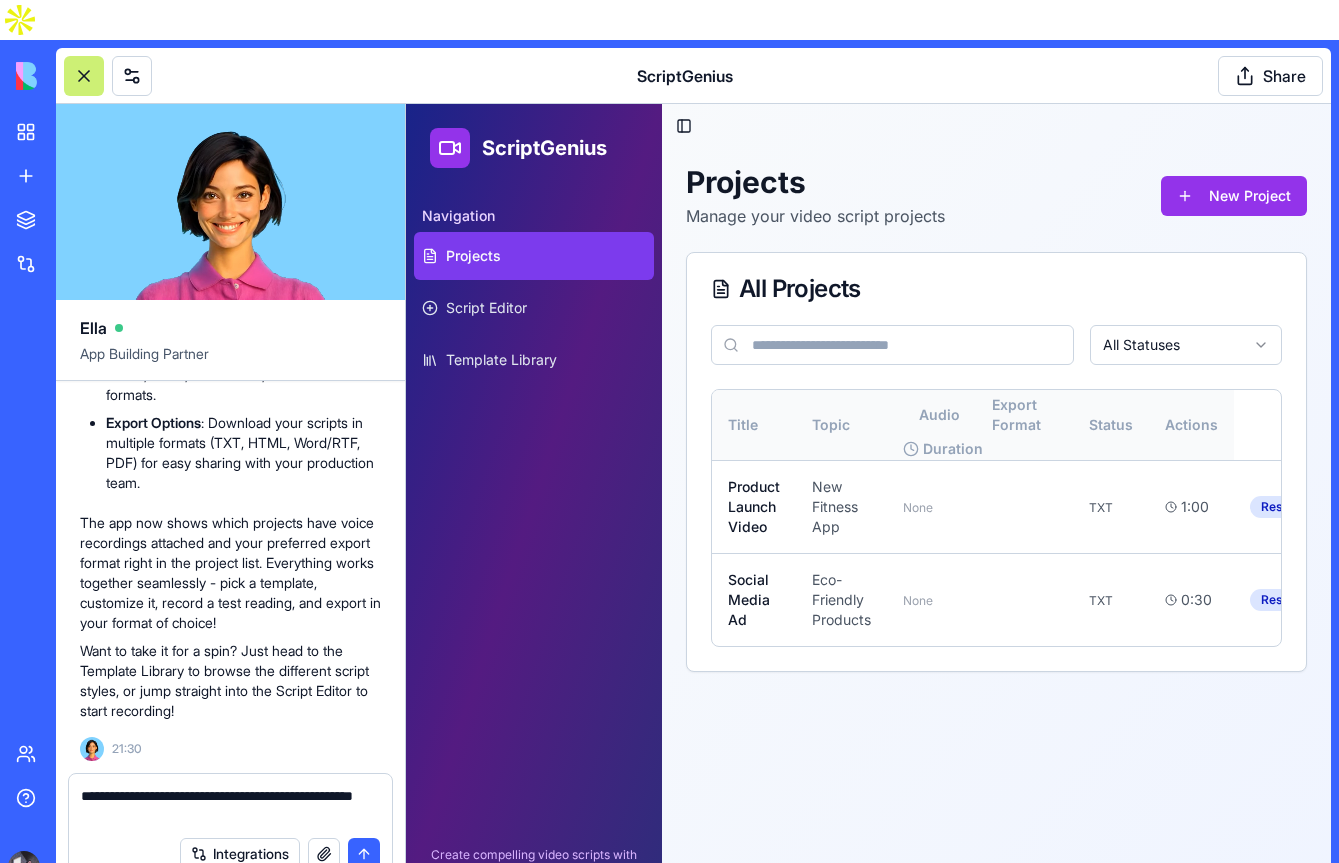 drag, startPoint x: 171, startPoint y: 753, endPoint x: 119, endPoint y: 755, distance: 52.03845 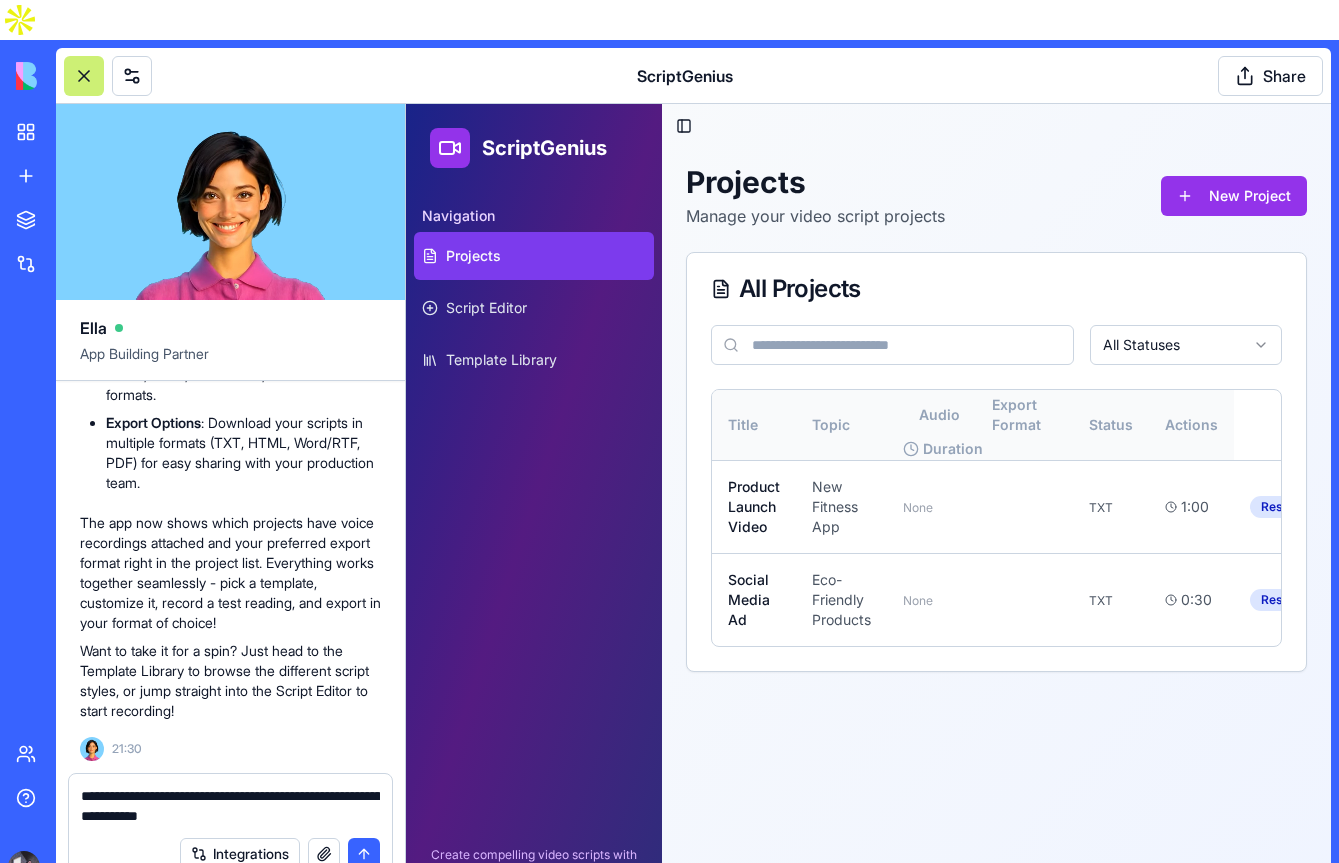 click on "**********" at bounding box center [230, 806] 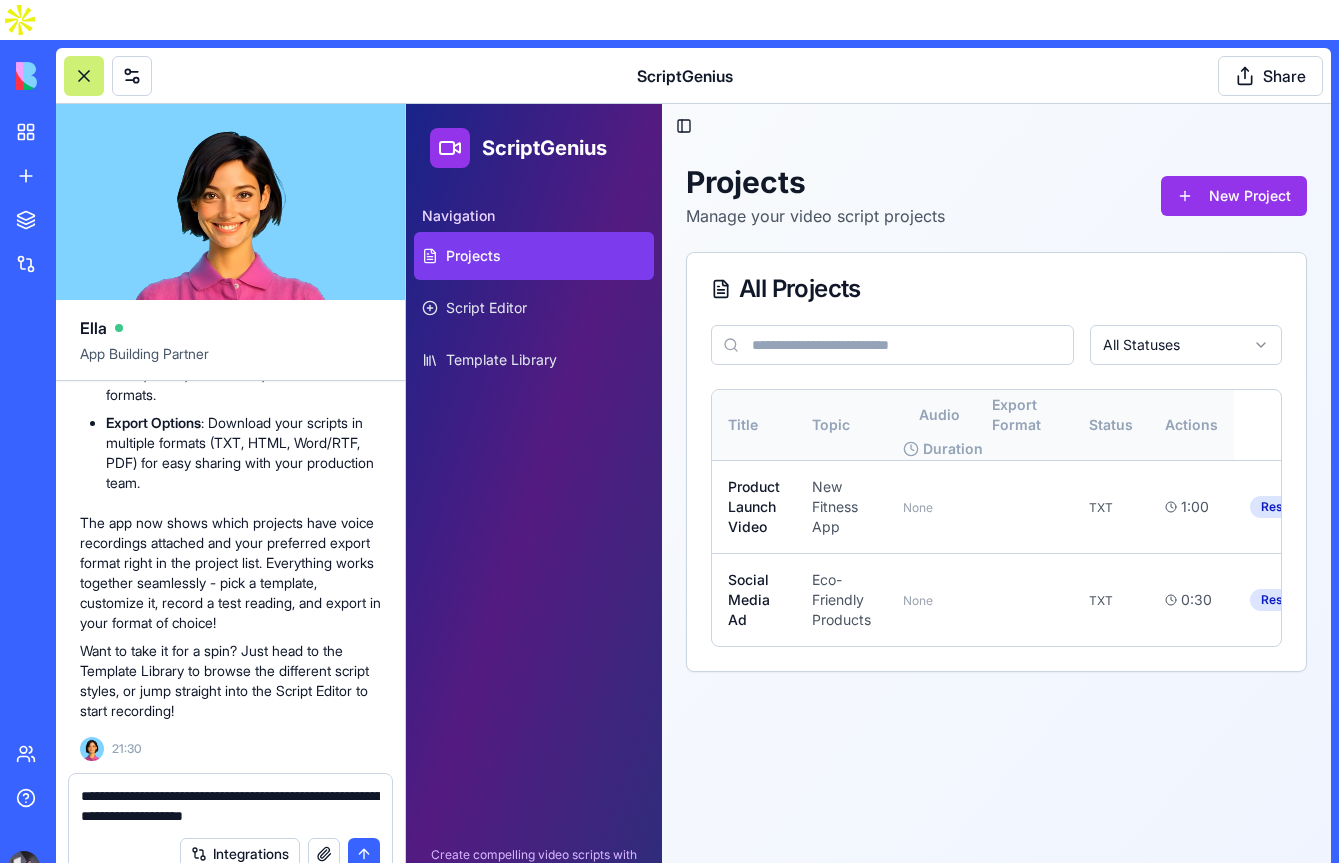 click at bounding box center (0, 0) 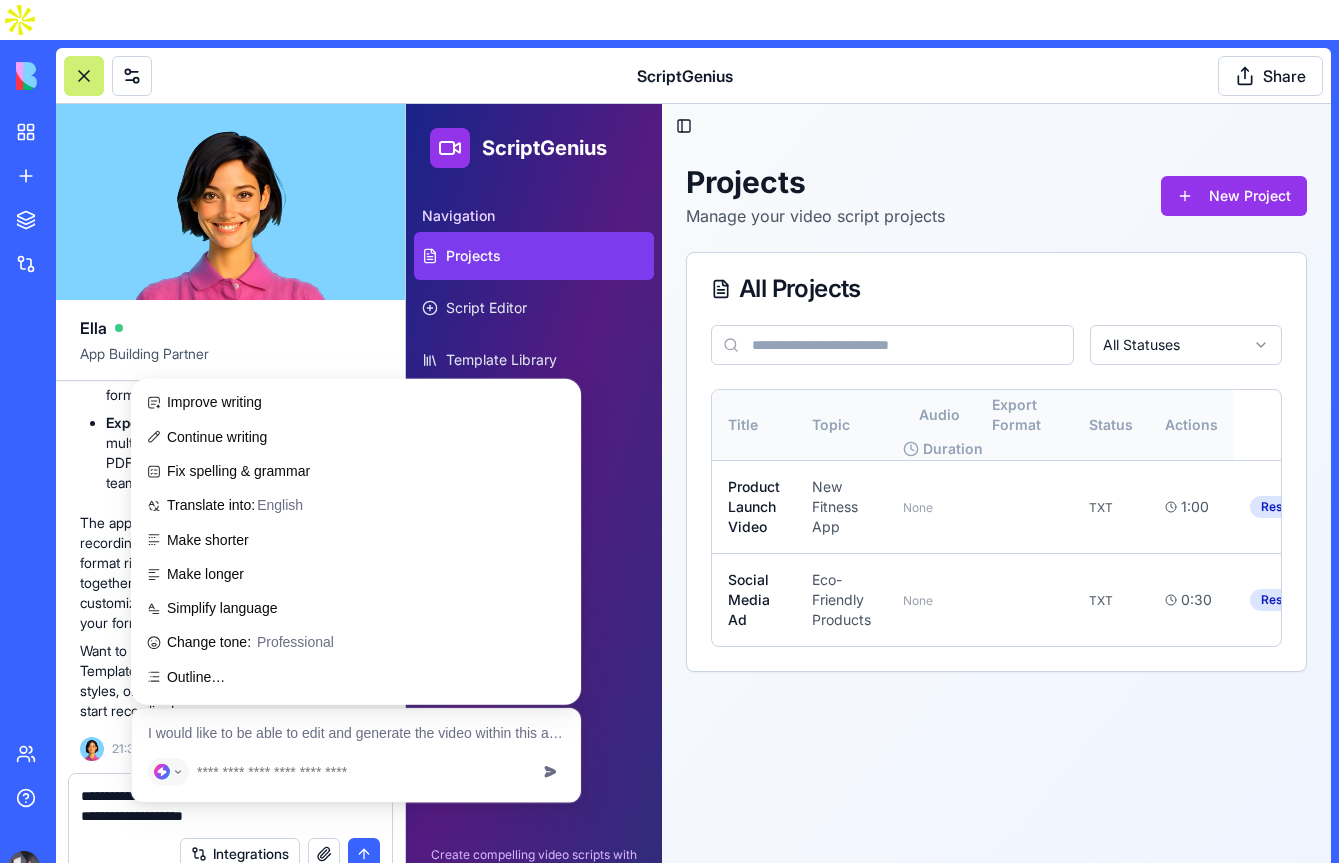 click on "**********" at bounding box center [230, 806] 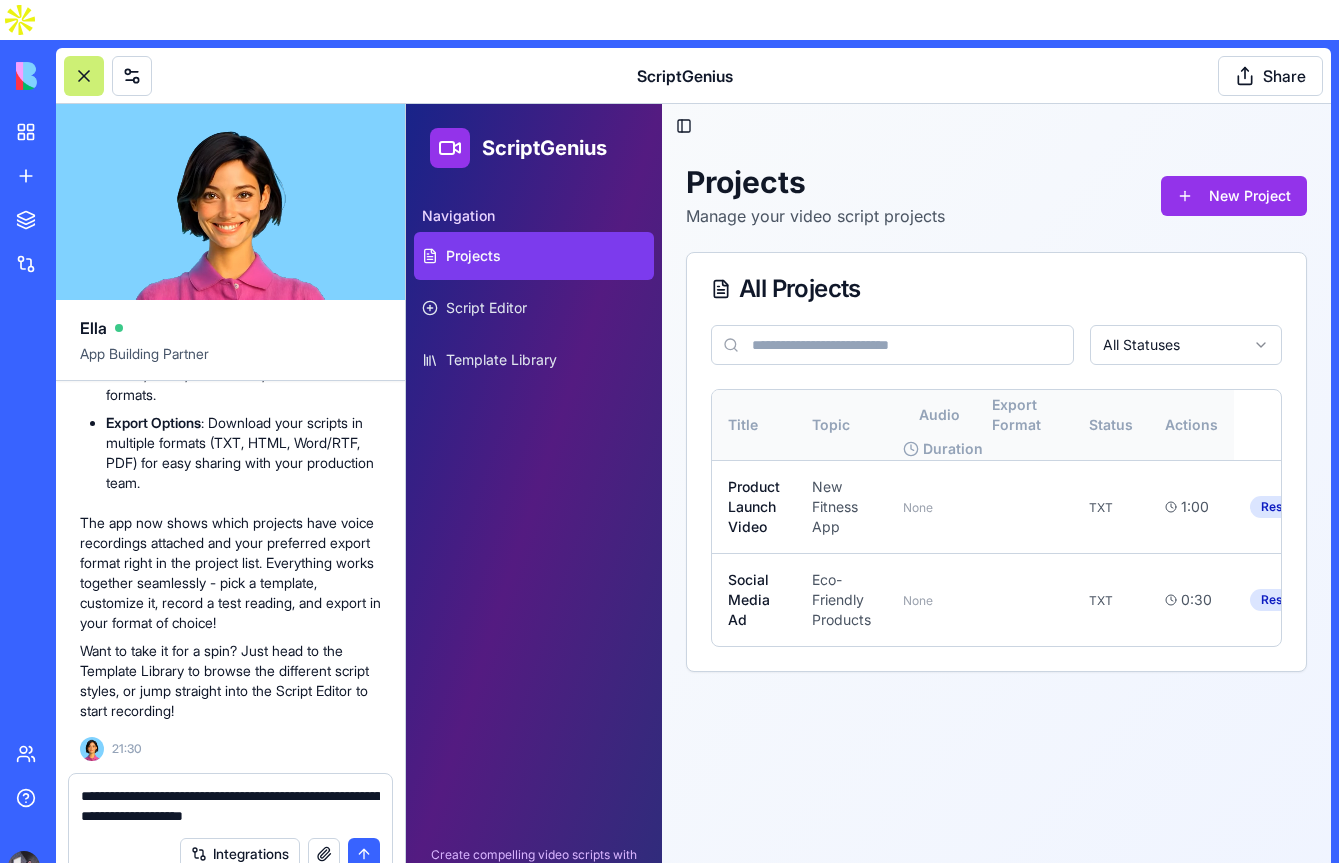 click on "**********" at bounding box center [230, 806] 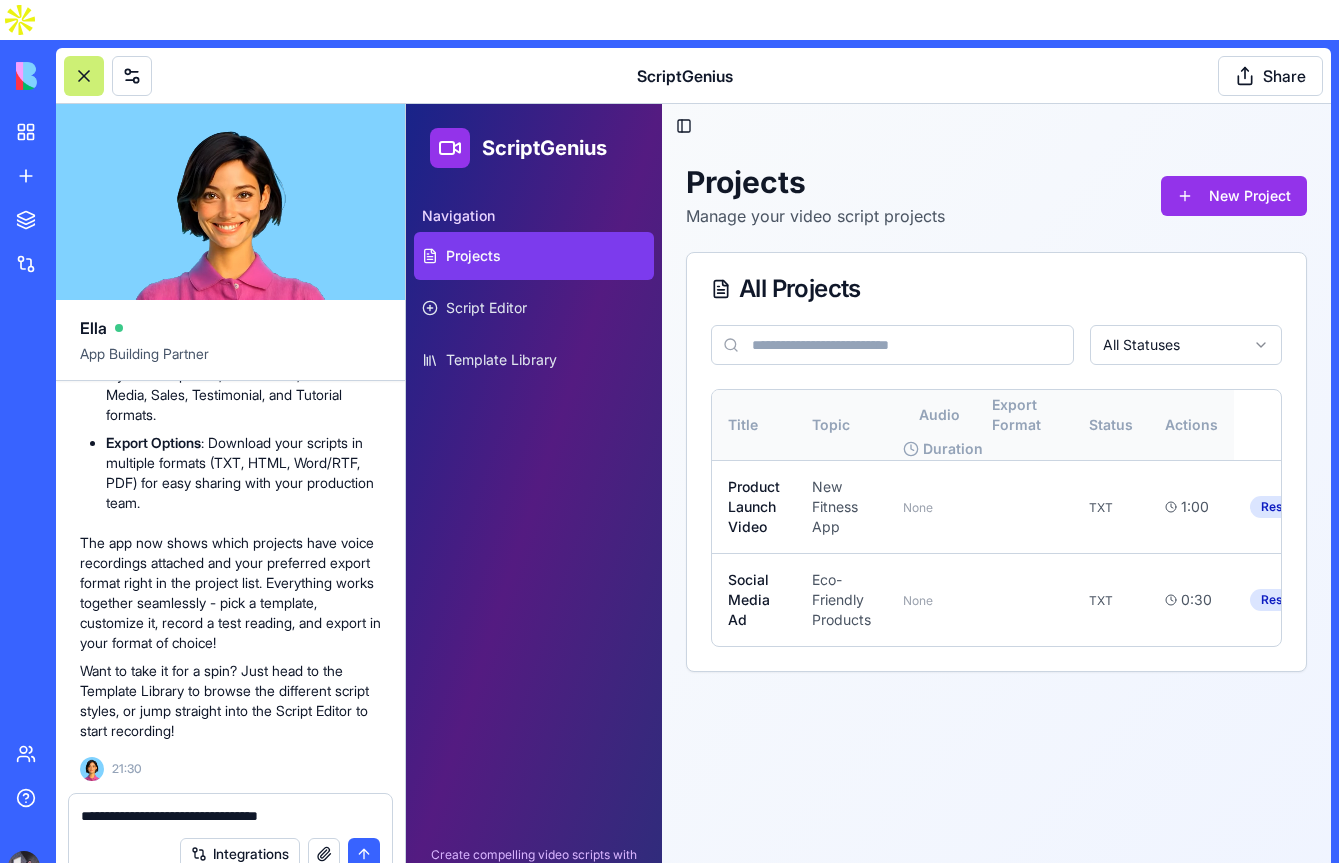 drag, startPoint x: 248, startPoint y: 778, endPoint x: 367, endPoint y: 778, distance: 119 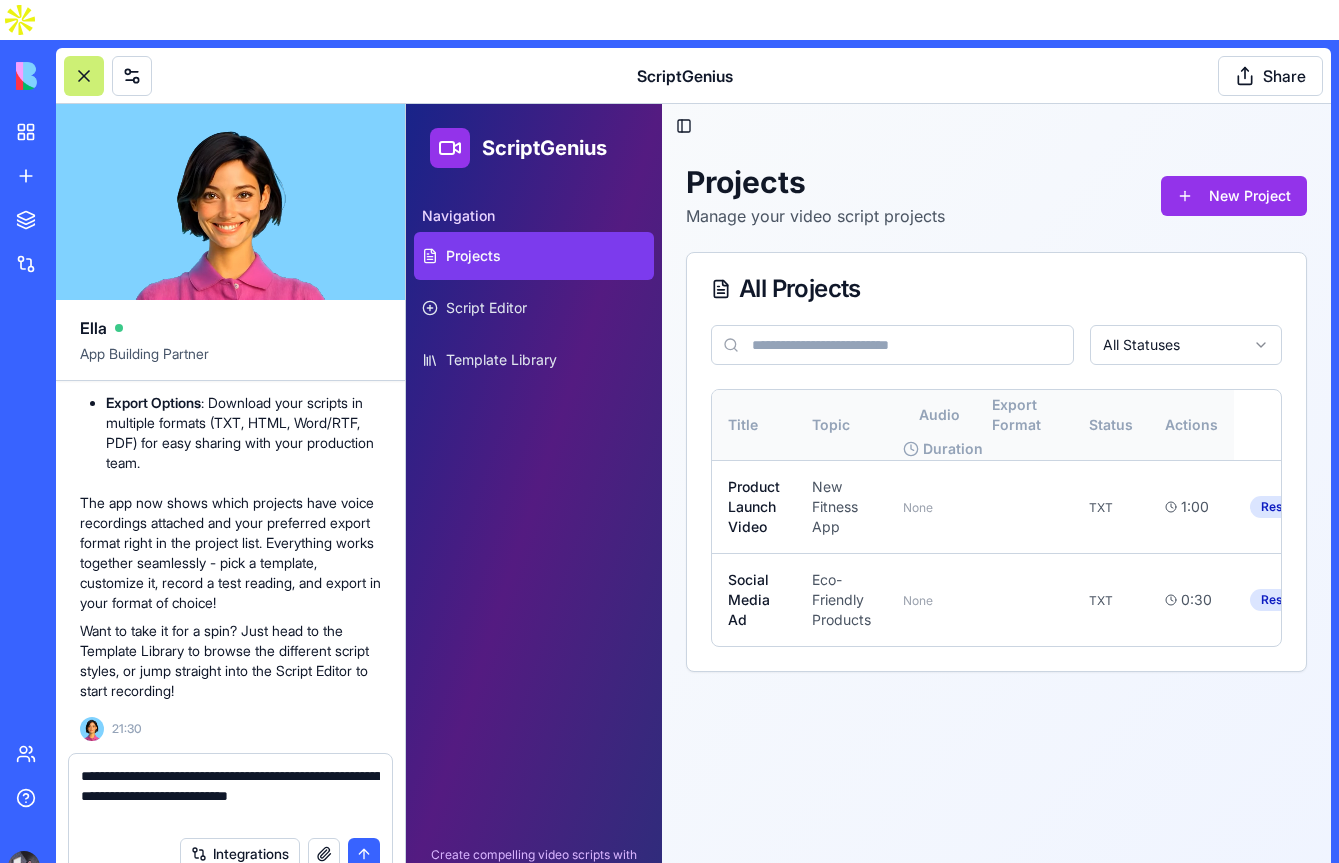 drag, startPoint x: 193, startPoint y: 754, endPoint x: 224, endPoint y: 751, distance: 31.144823 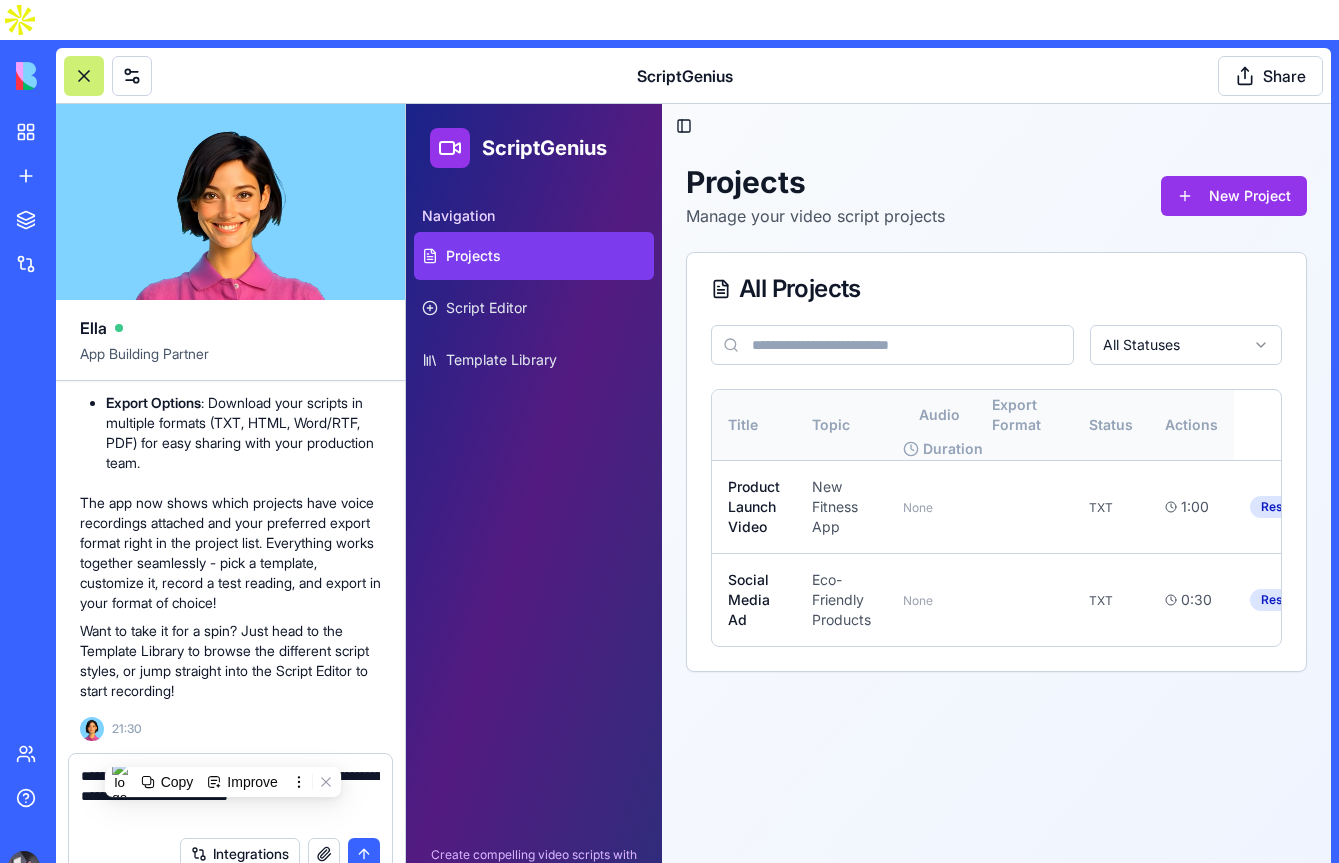 click on "**********" at bounding box center [230, 796] 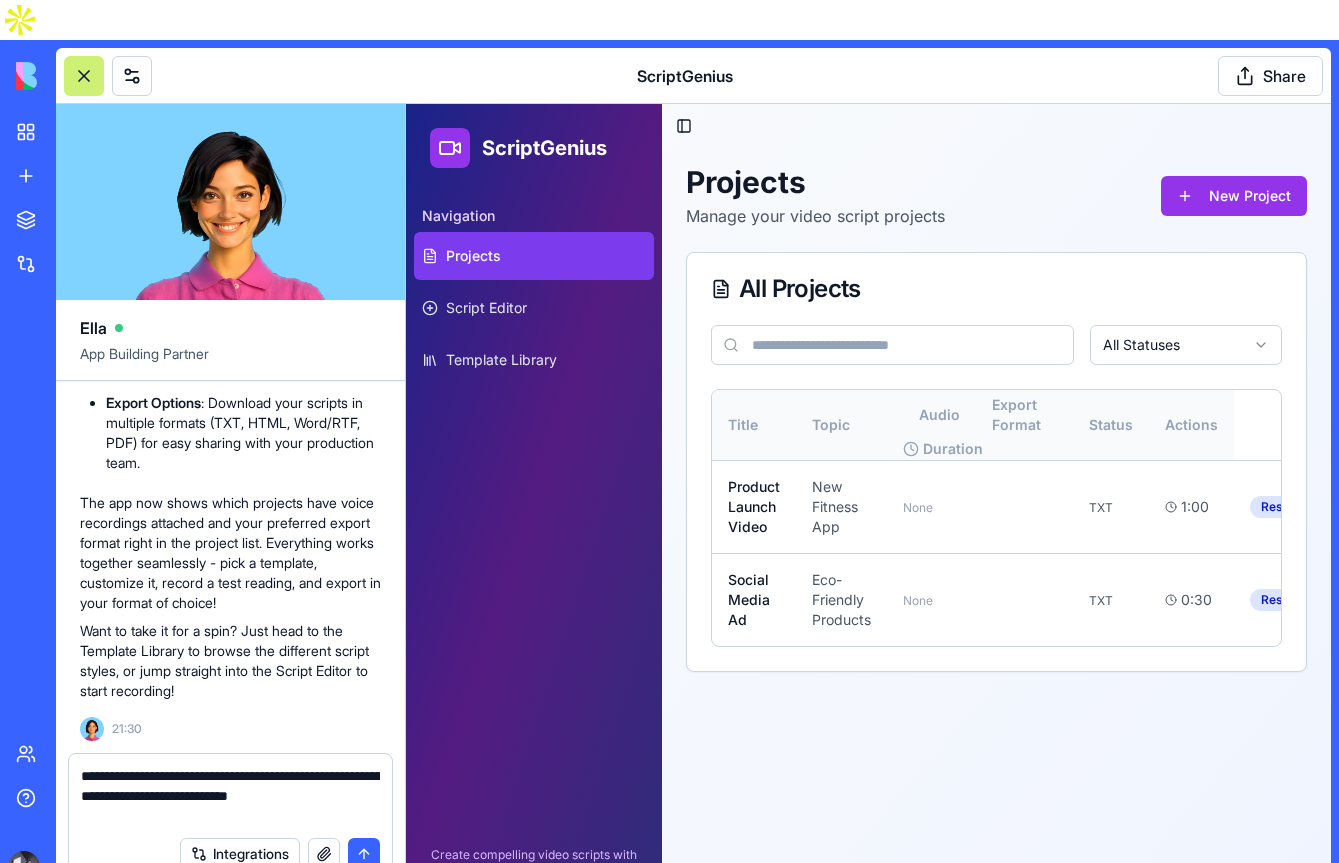 drag, startPoint x: 193, startPoint y: 753, endPoint x: 248, endPoint y: 752, distance: 55.00909 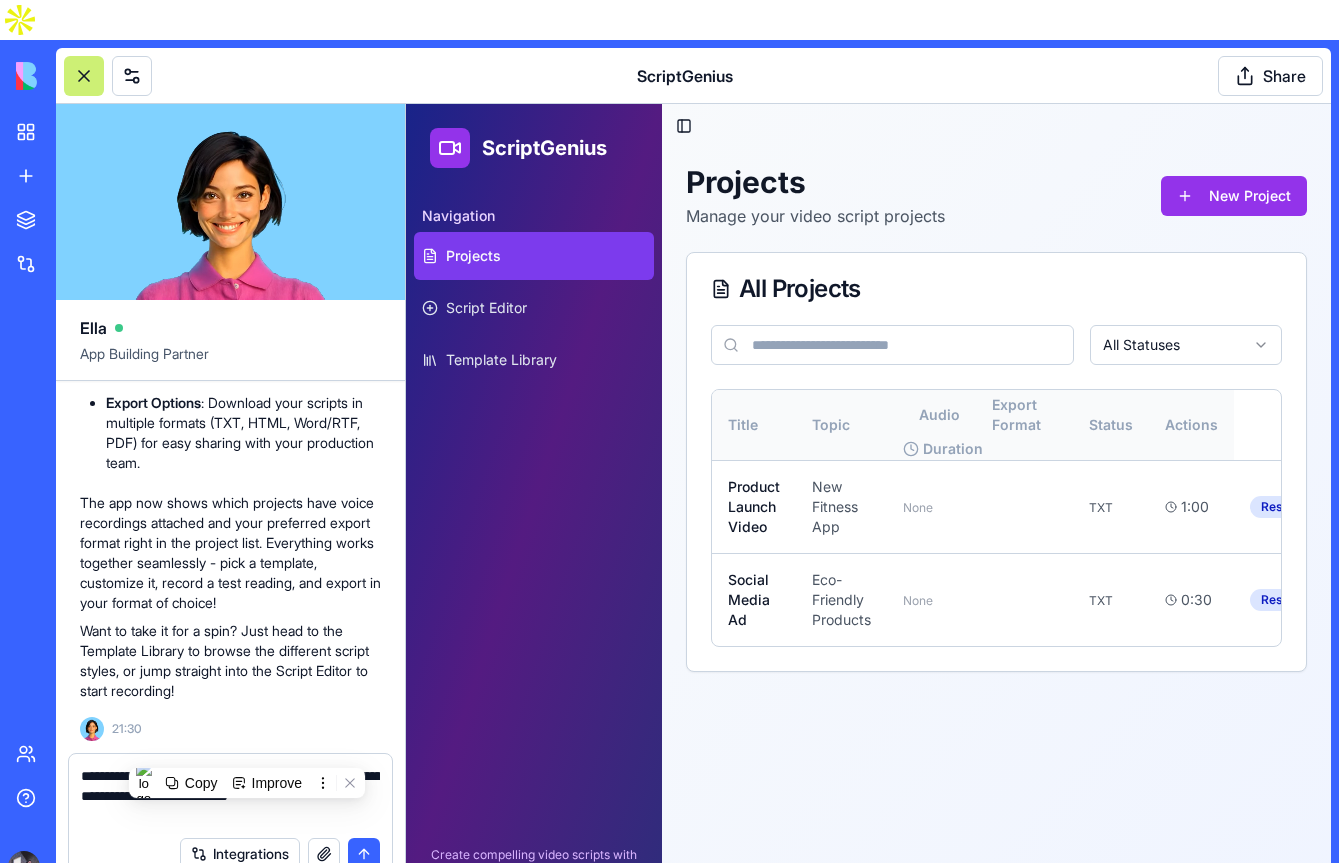 click on "**********" at bounding box center [230, 796] 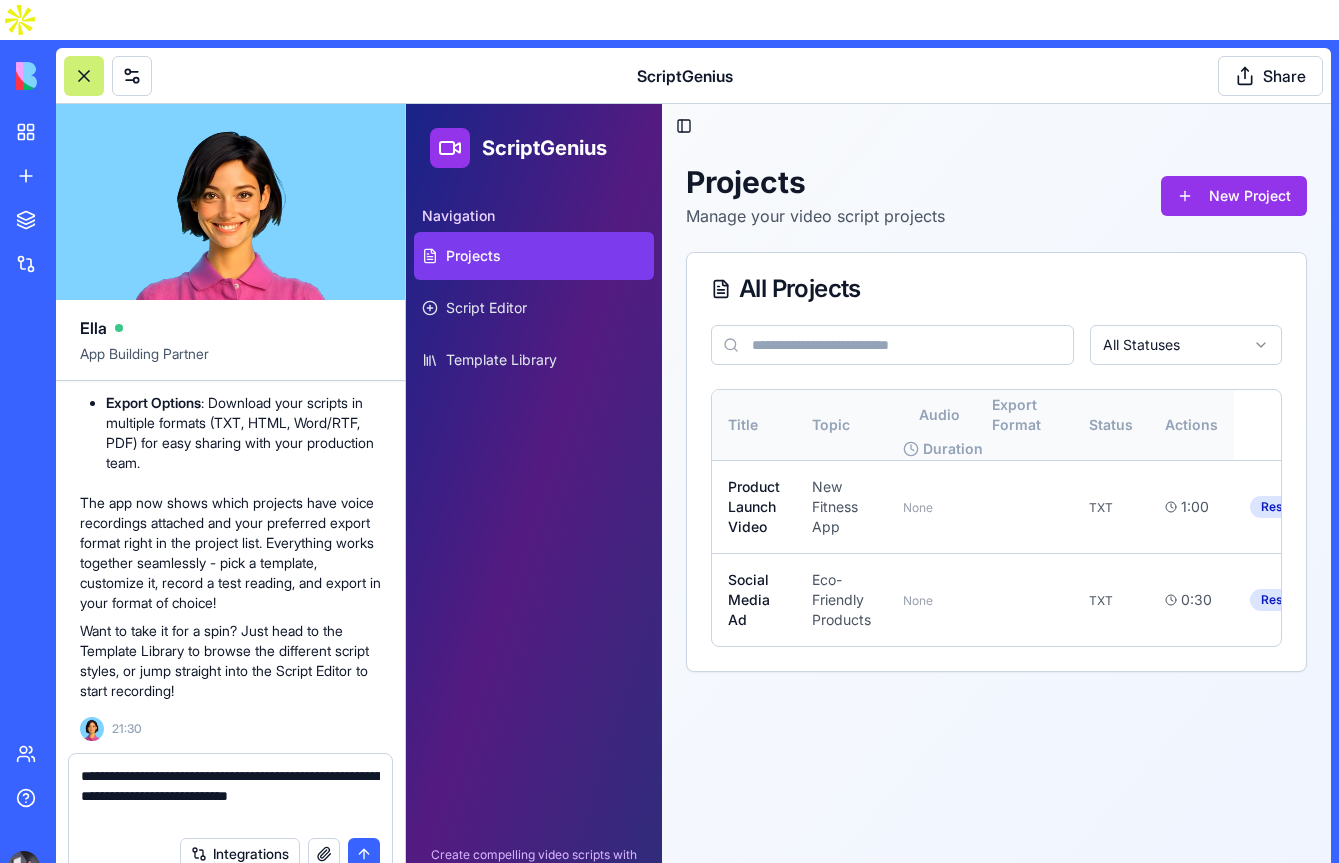 drag, startPoint x: 196, startPoint y: 754, endPoint x: 246, endPoint y: 755, distance: 50.01 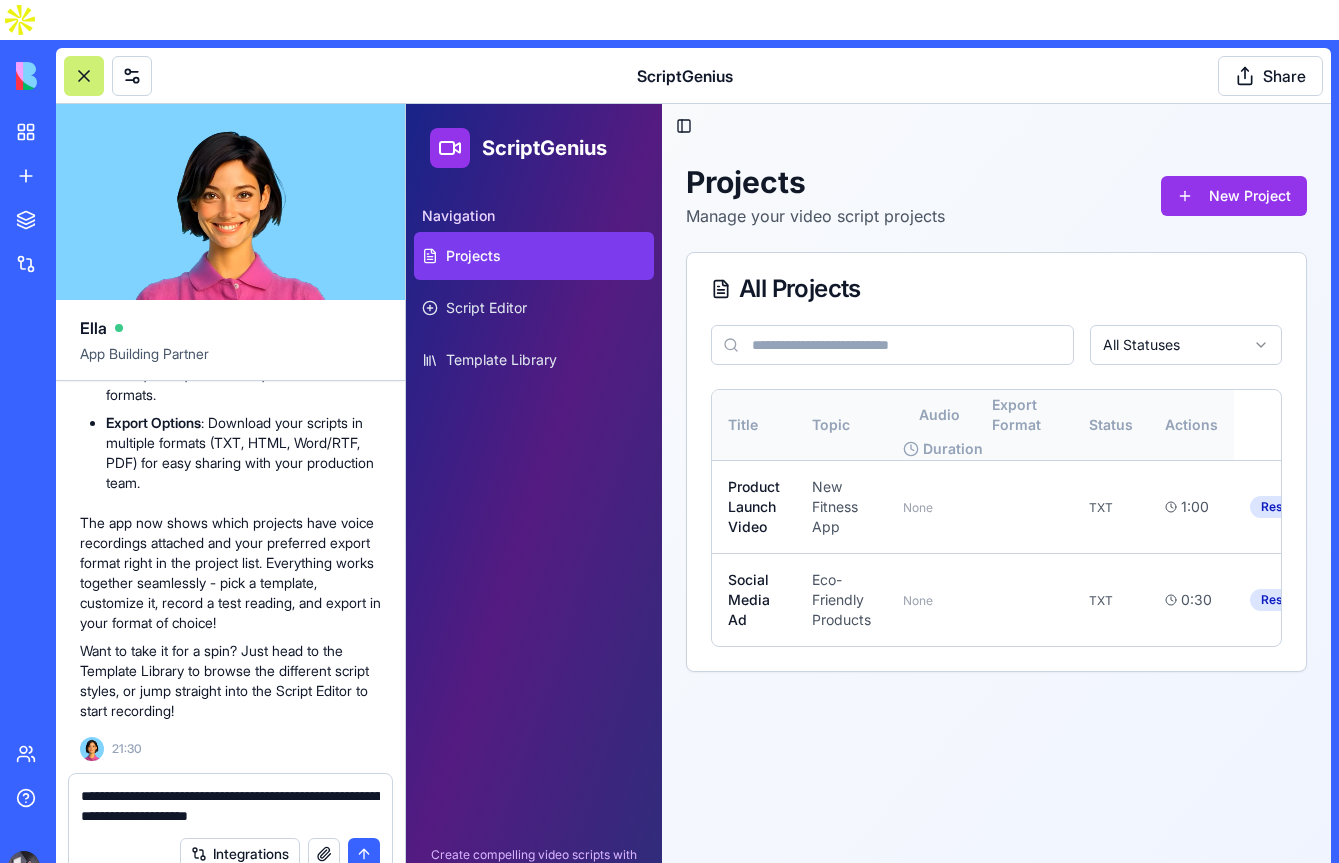 click on "**********" at bounding box center (230, 806) 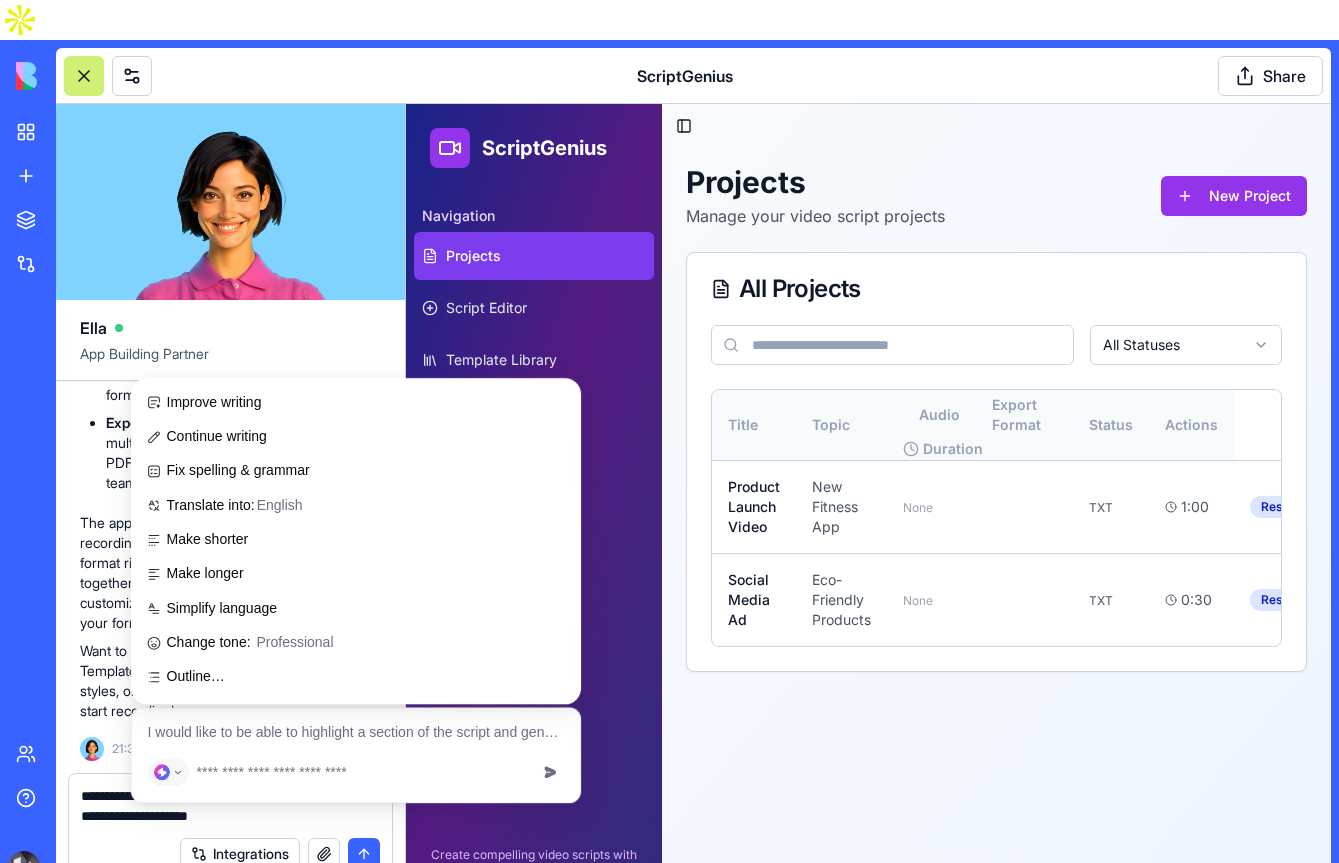 click on "**********" at bounding box center [230, 806] 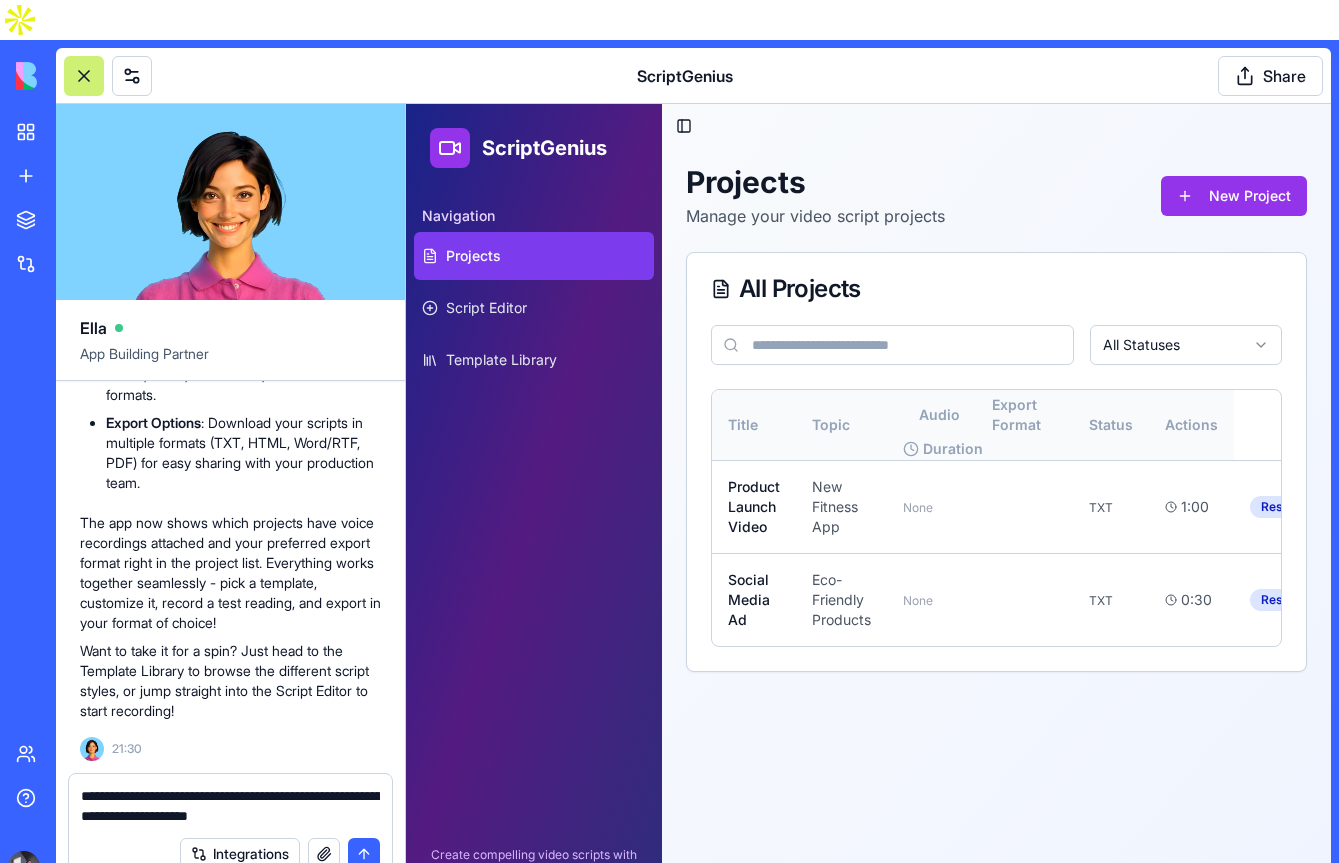 click on "**********" at bounding box center [230, 806] 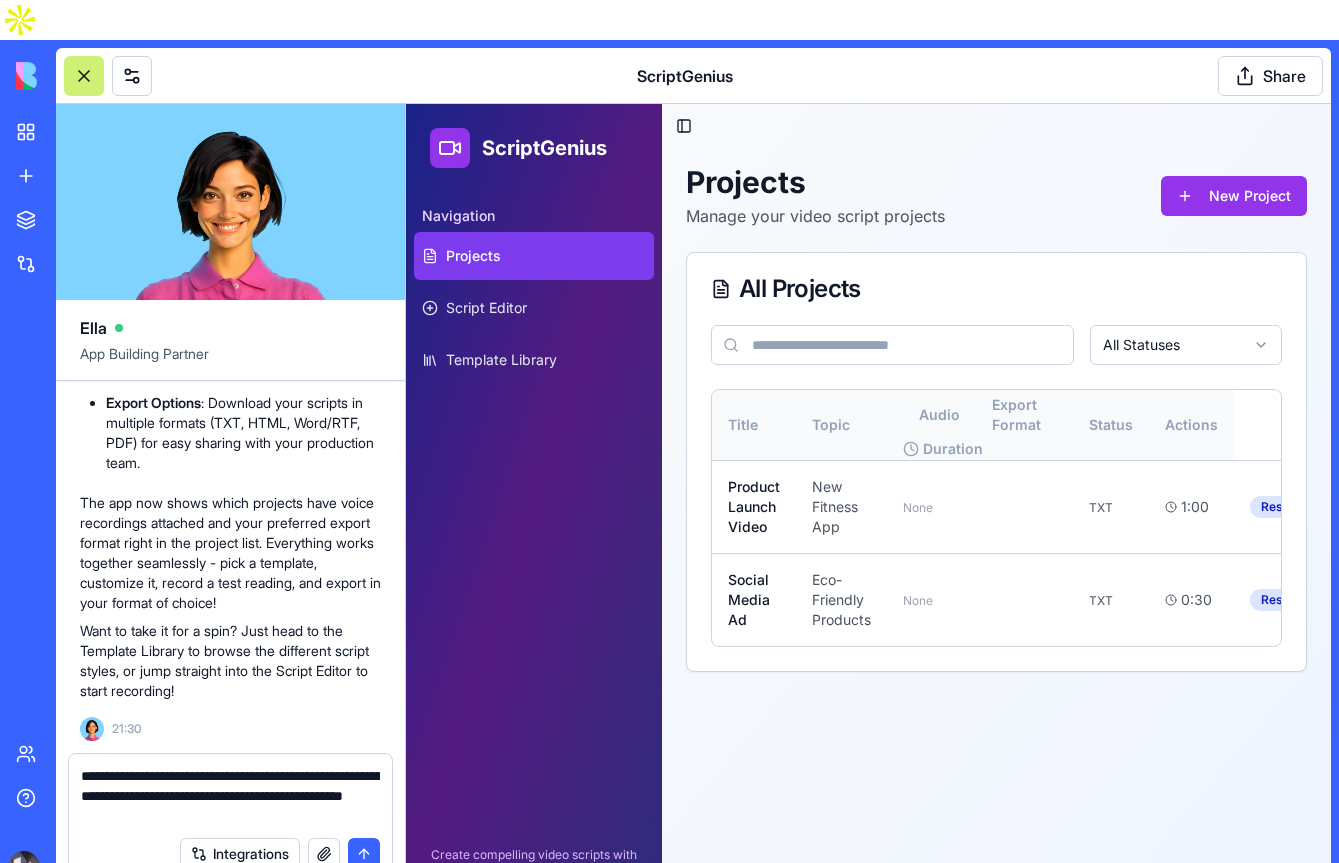 drag, startPoint x: 296, startPoint y: 753, endPoint x: 255, endPoint y: 754, distance: 41.01219 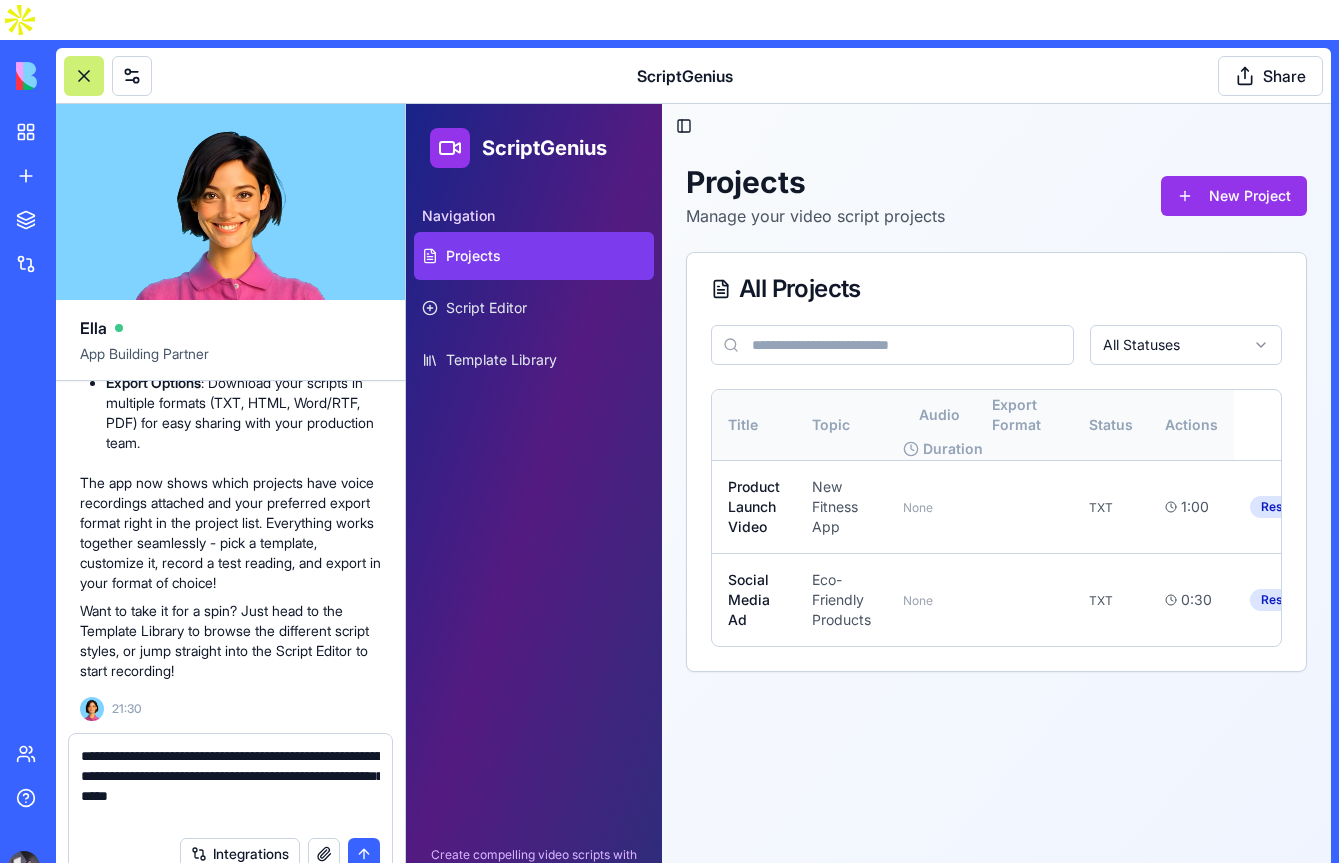 click on "**********" at bounding box center [230, 786] 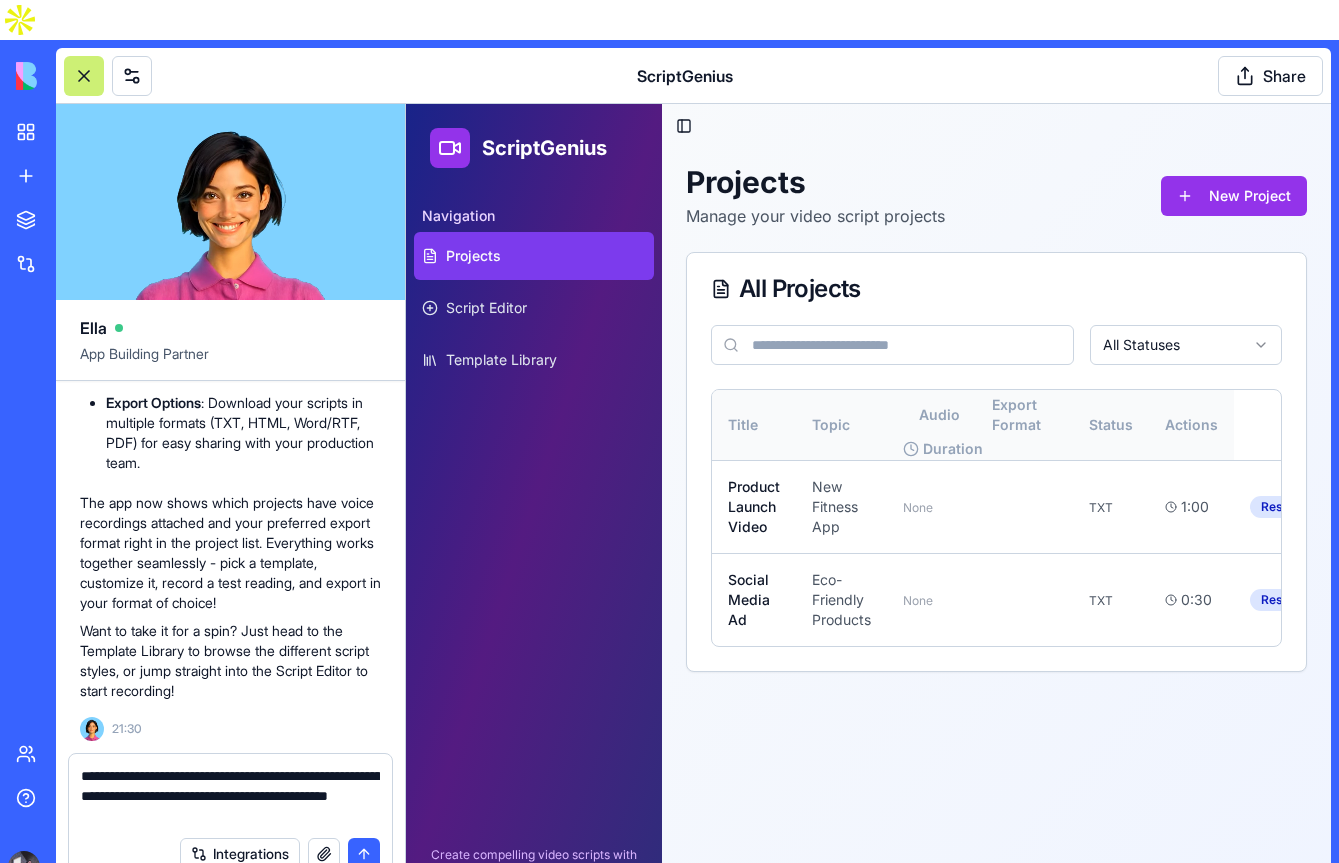 click on "**********" at bounding box center [230, 796] 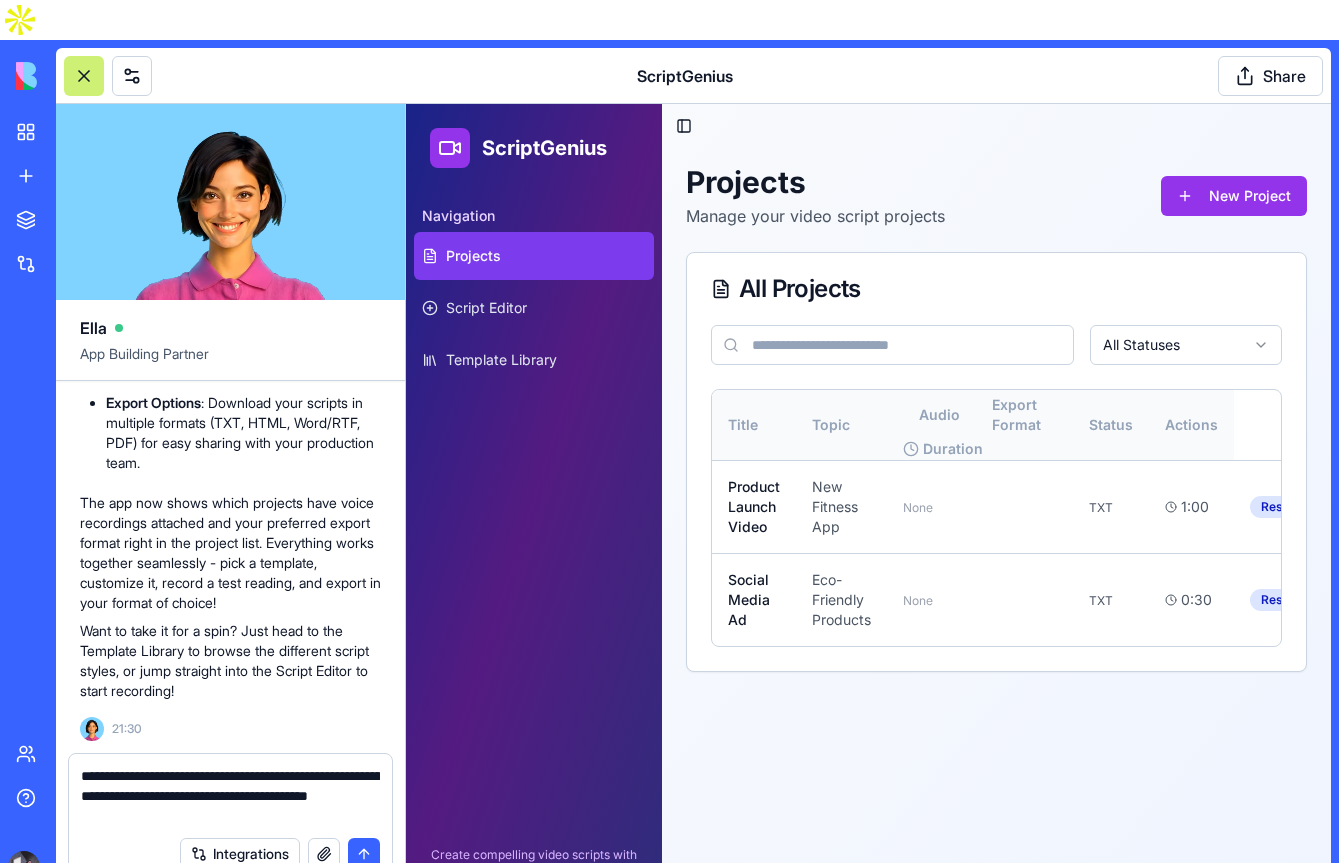 click on "**********" at bounding box center (230, 796) 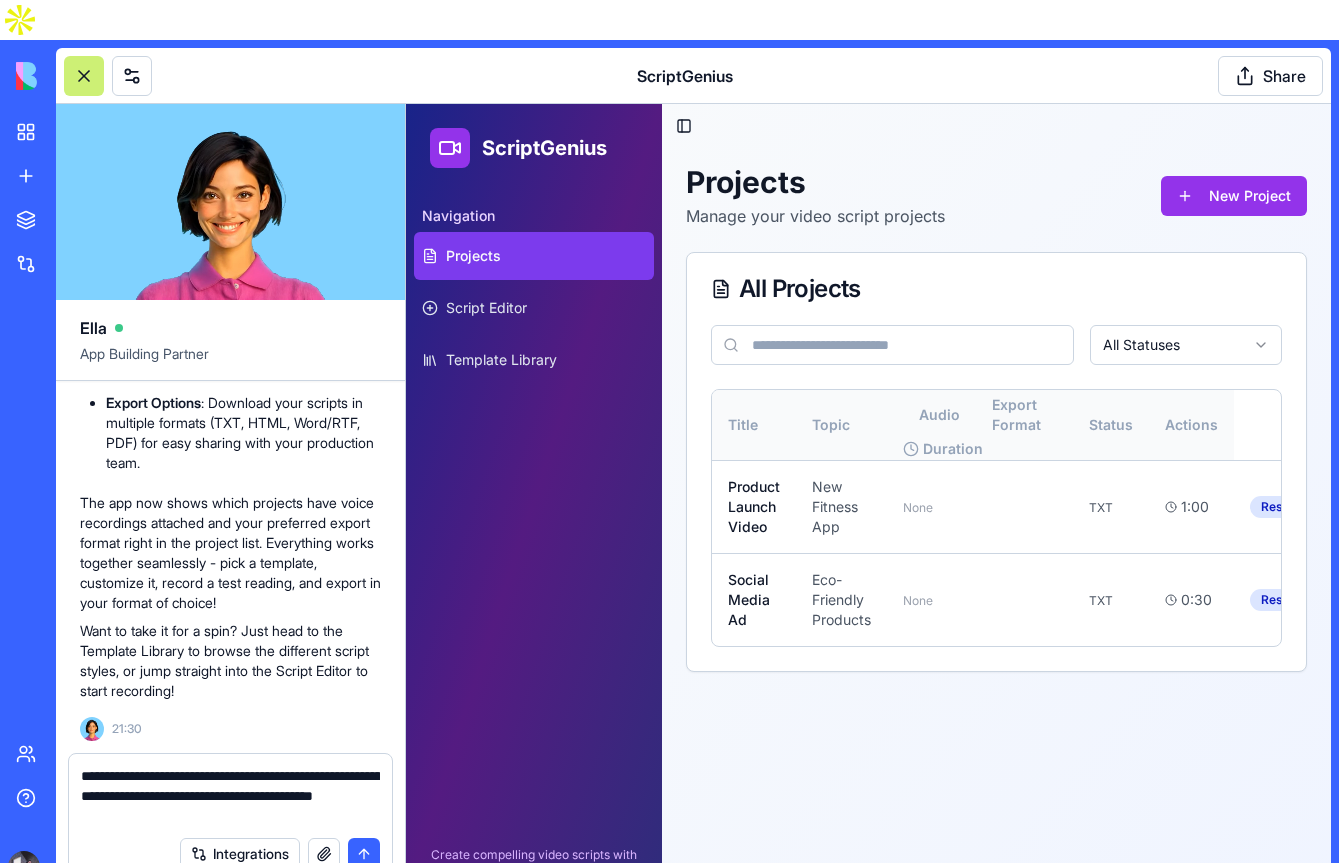 drag, startPoint x: 368, startPoint y: 755, endPoint x: 319, endPoint y: 751, distance: 49.162994 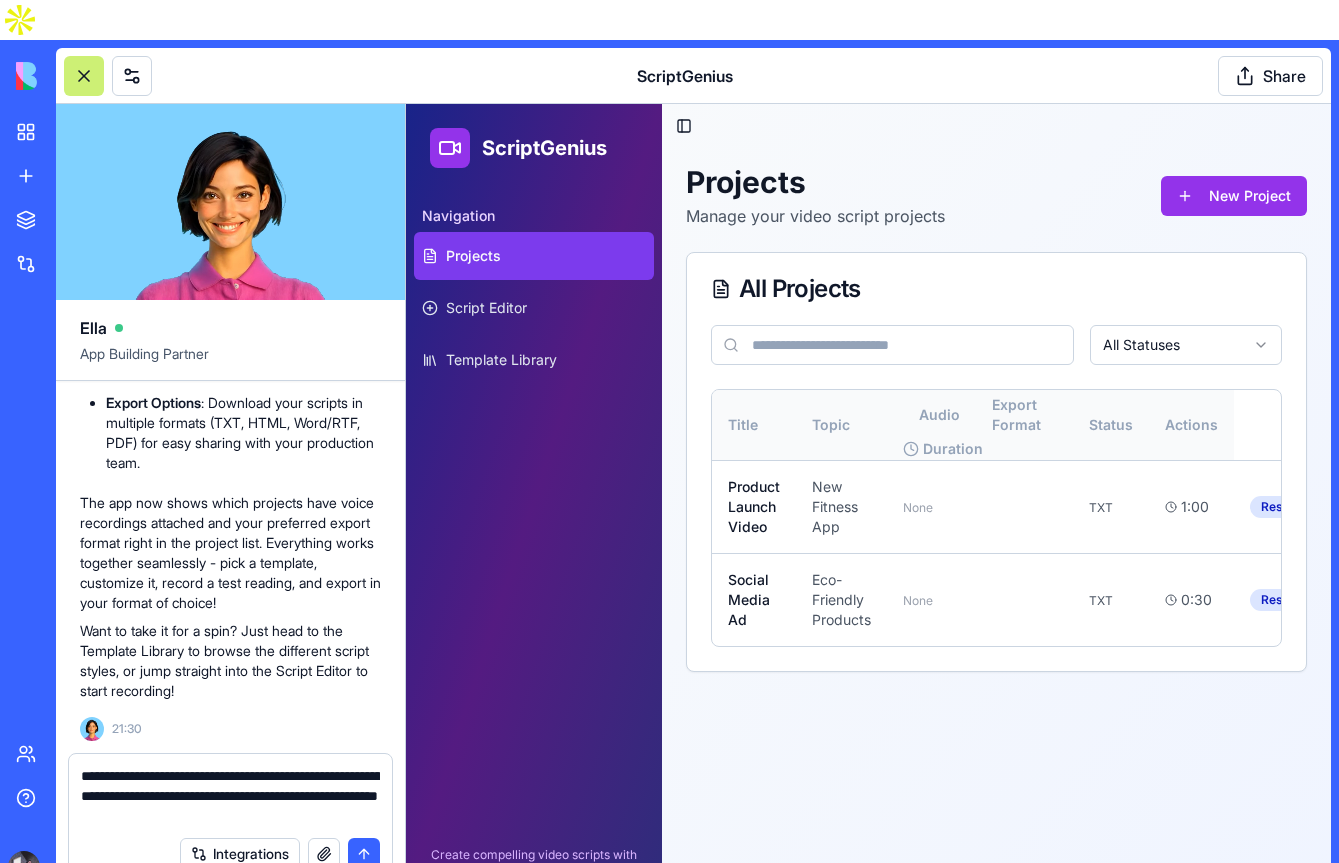 drag, startPoint x: 124, startPoint y: 775, endPoint x: 247, endPoint y: 775, distance: 123 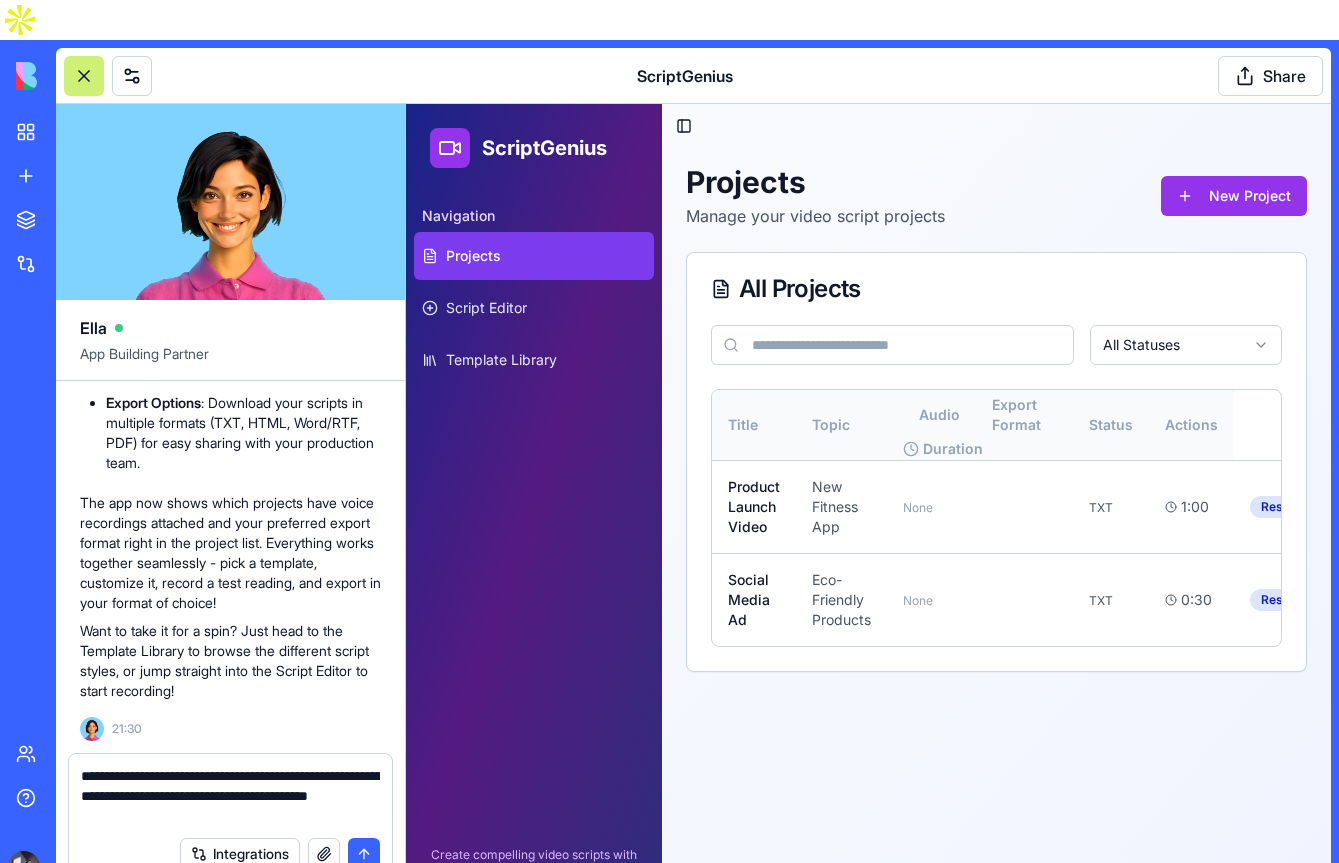 drag, startPoint x: 299, startPoint y: 758, endPoint x: 264, endPoint y: 758, distance: 35 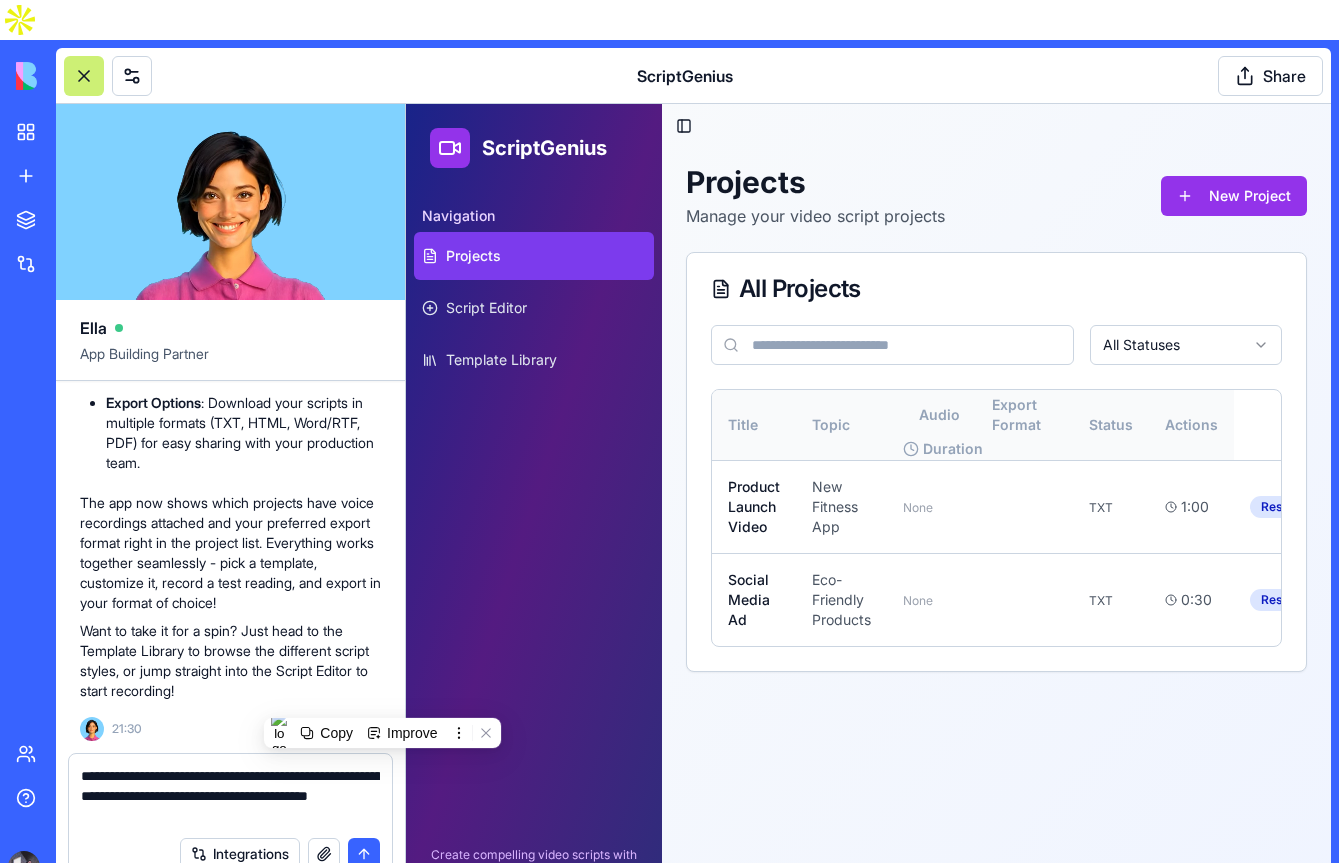click on "**********" at bounding box center (230, 796) 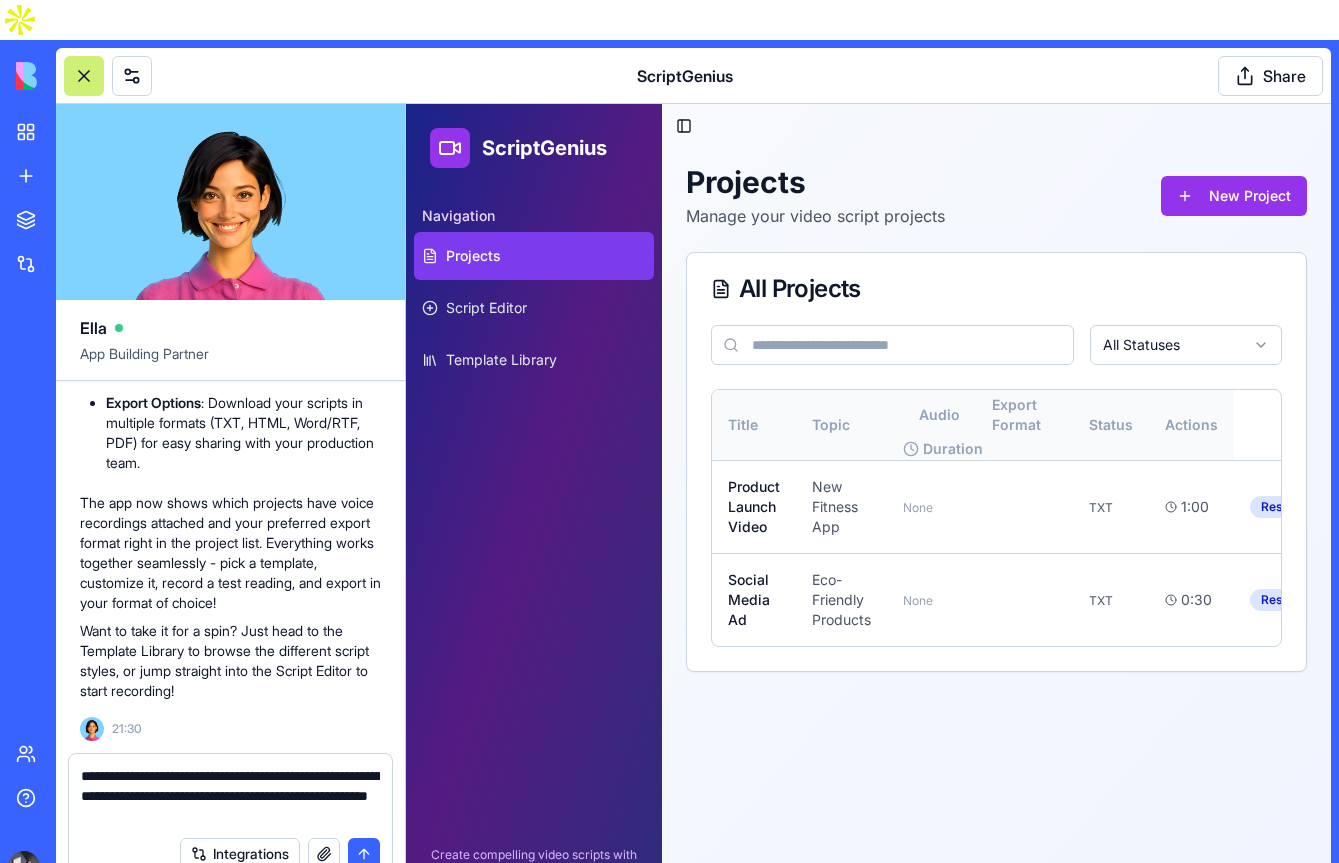 drag, startPoint x: 256, startPoint y: 754, endPoint x: 335, endPoint y: 749, distance: 79.15807 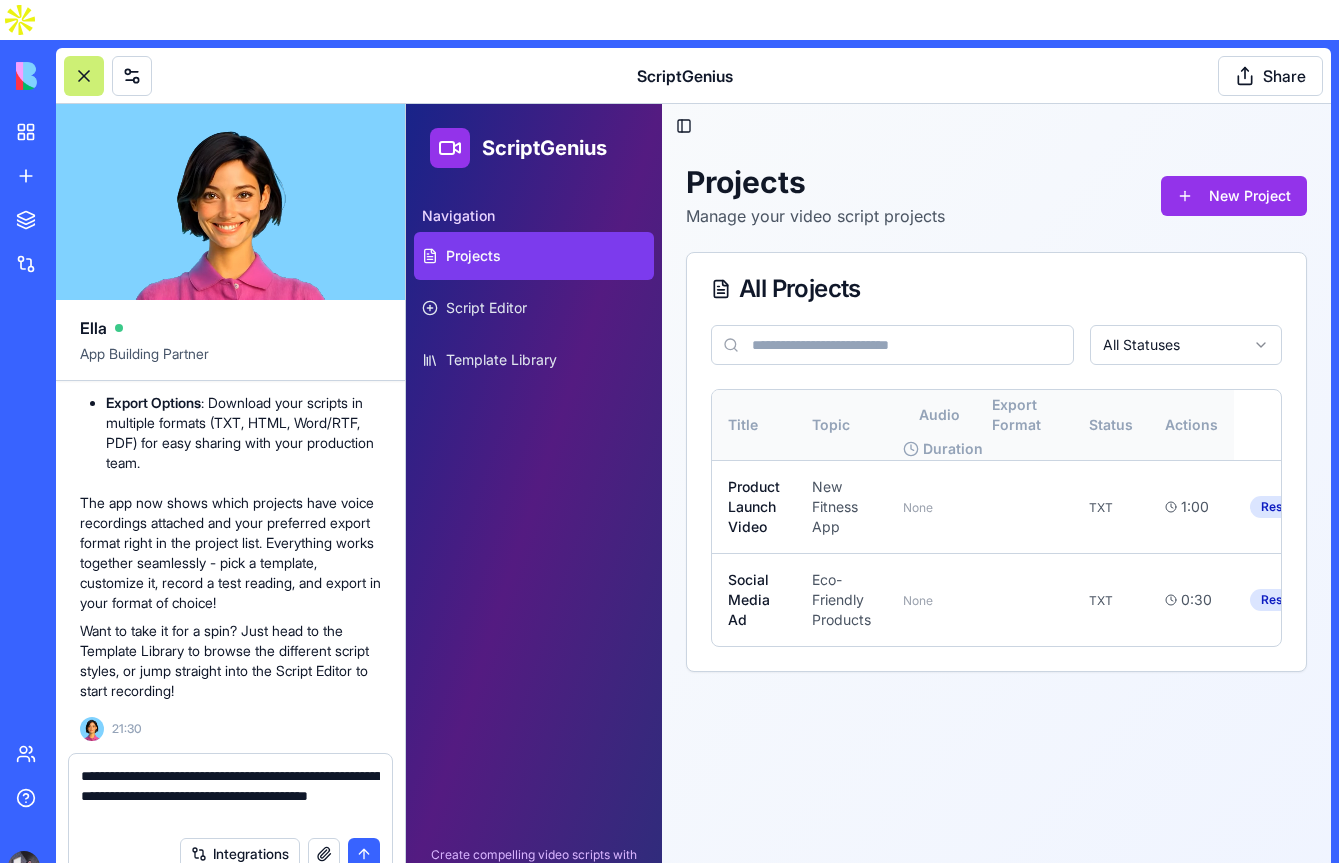 click on "**********" at bounding box center (230, 796) 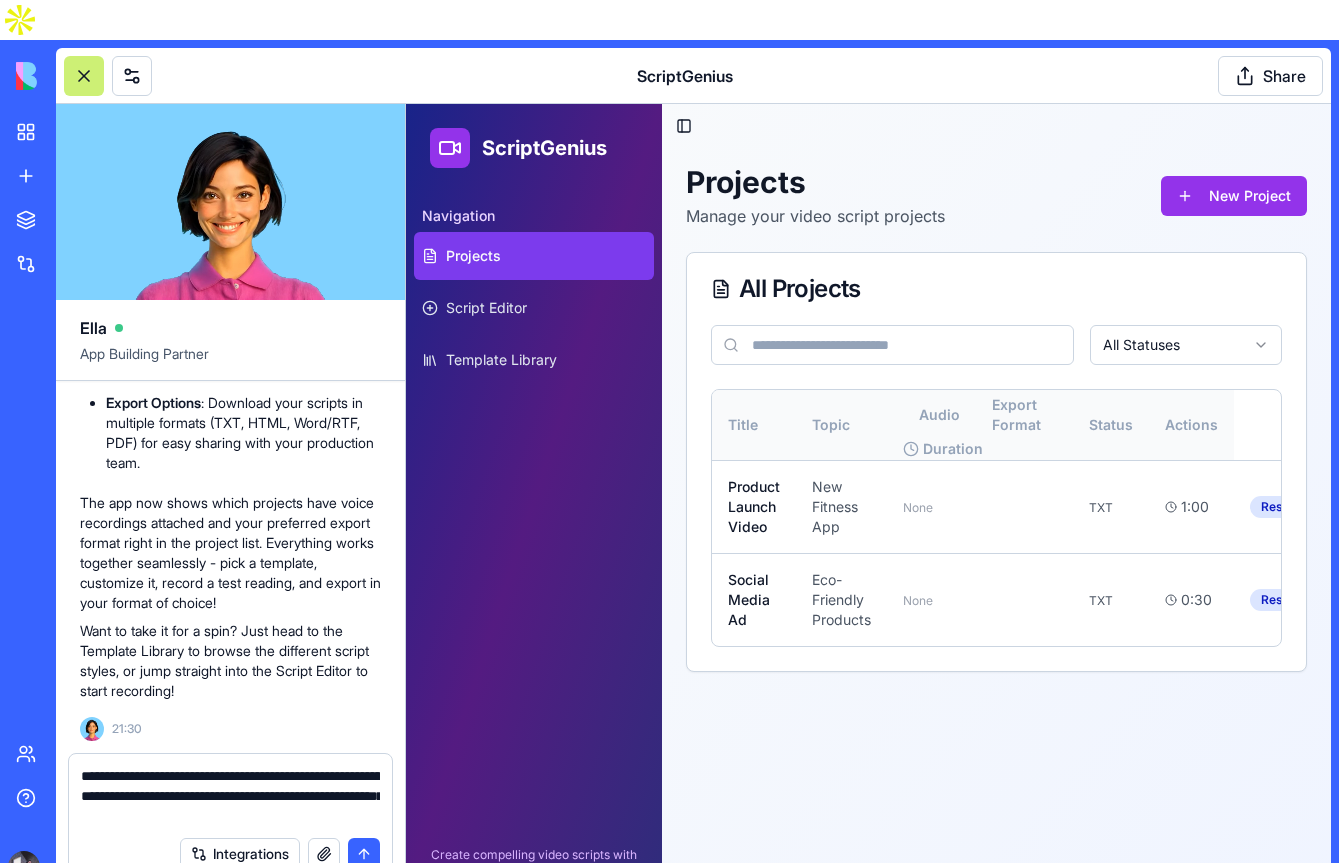 click on "**********" at bounding box center [230, 796] 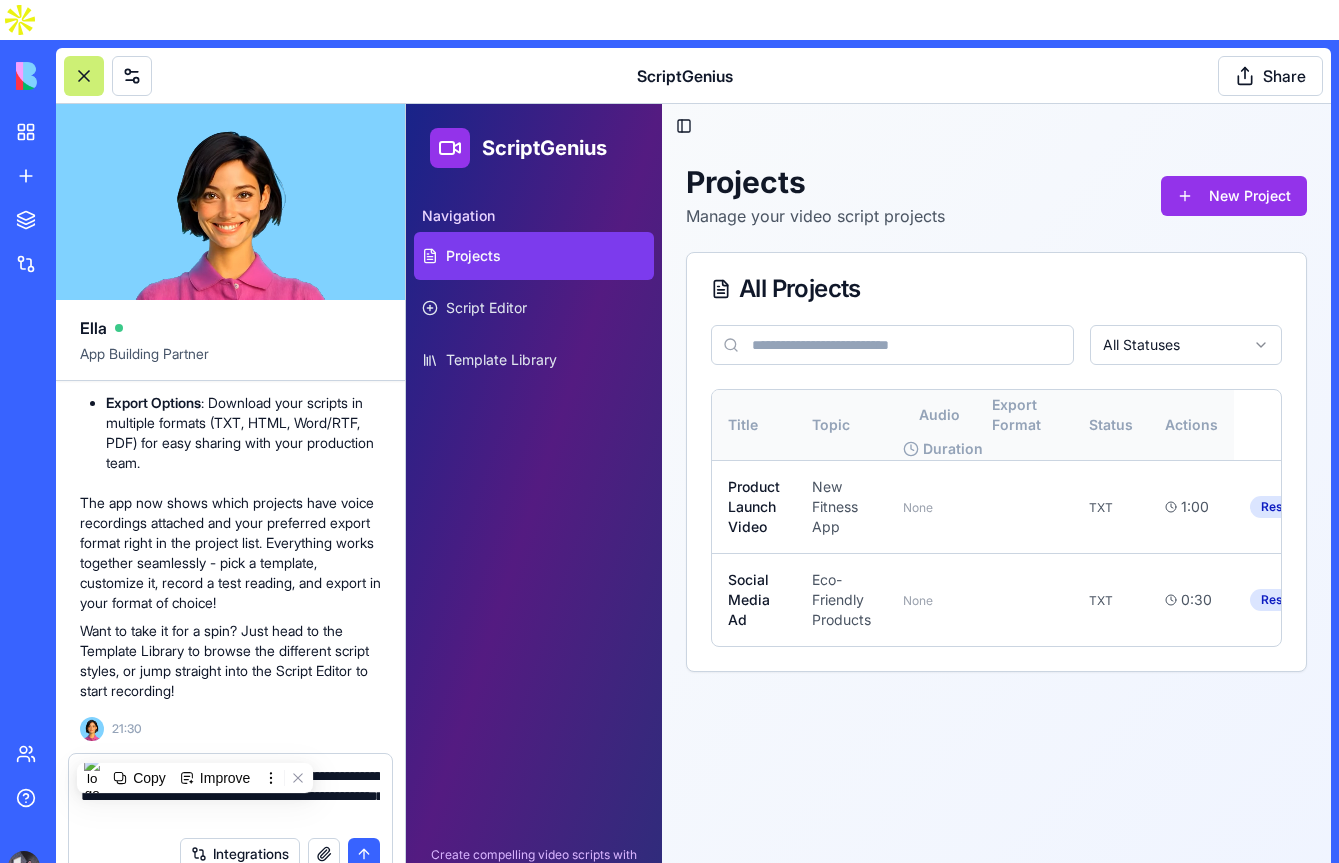 click on "**********" at bounding box center [230, 796] 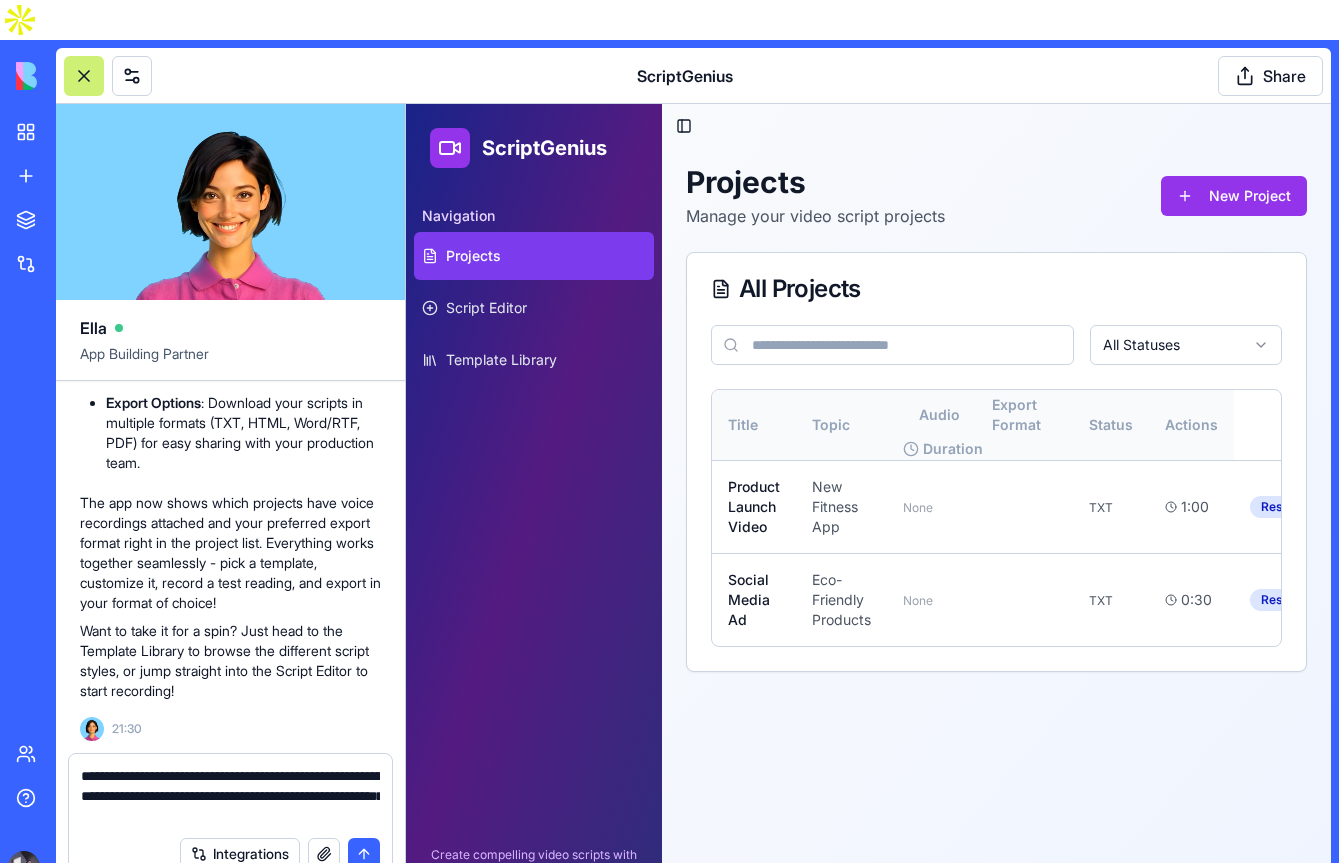 drag, startPoint x: 83, startPoint y: 736, endPoint x: 280, endPoint y: 769, distance: 199.74484 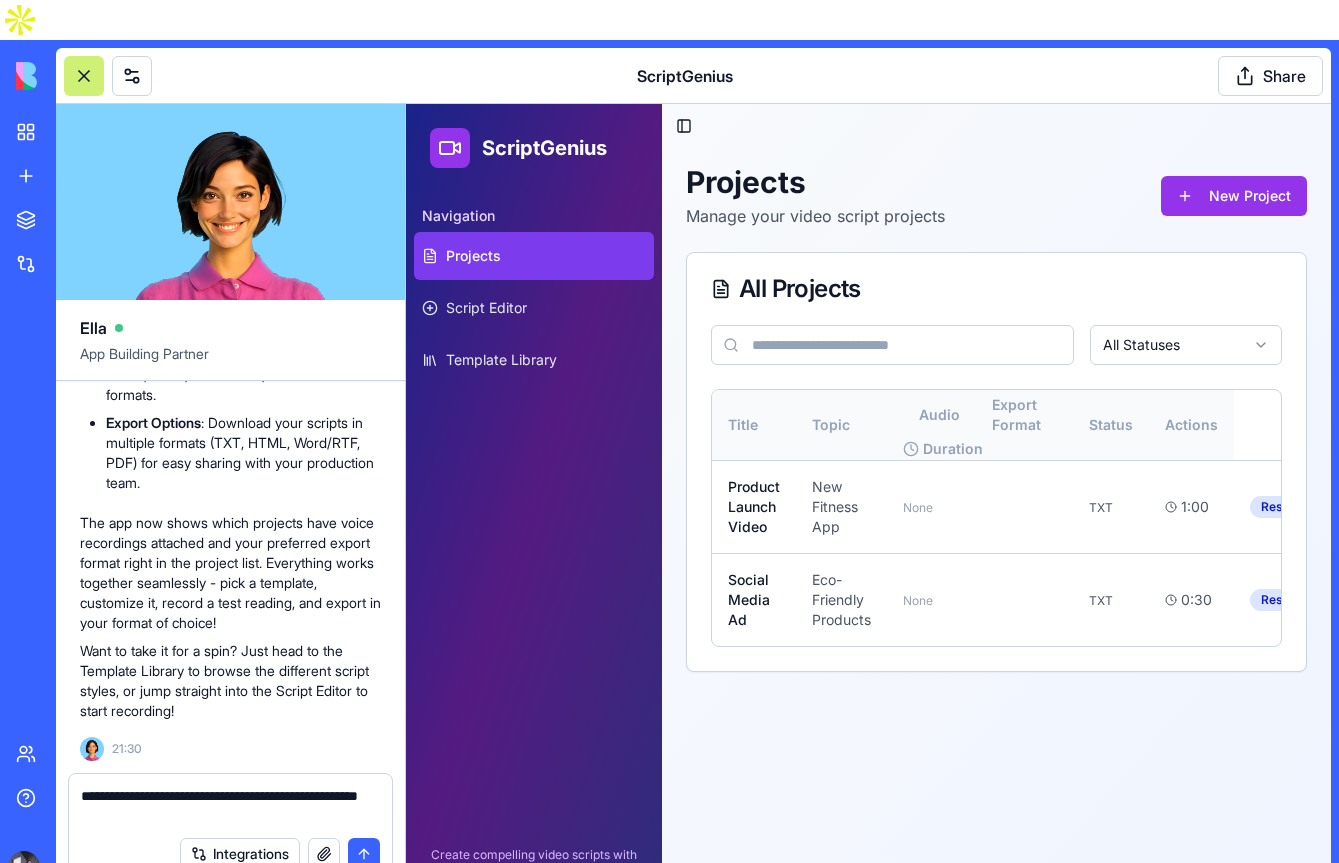 drag, startPoint x: 337, startPoint y: 754, endPoint x: 337, endPoint y: 771, distance: 17 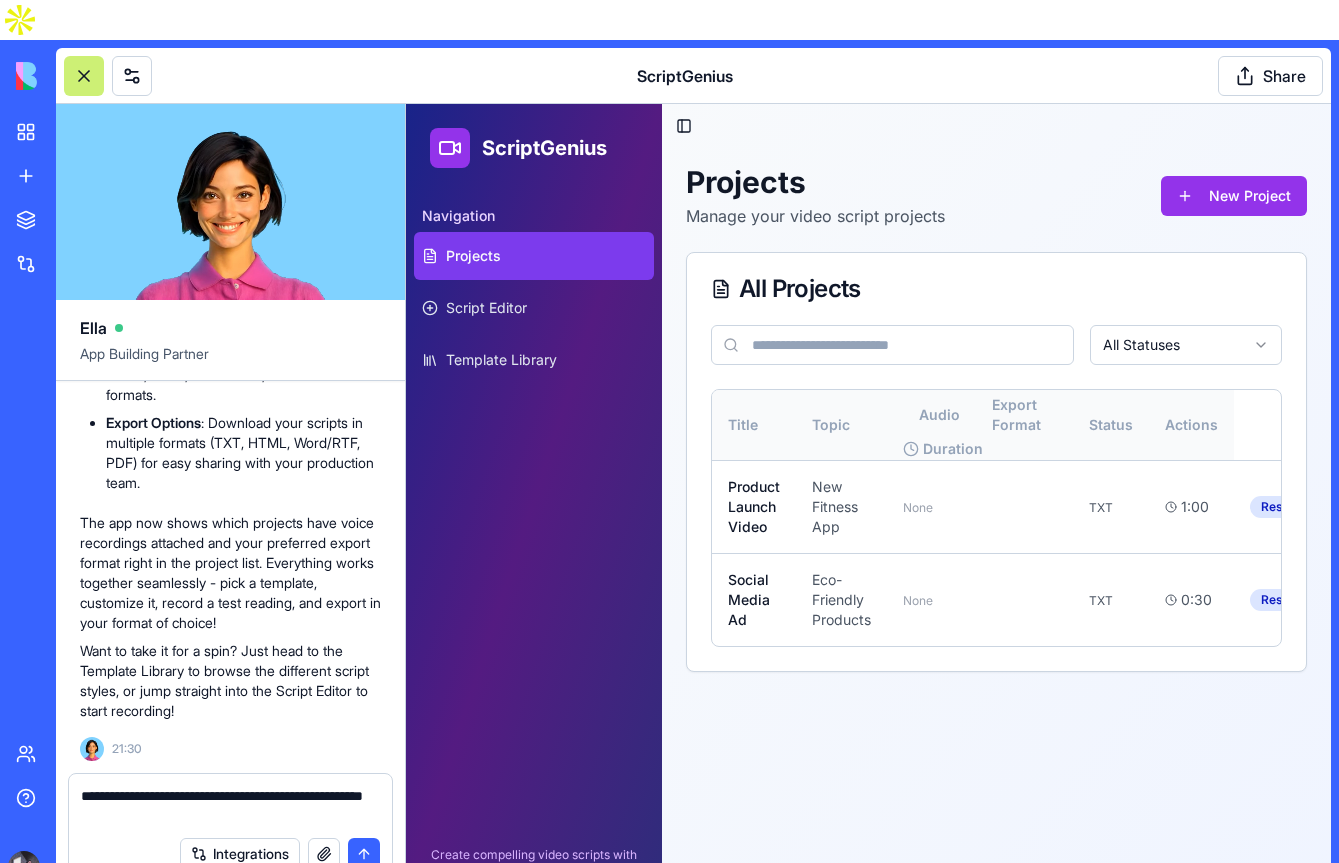 drag, startPoint x: 336, startPoint y: 756, endPoint x: 352, endPoint y: 772, distance: 22.627417 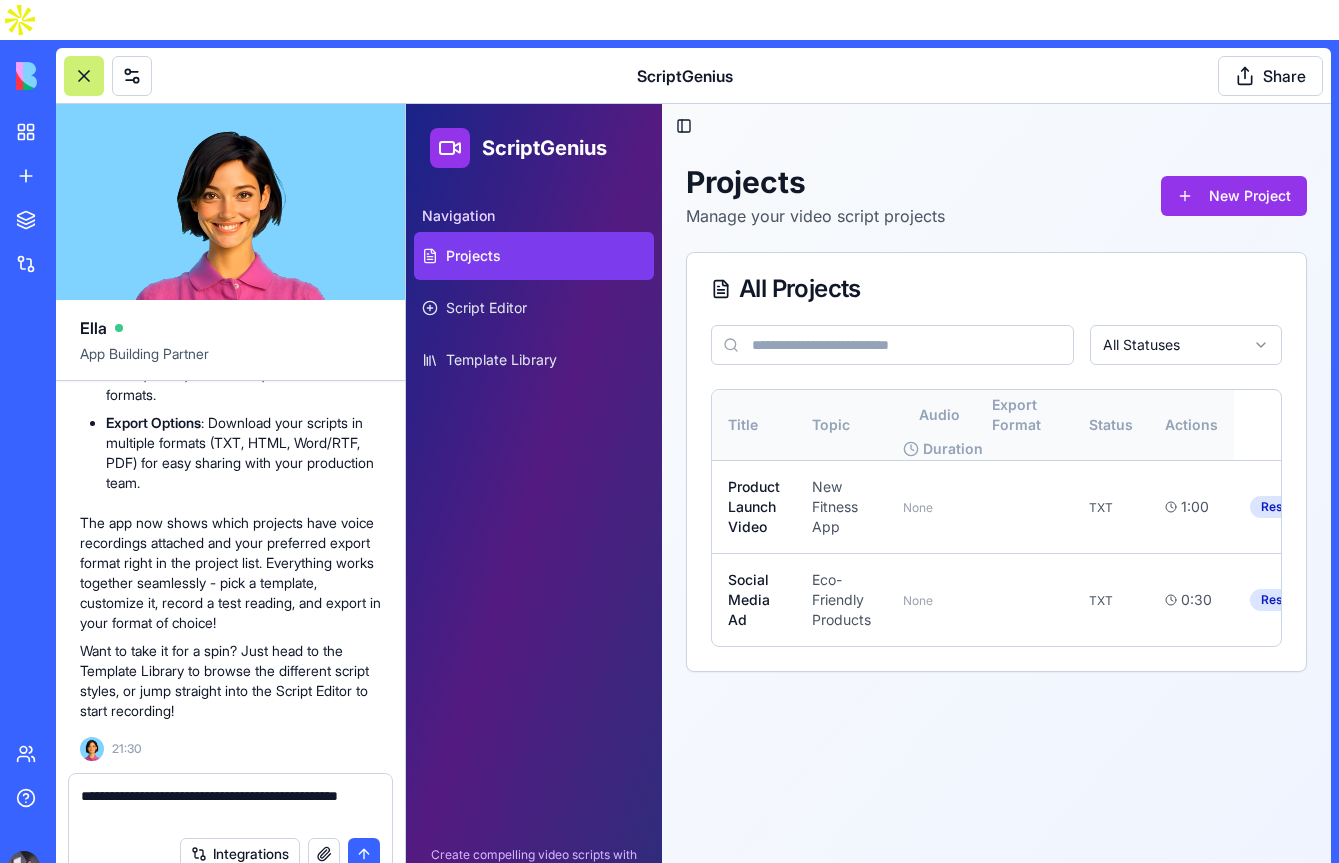 drag, startPoint x: 125, startPoint y: 778, endPoint x: 71, endPoint y: 757, distance: 57.939625 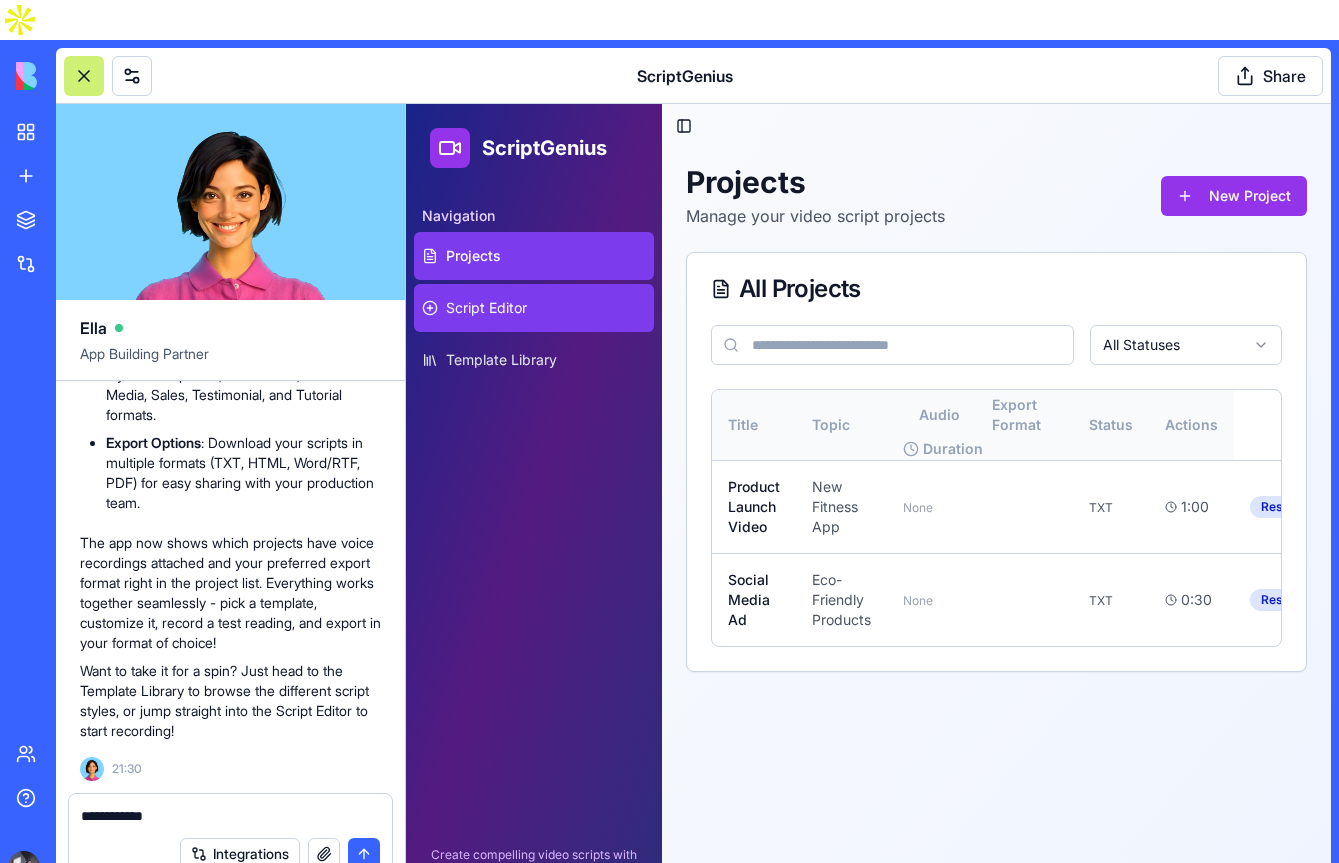 click on "Script Editor" at bounding box center [486, 308] 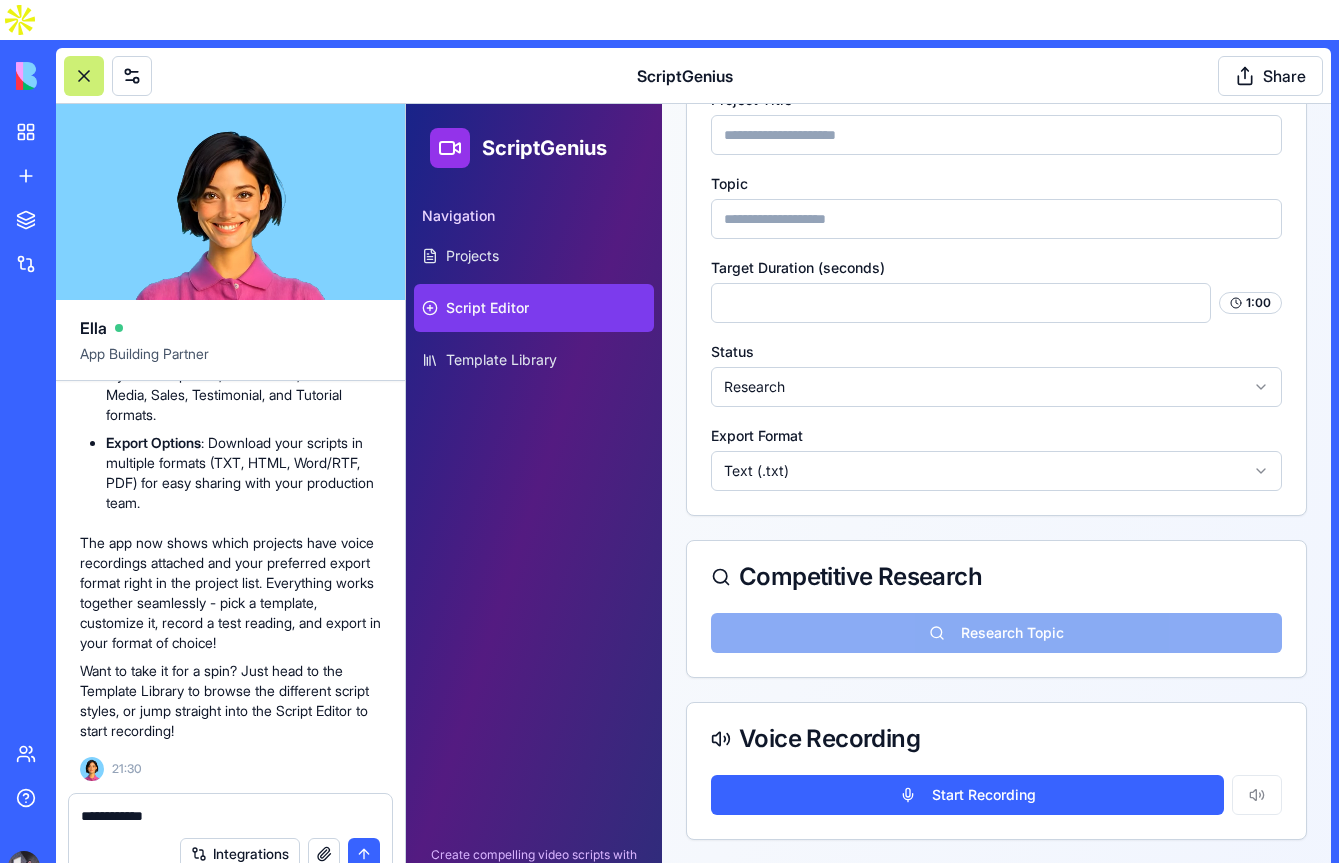 scroll, scrollTop: 486, scrollLeft: 0, axis: vertical 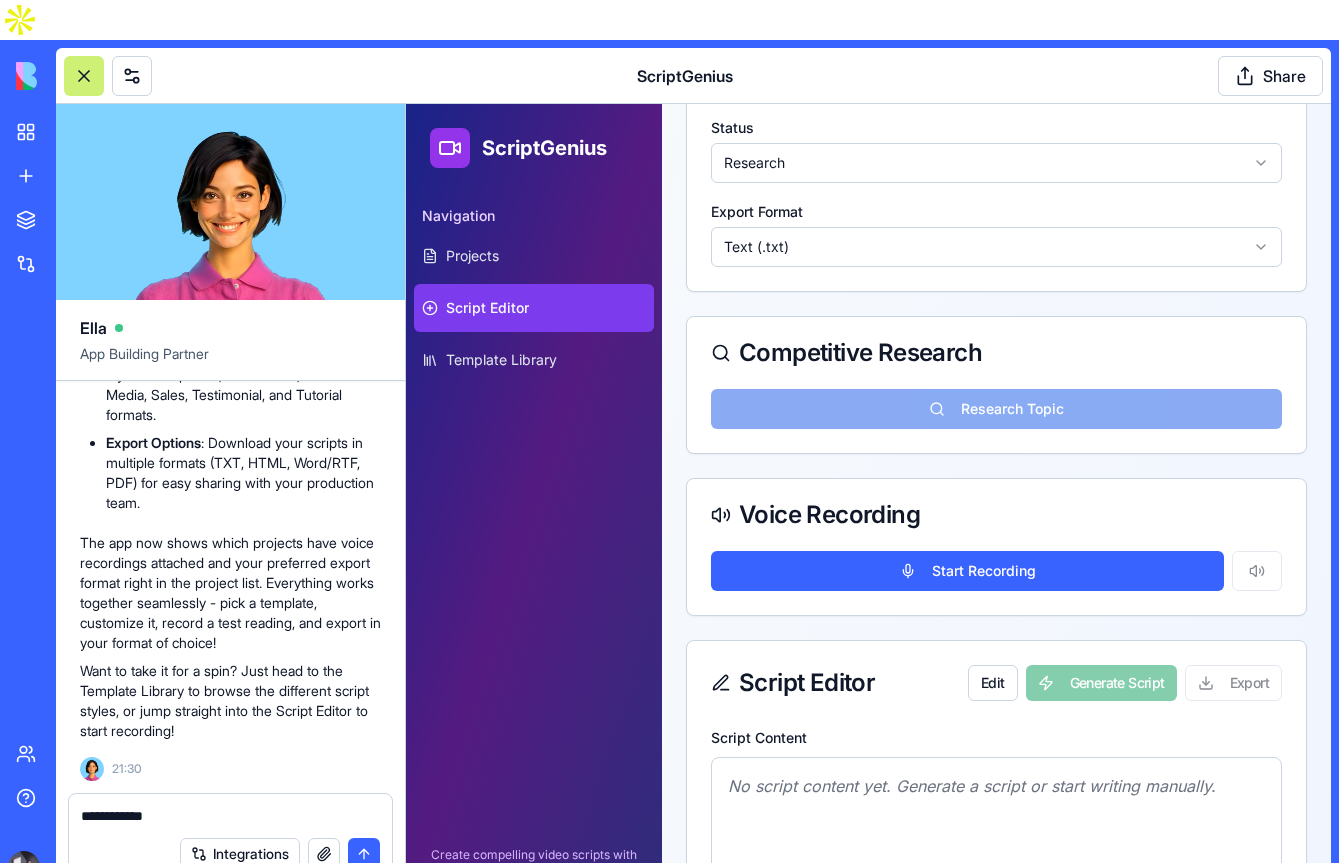 click on "**********" at bounding box center [230, 816] 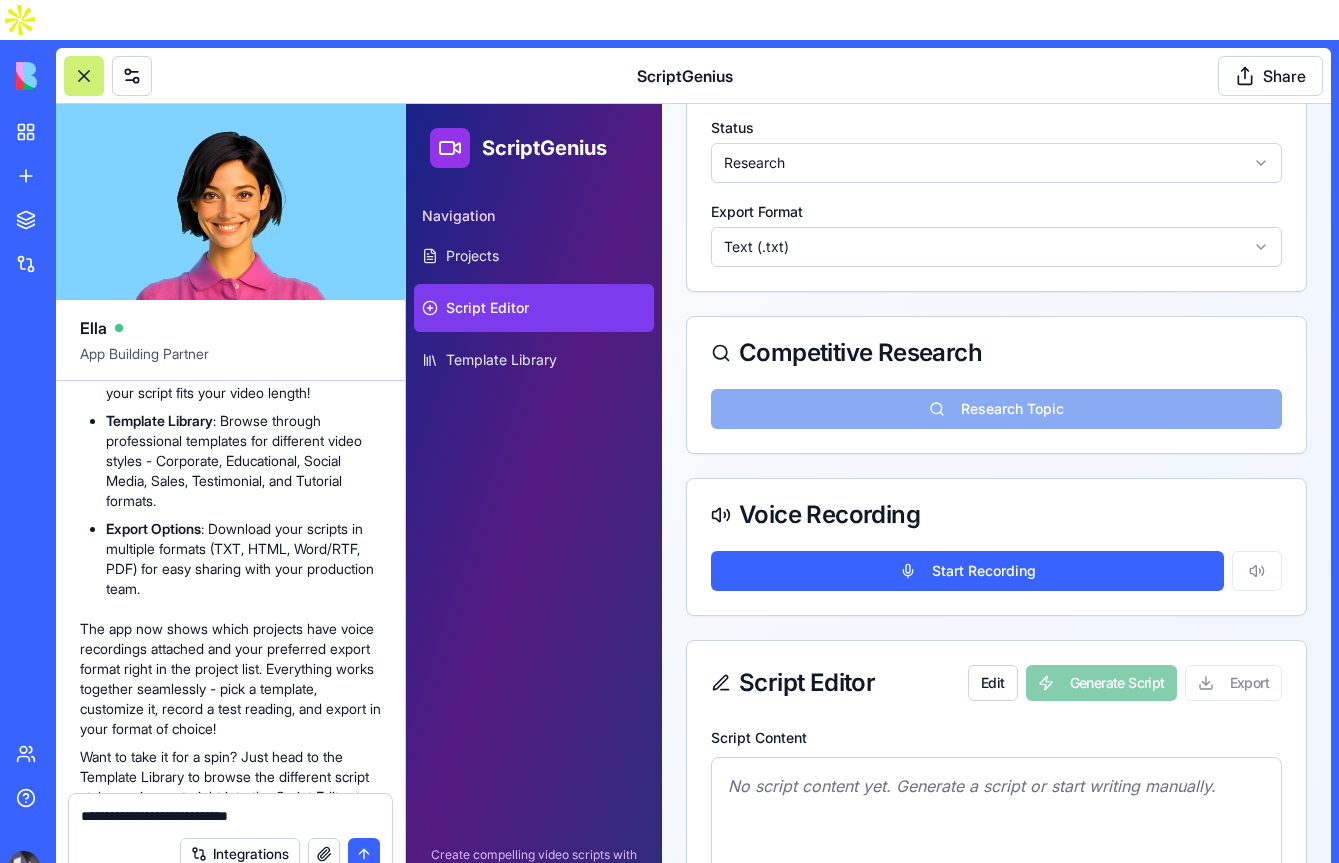 scroll, scrollTop: 1966, scrollLeft: 0, axis: vertical 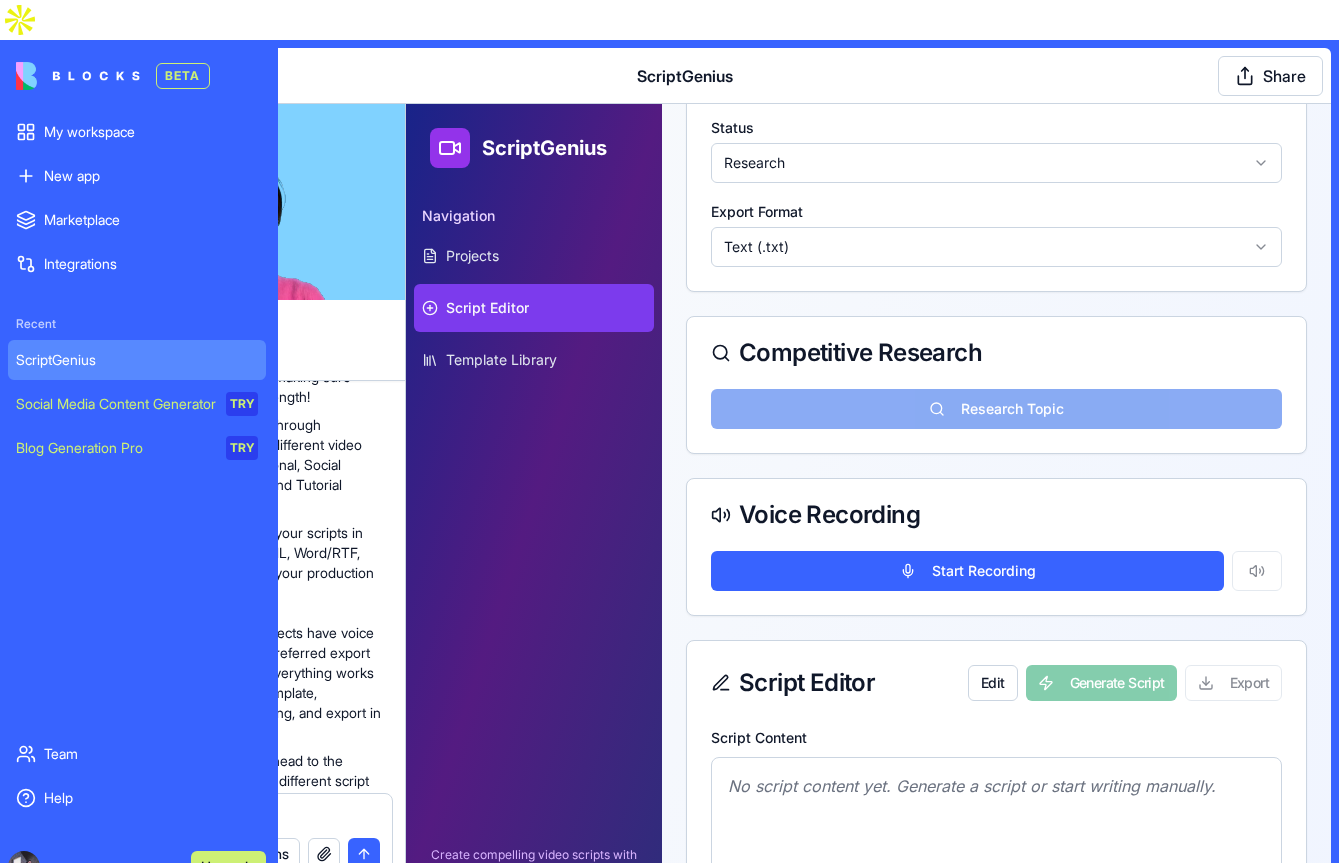 drag, startPoint x: 263, startPoint y: 780, endPoint x: 48, endPoint y: 780, distance: 215 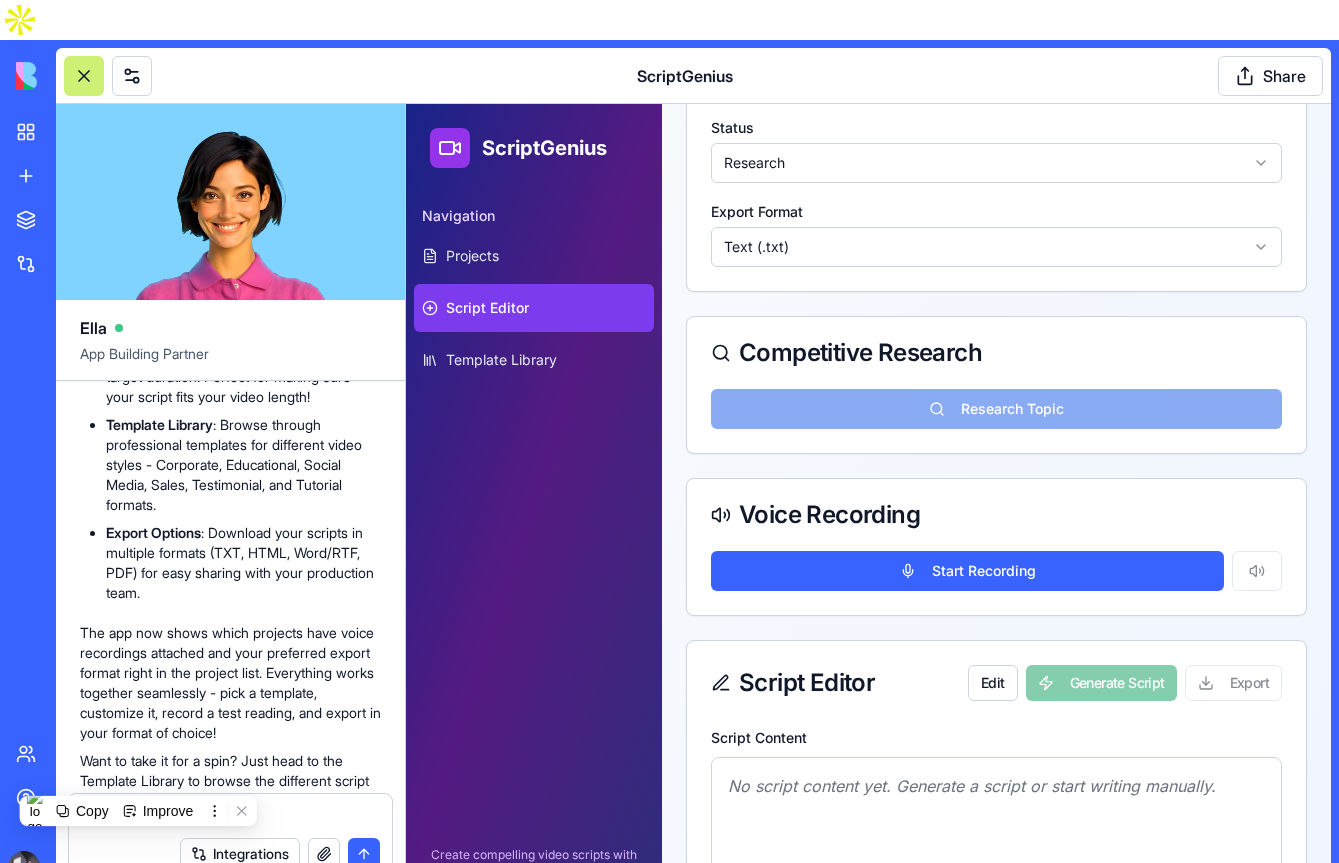 type on "*" 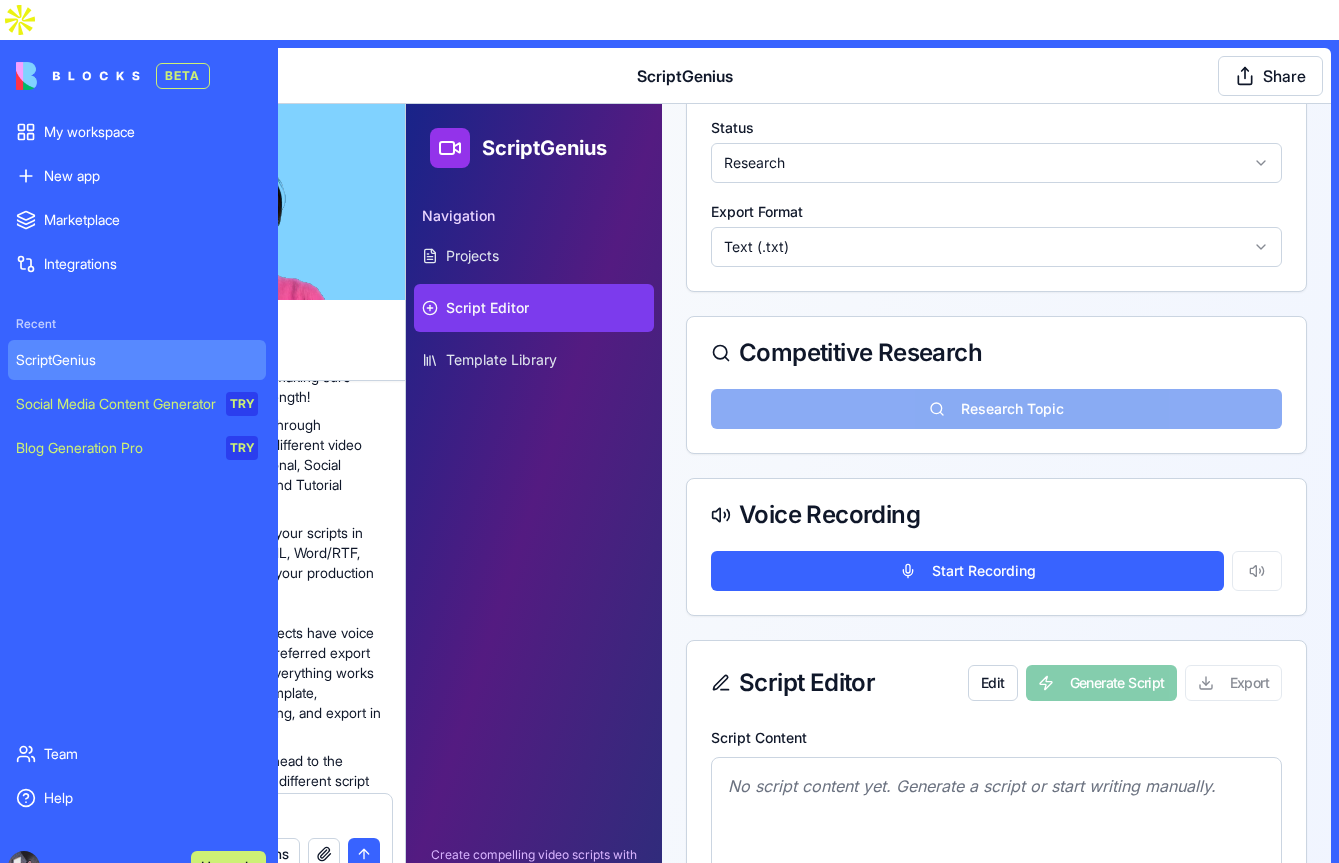 drag, startPoint x: 274, startPoint y: 772, endPoint x: 42, endPoint y: 772, distance: 232 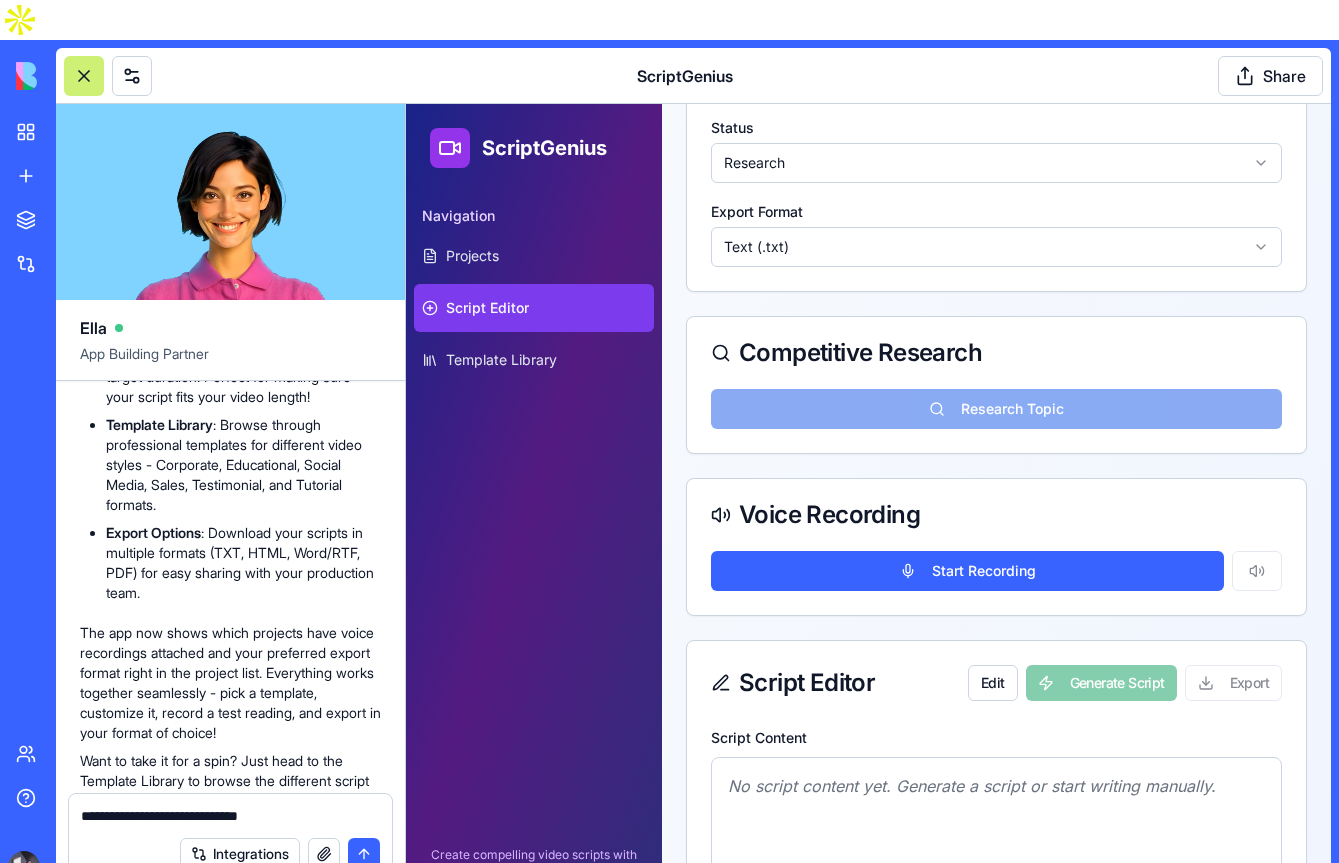 drag, startPoint x: 196, startPoint y: 772, endPoint x: 334, endPoint y: 762, distance: 138.36185 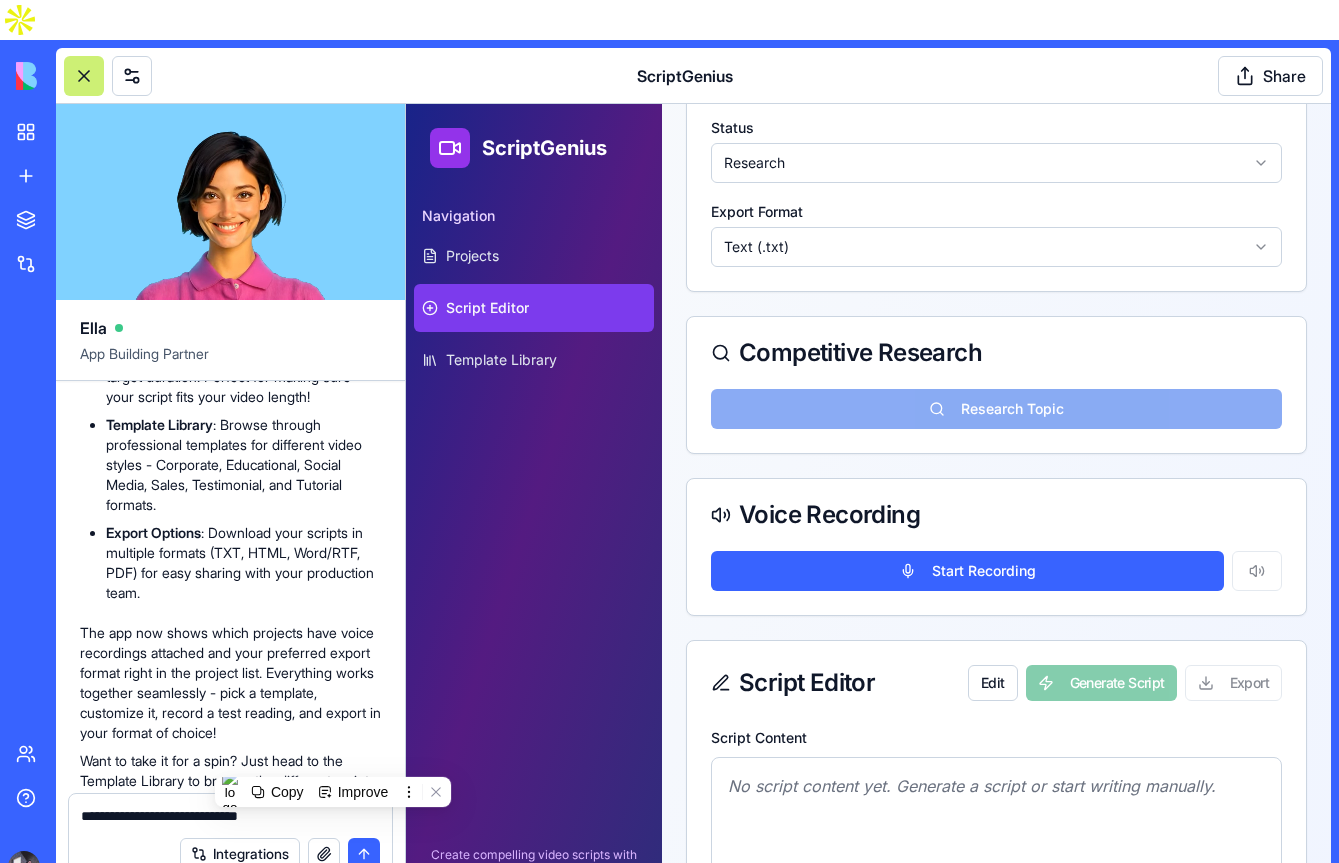 click on "**********" at bounding box center [230, 816] 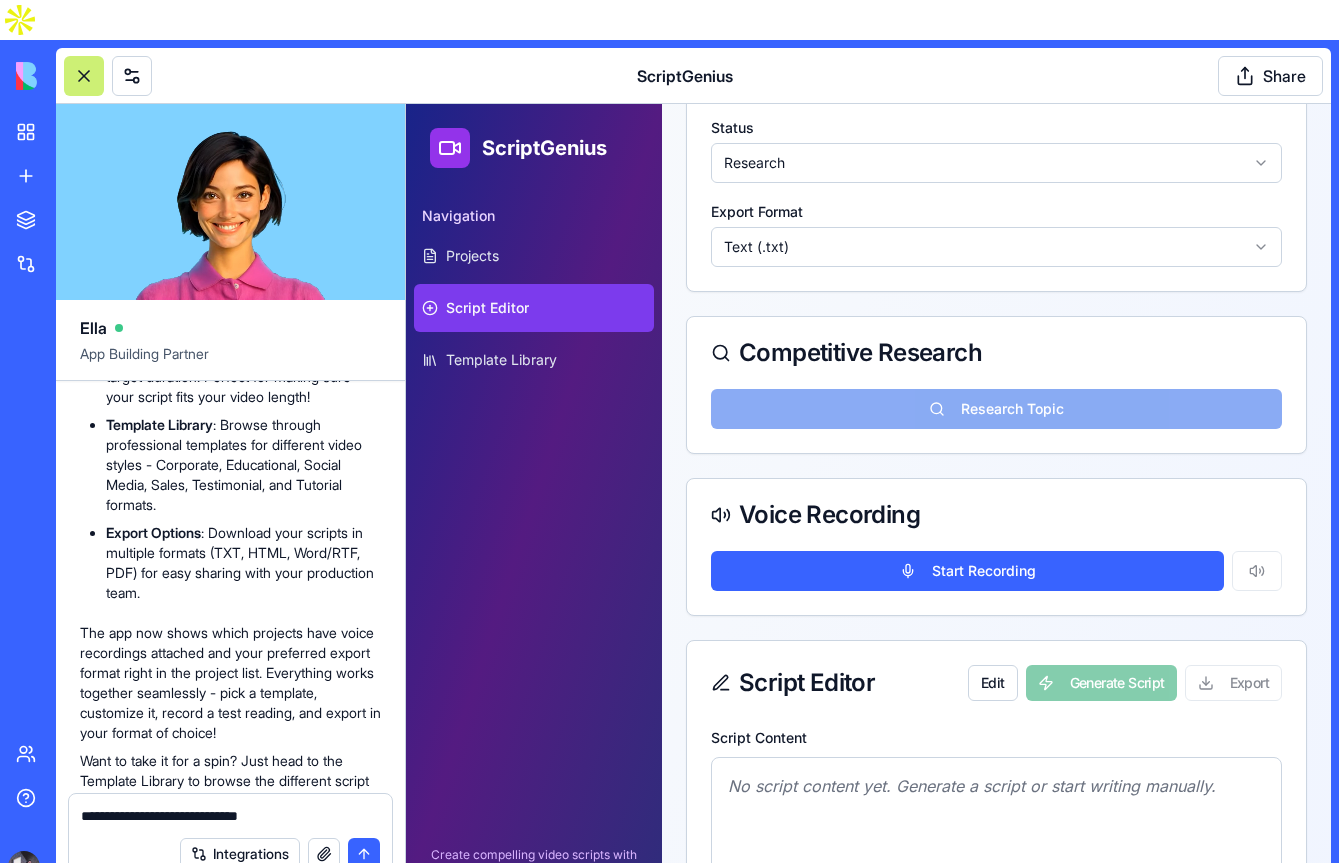 drag, startPoint x: 198, startPoint y: 777, endPoint x: 306, endPoint y: 777, distance: 108 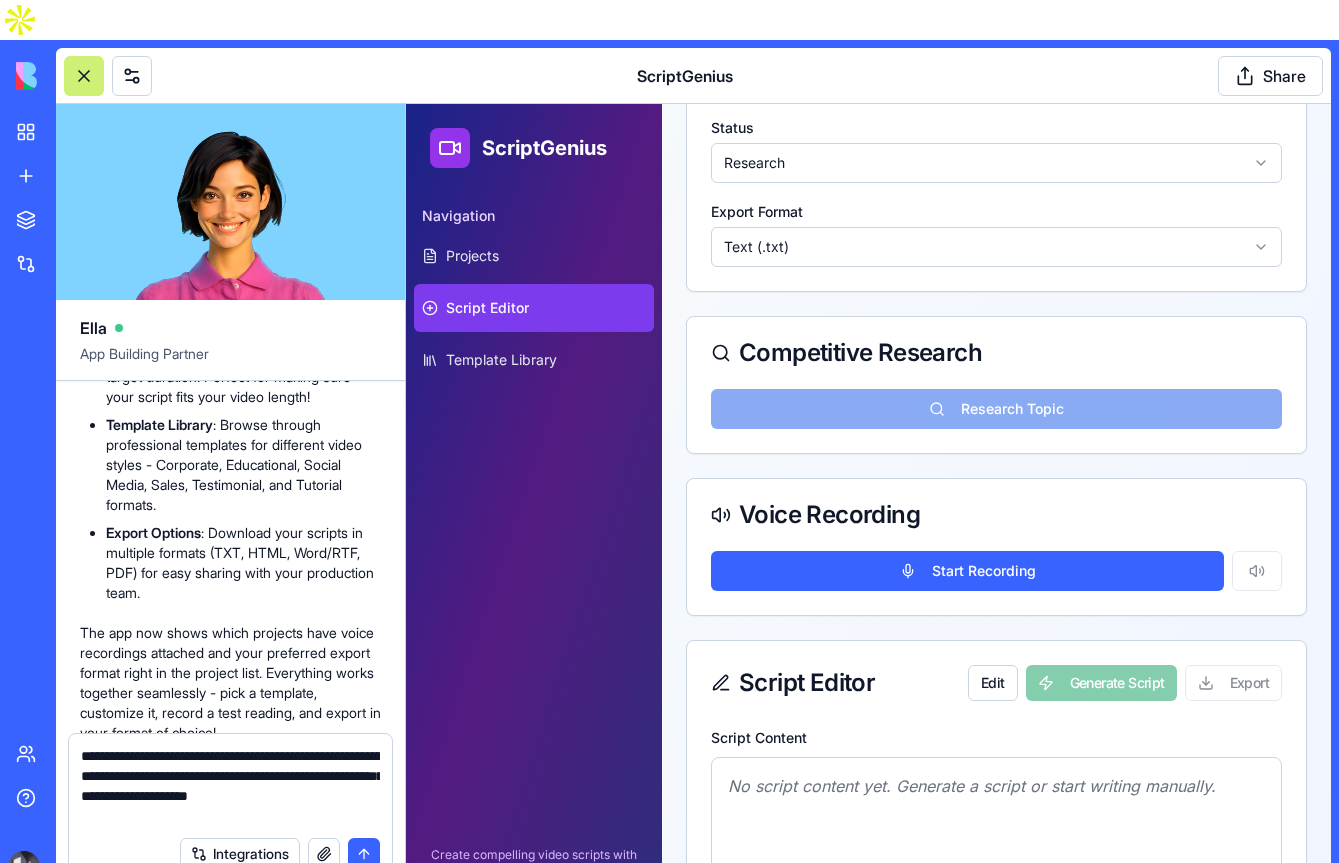 click on "**********" at bounding box center [230, 786] 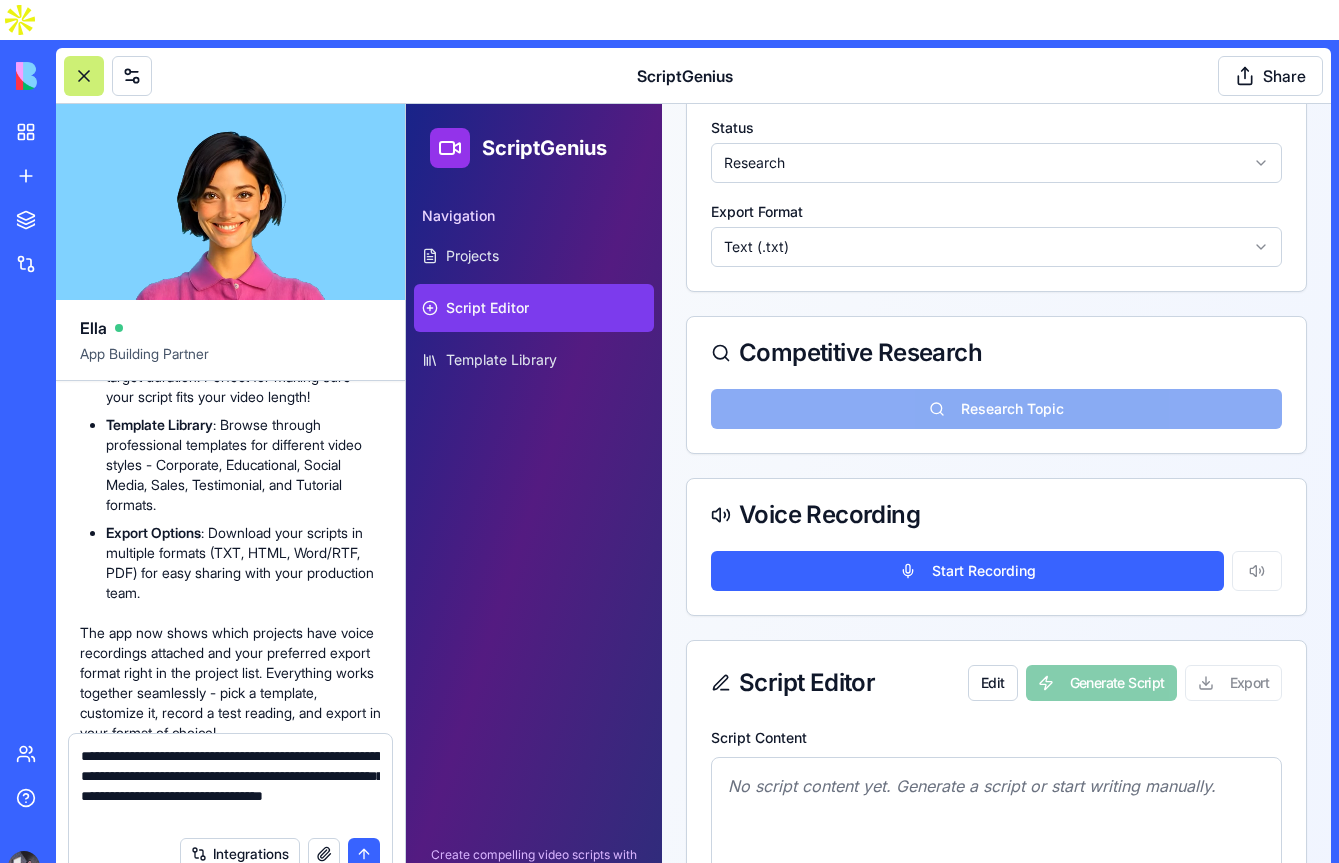 click on "**********" at bounding box center [230, 786] 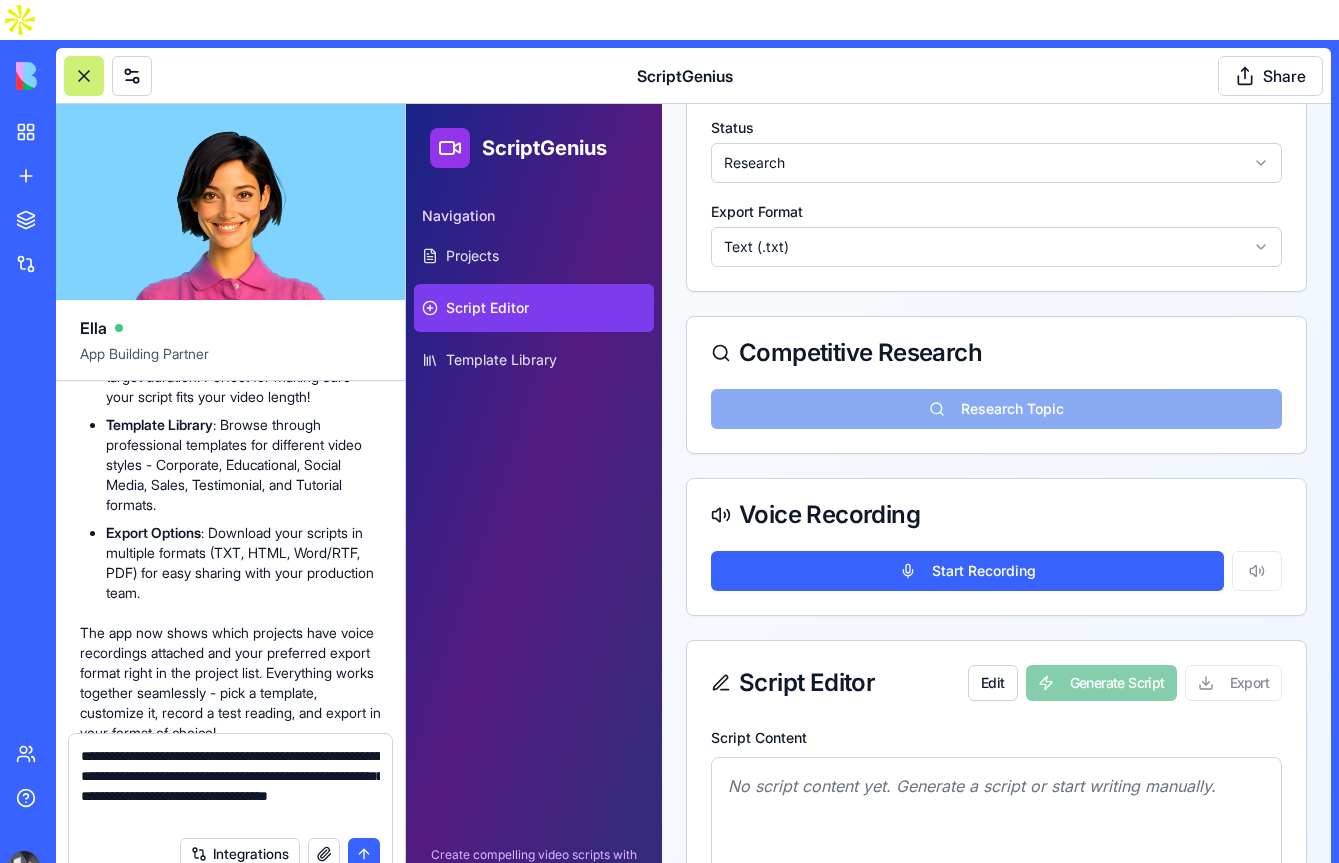 click on "**********" at bounding box center (230, 786) 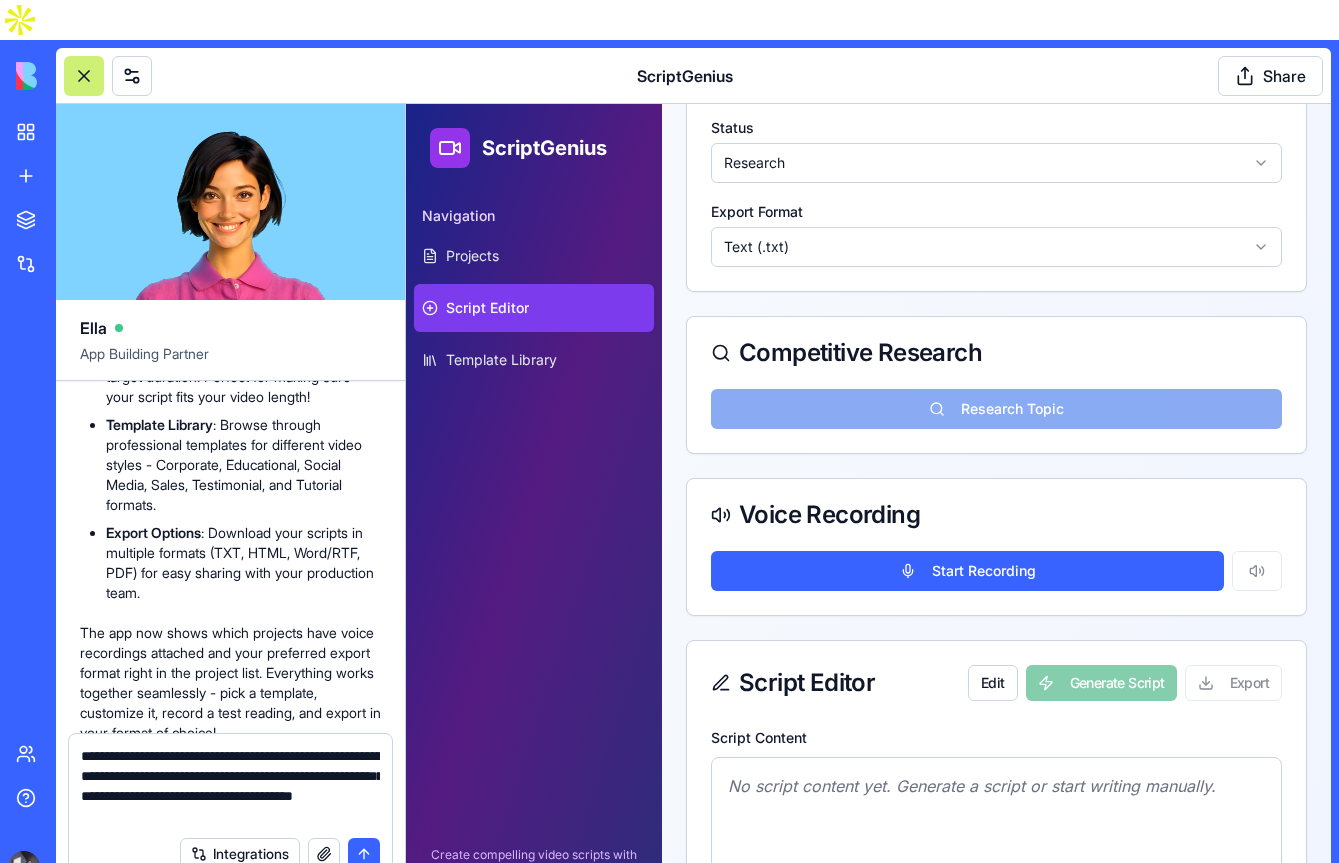 click on "**********" at bounding box center [230, 786] 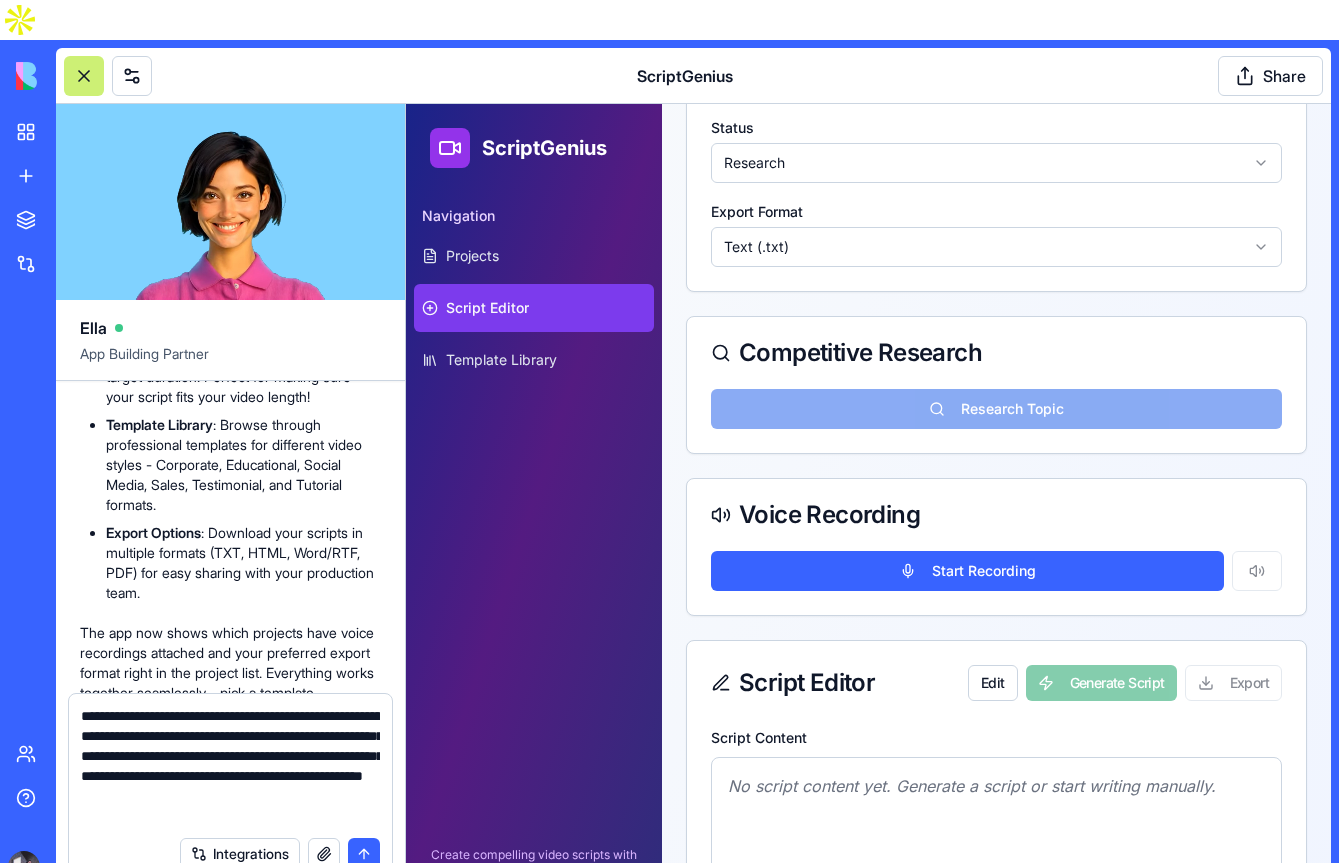 click on "**********" at bounding box center (230, 766) 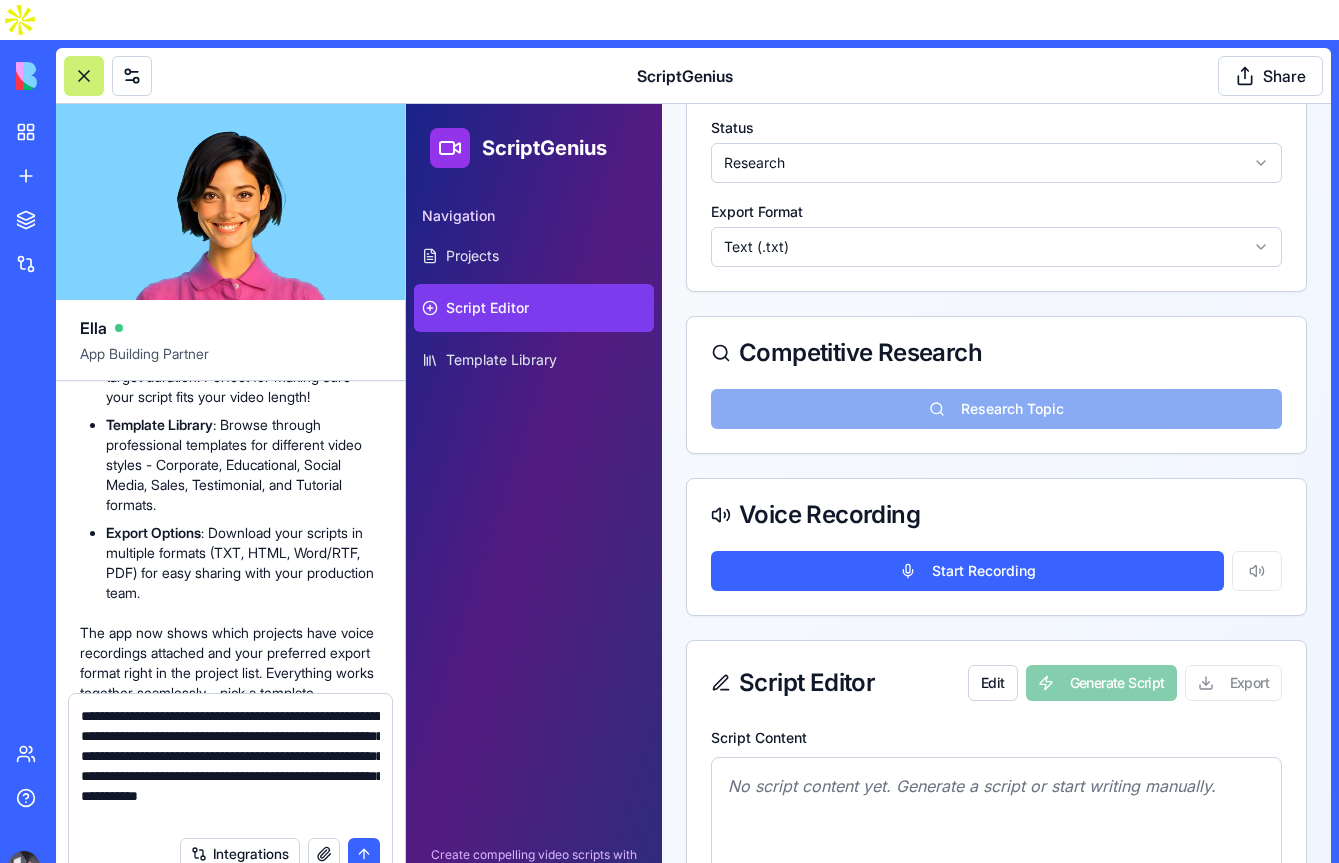 scroll, scrollTop: 18, scrollLeft: 0, axis: vertical 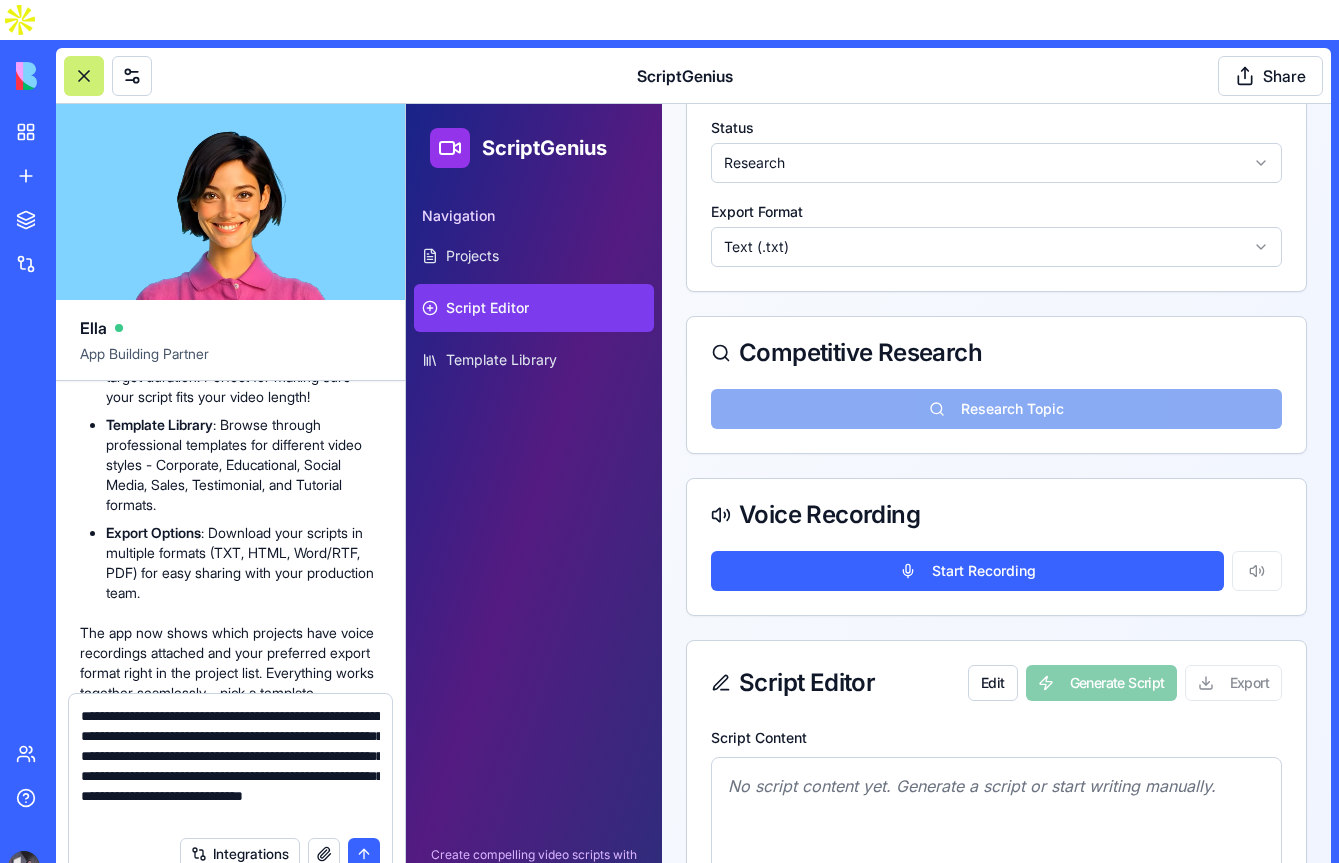 click on "**********" at bounding box center [230, 766] 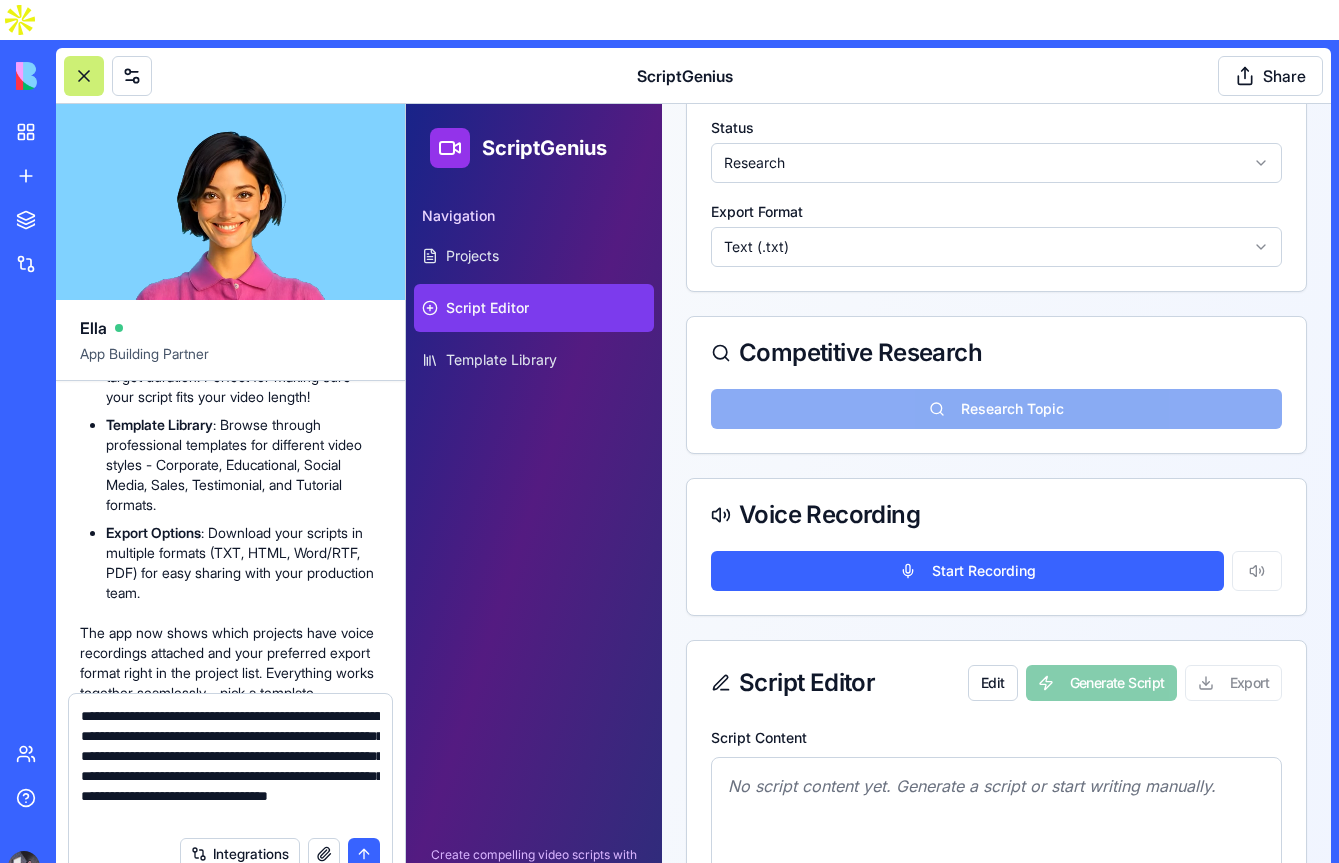 click on "**********" at bounding box center (230, 766) 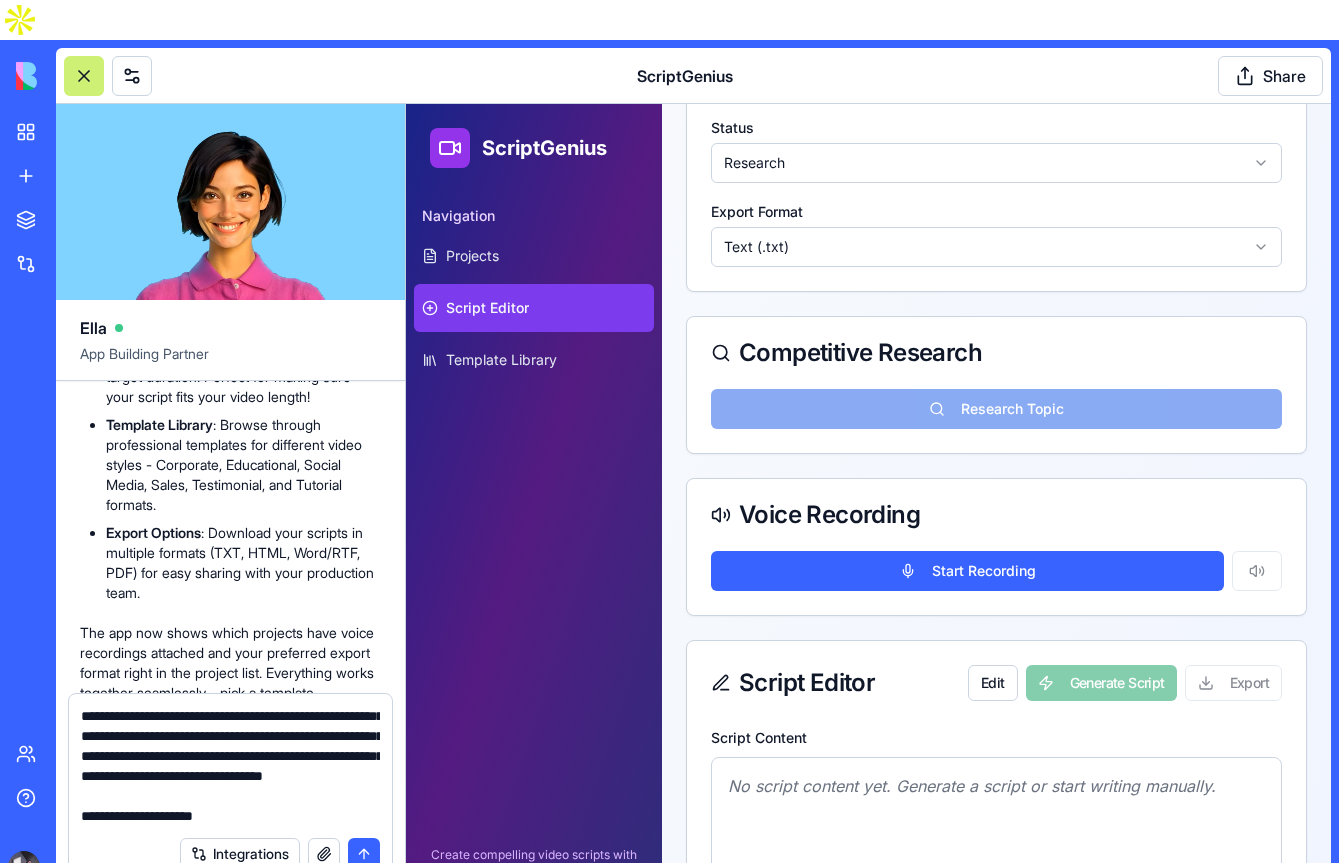 scroll, scrollTop: 60, scrollLeft: 0, axis: vertical 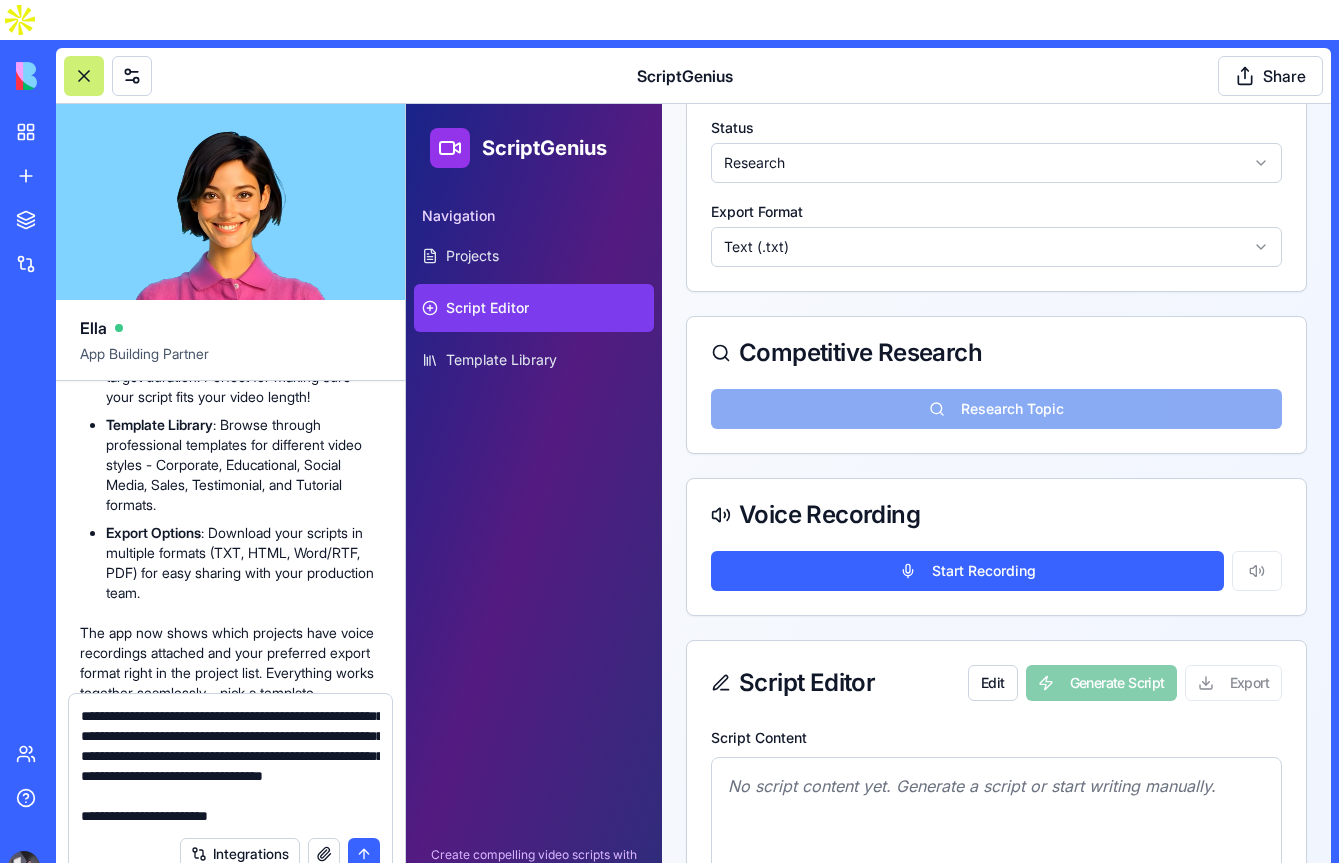 drag, startPoint x: 241, startPoint y: 769, endPoint x: 72, endPoint y: 769, distance: 169 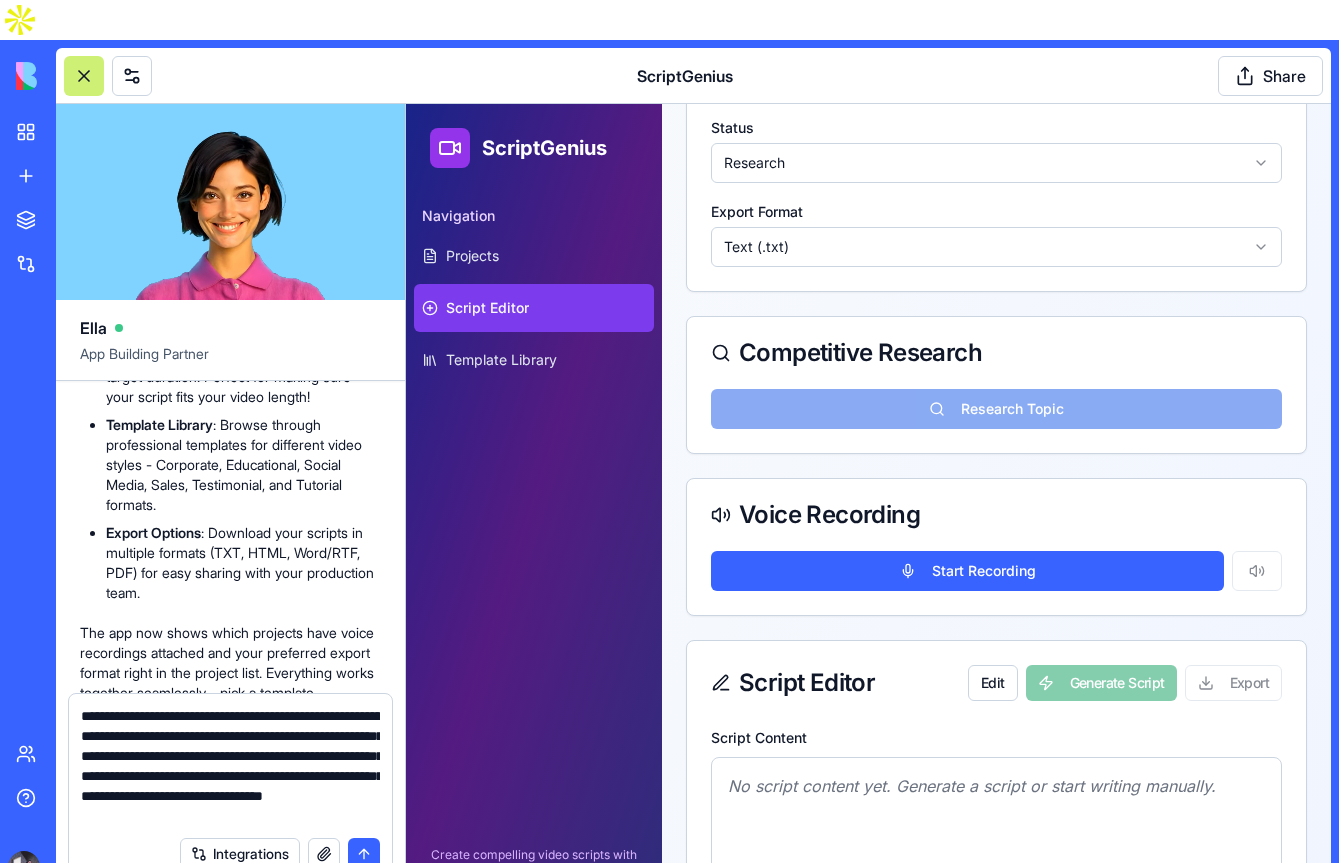 scroll, scrollTop: 20, scrollLeft: 0, axis: vertical 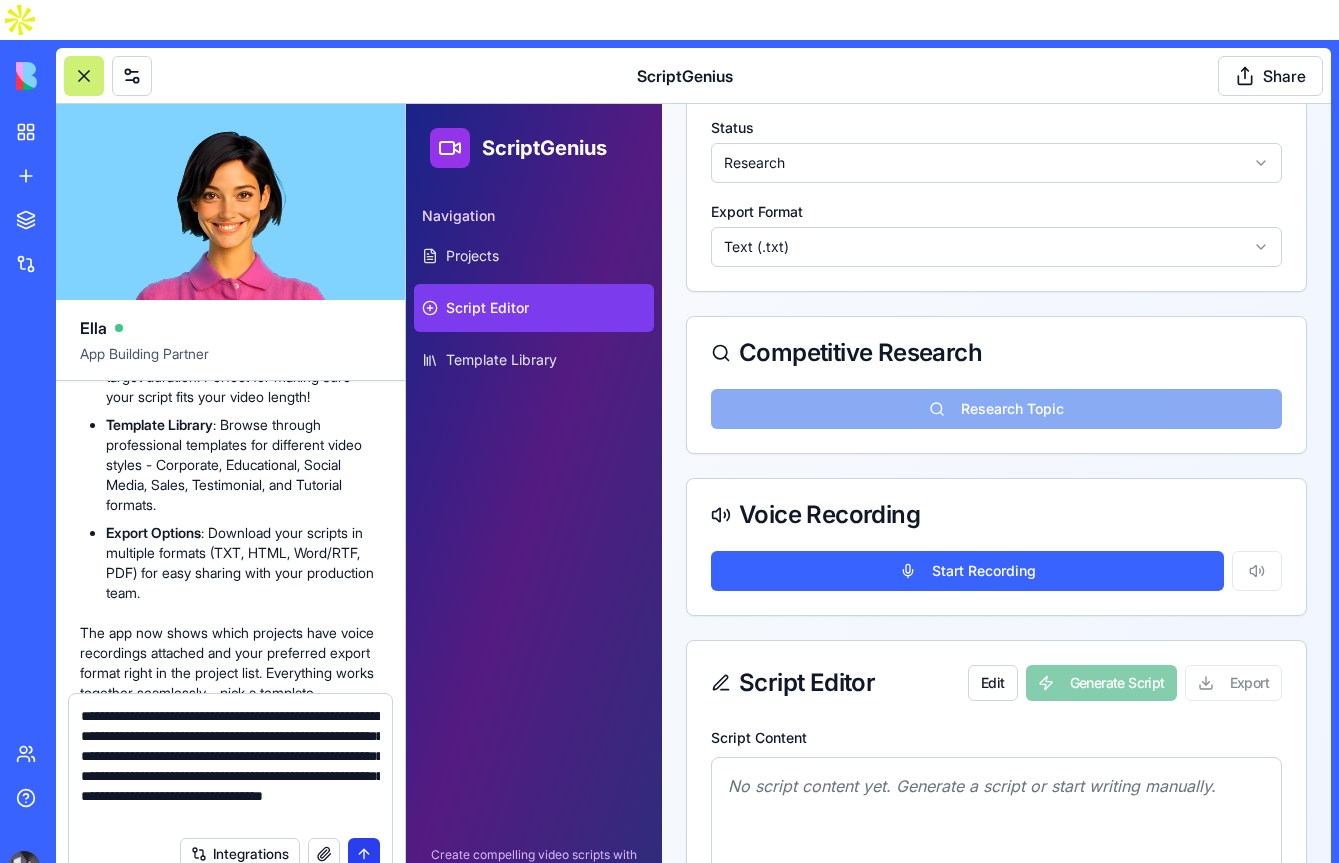 type on "**********" 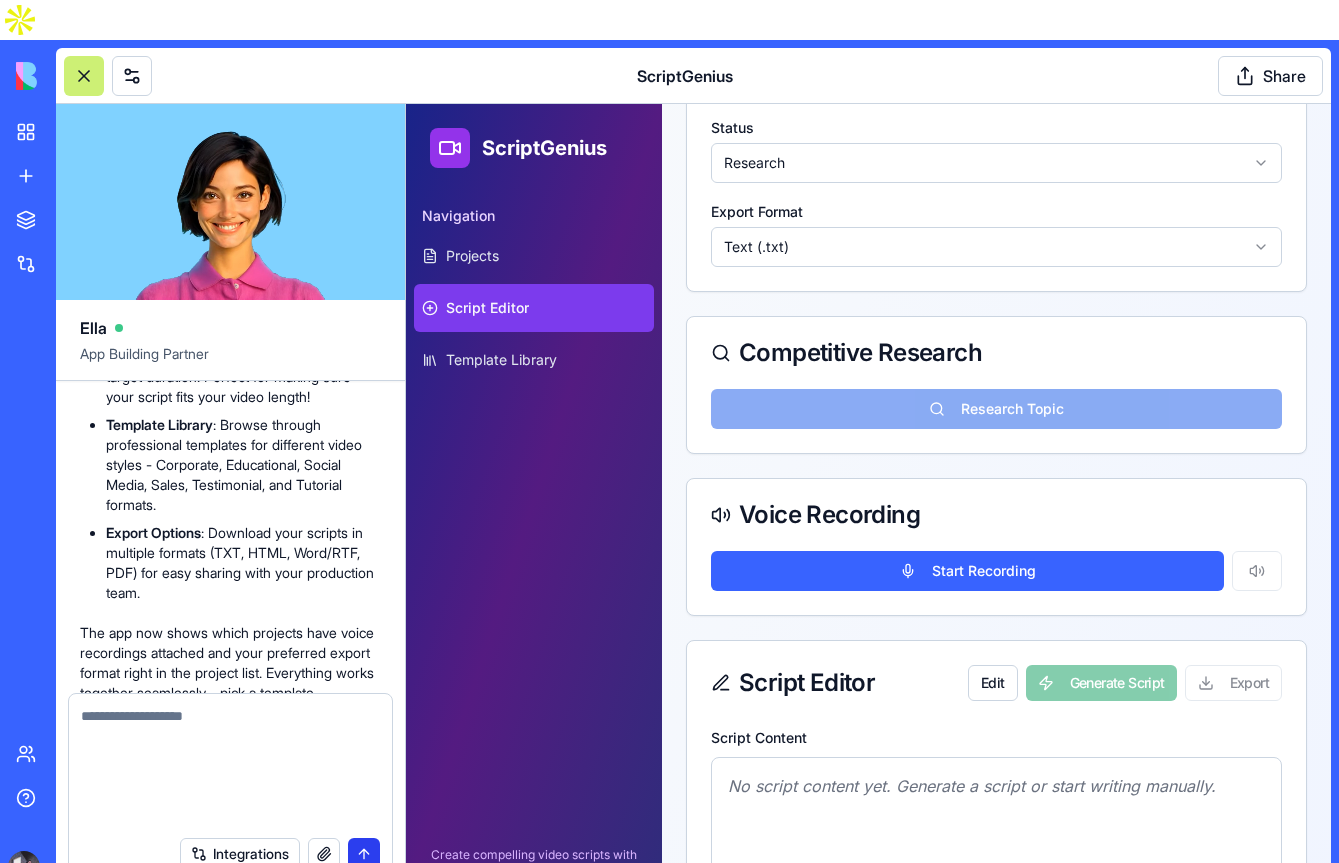 scroll, scrollTop: 0, scrollLeft: 0, axis: both 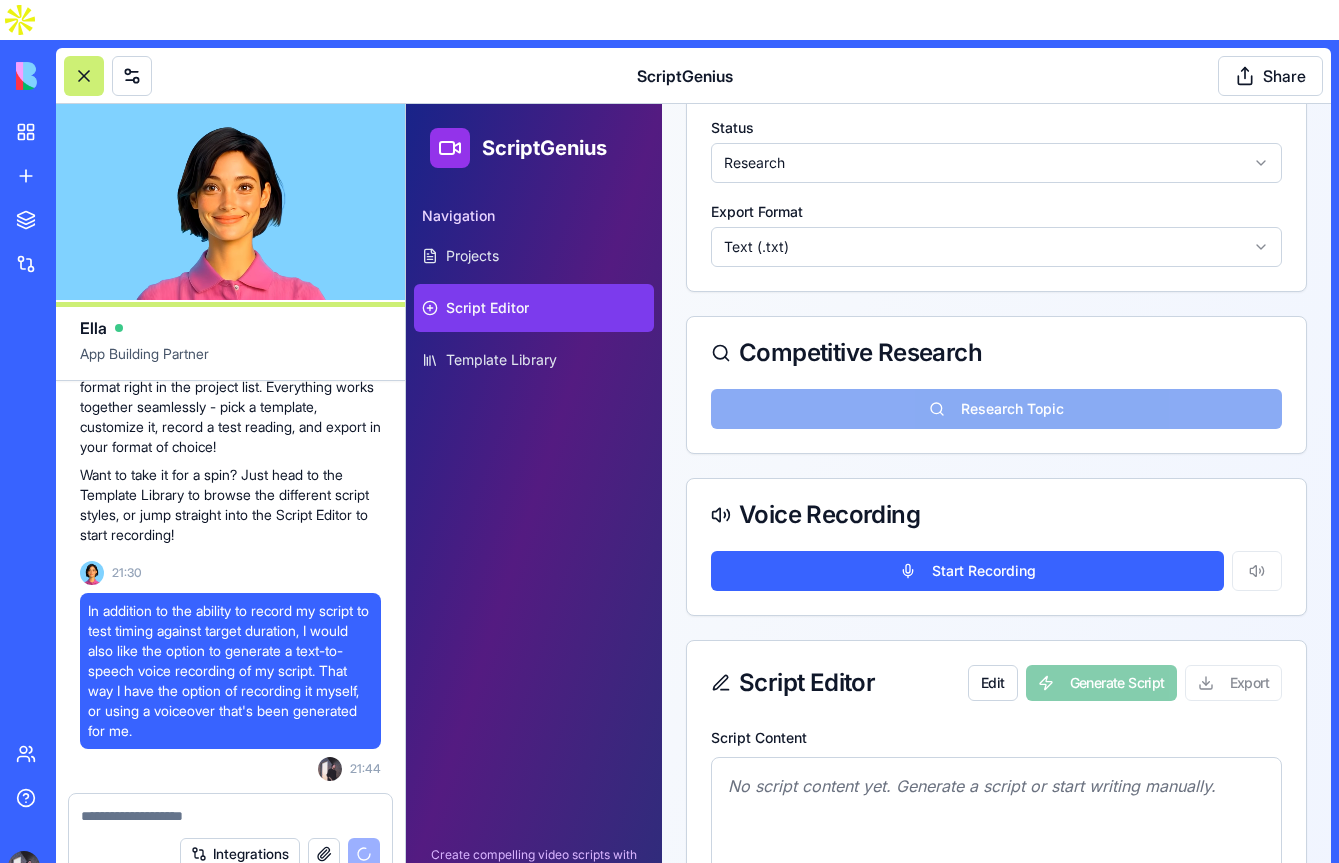 click at bounding box center (230, 816) 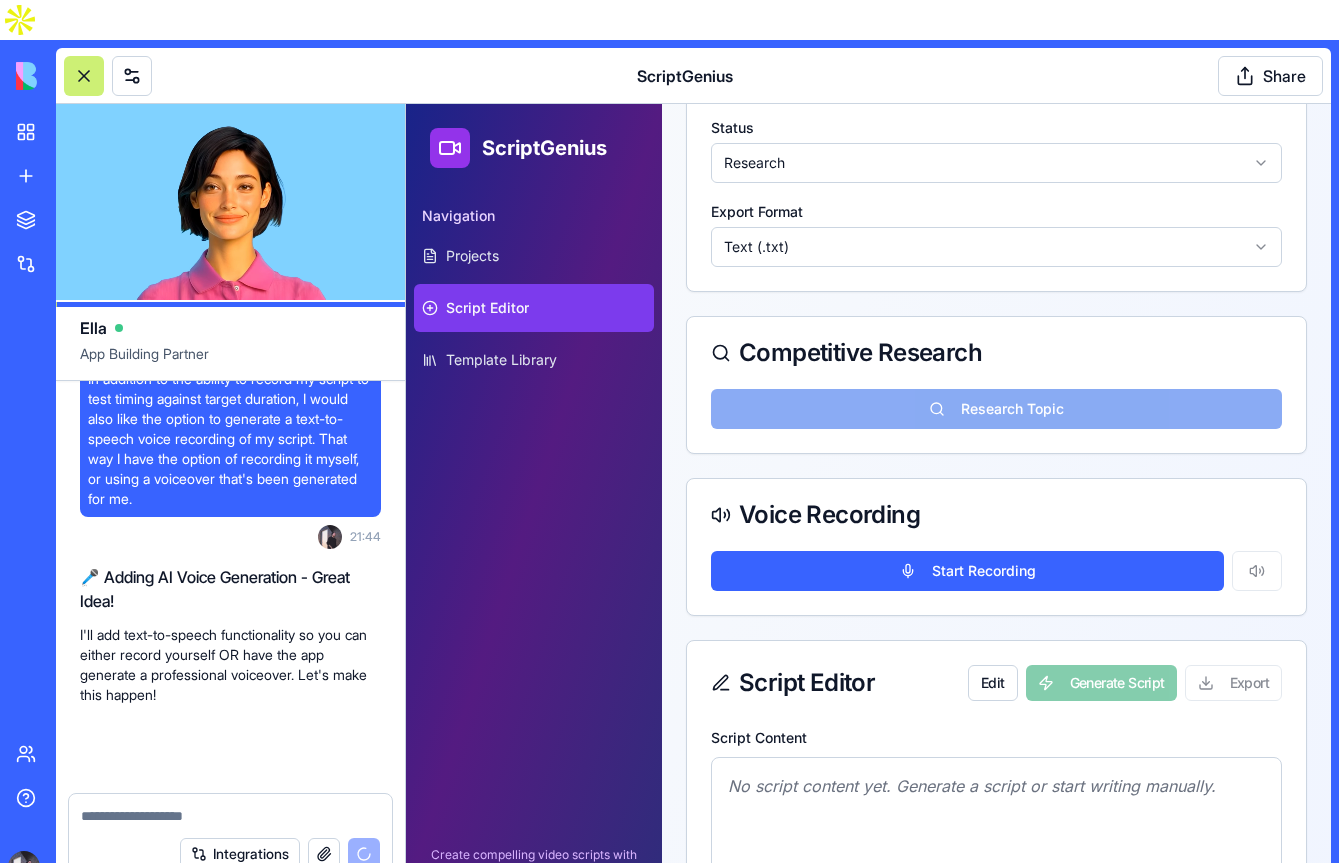 scroll, scrollTop: 2660, scrollLeft: 0, axis: vertical 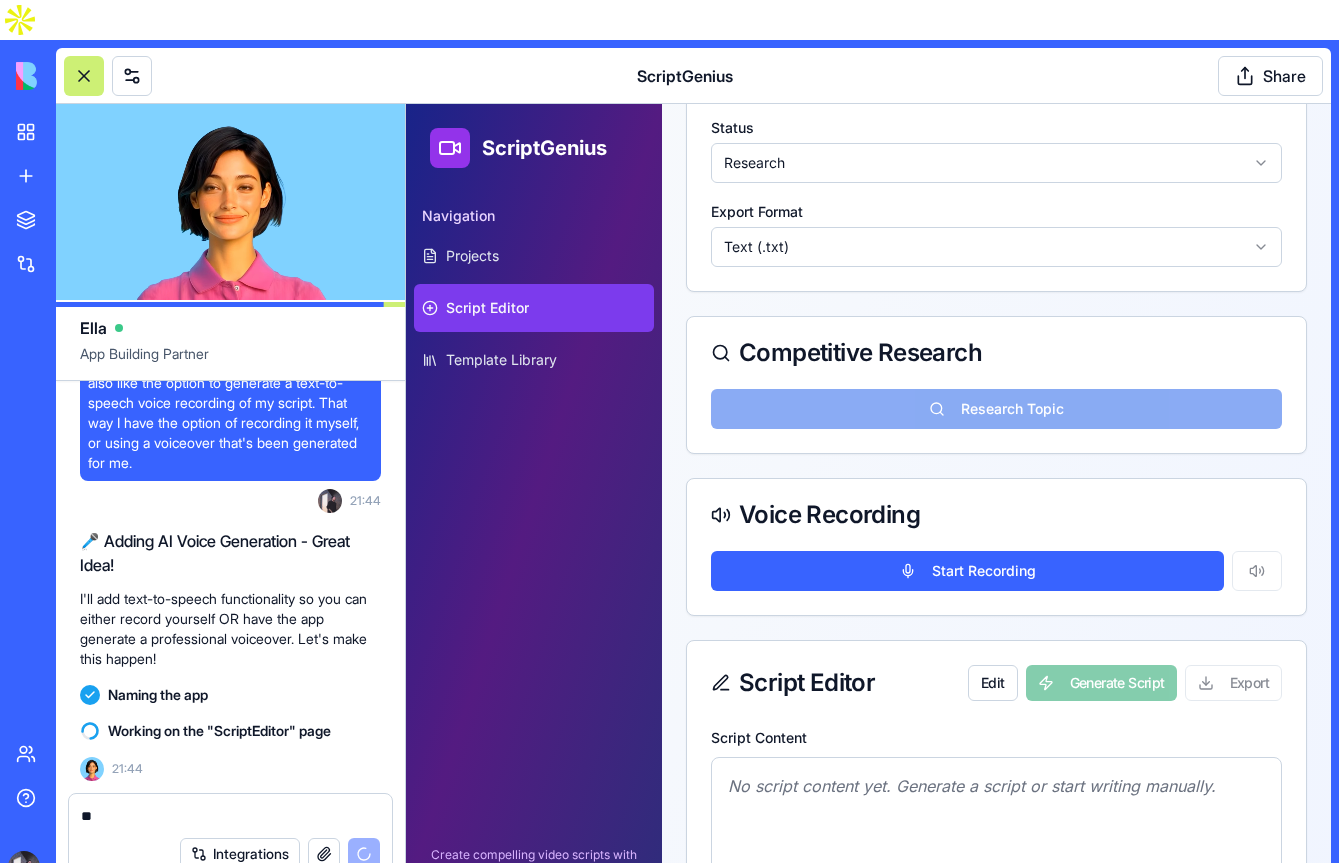 type on "*" 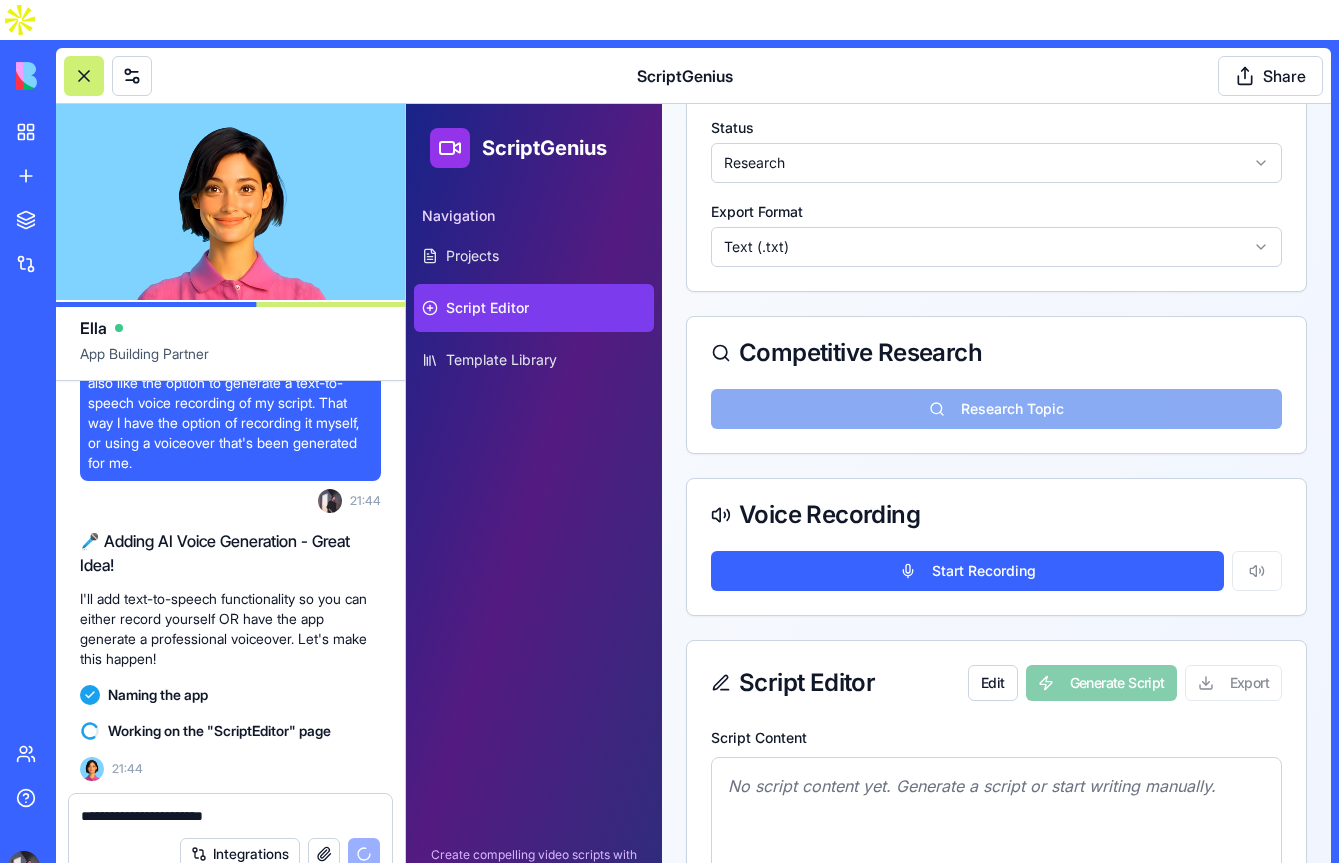 scroll, scrollTop: 2696, scrollLeft: 0, axis: vertical 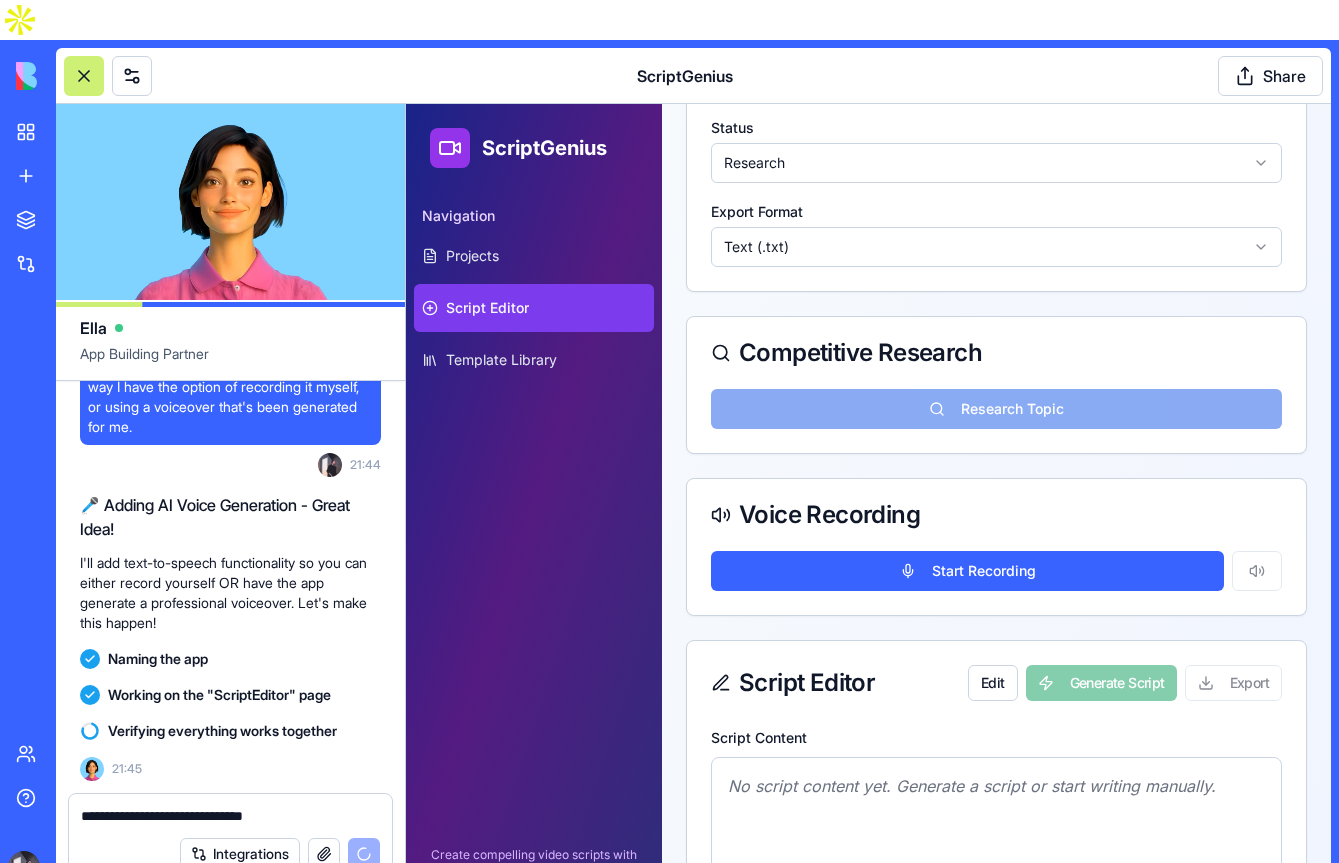 type on "**********" 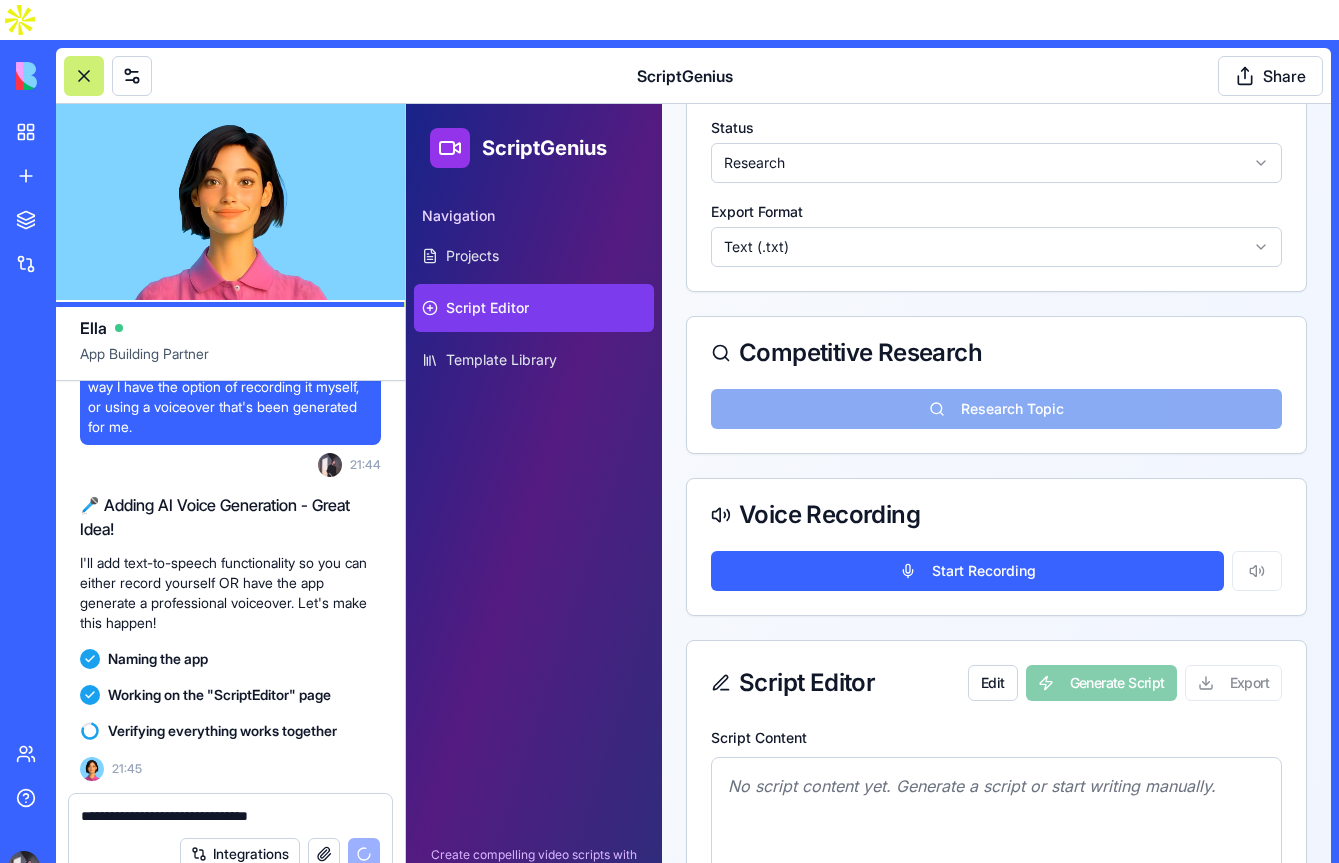 drag, startPoint x: 314, startPoint y: 774, endPoint x: 78, endPoint y: 773, distance: 236.00212 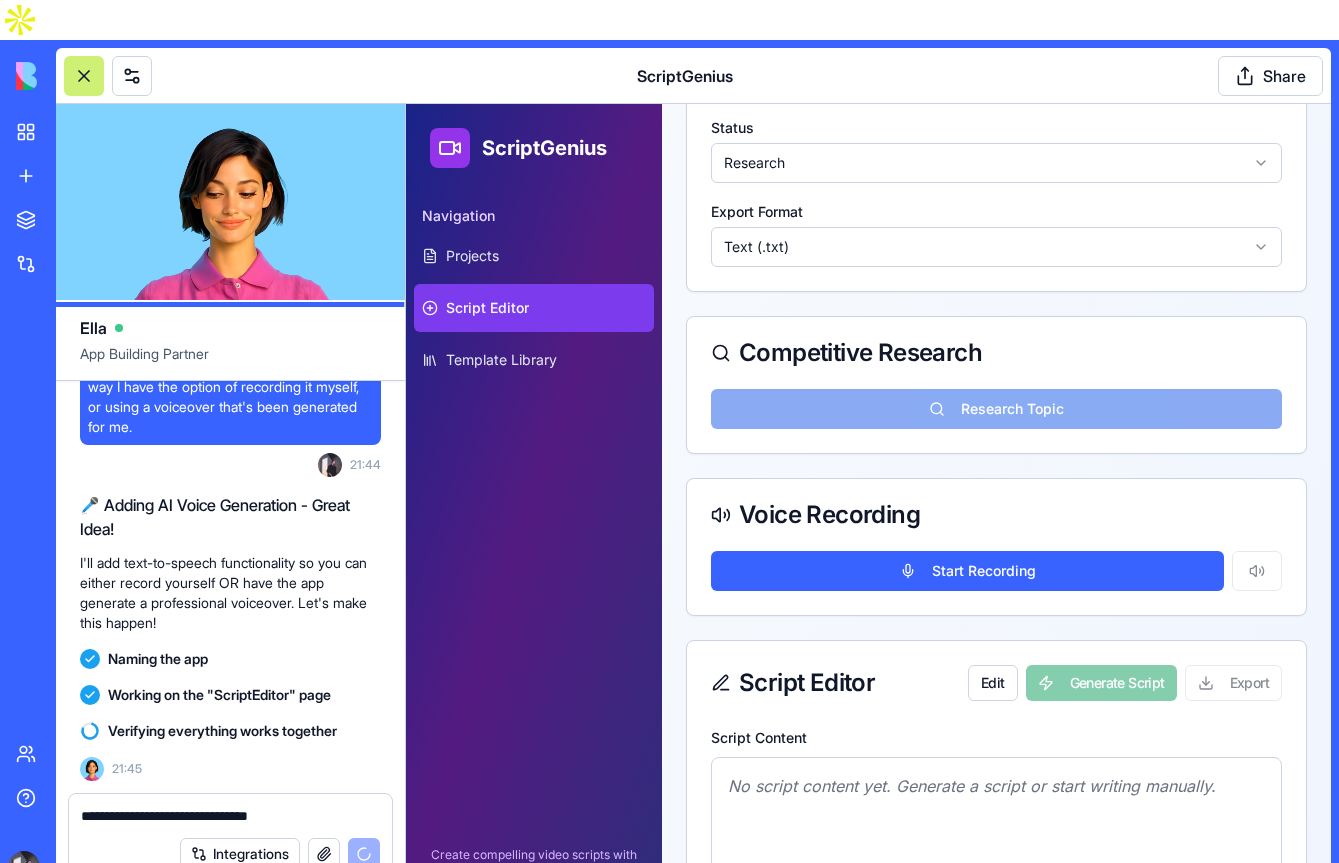 click on "**********" at bounding box center (230, 810) 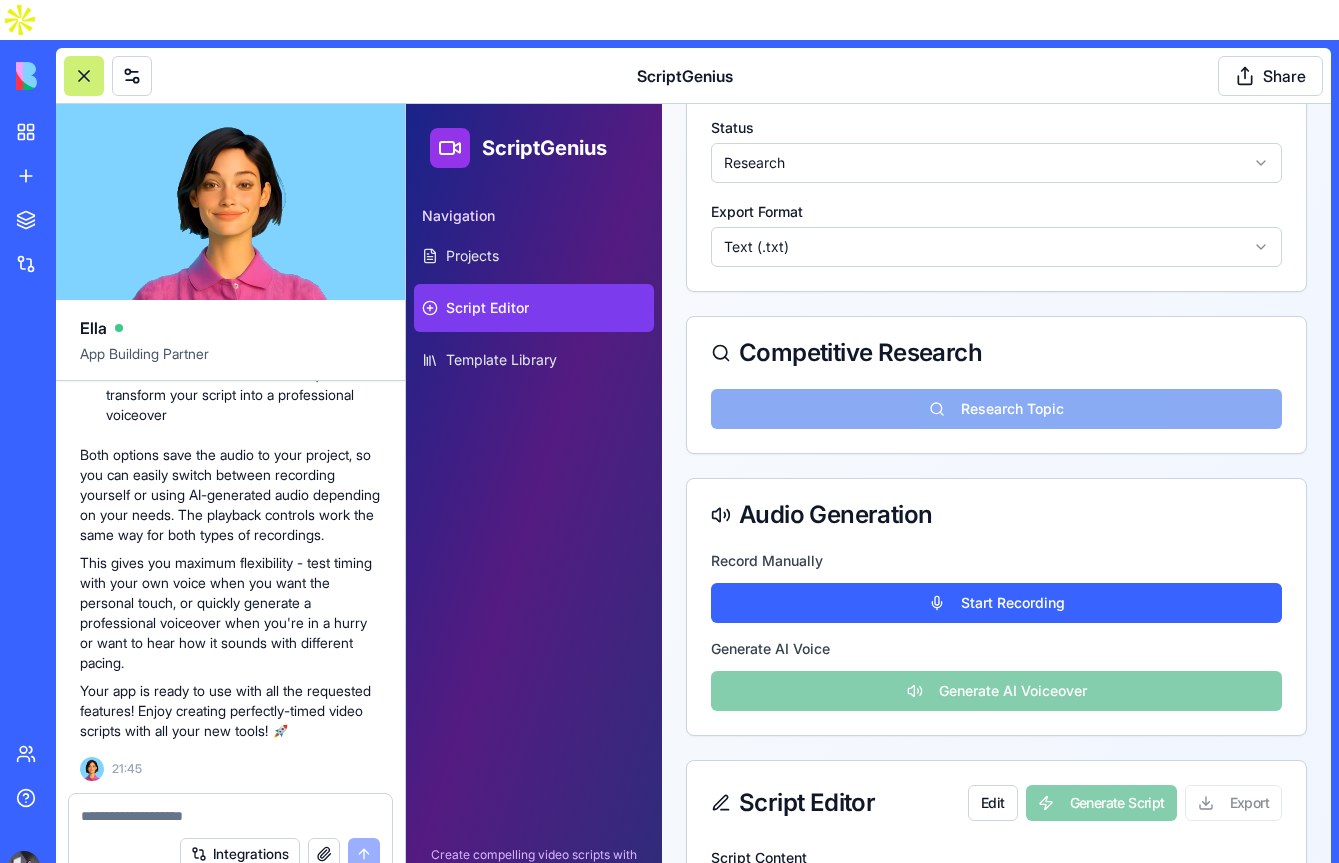 scroll, scrollTop: 3190, scrollLeft: 0, axis: vertical 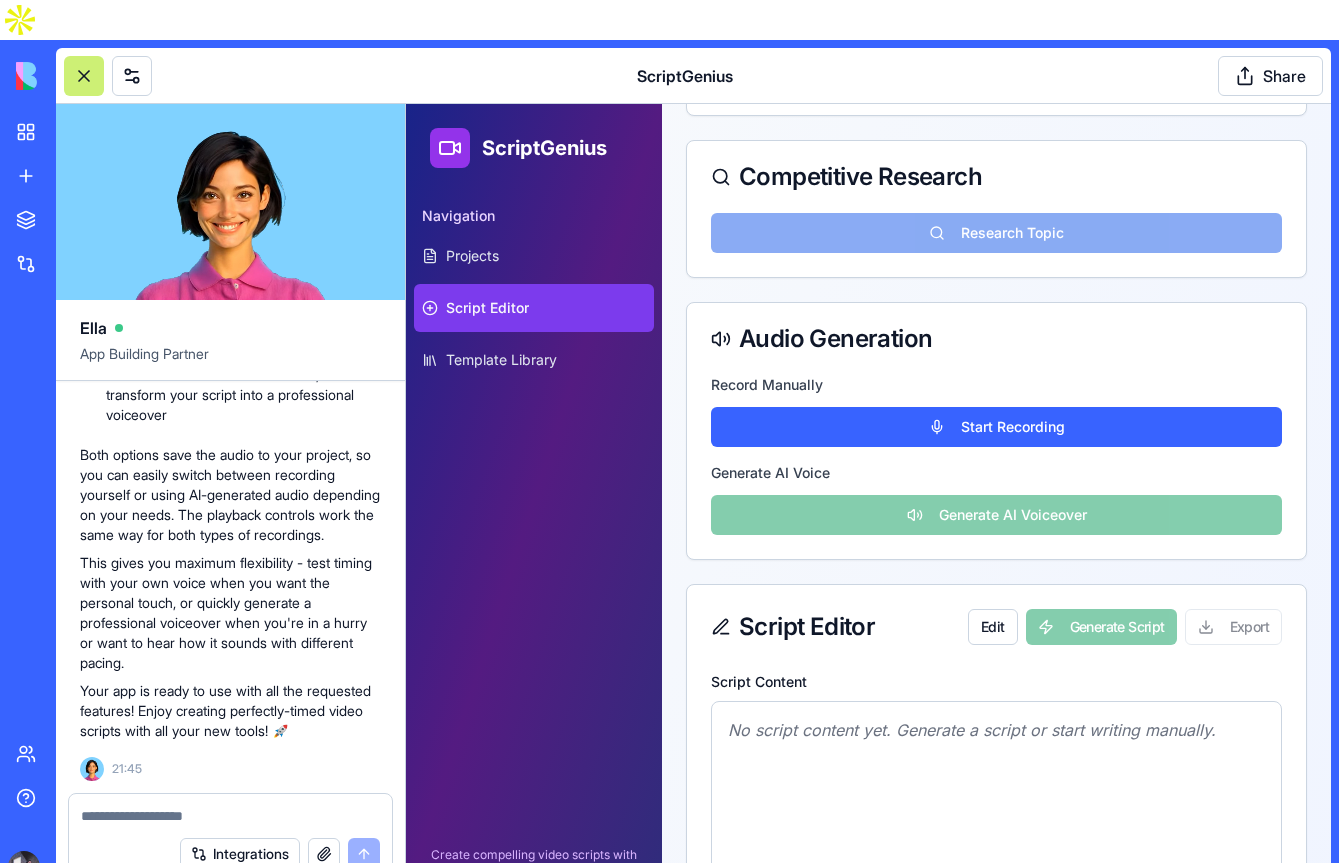 click at bounding box center (230, 816) 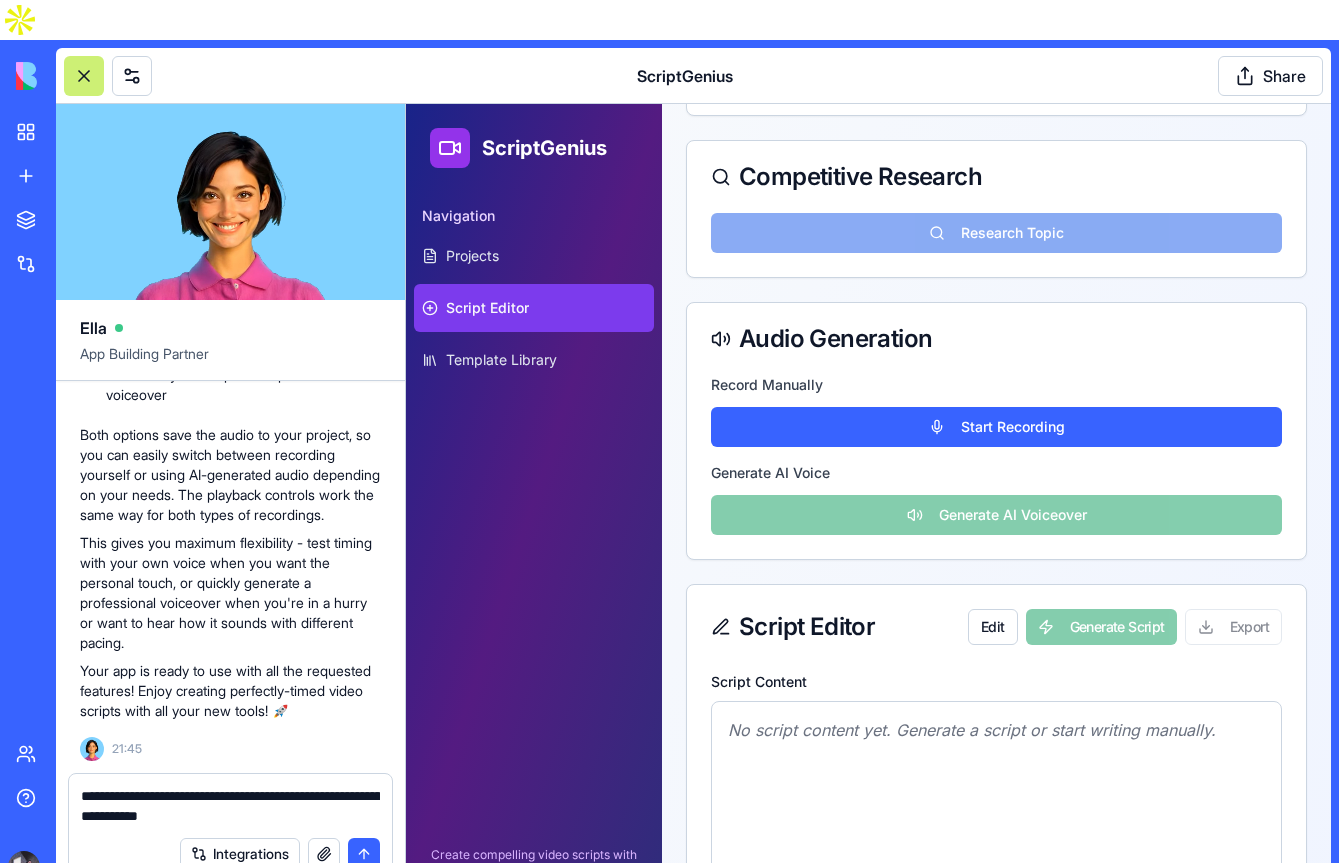 click on "**********" at bounding box center [230, 806] 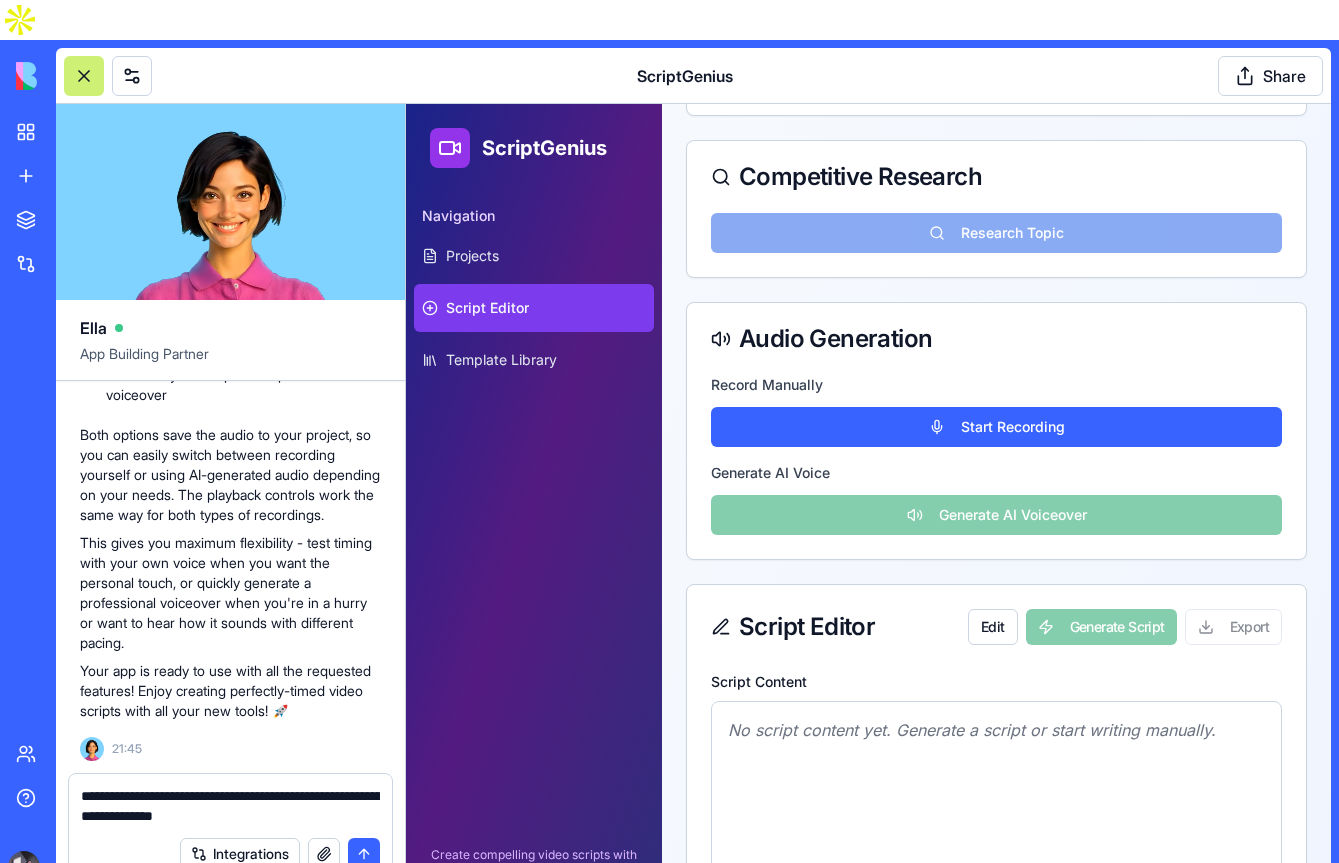 drag, startPoint x: 192, startPoint y: 775, endPoint x: 294, endPoint y: 774, distance: 102.0049 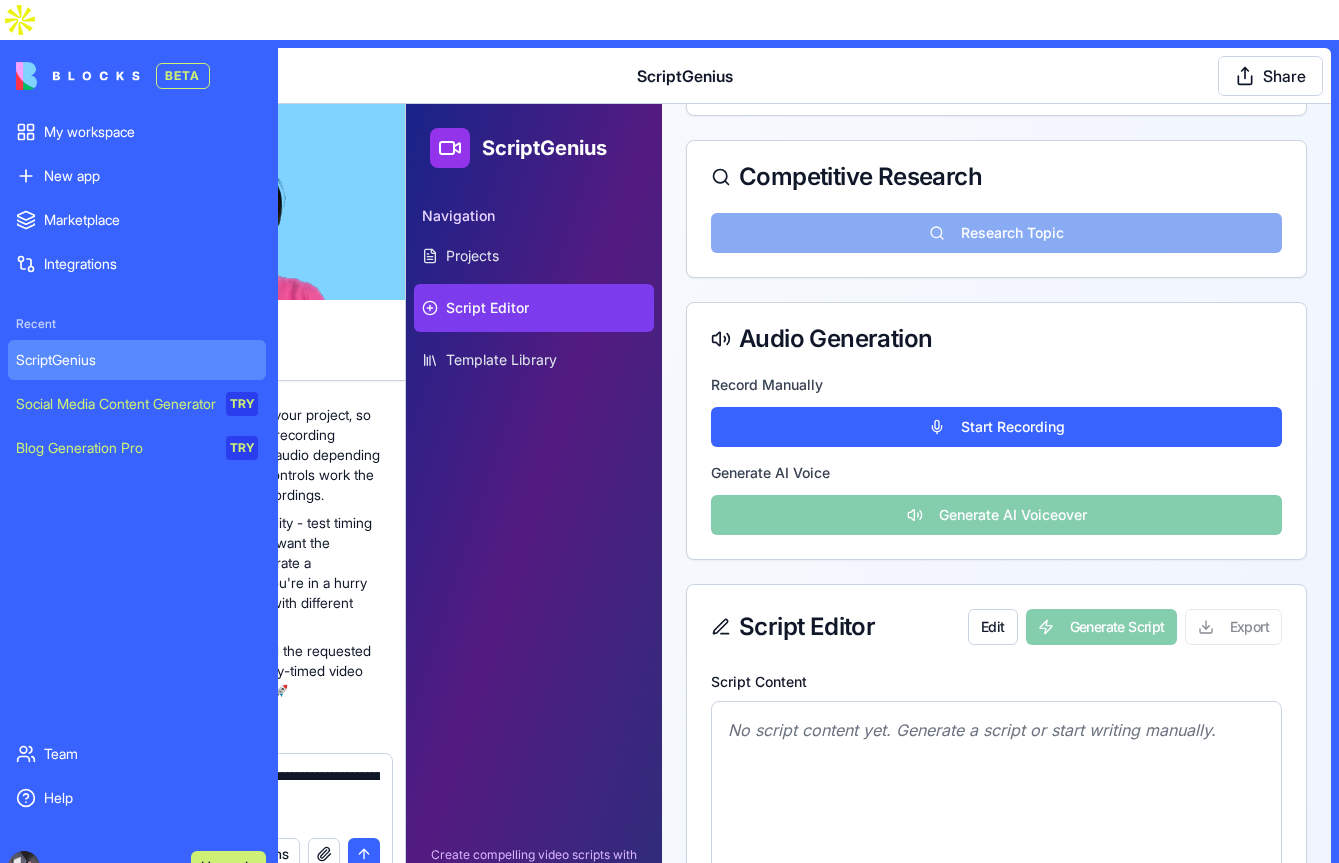 drag, startPoint x: 153, startPoint y: 735, endPoint x: 53, endPoint y: 735, distance: 100 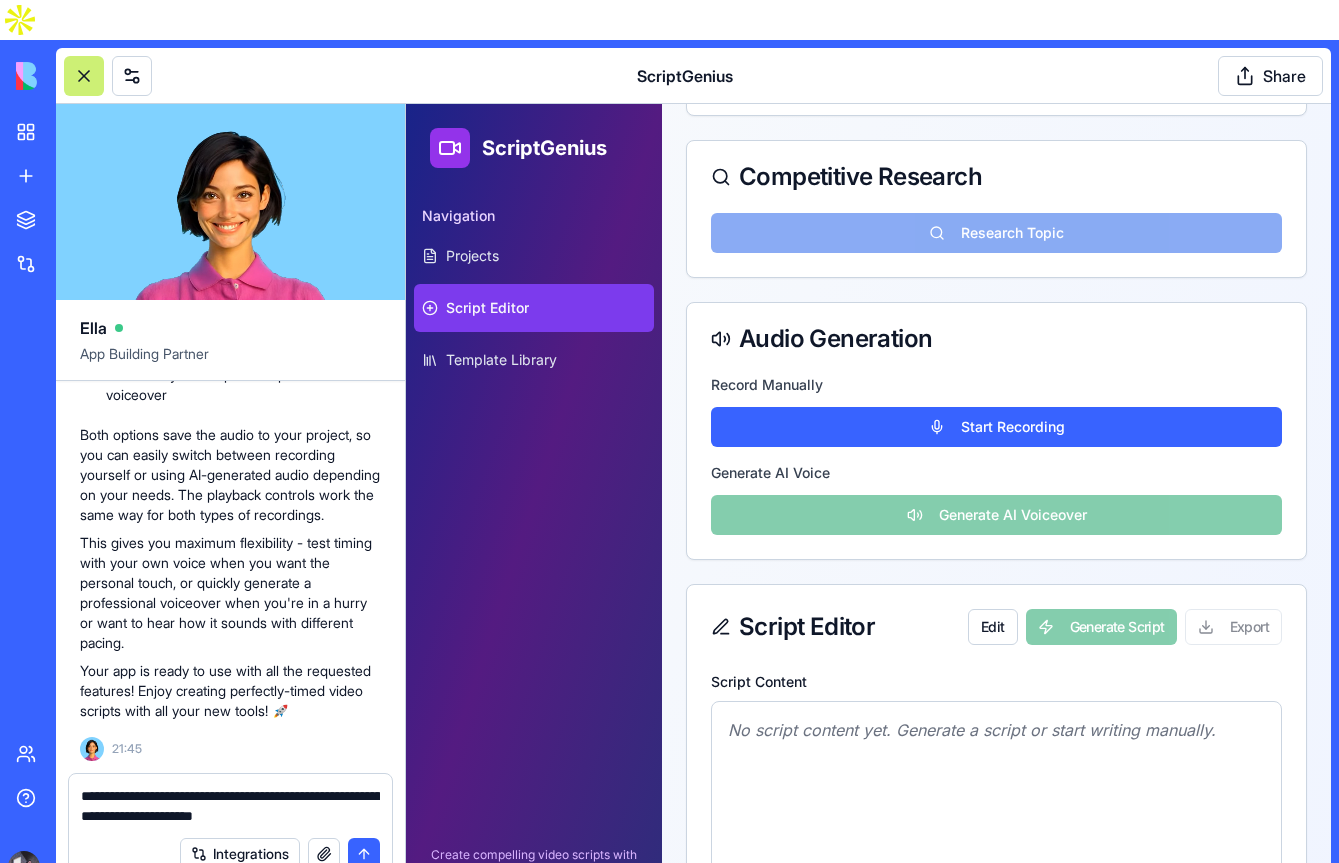 click on "**********" at bounding box center (230, 806) 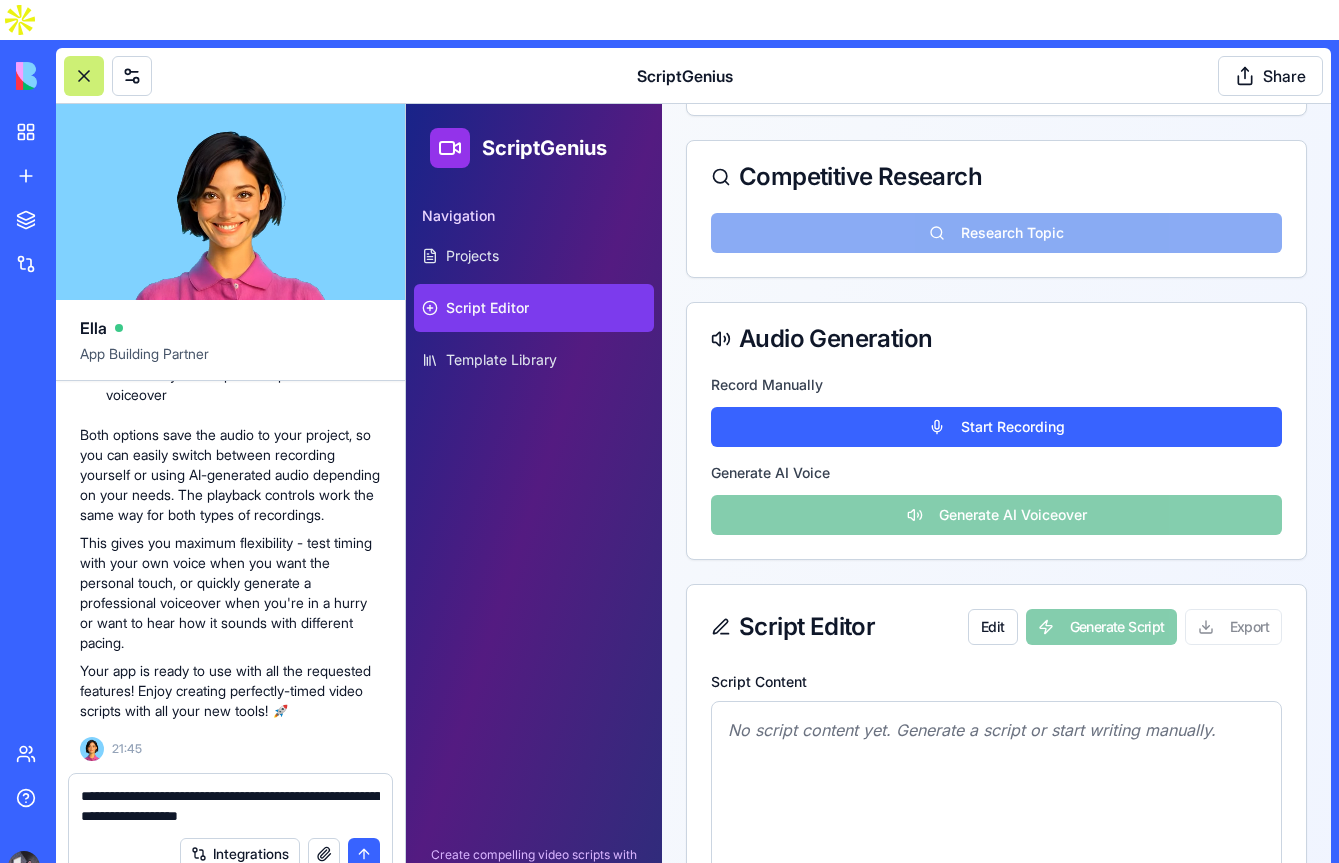 click on "**********" at bounding box center [230, 806] 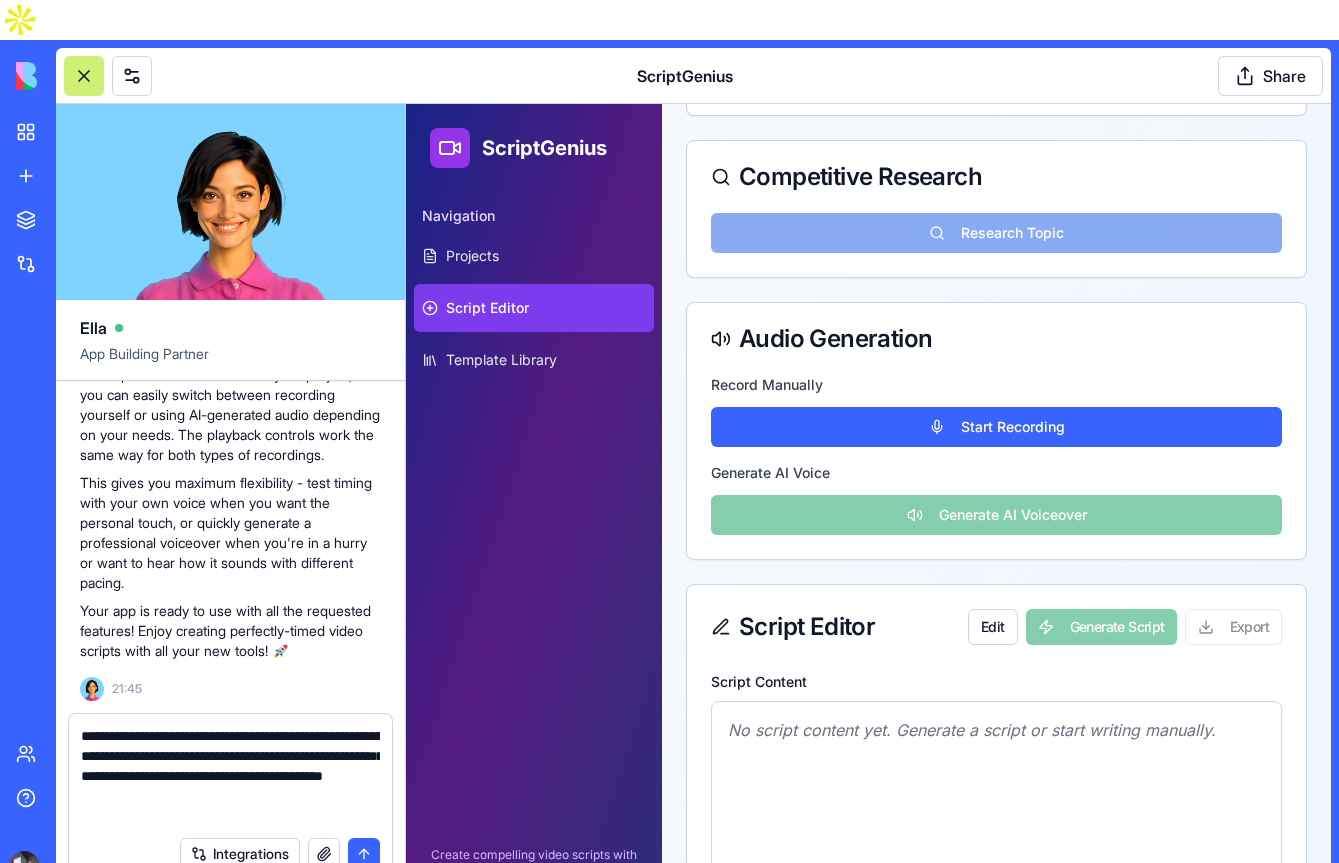 drag, startPoint x: 150, startPoint y: 755, endPoint x: 331, endPoint y: 753, distance: 181.01105 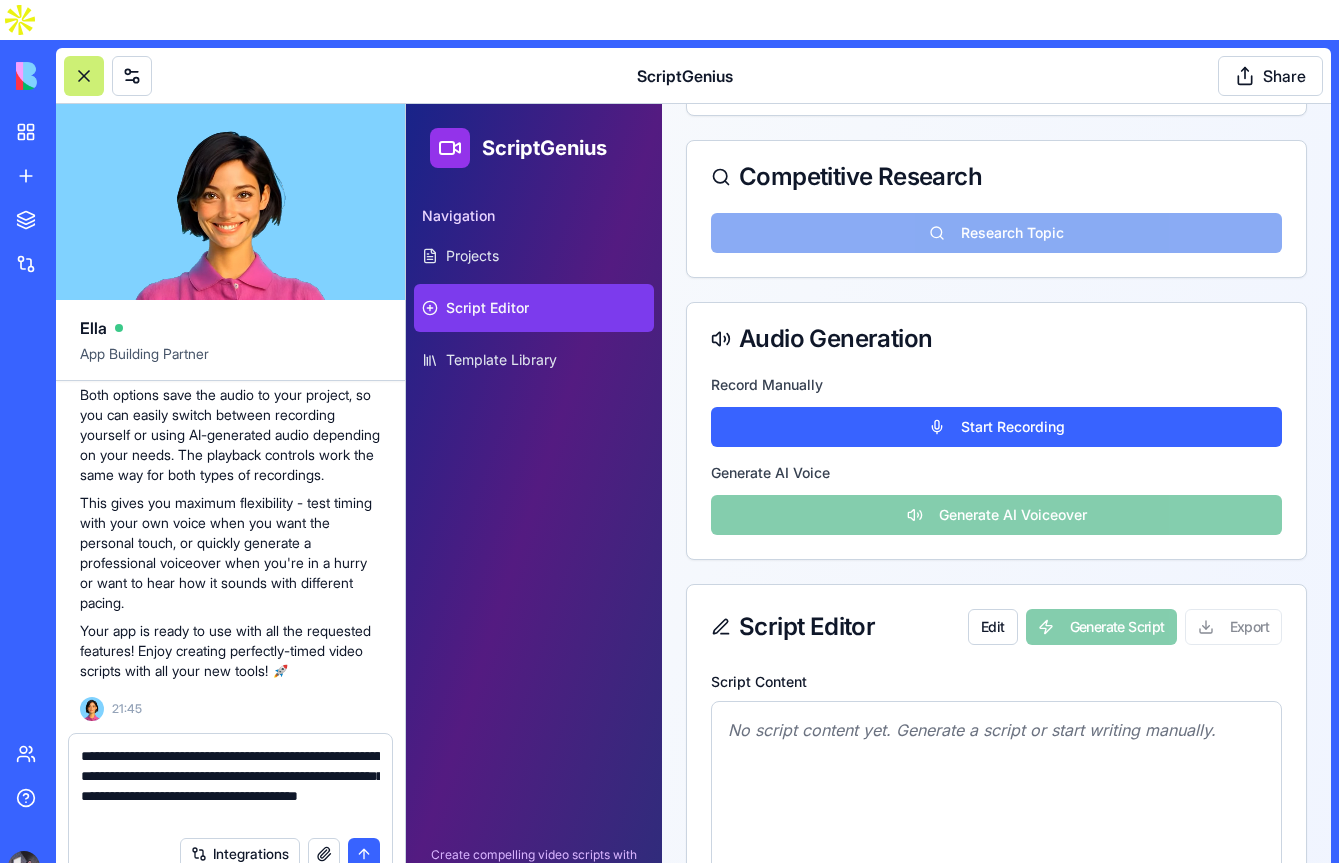 drag, startPoint x: 171, startPoint y: 757, endPoint x: 132, endPoint y: 757, distance: 39 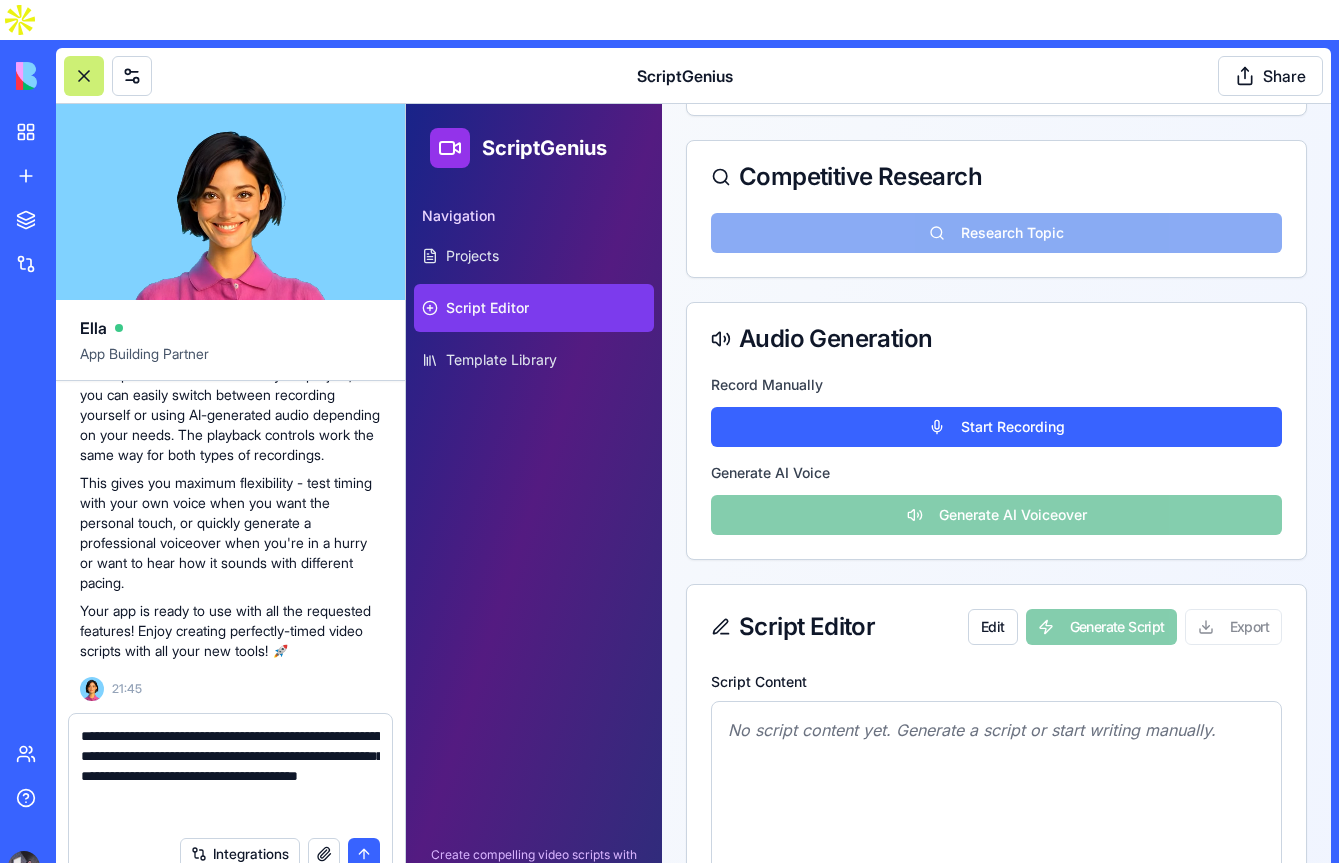 click on "**********" at bounding box center [230, 776] 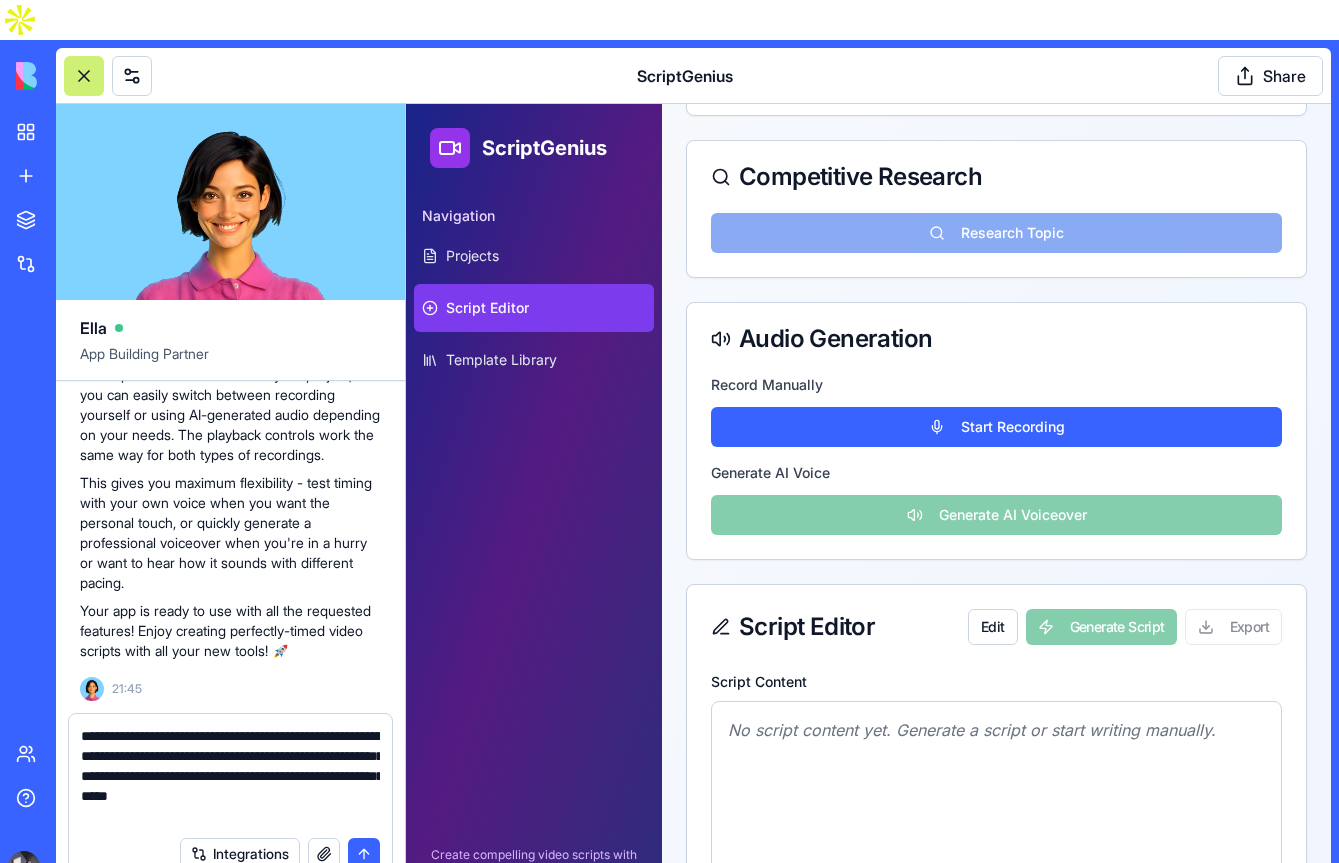 click on "**********" at bounding box center (230, 776) 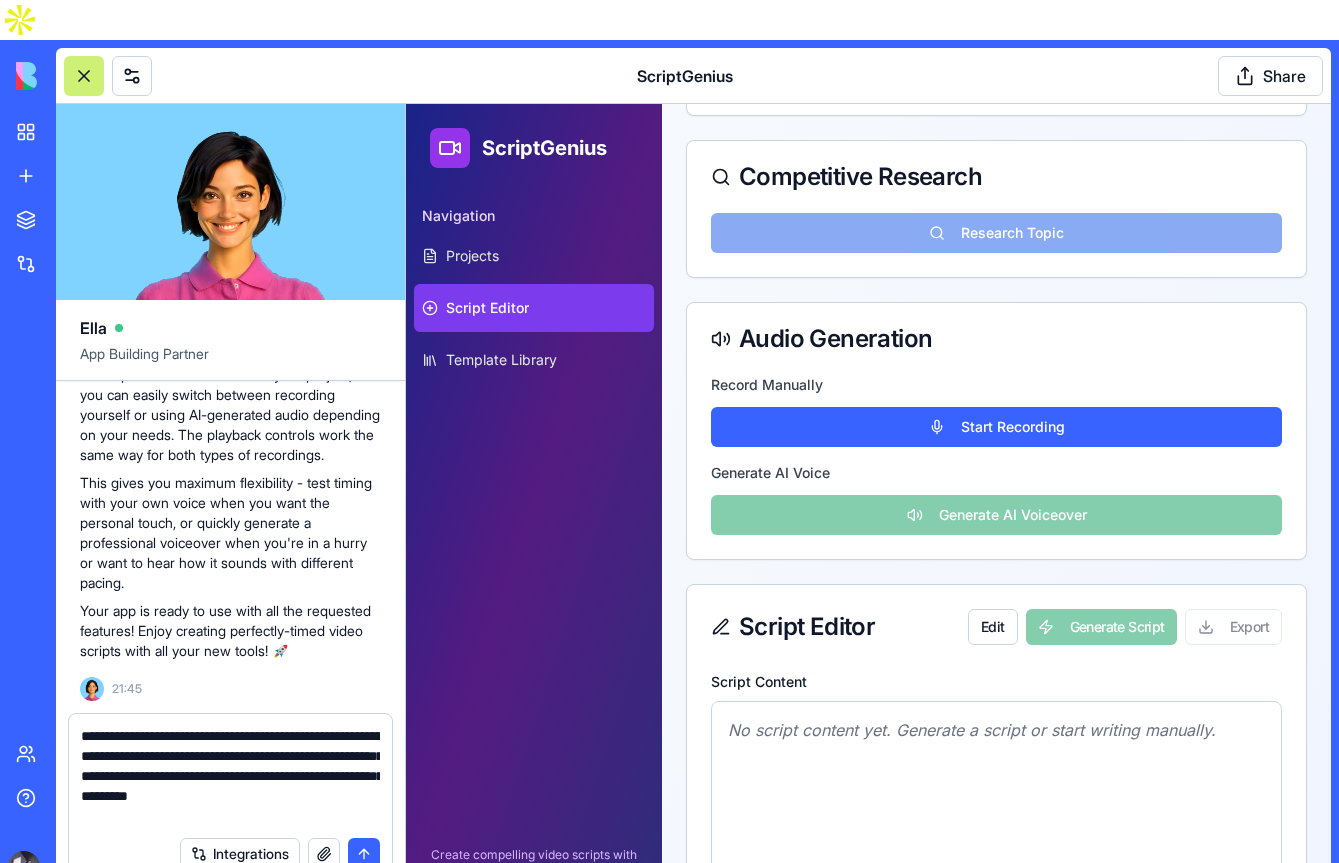click on "**********" at bounding box center (230, 776) 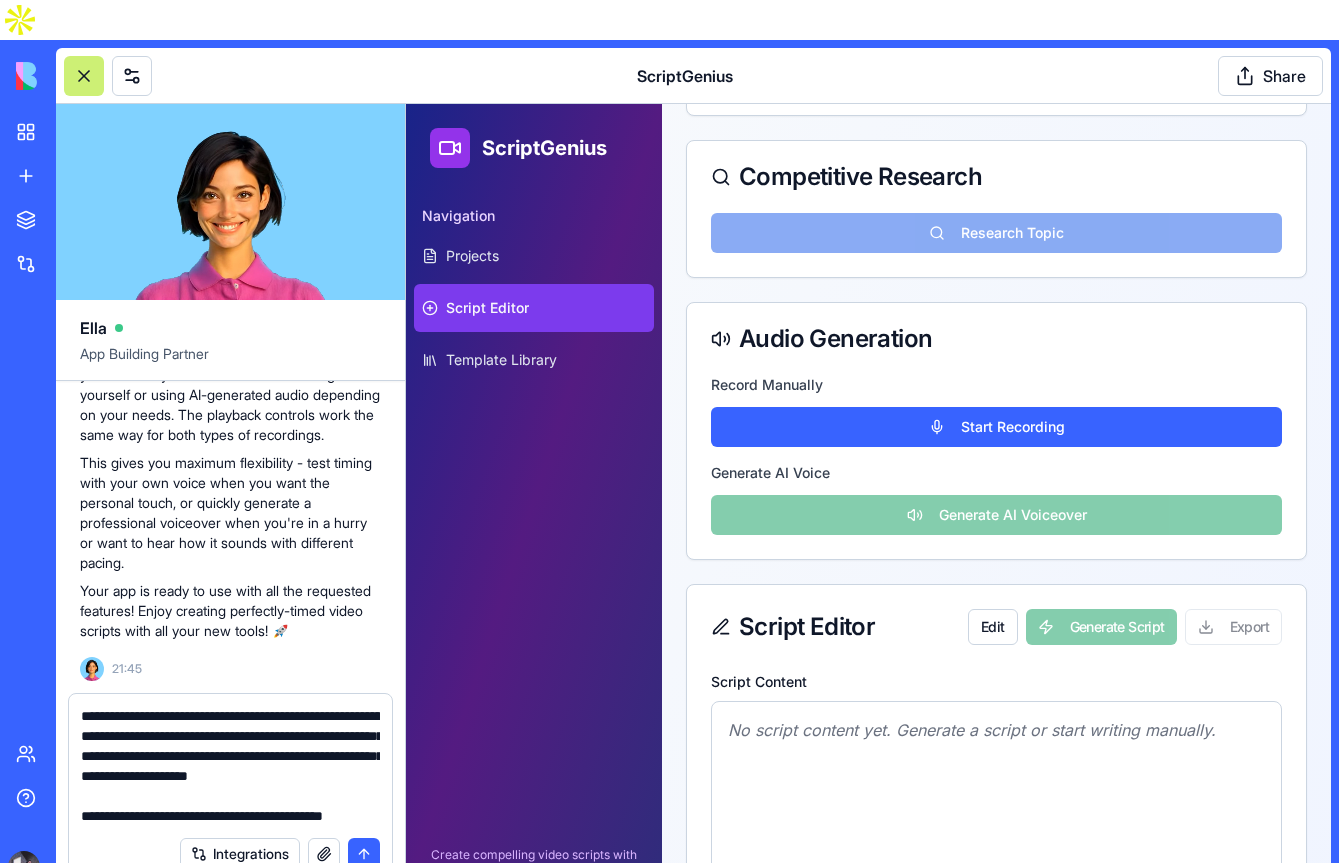 scroll, scrollTop: 58, scrollLeft: 0, axis: vertical 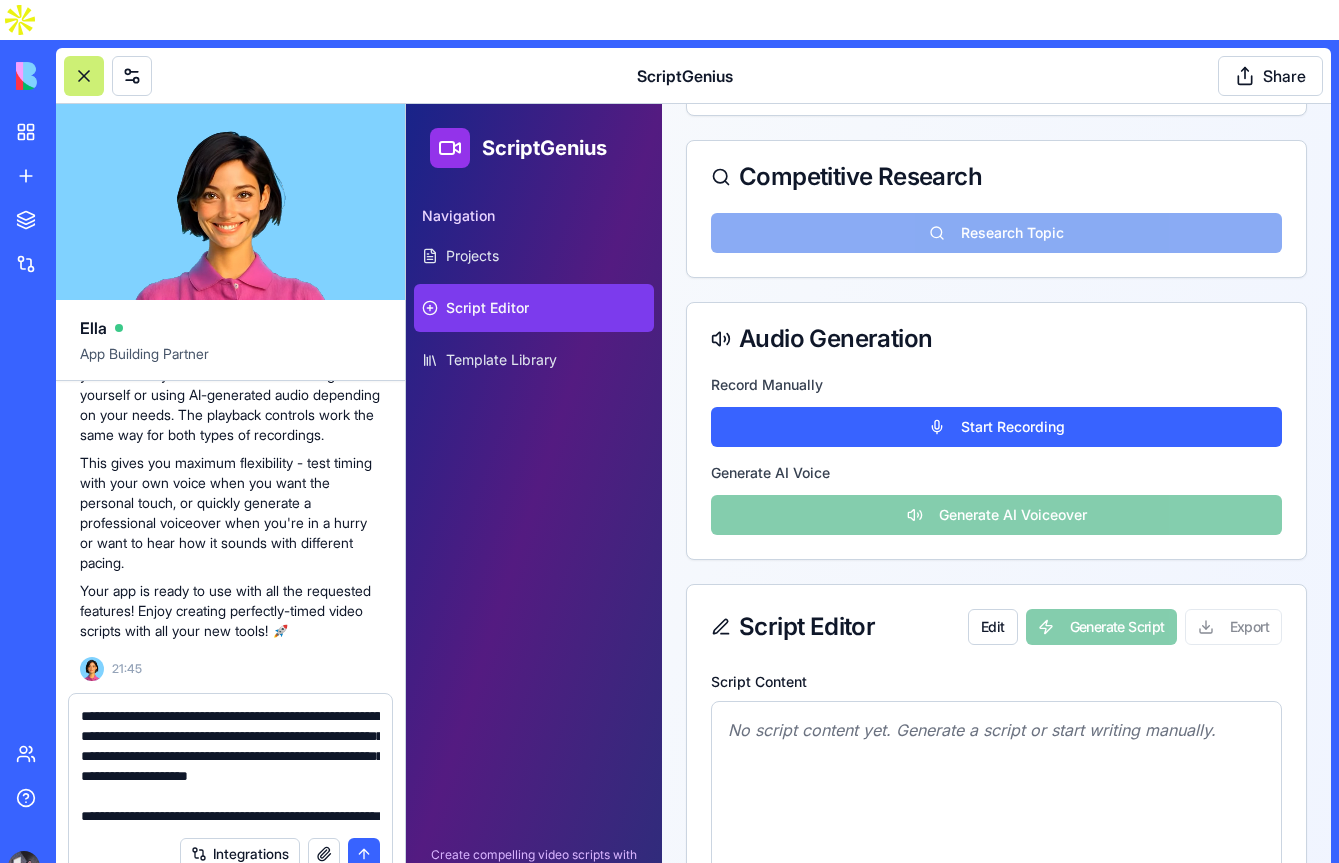 click on "**********" at bounding box center [230, 766] 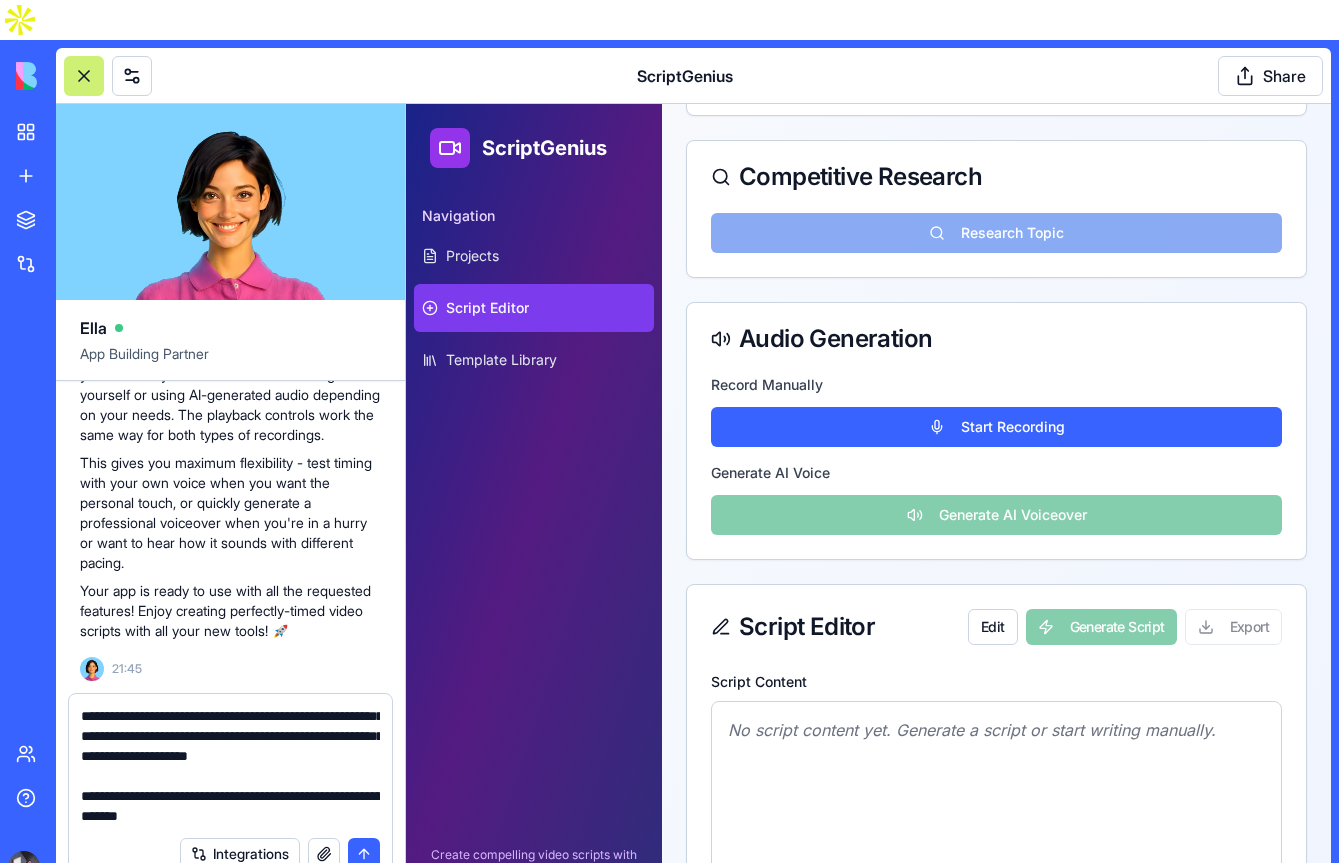 click on "**********" at bounding box center (230, 766) 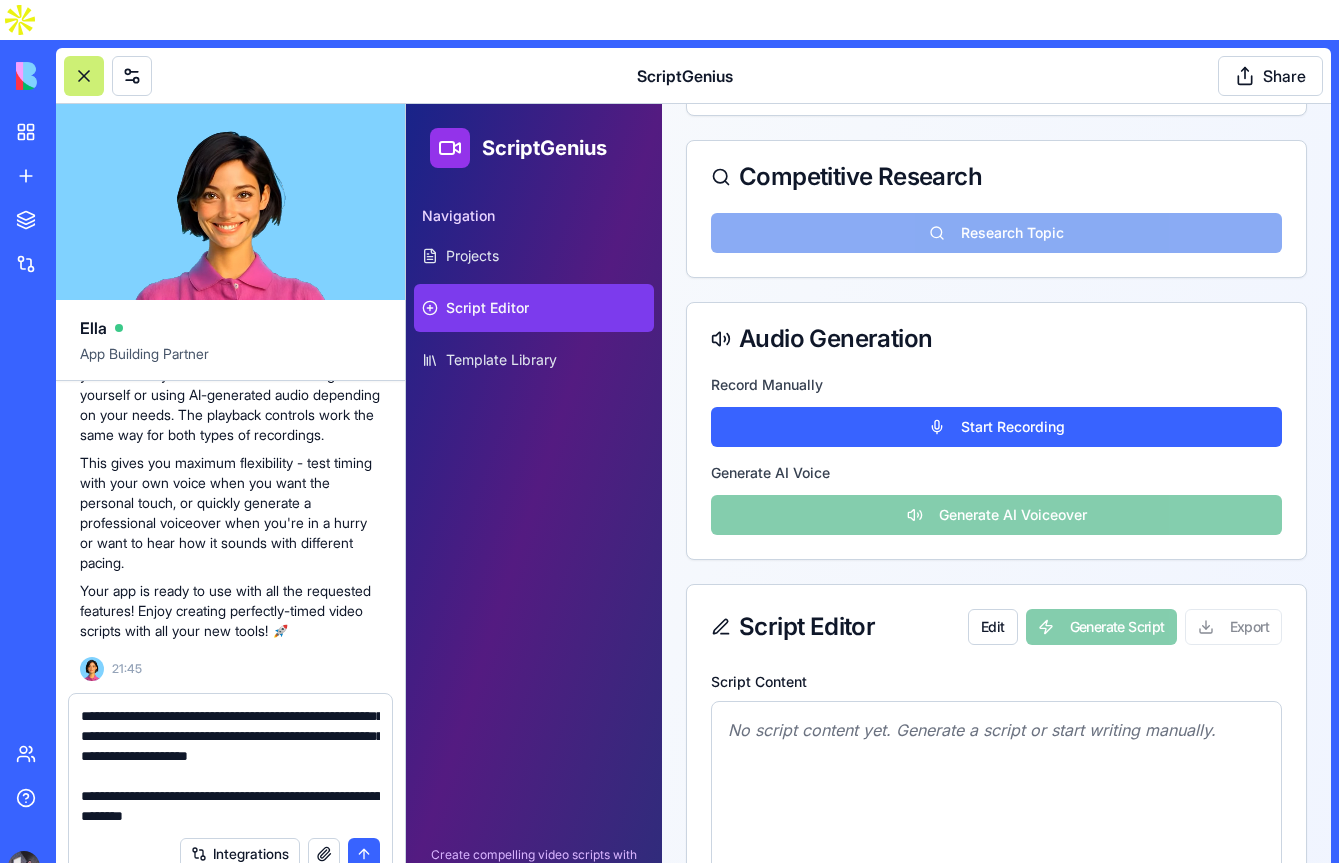drag, startPoint x: 124, startPoint y: 716, endPoint x: 82, endPoint y: 716, distance: 42 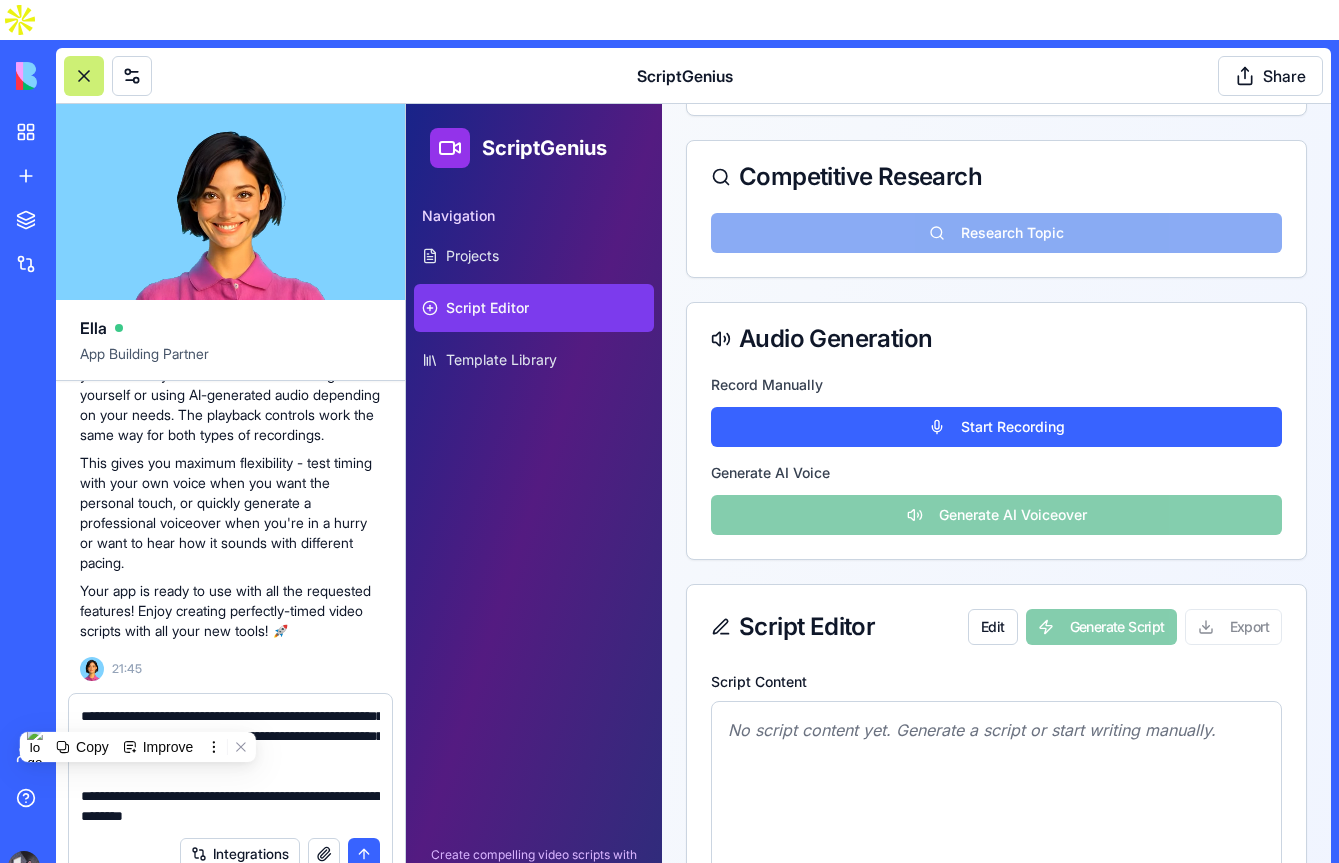 scroll, scrollTop: 40, scrollLeft: 0, axis: vertical 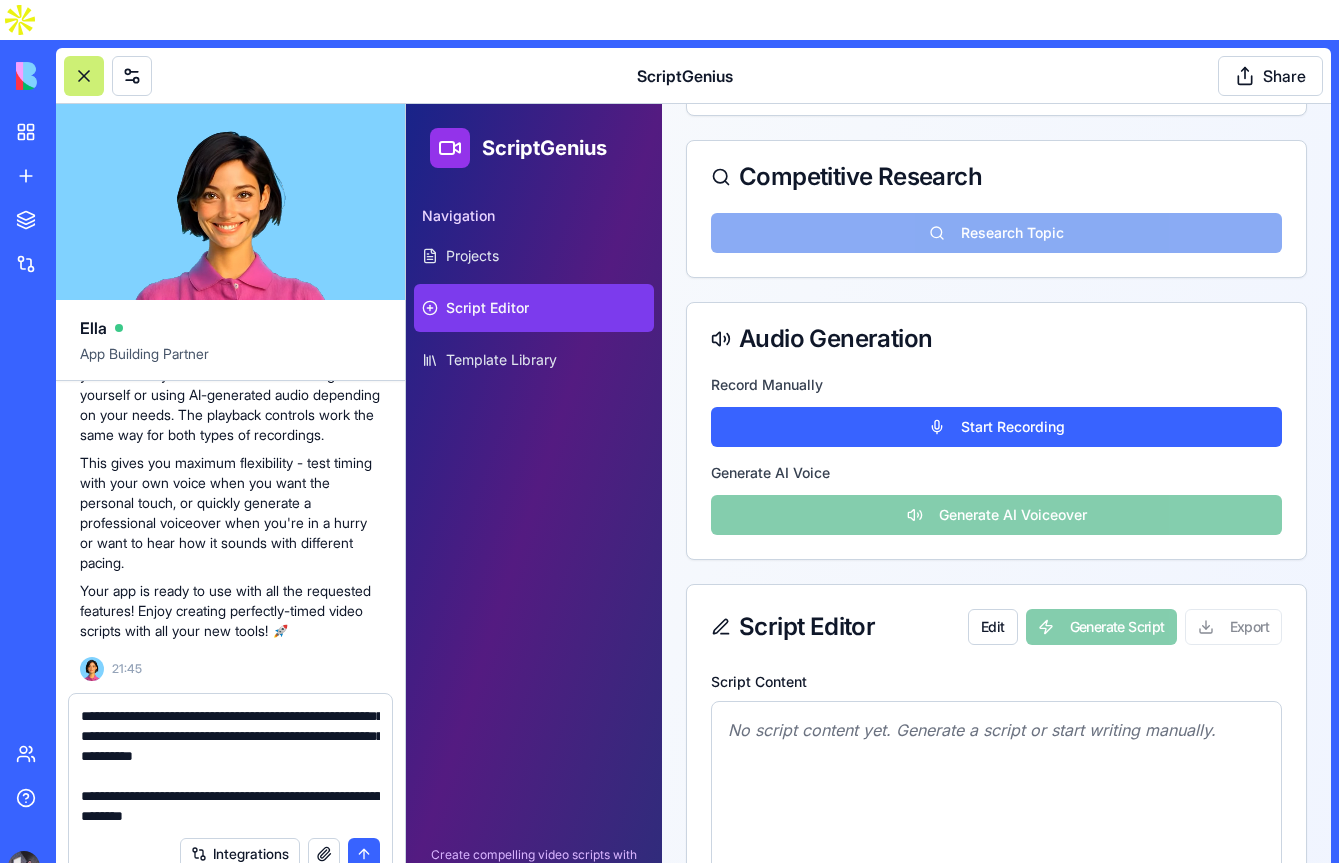 drag, startPoint x: 153, startPoint y: 716, endPoint x: 130, endPoint y: 716, distance: 23 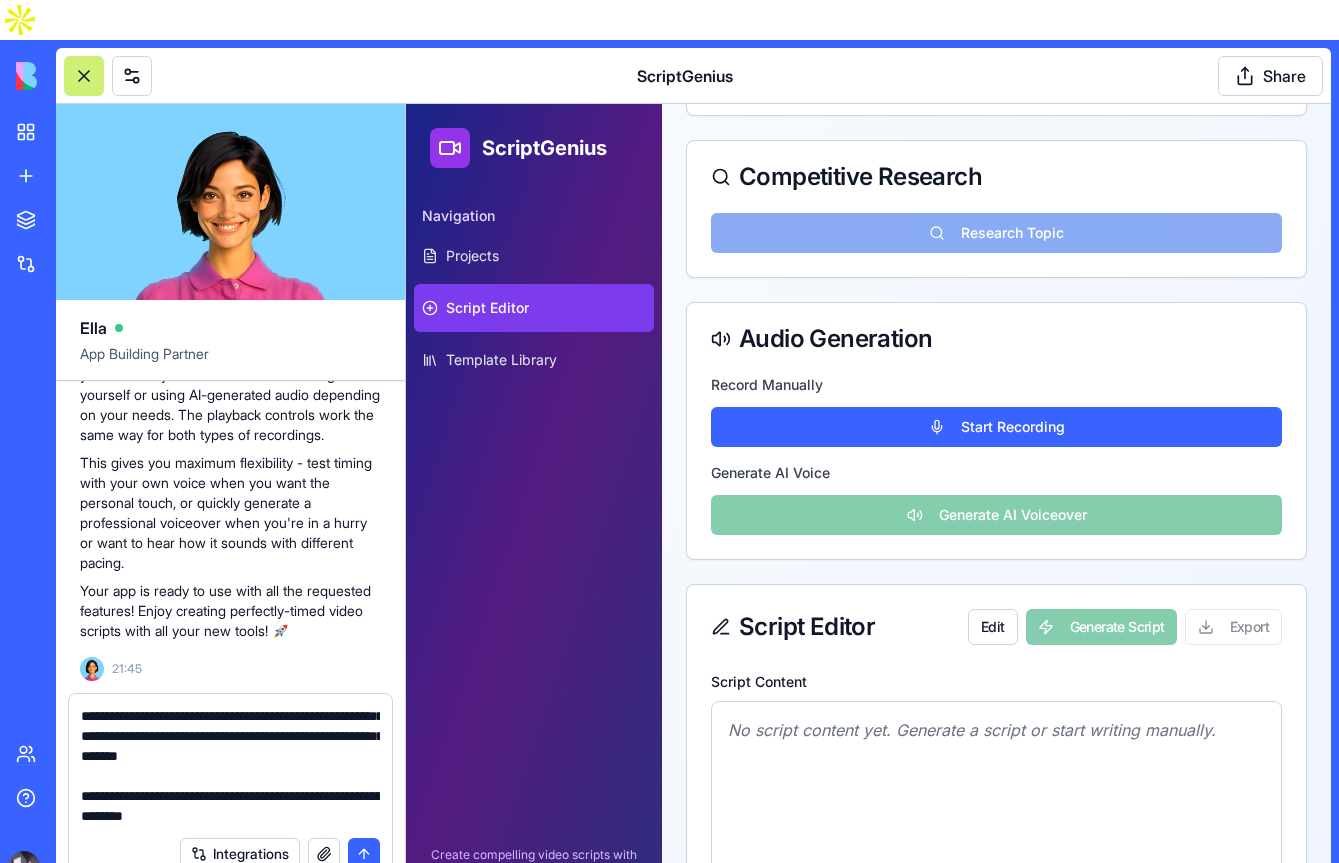 click on "**********" at bounding box center [230, 766] 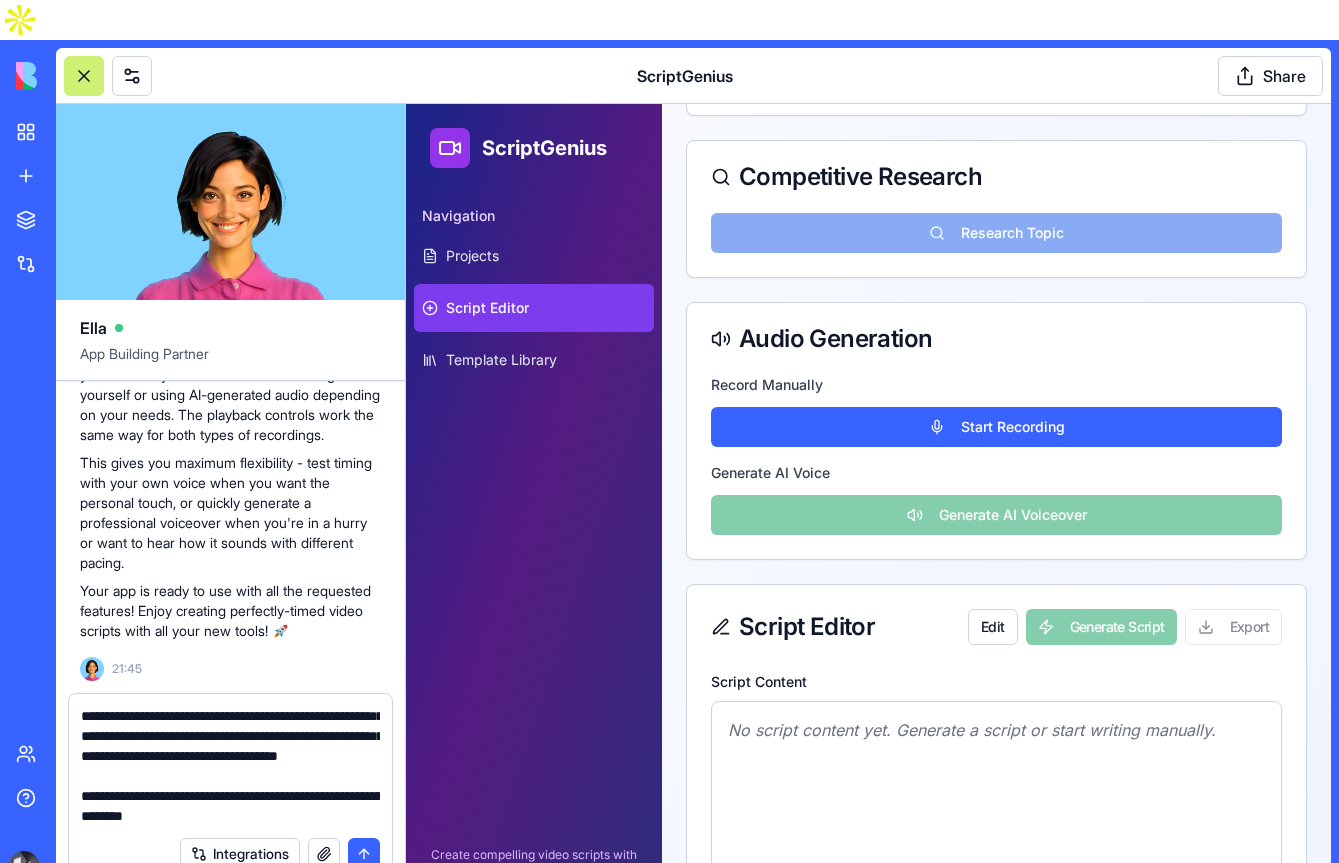 click on "**********" at bounding box center (230, 766) 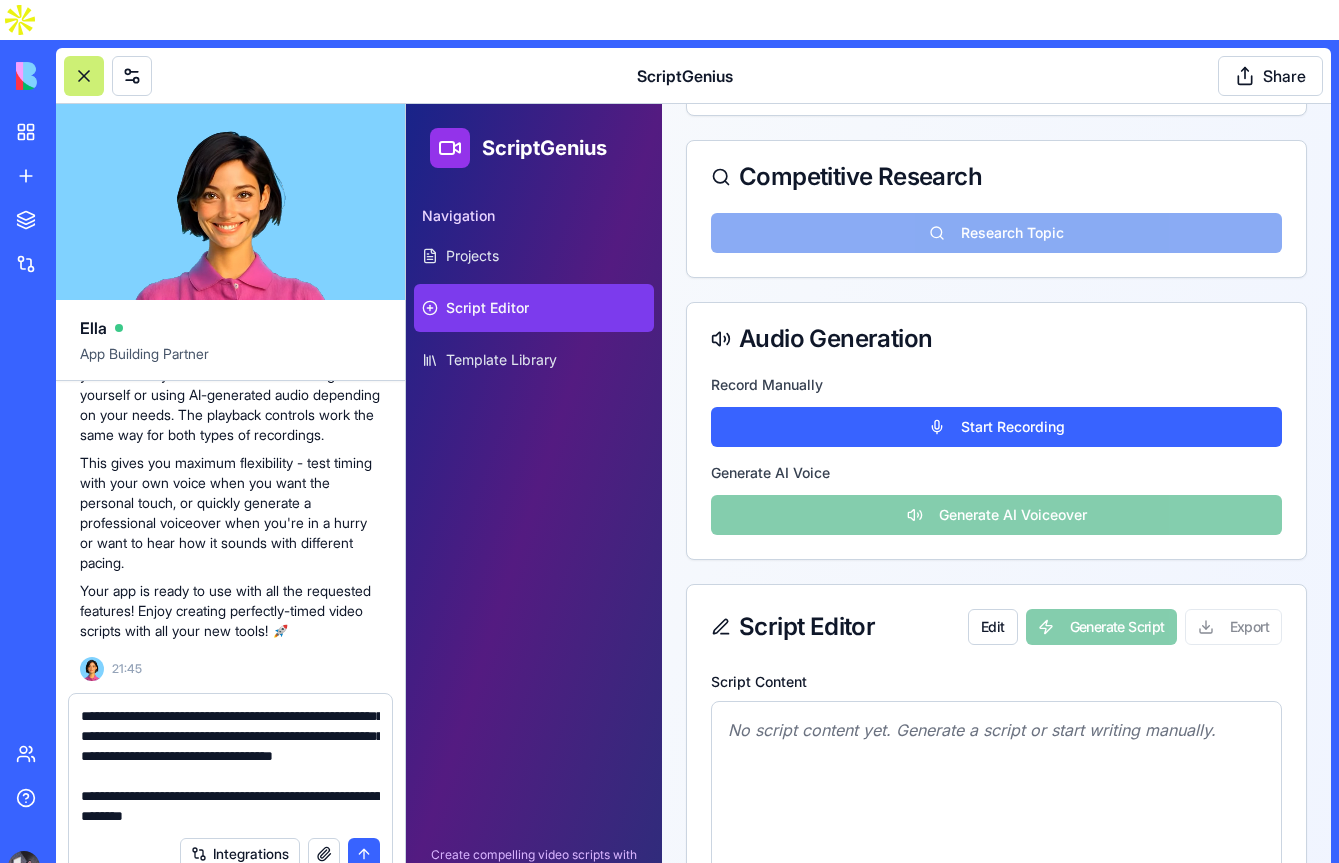 scroll, scrollTop: 60, scrollLeft: 0, axis: vertical 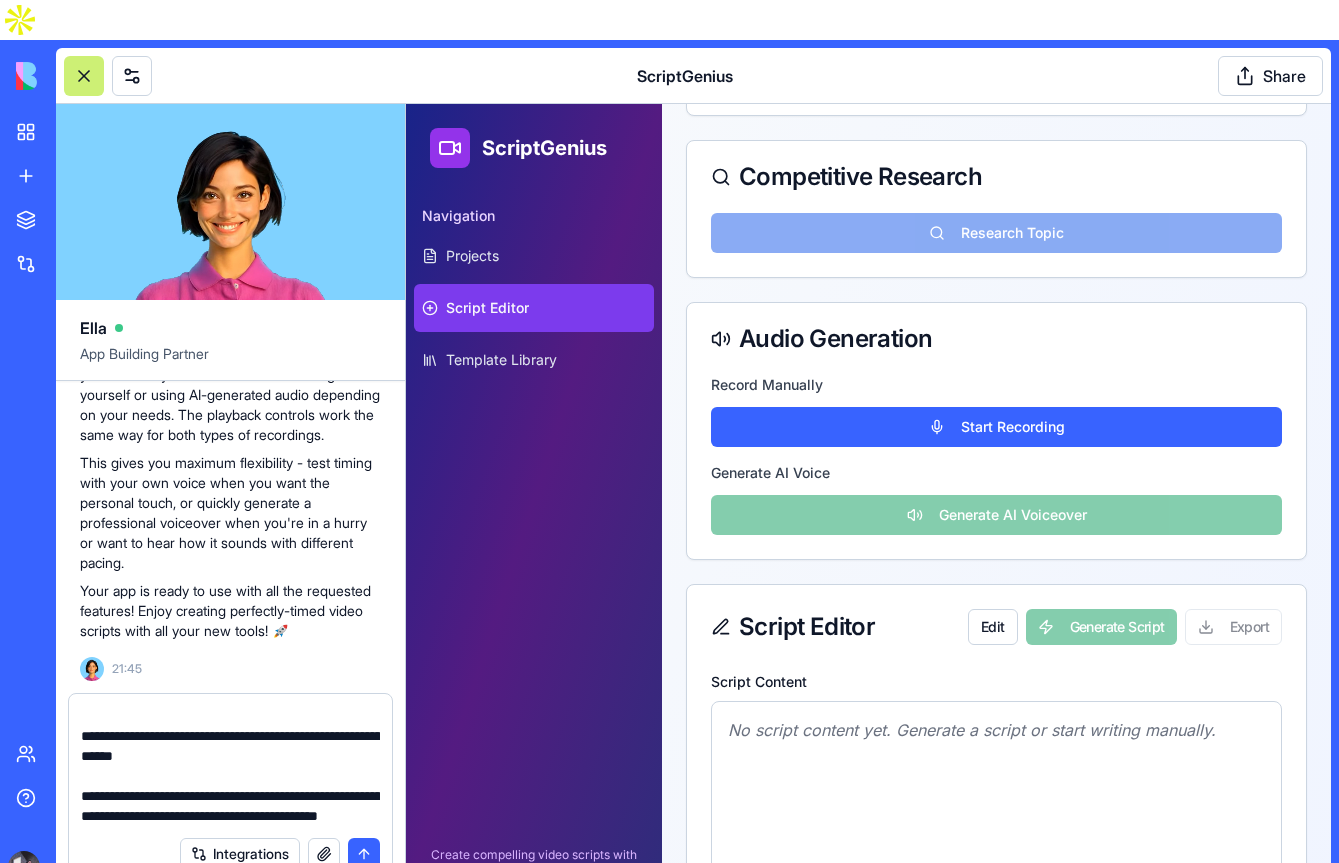drag, startPoint x: 246, startPoint y: 757, endPoint x: 185, endPoint y: 756, distance: 61.008198 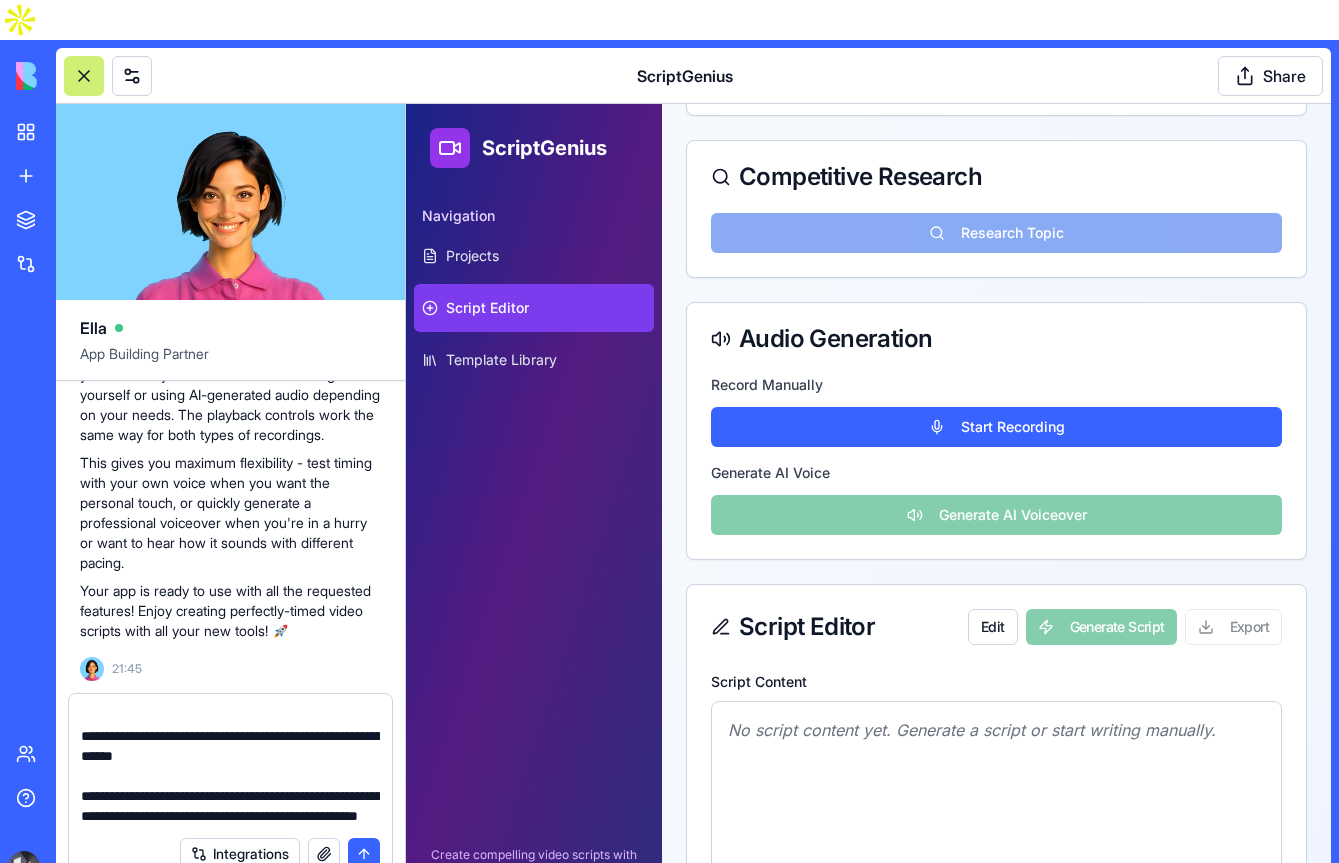 click on "**********" at bounding box center (230, 766) 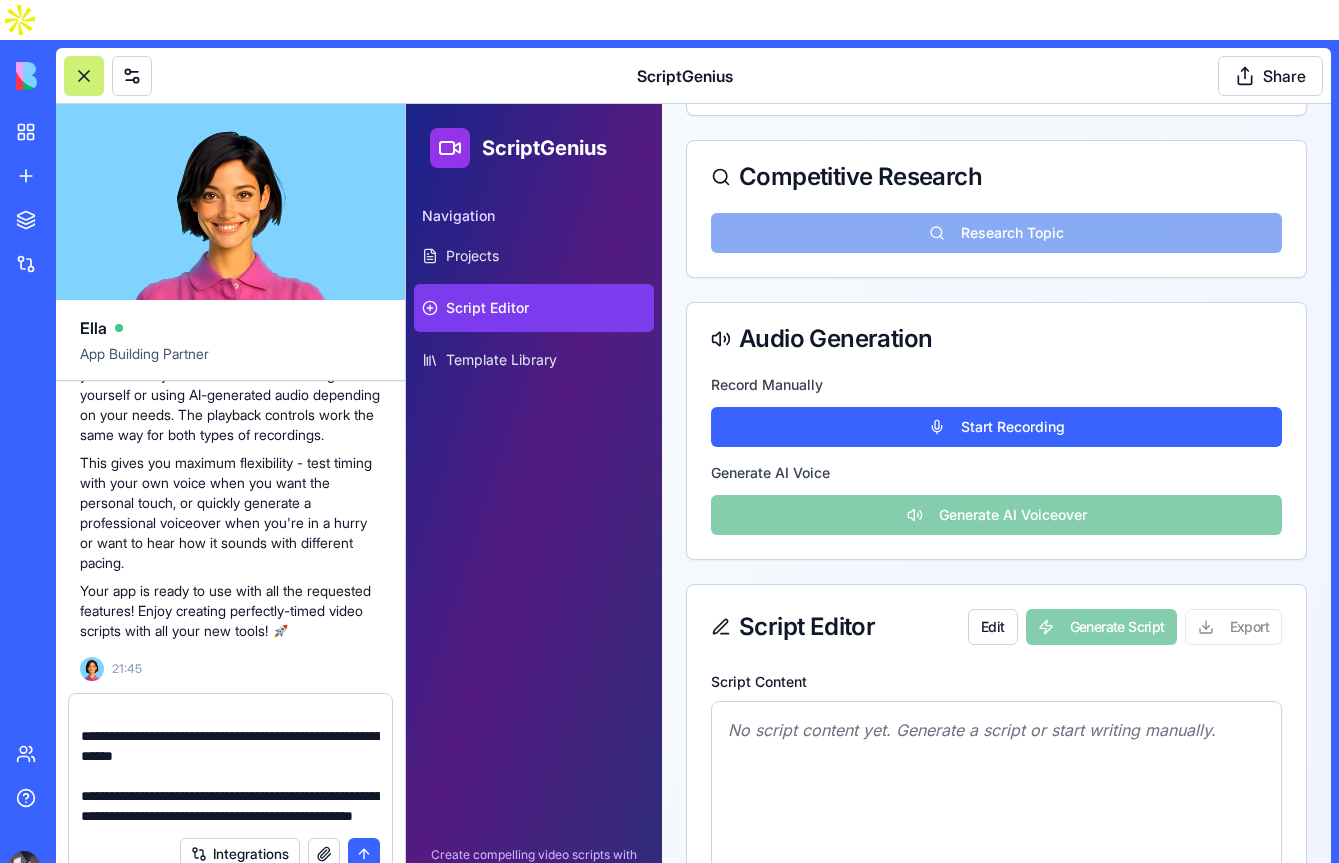 click on "**********" at bounding box center (230, 766) 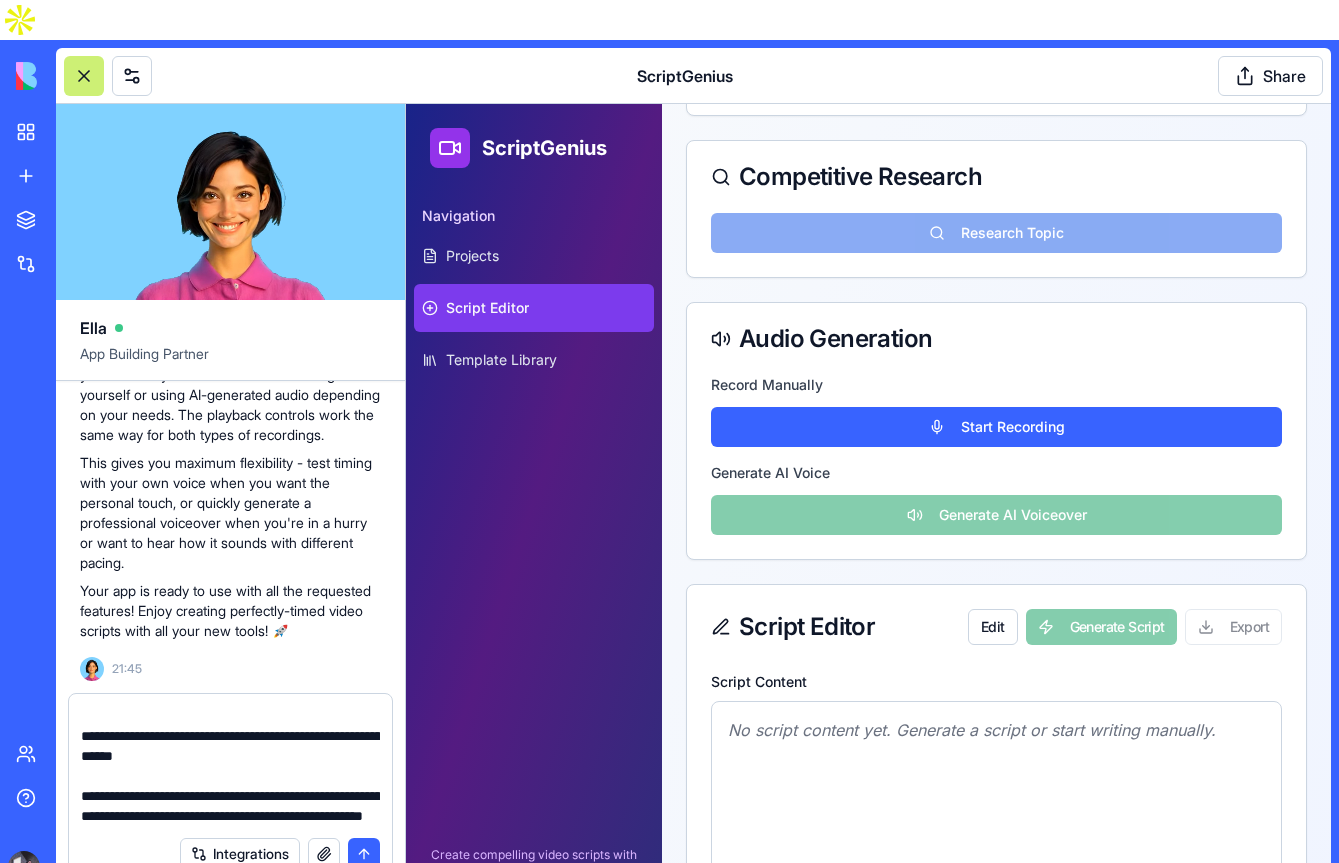 click on "**********" at bounding box center (230, 766) 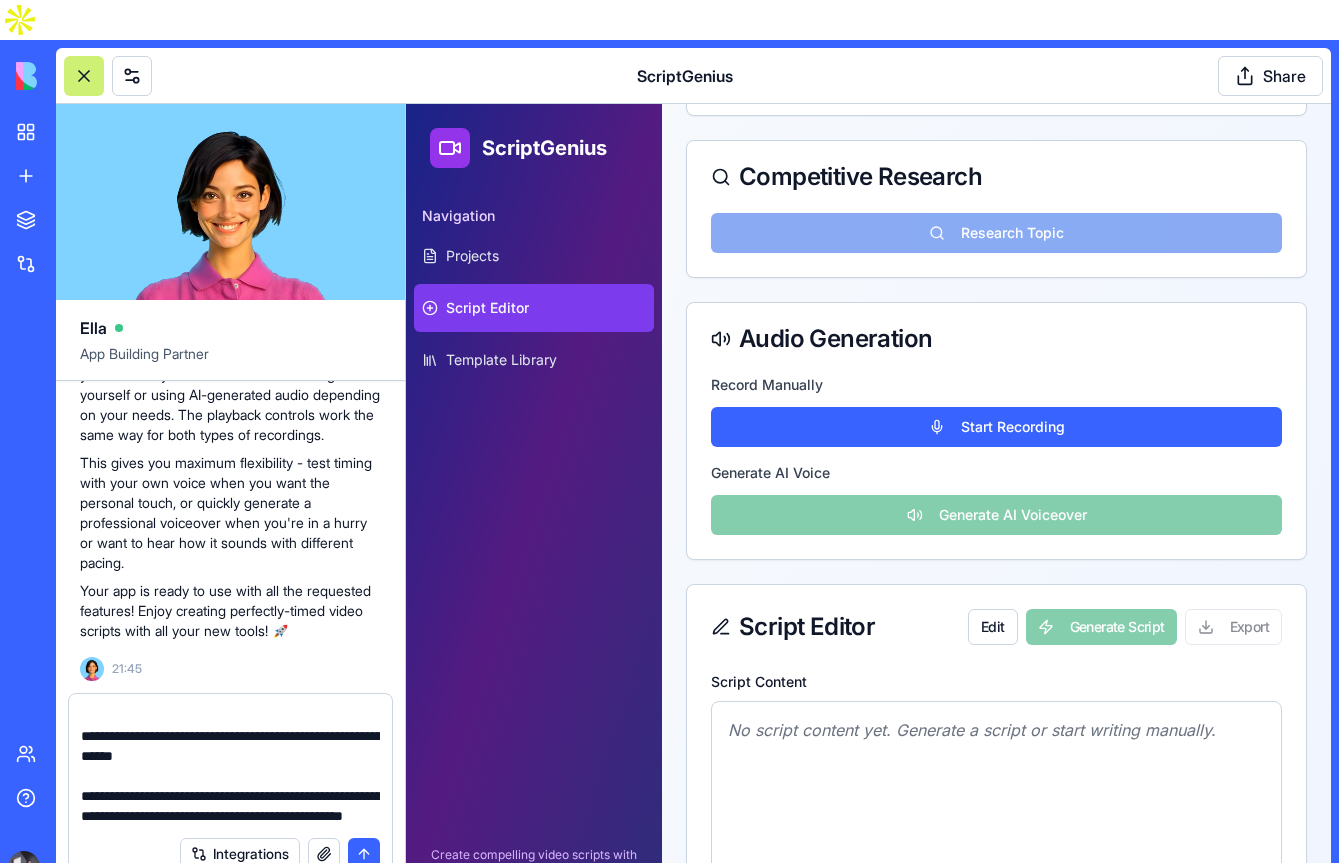 click on "**********" at bounding box center (230, 766) 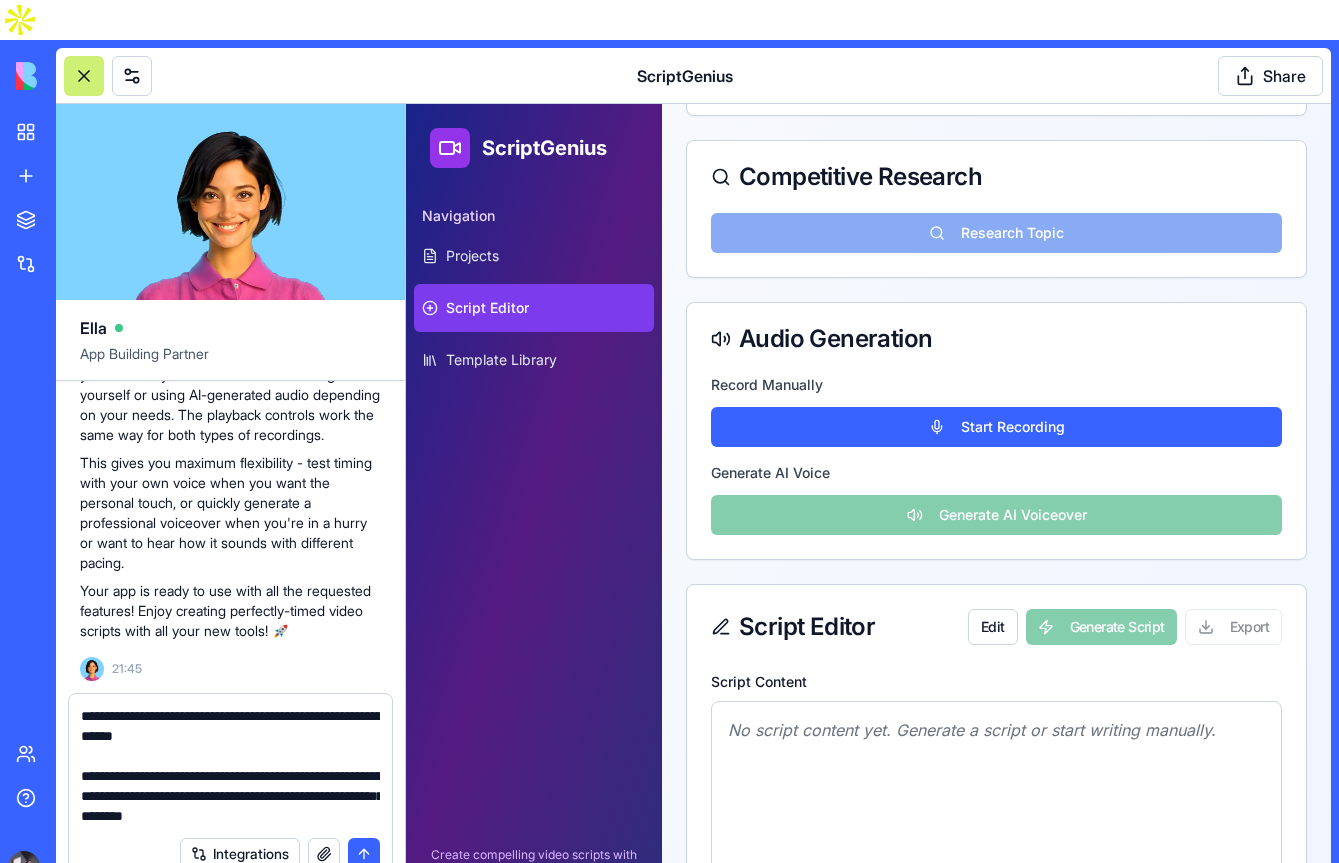 scroll, scrollTop: 158, scrollLeft: 0, axis: vertical 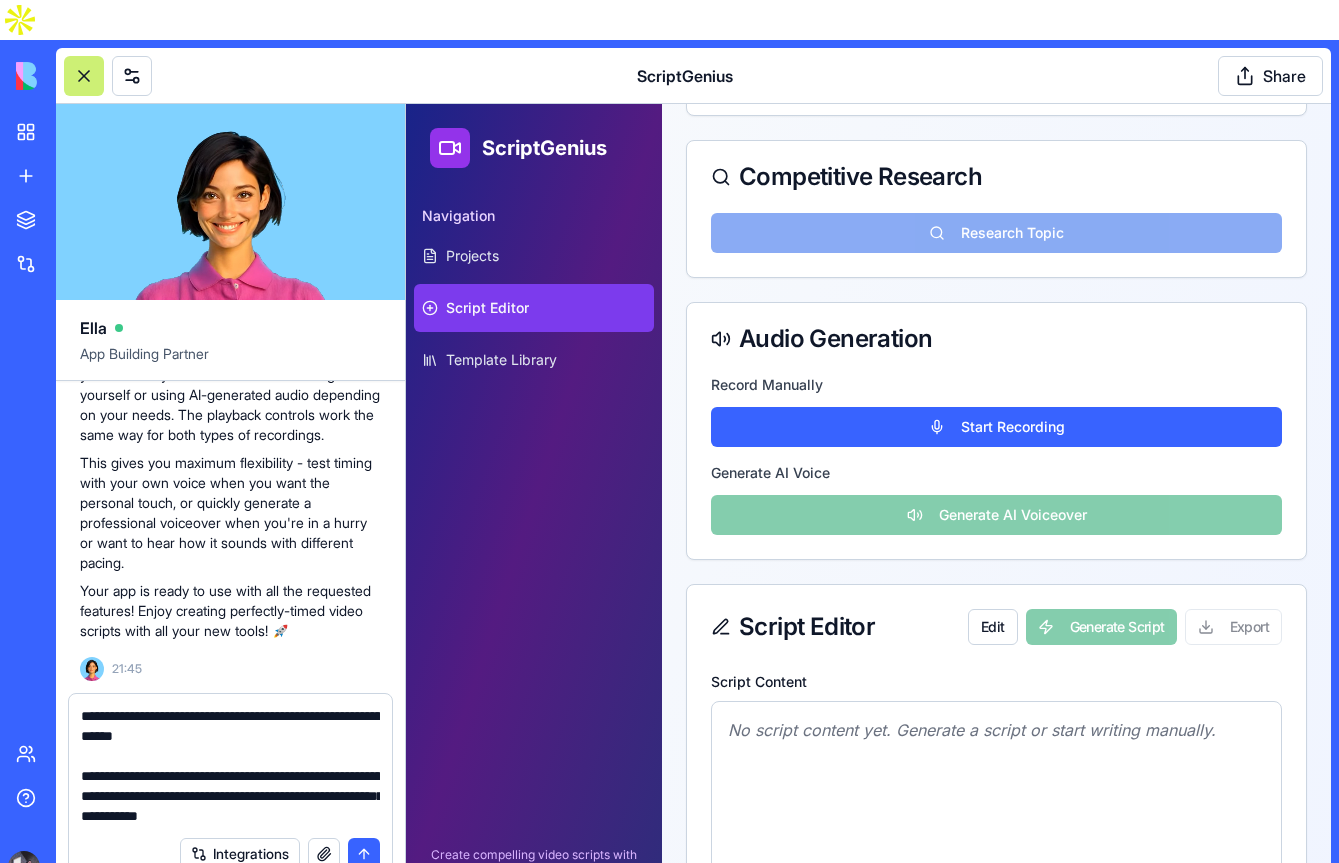 click on "**********" at bounding box center (230, 766) 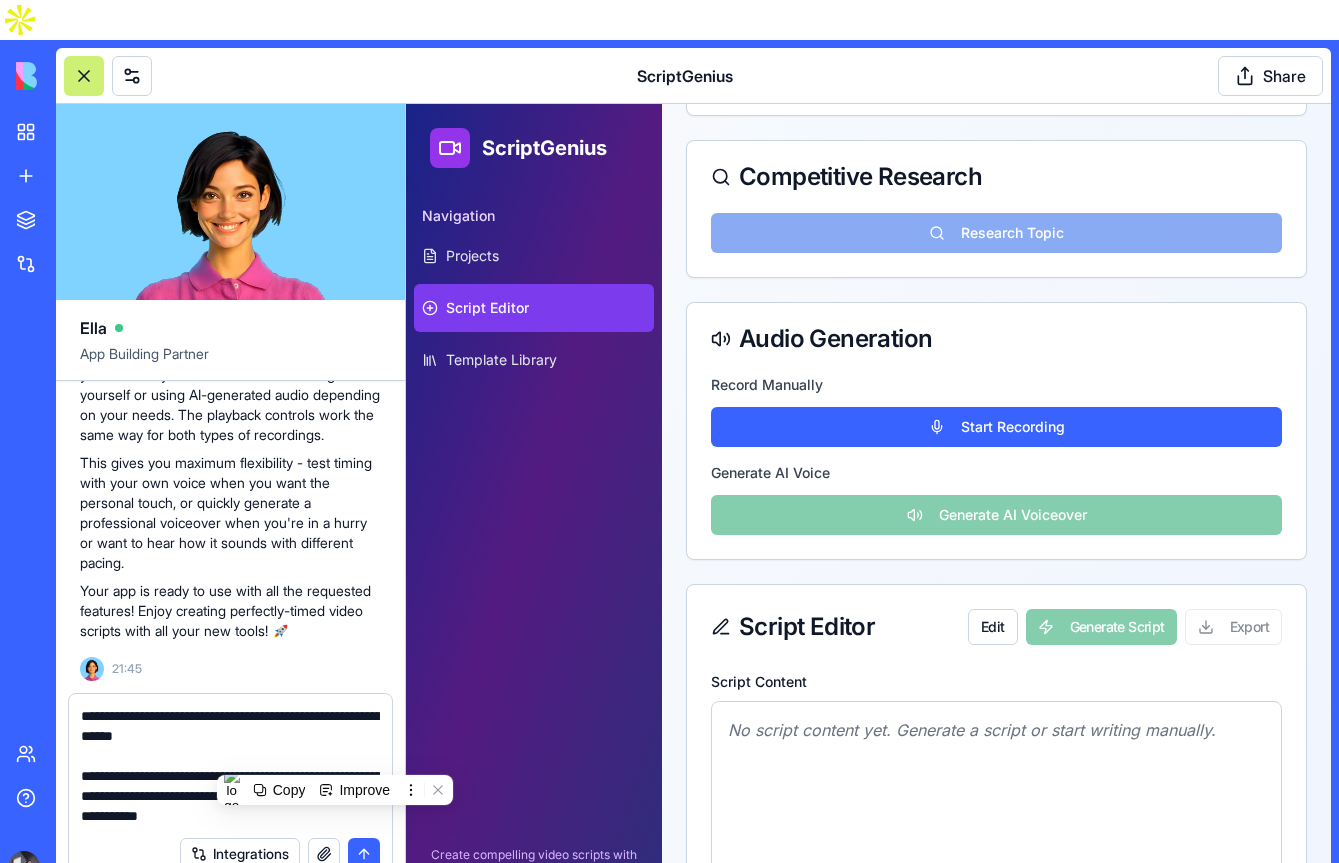 click on "**********" at bounding box center [230, 766] 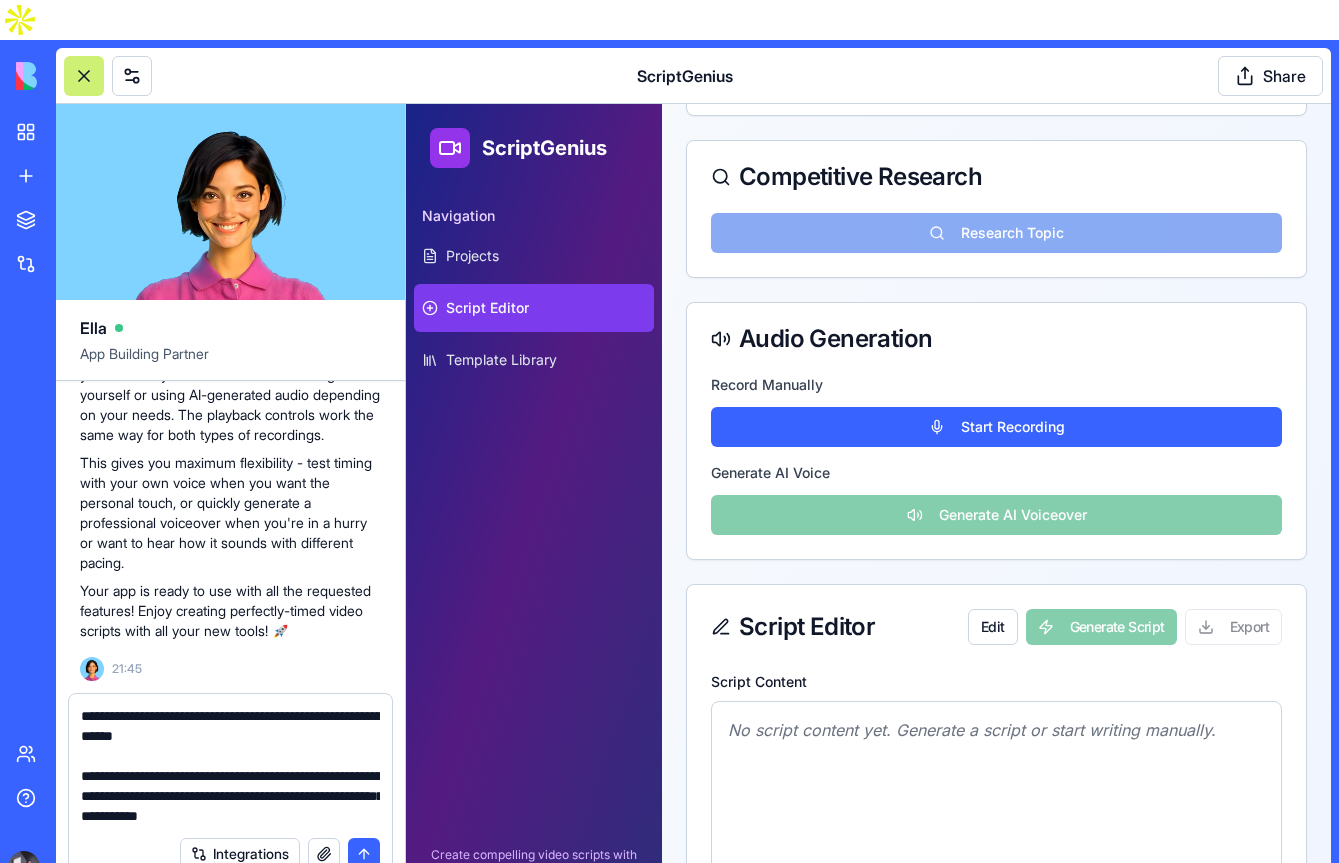 click on "**********" at bounding box center (230, 766) 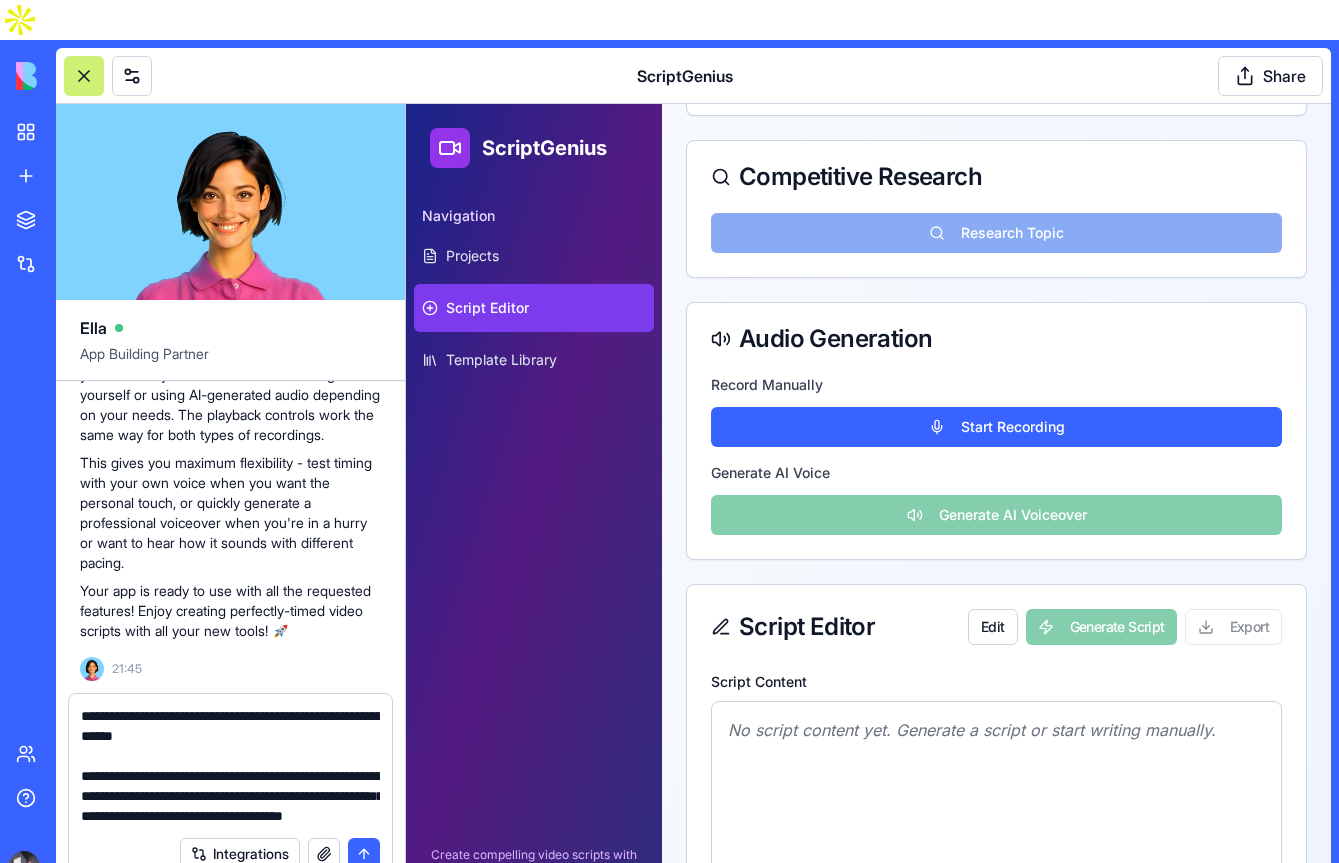 drag, startPoint x: 274, startPoint y: 756, endPoint x: 349, endPoint y: 756, distance: 75 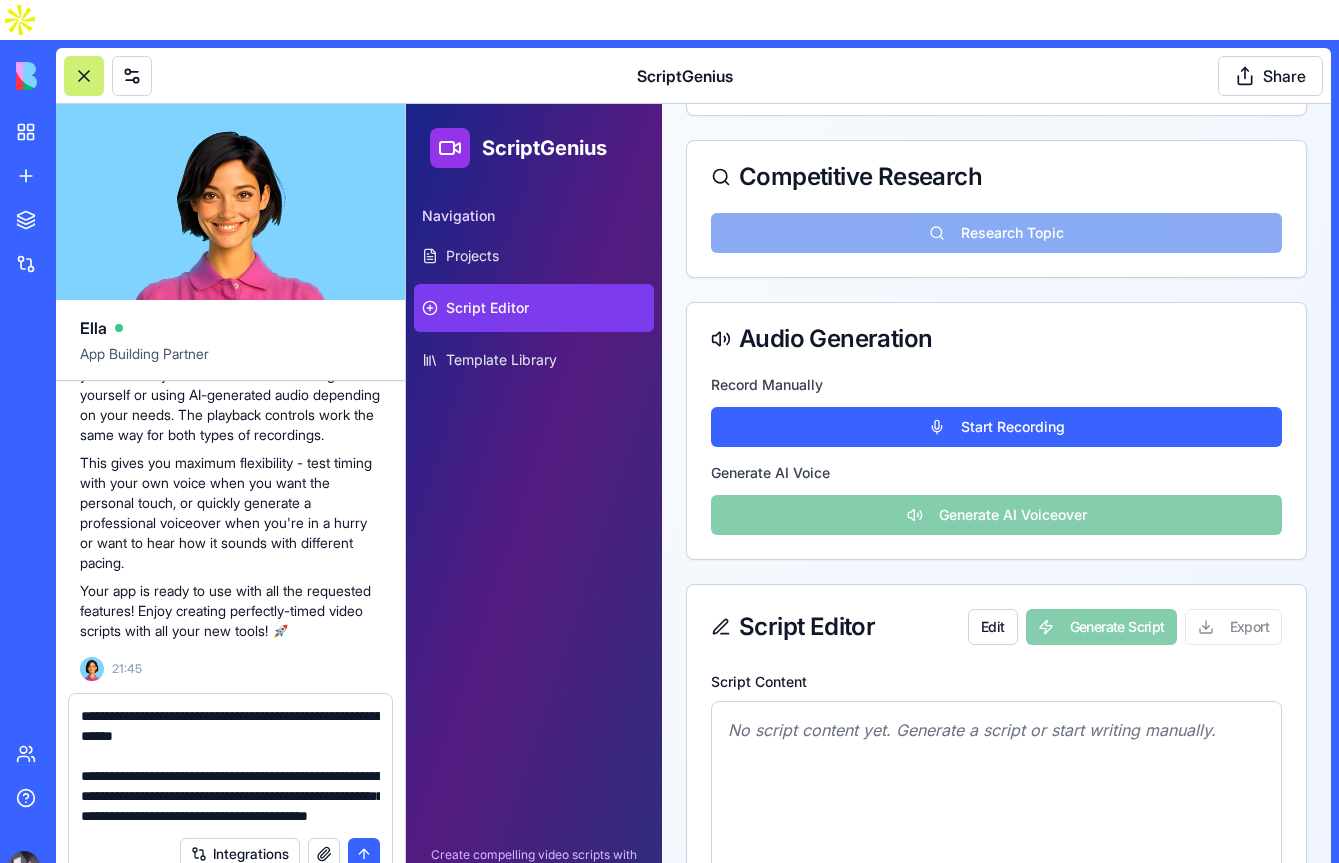 scroll, scrollTop: 138, scrollLeft: 0, axis: vertical 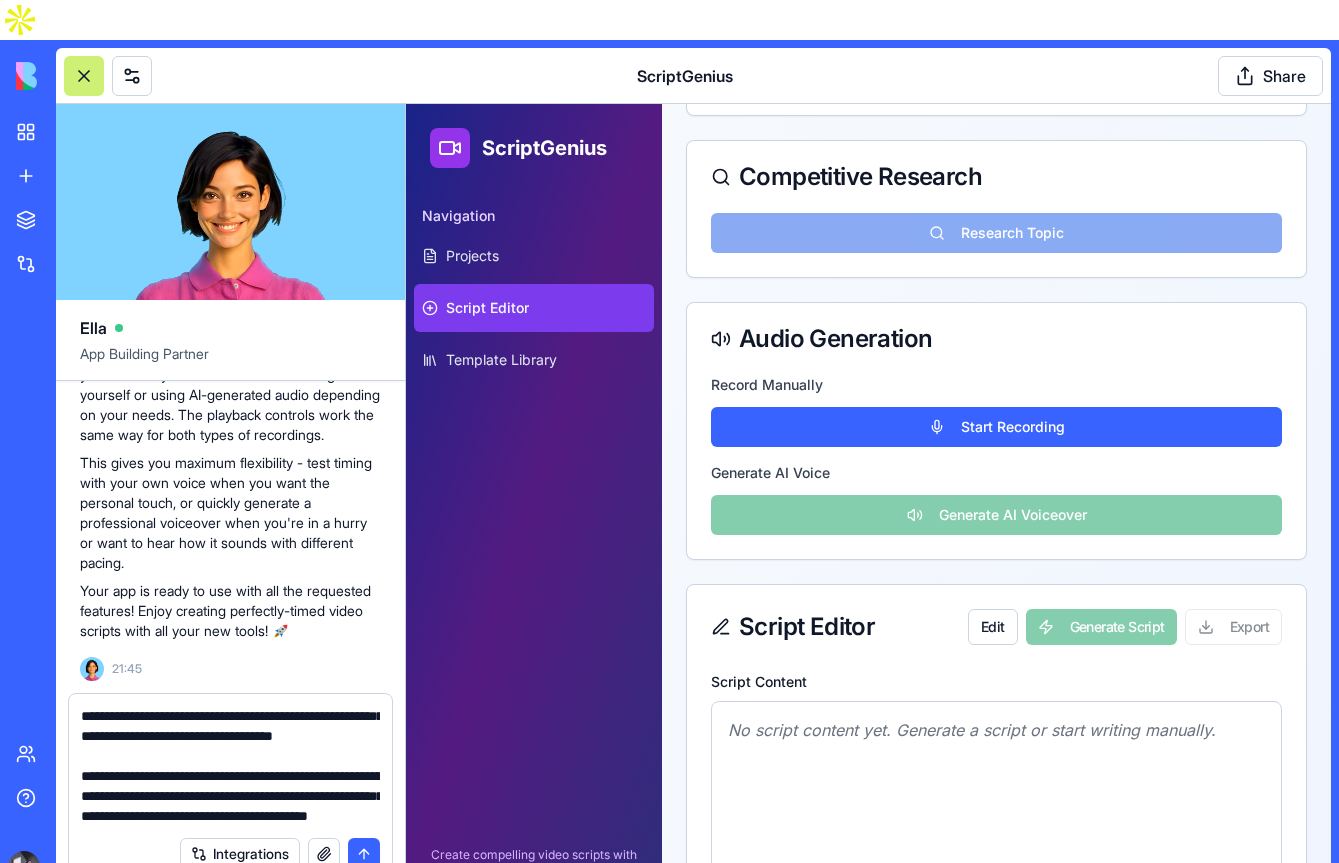 click on "**********" at bounding box center [230, 766] 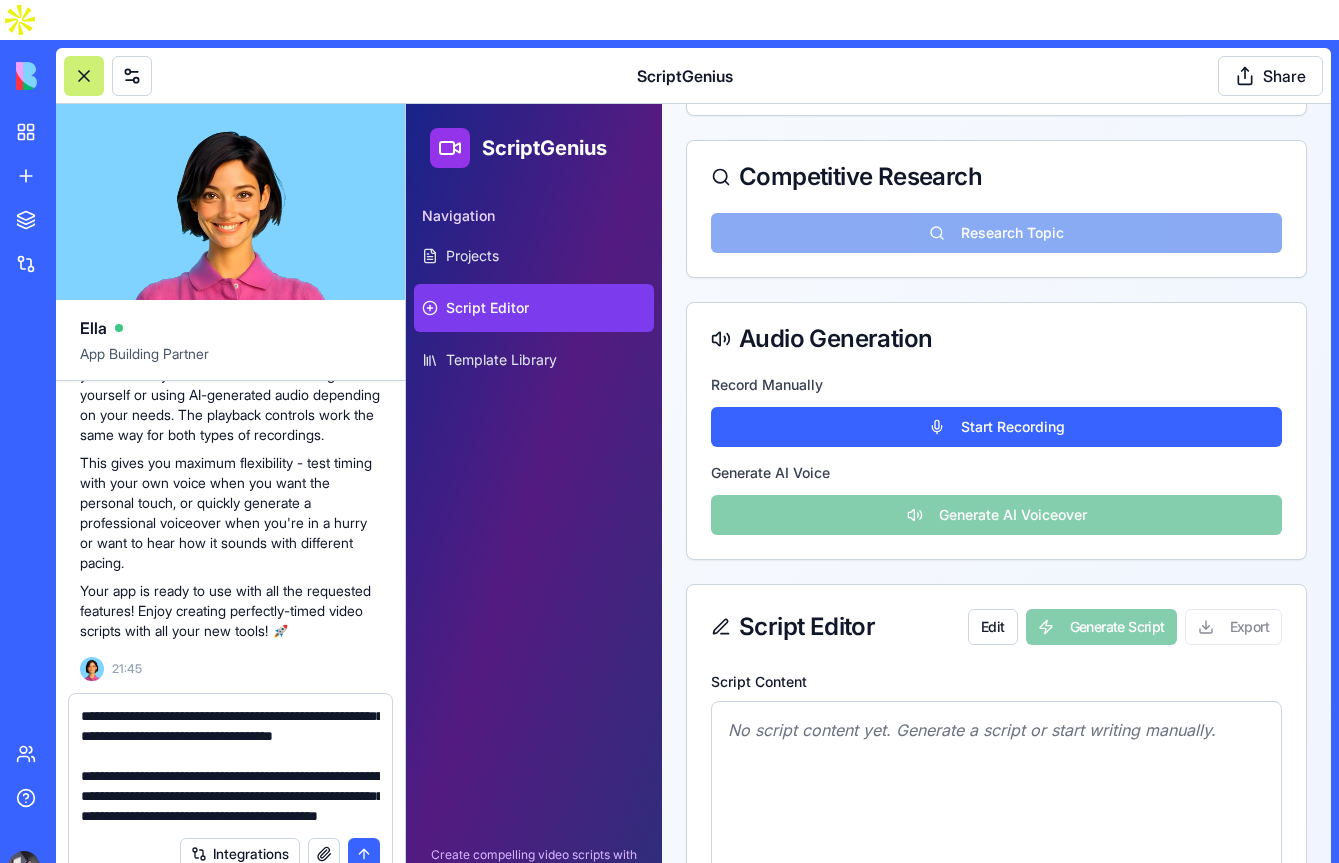 paste on "**********" 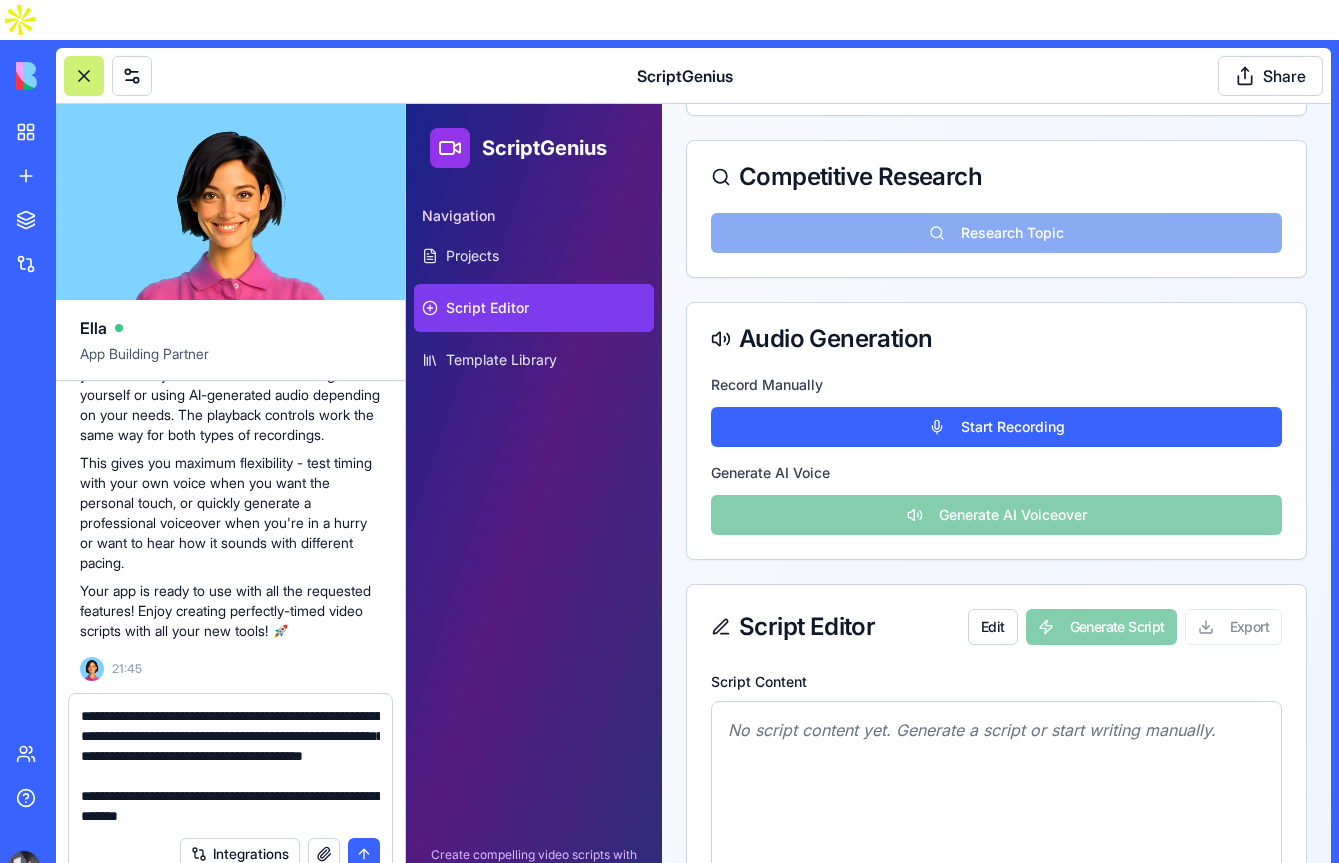 scroll, scrollTop: 158, scrollLeft: 0, axis: vertical 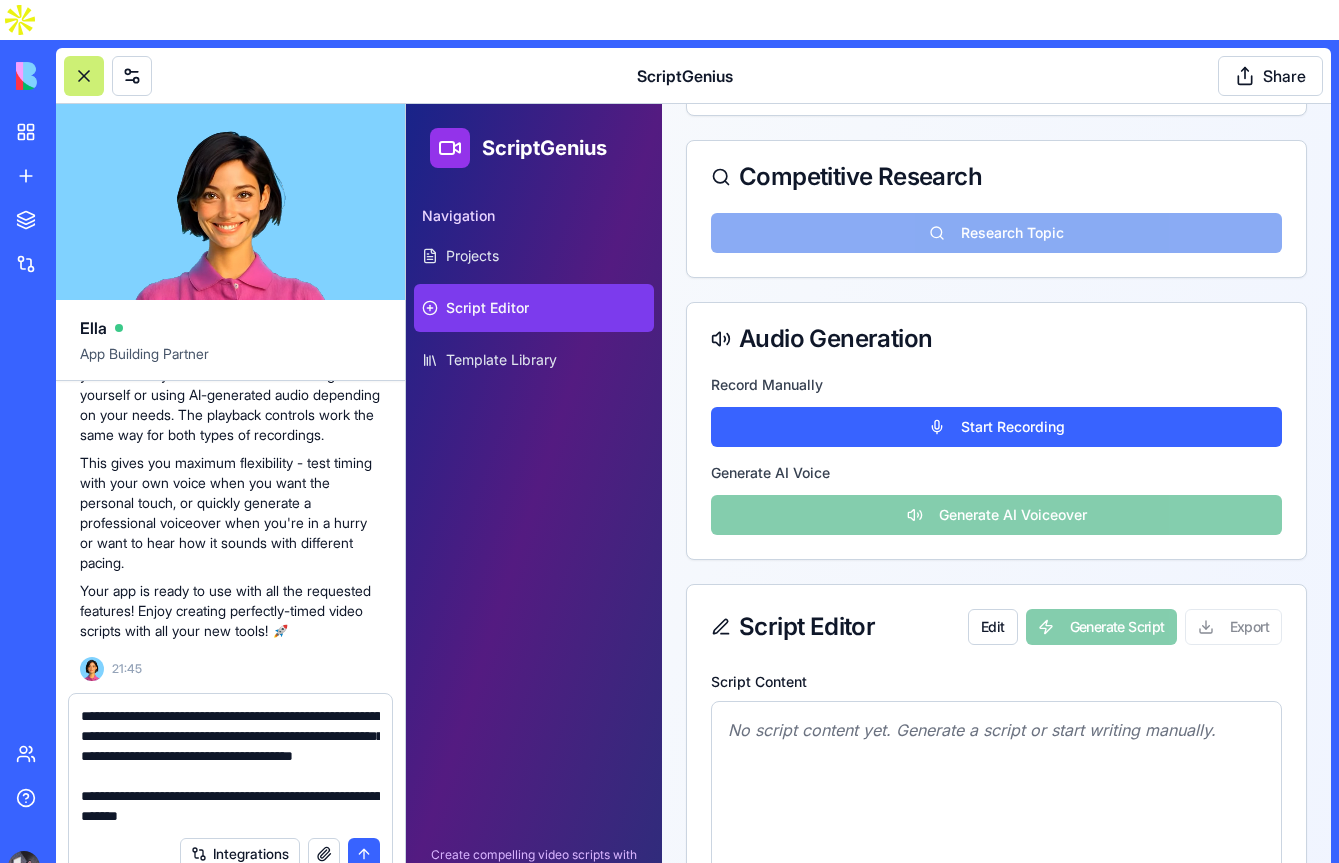 click on "**********" at bounding box center [230, 766] 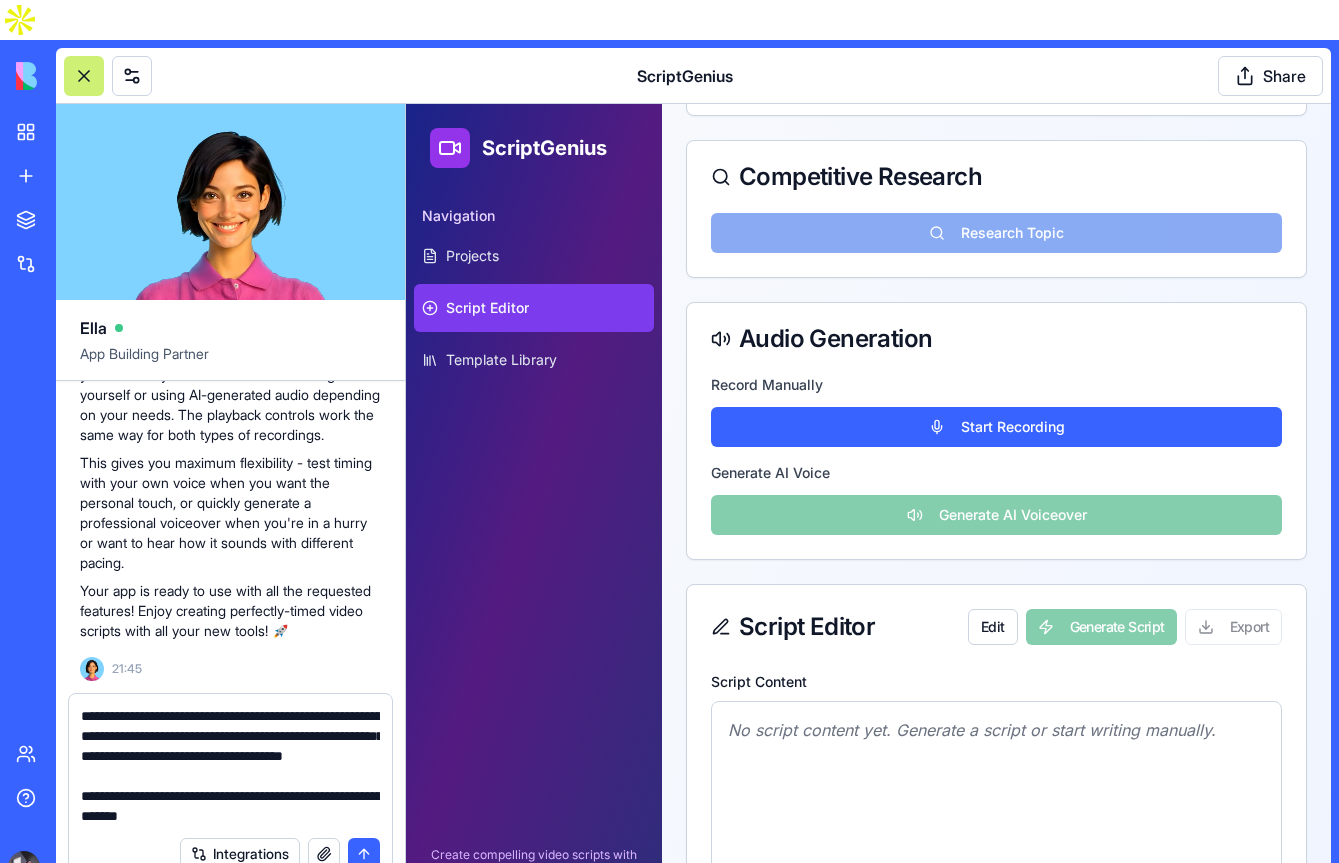 click on "**********" at bounding box center [230, 766] 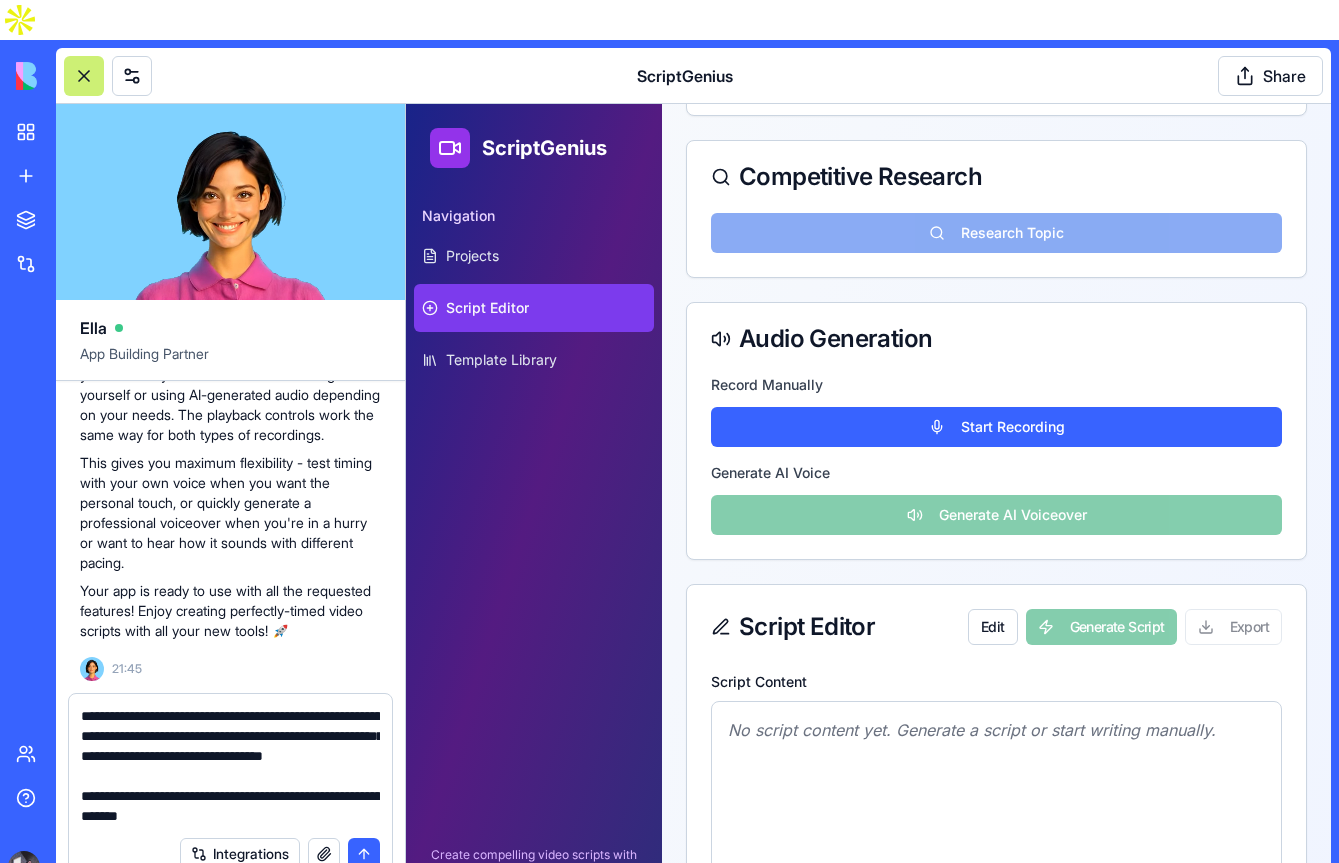click on "**********" at bounding box center (230, 766) 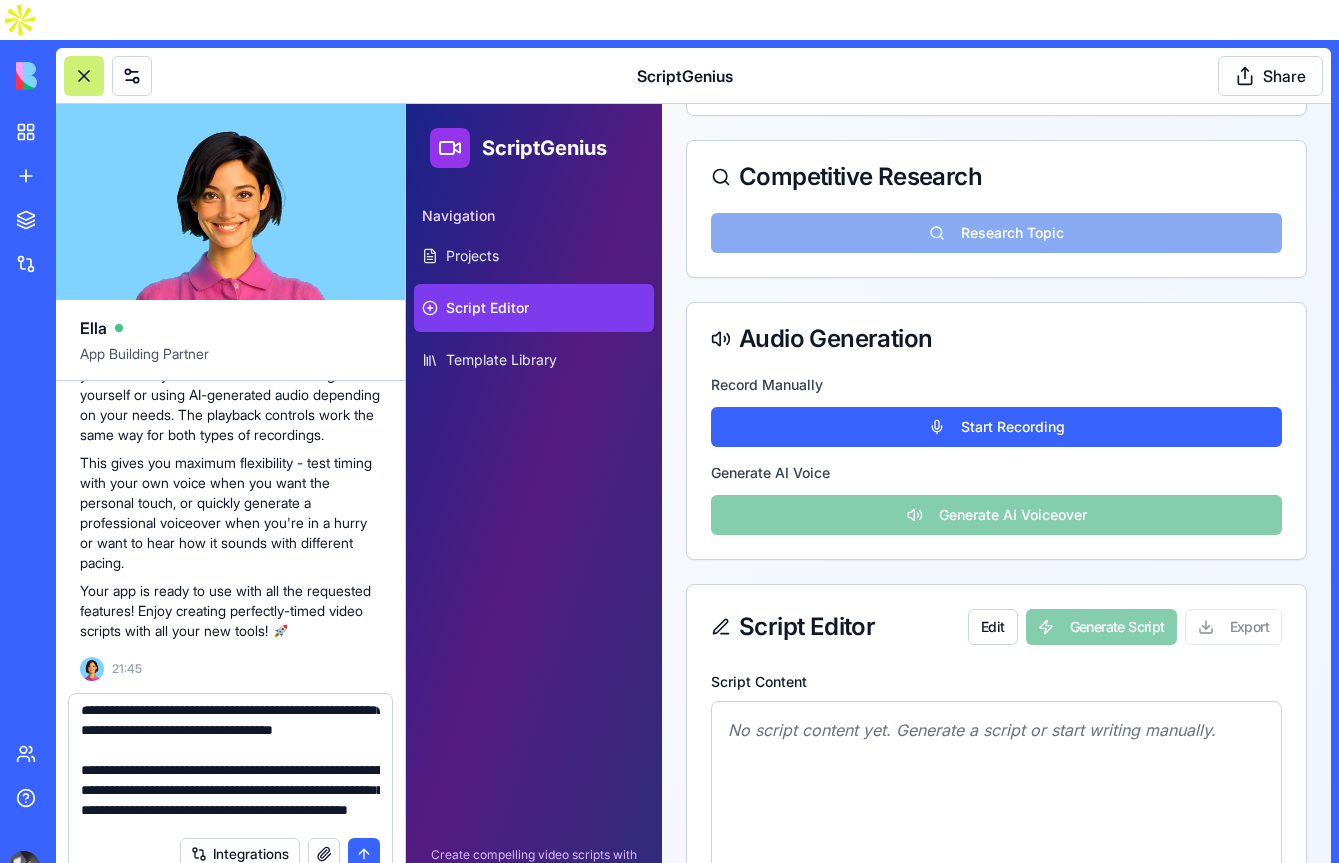 scroll, scrollTop: 160, scrollLeft: 0, axis: vertical 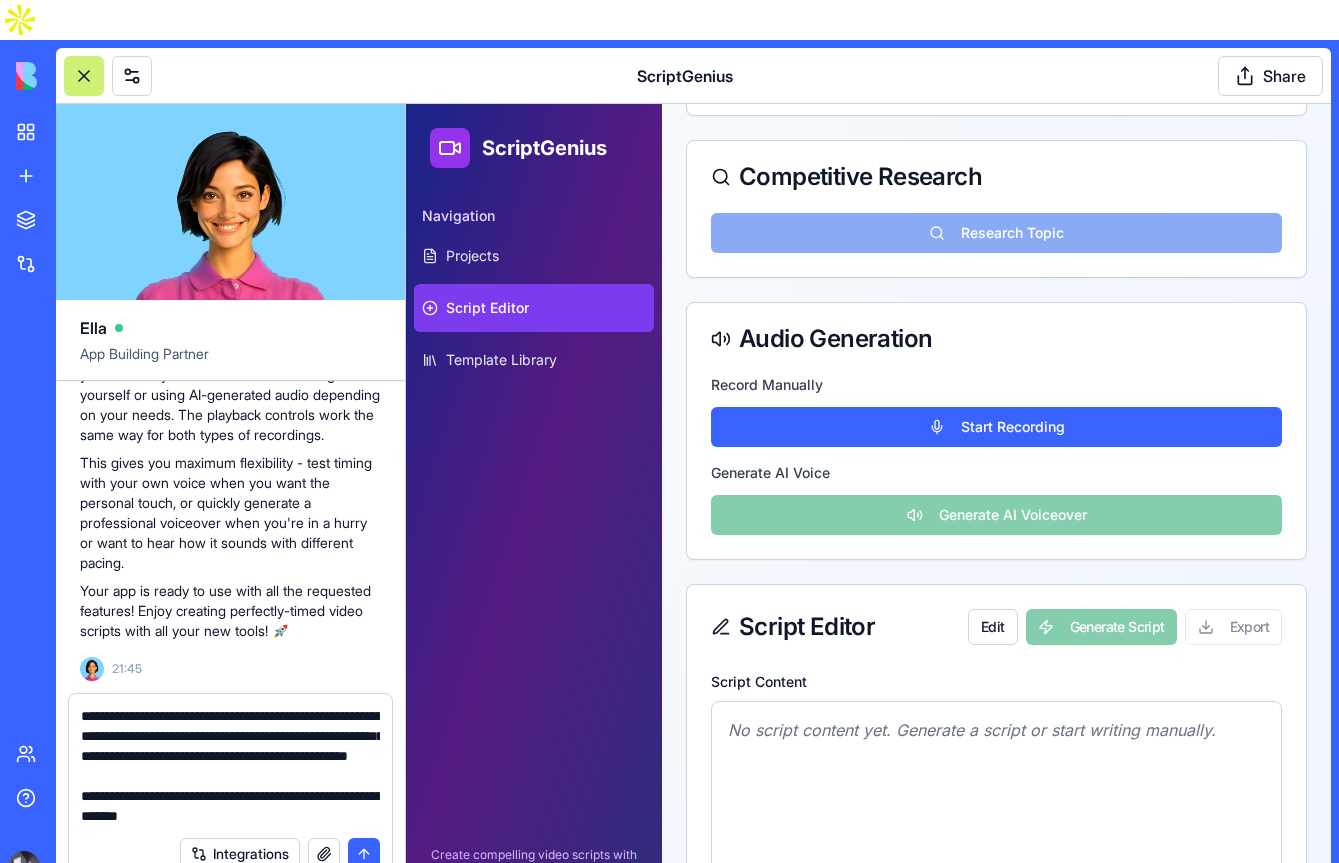 click on "**********" at bounding box center (230, 766) 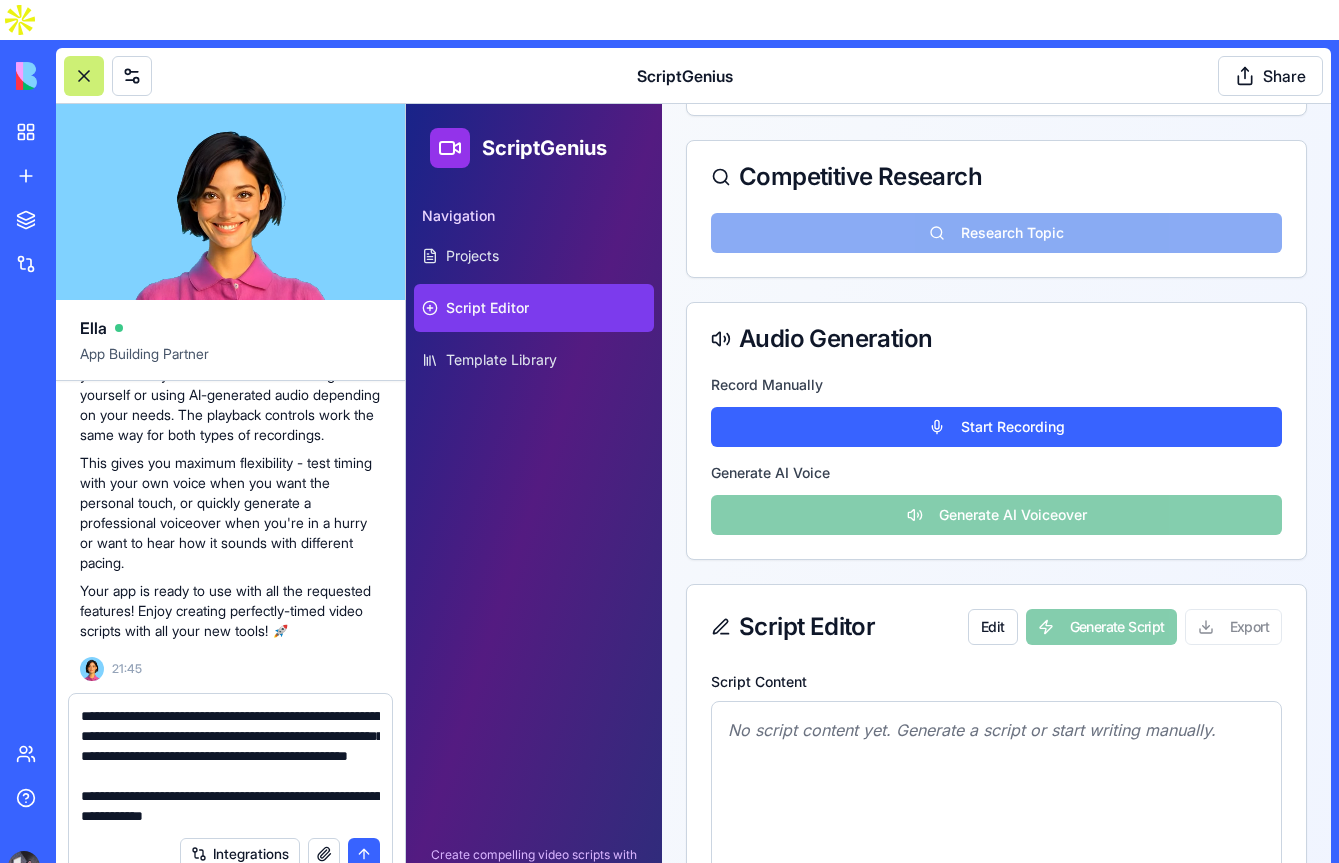 click on "**********" at bounding box center (230, 766) 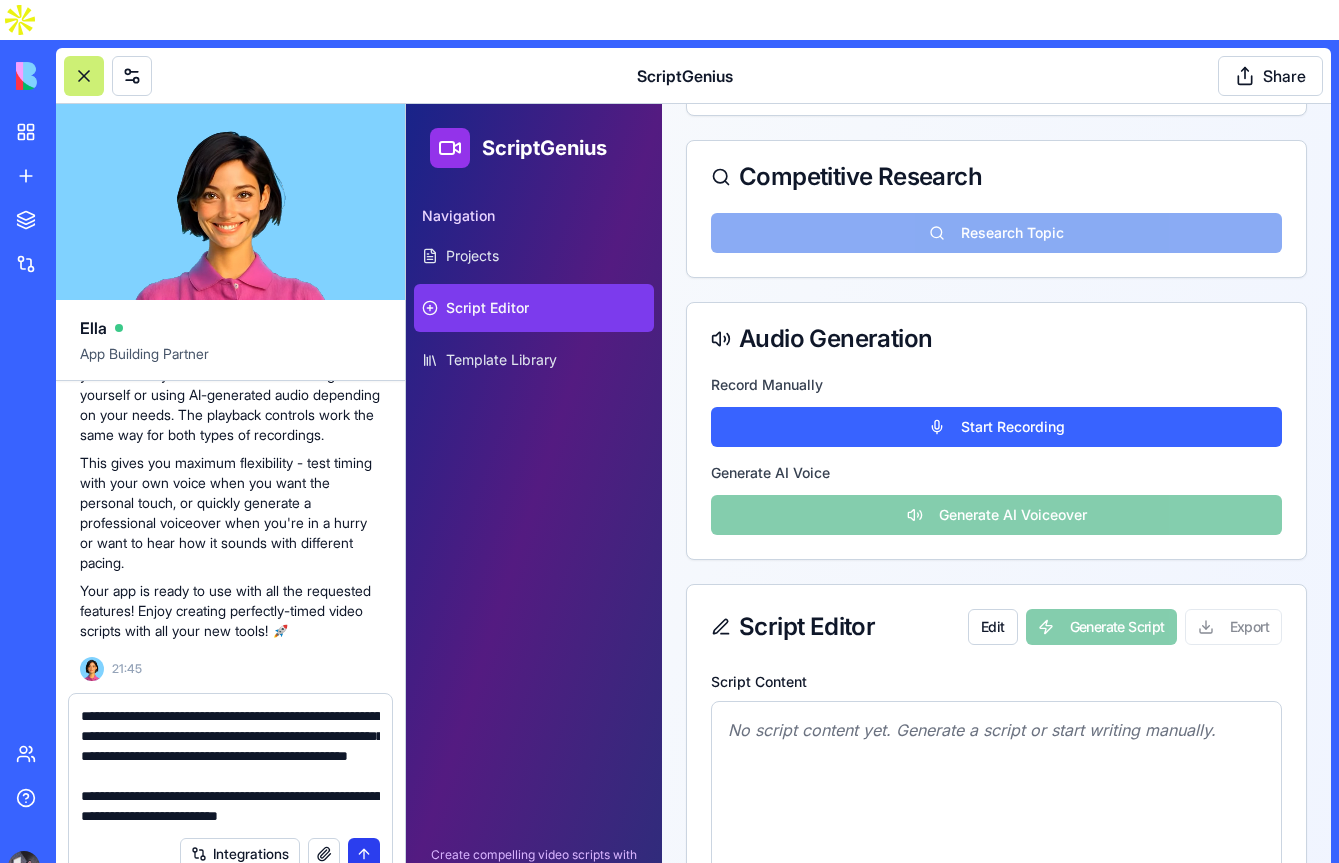 type on "**********" 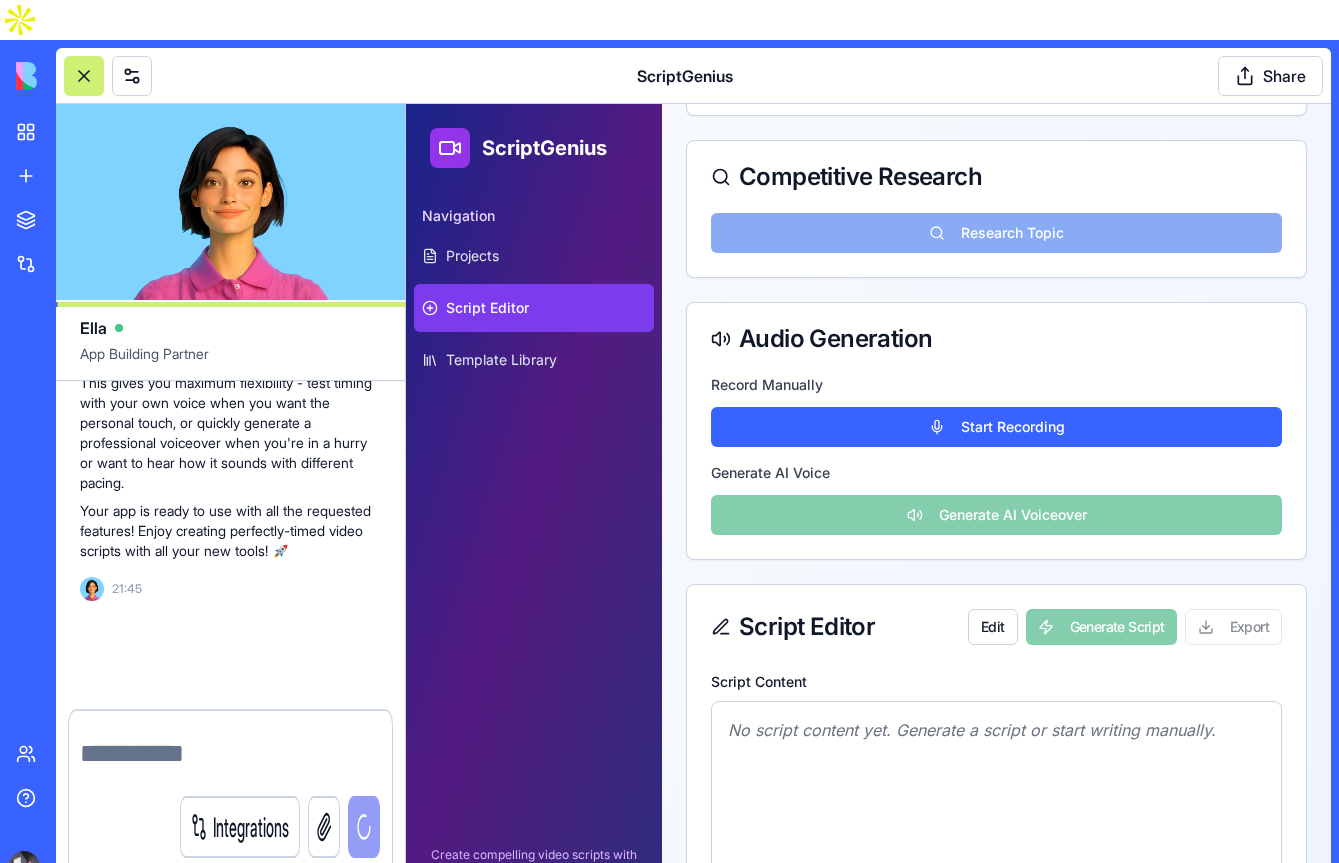 scroll, scrollTop: 0, scrollLeft: 0, axis: both 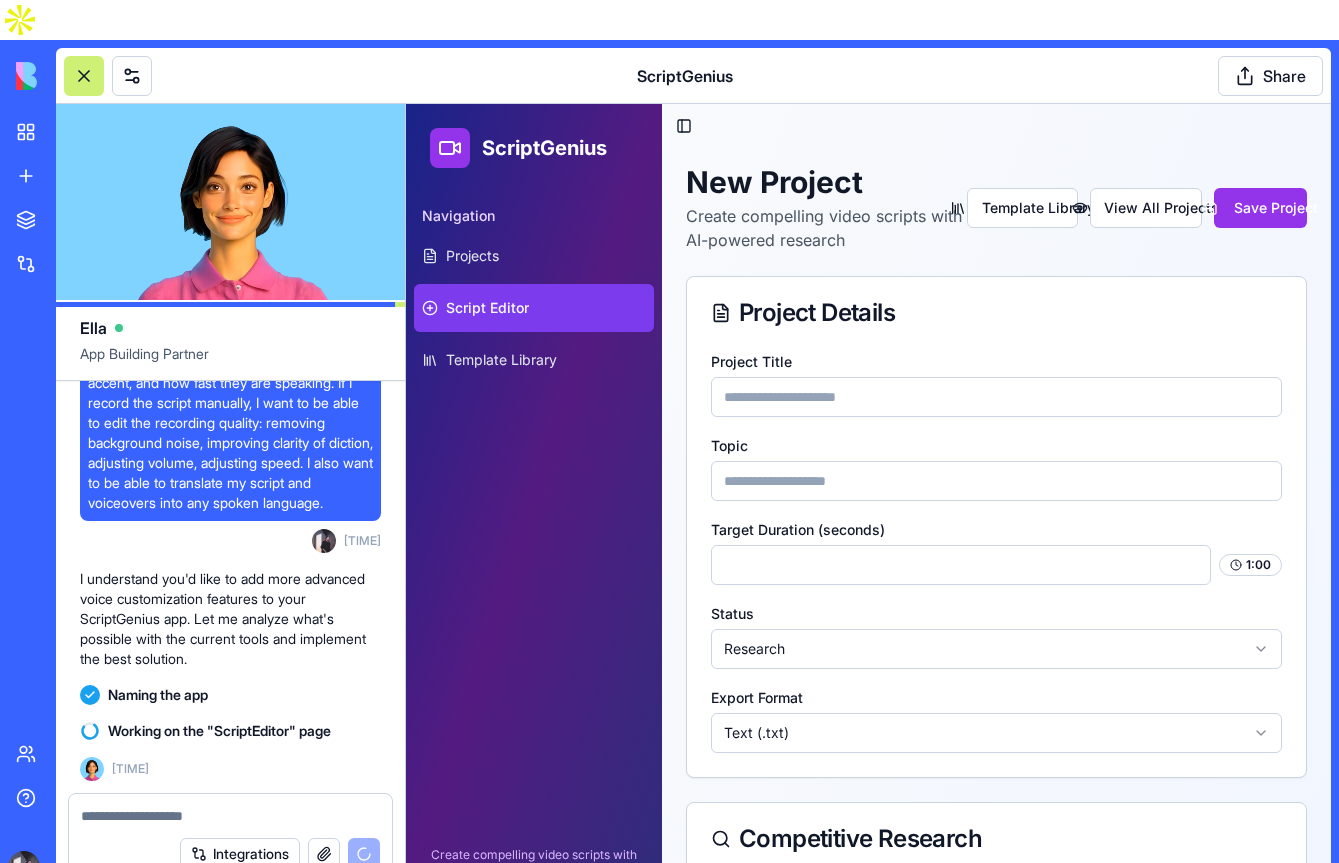 click on "ScriptGenius Navigation Projects Script Editor Template Library Create compelling video scripts with AI-powered research Toggle Sidebar New Project Create compelling video scripts with AI-powered research Template Library View All Projects Save Project Project Details Project Title Topic Target Duration (seconds) ** 1:00 Status Research Export Format Text (.txt) Competitive Research Research Topic Audio Generation Record Manually Start Recording Generate AI Voice Generate AI Voiceover Script Editor Edit Generate Script Export Script Content No script content yet. Generate a script or start writing manually. Script Analysis Words:  0 Characters:  0 Estimated:  0:00 Target:  1:00 Duration Match -60 s Script is 60s too short. Consider adding ~155 words." at bounding box center (868, 996) 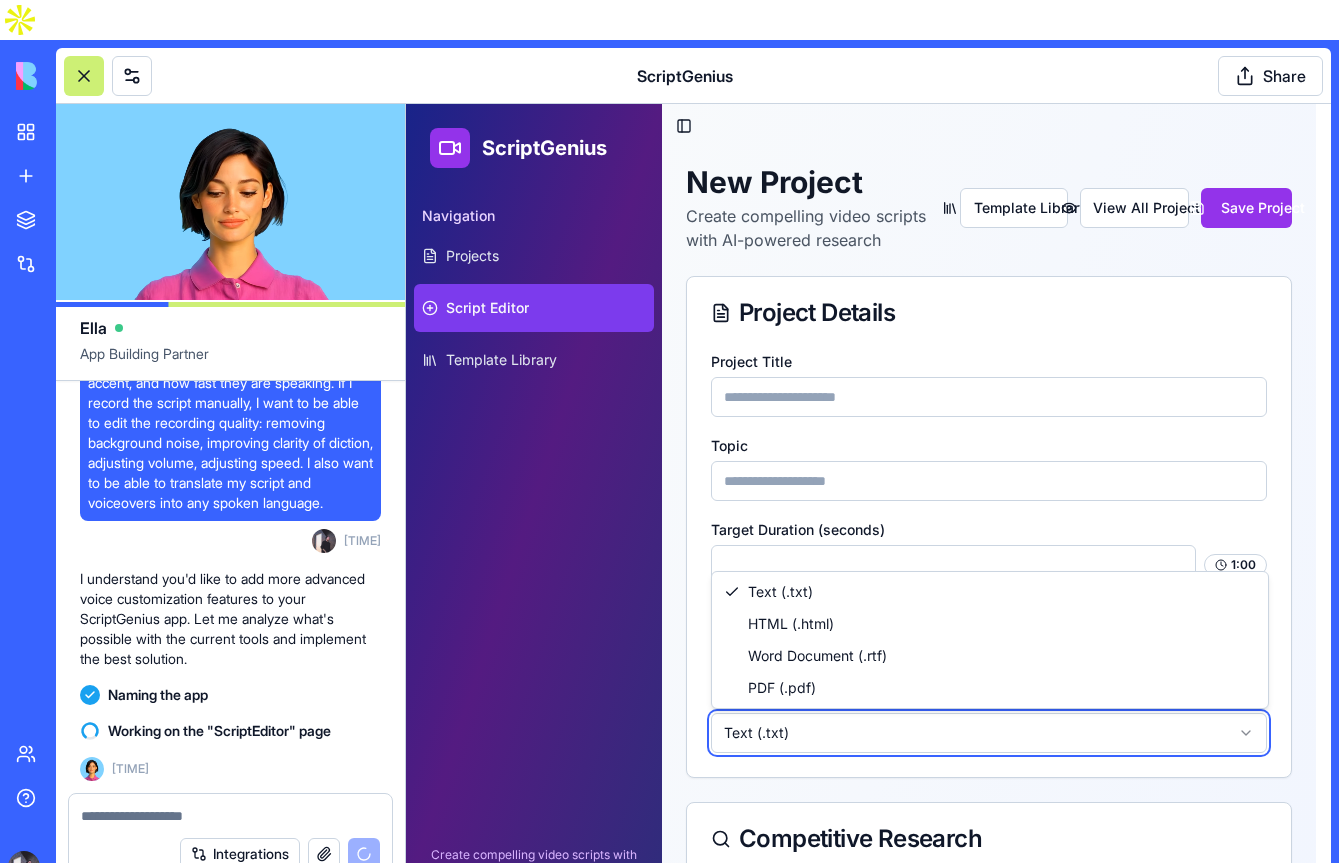 click on "ScriptGenius Navigation Projects Script Editor Template Library Create compelling video scripts with AI-powered research Toggle Sidebar New Project Create compelling video scripts with AI-powered research Template Library View All Projects Save Project Project Details Project Title Topic Target Duration (seconds) ** 1:00 Status Research Export Format Text (.txt) Competitive Research Research Topic Audio Generation Record Manually Start Recording Generate AI Voice Generate AI Voiceover Script Editor Edit Generate Script Export Script Content No script content yet. Generate a script or start writing manually. Script Analysis Words:  0 Characters:  0 Estimated:  0:00 Target:  1:00 Duration Match -60 s Script is 60s too short. Consider adding ~155 words.
Text (.txt) HTML (.html) Word Document (.rtf) PDF (.pdf)" at bounding box center [868, 996] 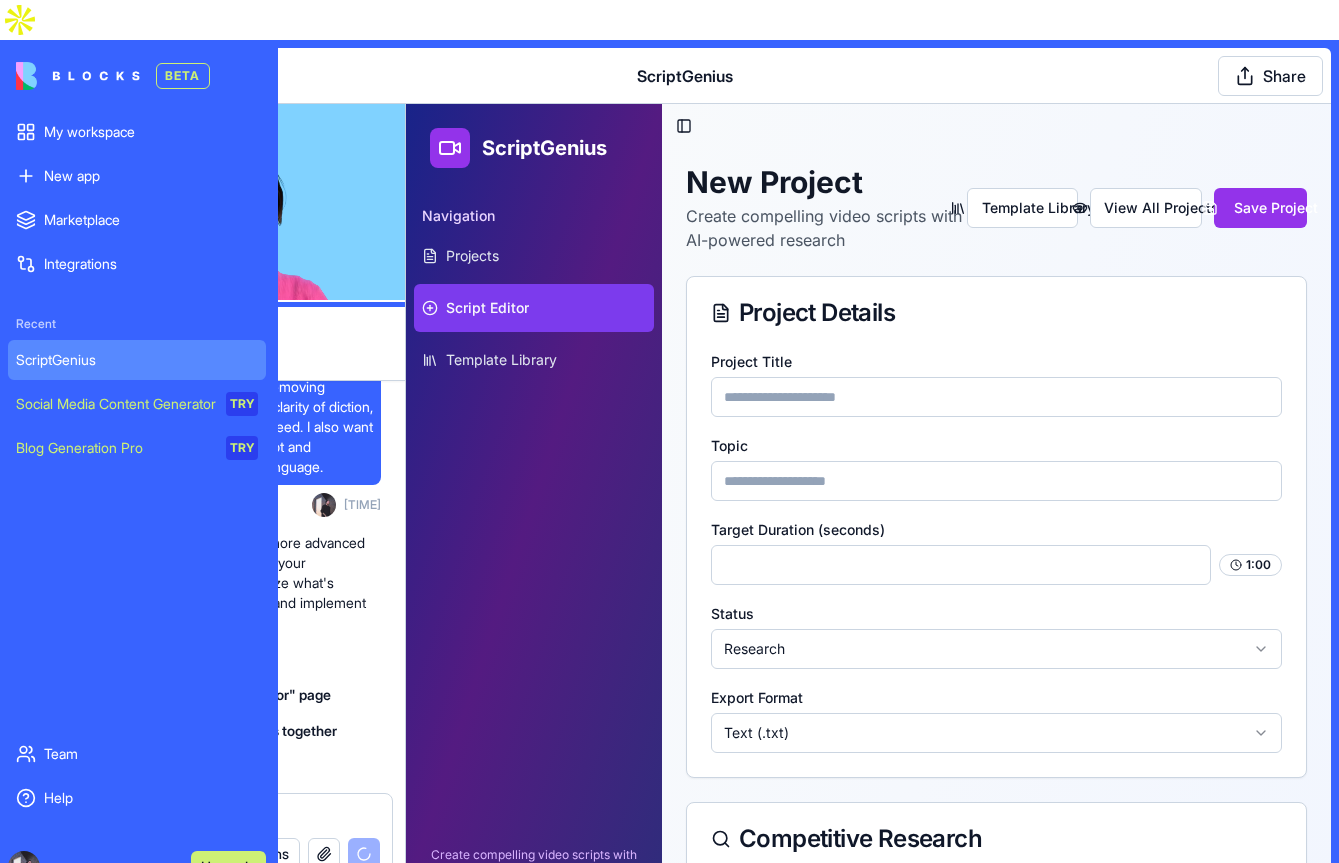 scroll, scrollTop: 4656, scrollLeft: 0, axis: vertical 